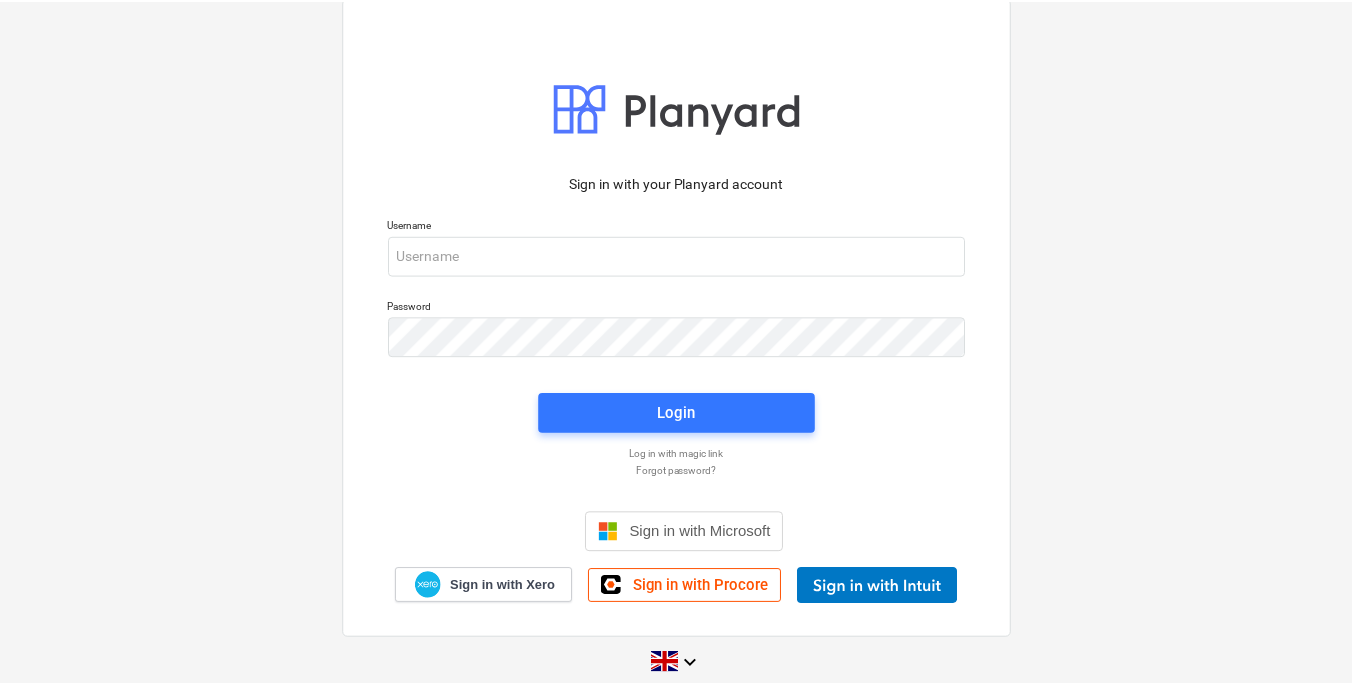 scroll, scrollTop: 0, scrollLeft: 0, axis: both 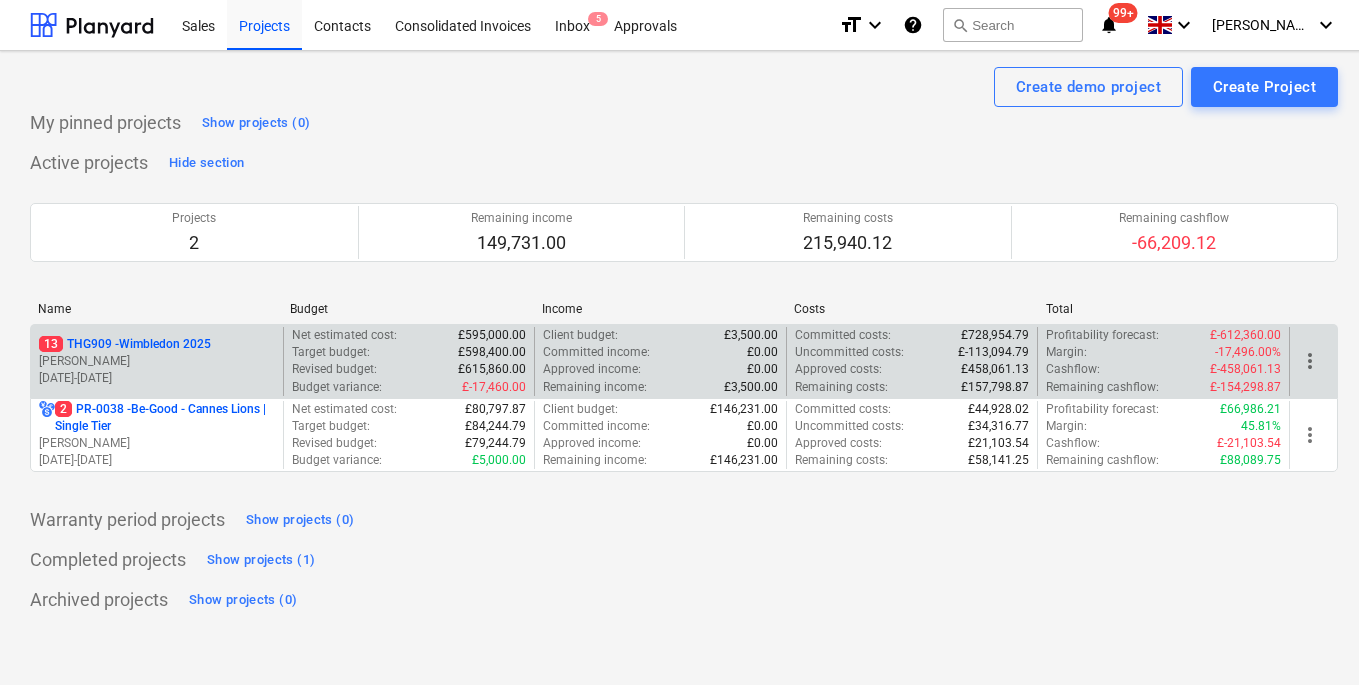 click on "[PERSON_NAME]" at bounding box center (157, 361) 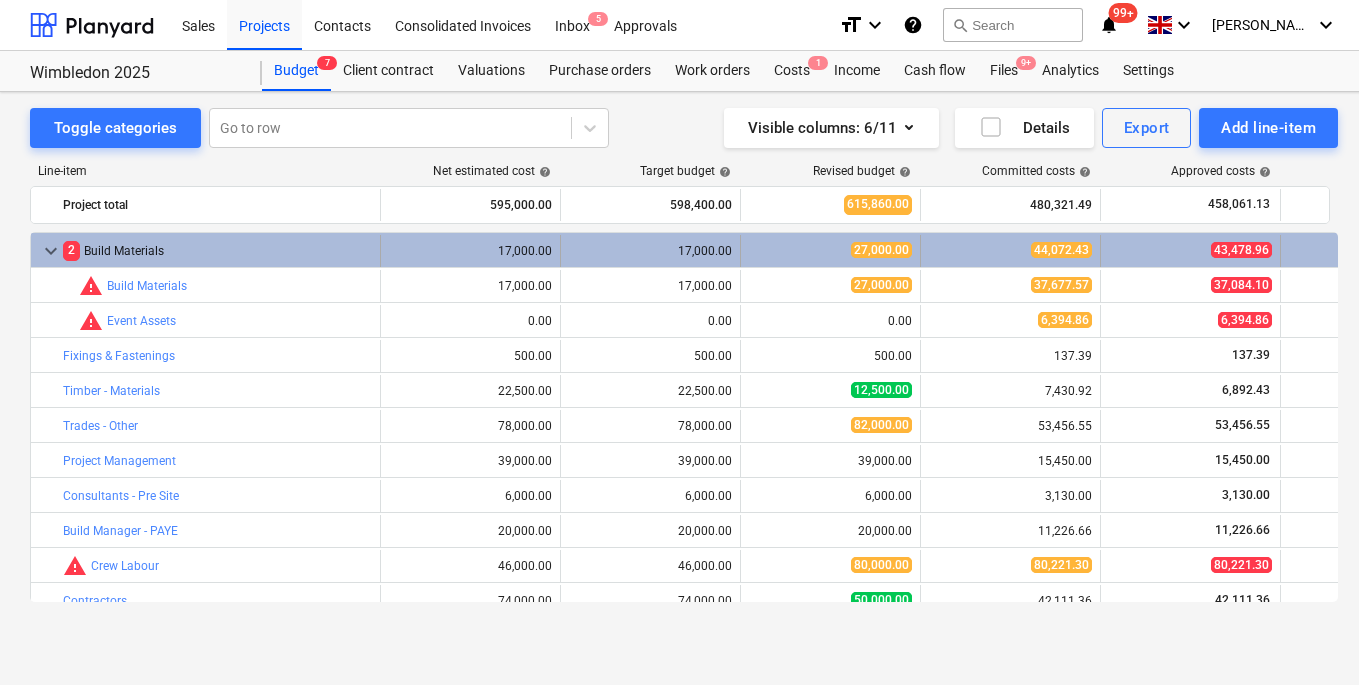 click on "keyboard_arrow_down" at bounding box center [51, 251] 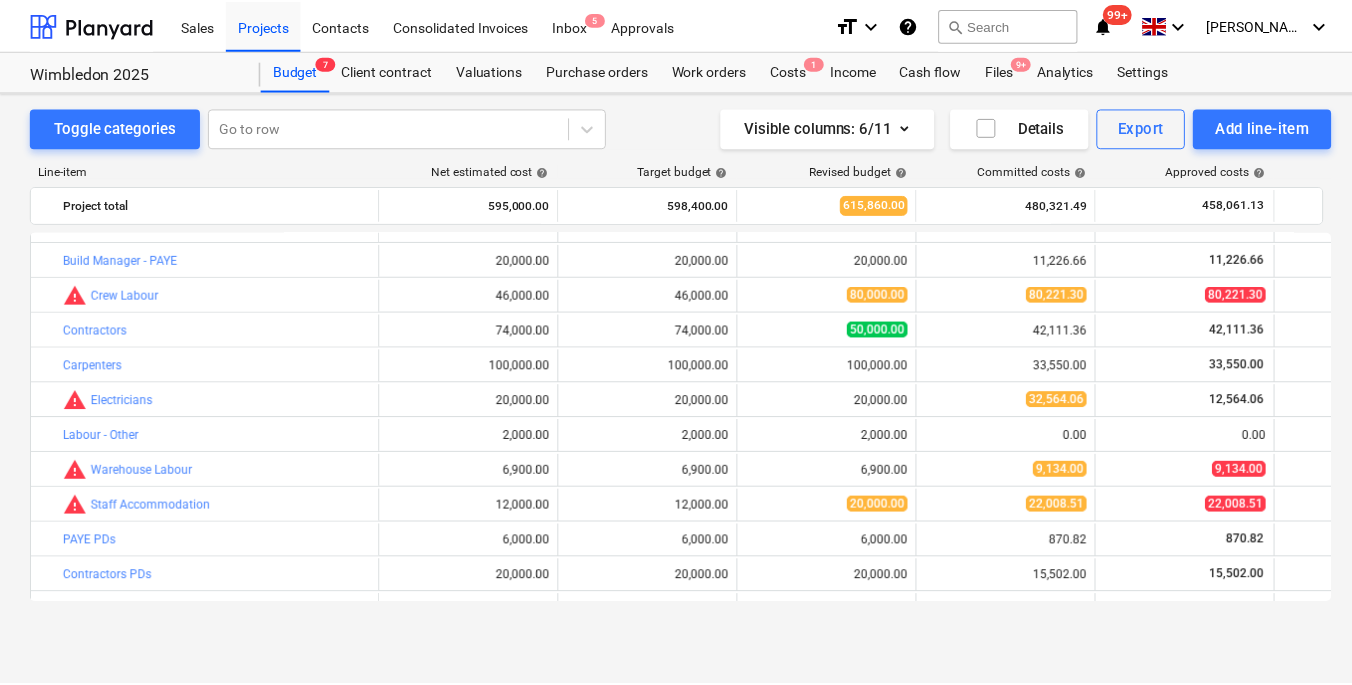 scroll, scrollTop: 0, scrollLeft: 0, axis: both 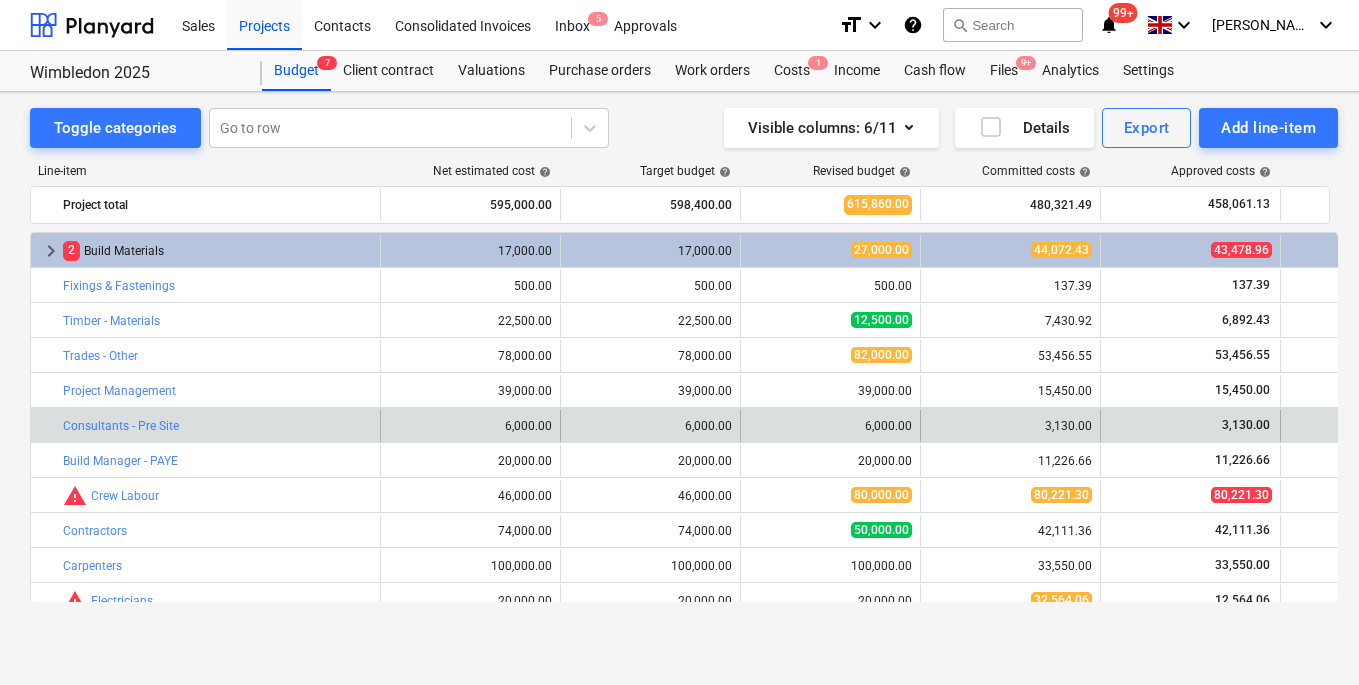 click on "6,000.00" at bounding box center [650, 426] 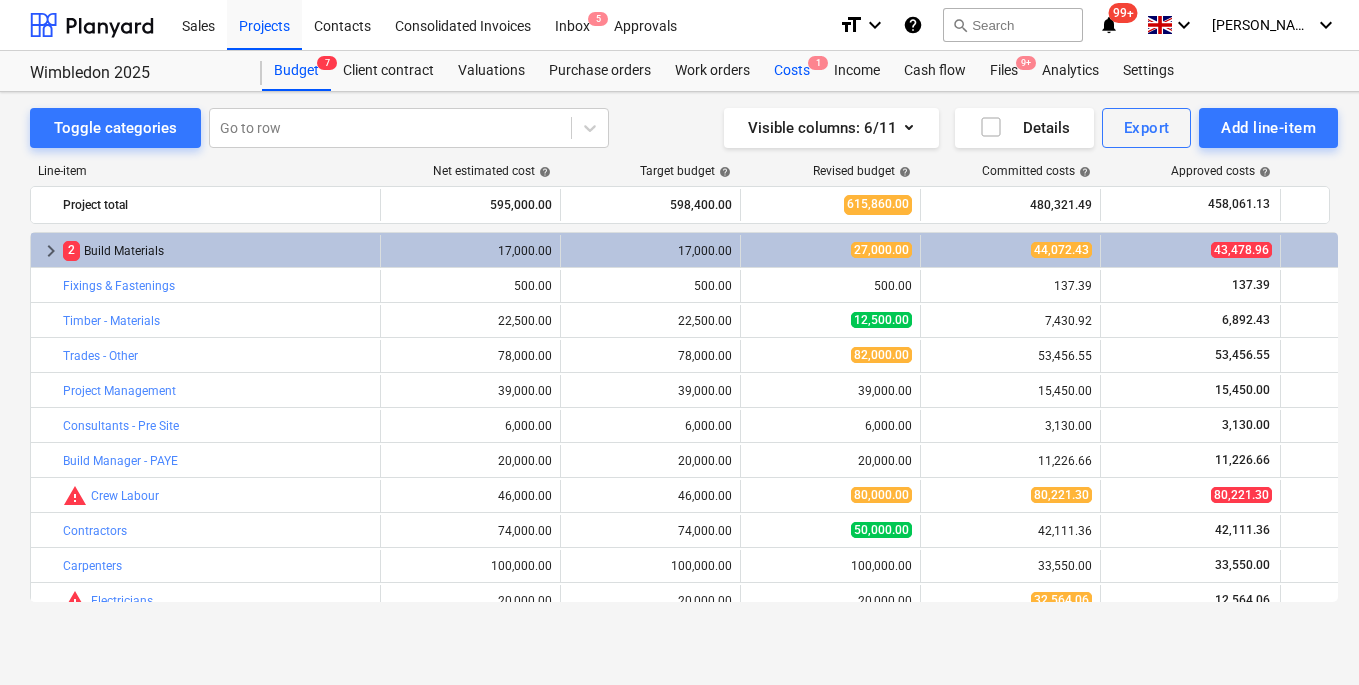 click on "Costs 1" at bounding box center [792, 71] 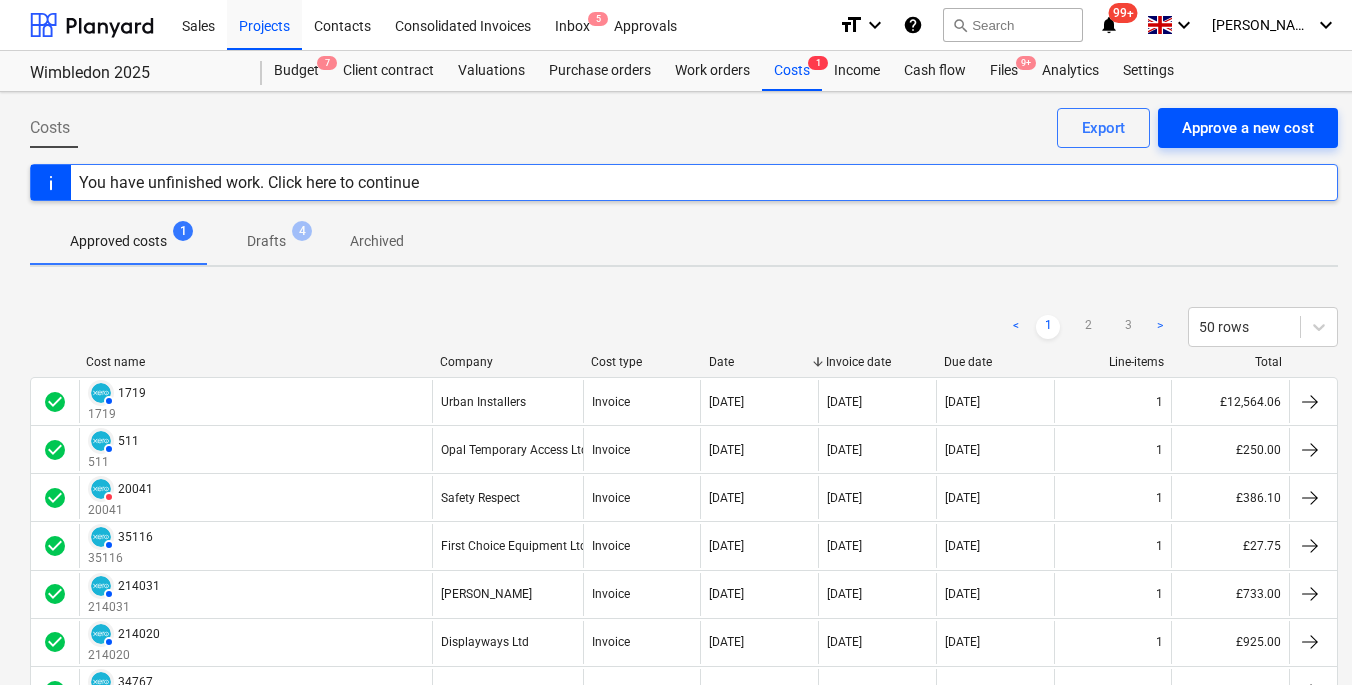 click on "Approve a new cost" at bounding box center [1248, 128] 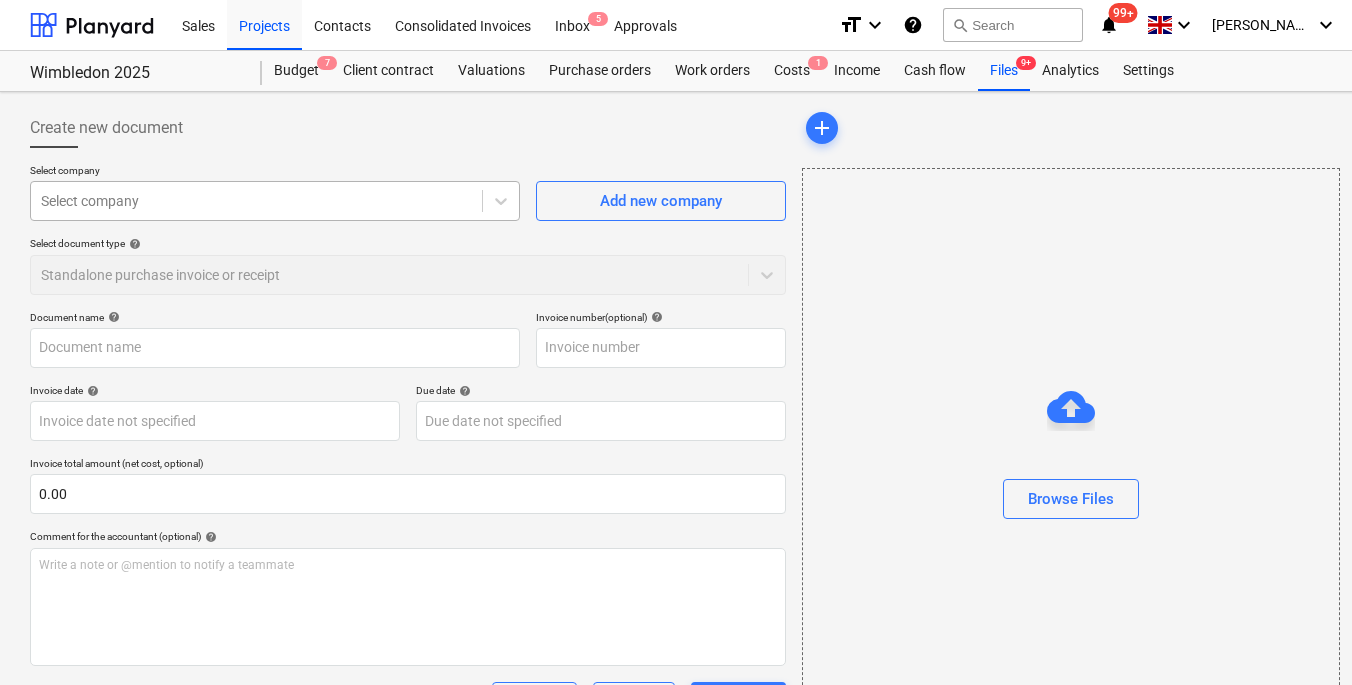 click at bounding box center (256, 201) 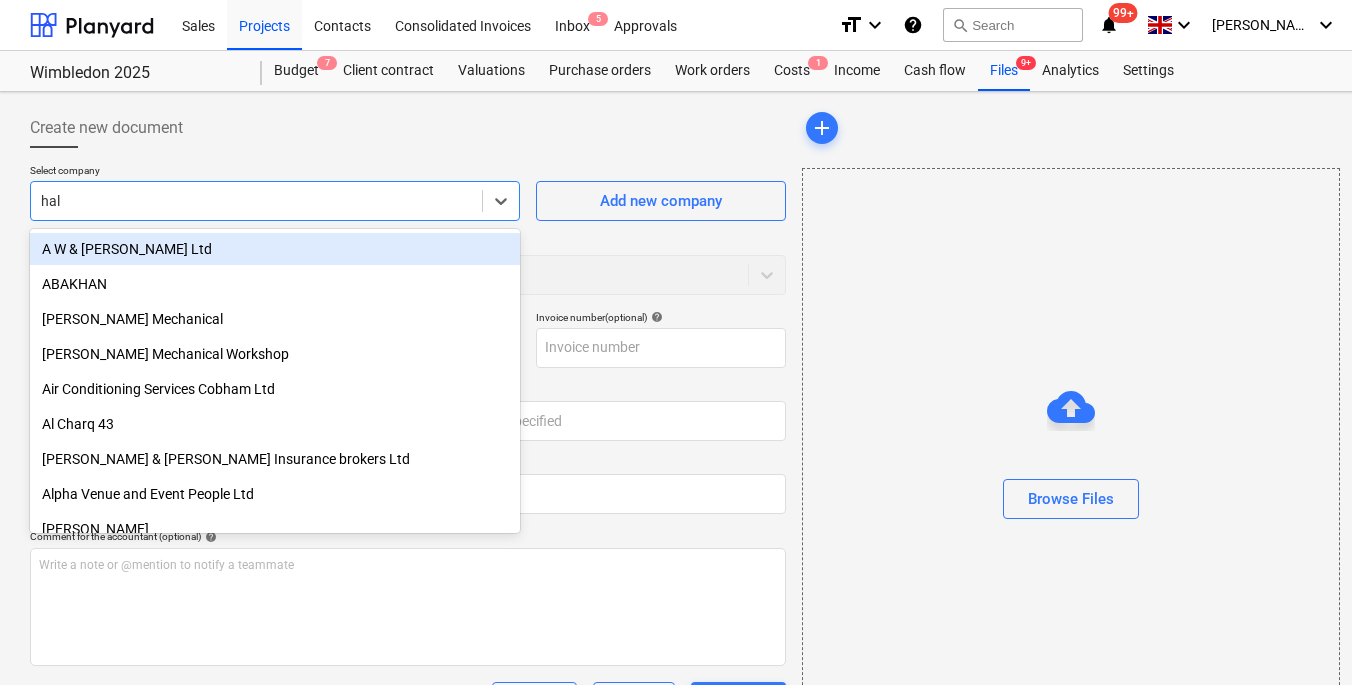 type on "halo" 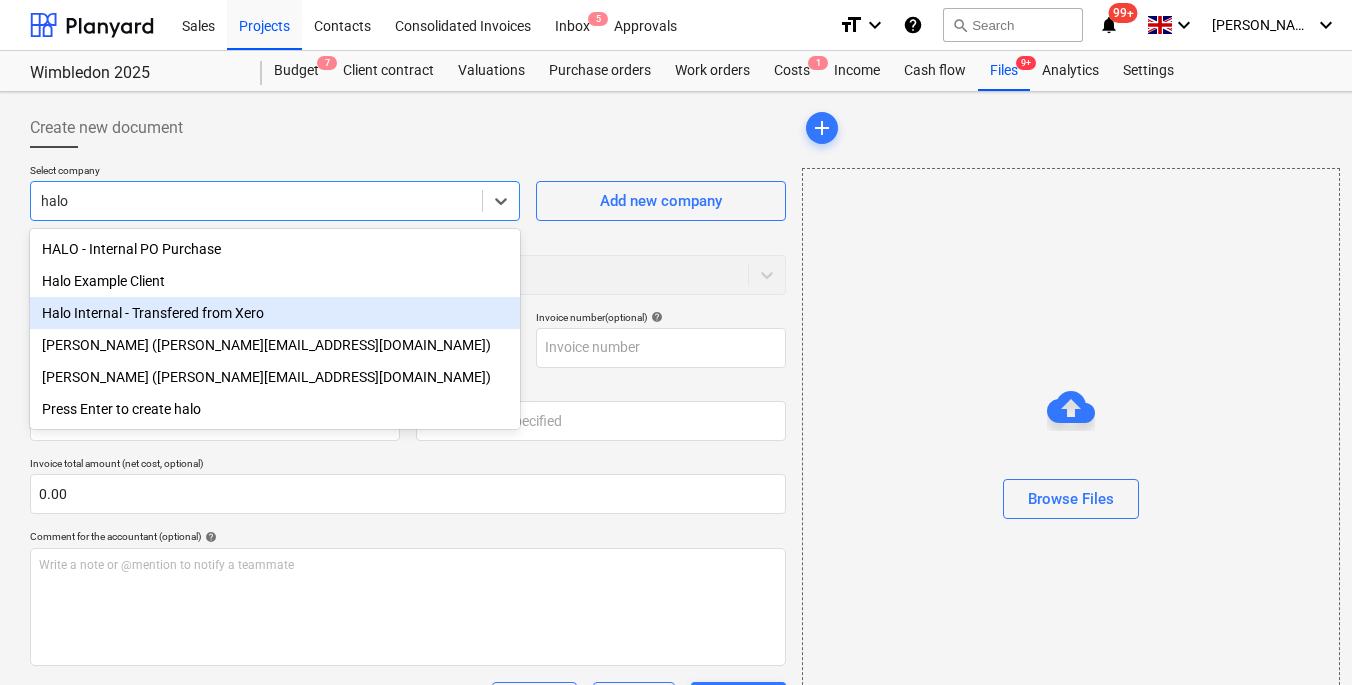 click on "Halo Internal - Transfered from Xero" at bounding box center (275, 313) 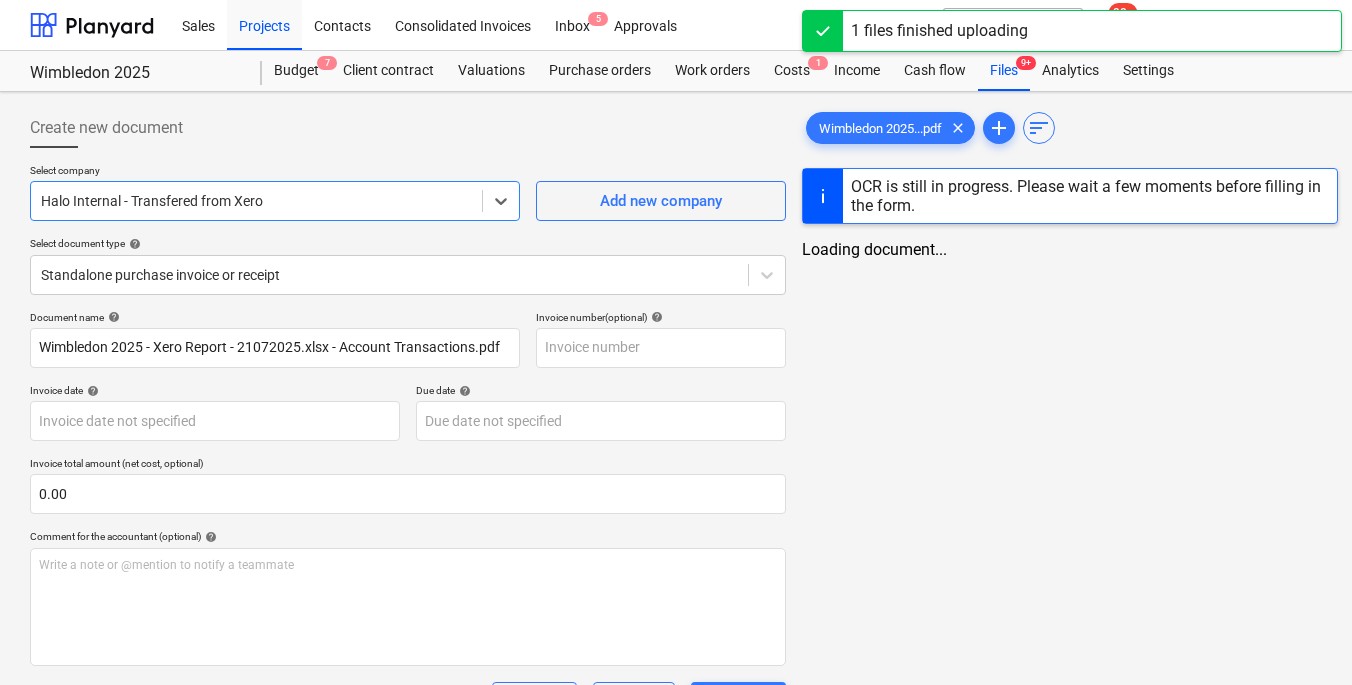 type on "Wimbledon 2025 - Xero Report - 21072025.xlsx - Account Transactions.pdf" 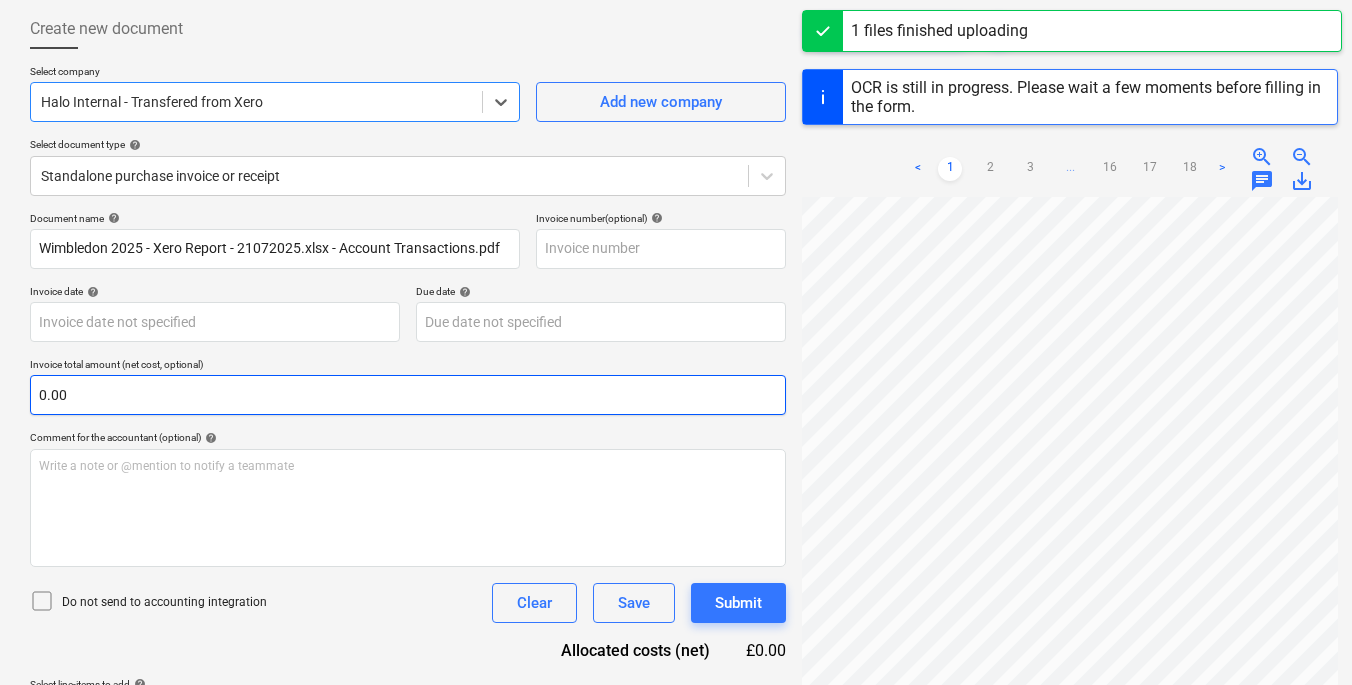 scroll, scrollTop: 108, scrollLeft: 0, axis: vertical 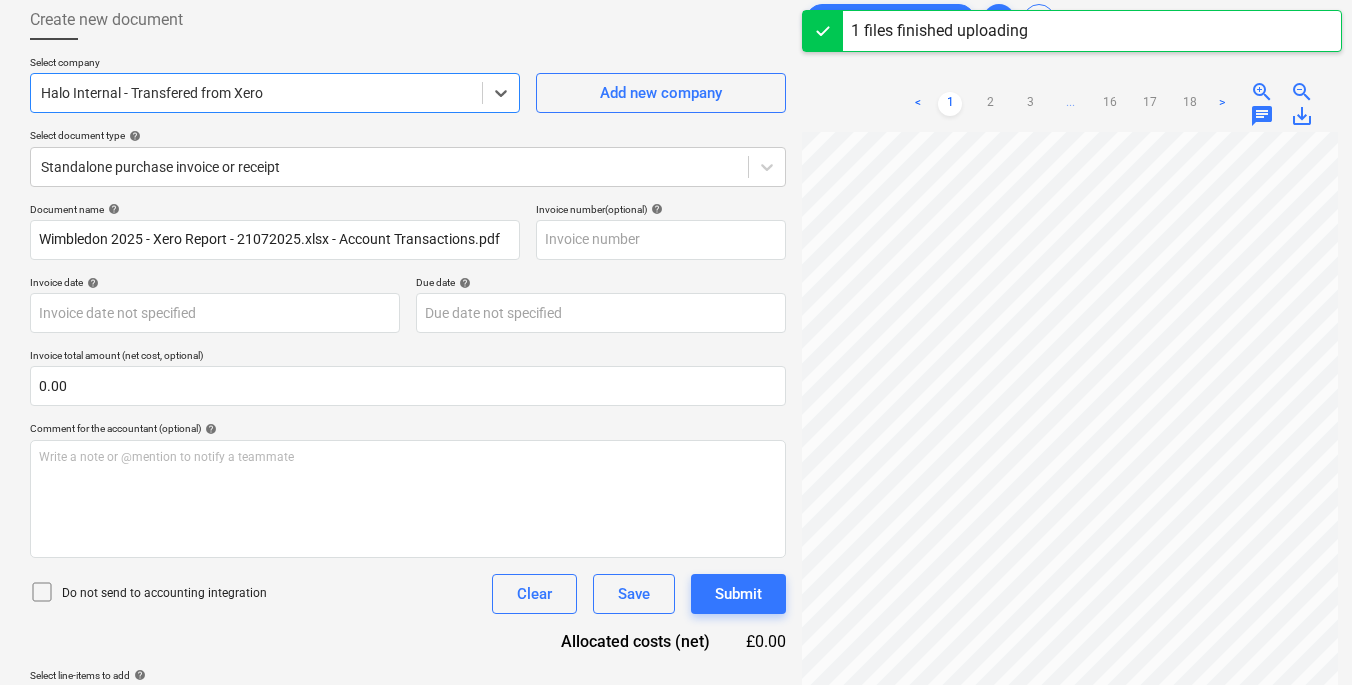 click 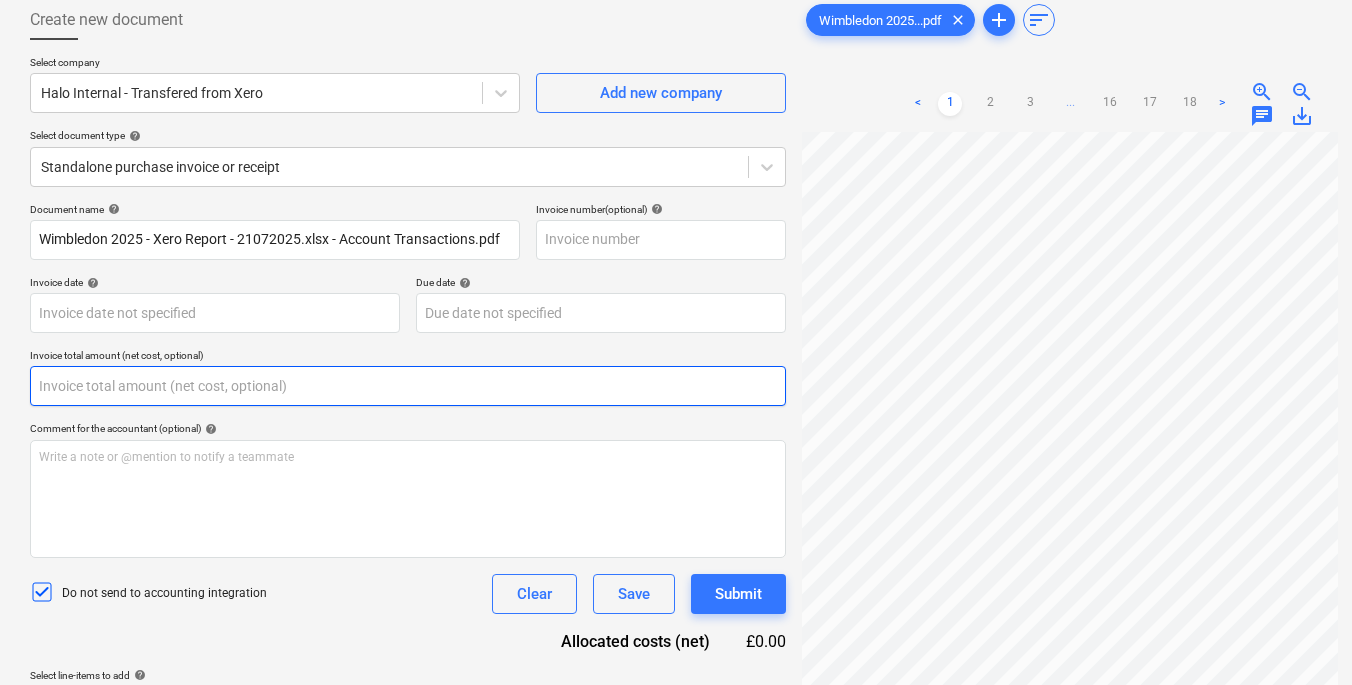click at bounding box center (408, 386) 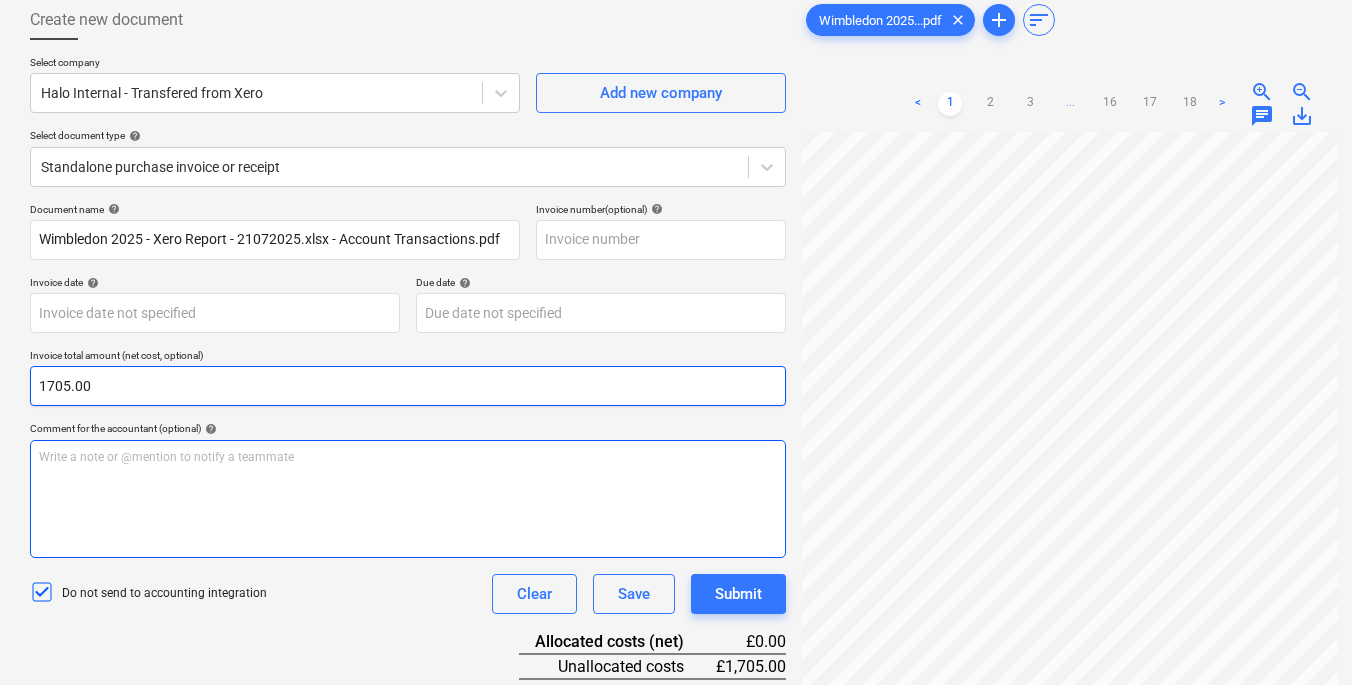 type on "1705.00" 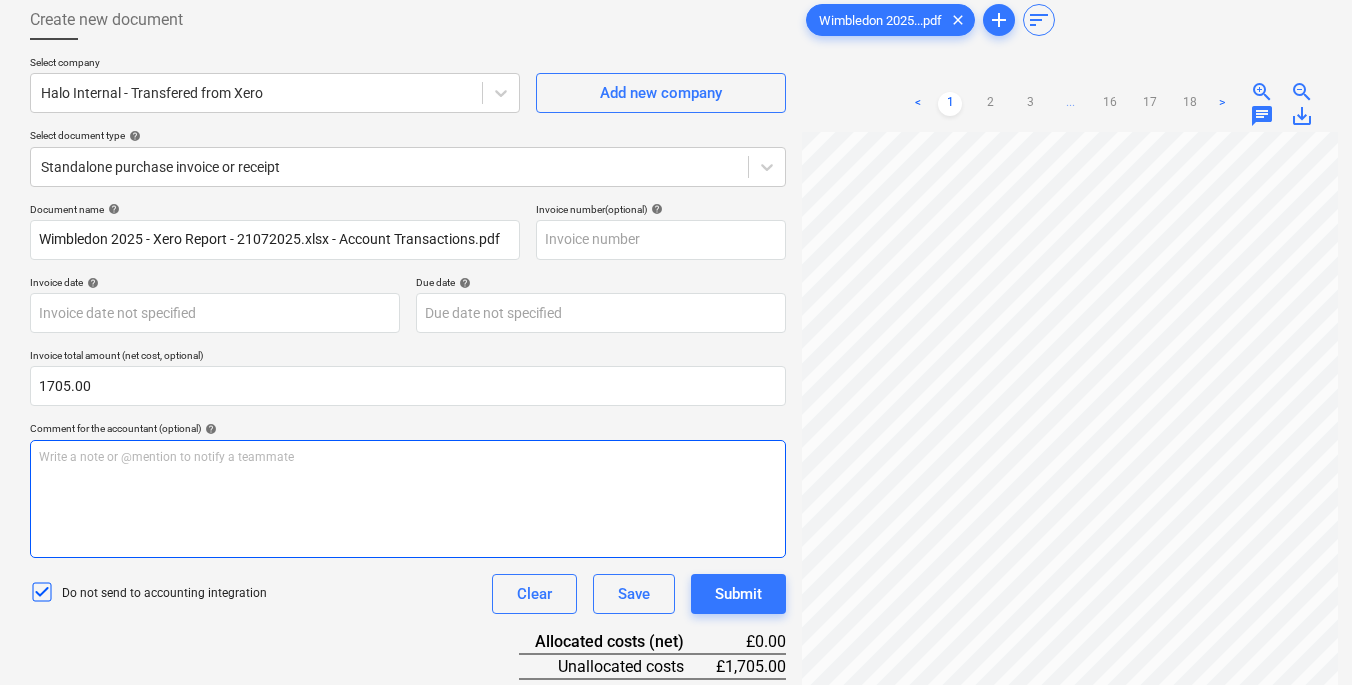 click on "Write a note or @mention to notify a teammate [PERSON_NAME]" at bounding box center (408, 499) 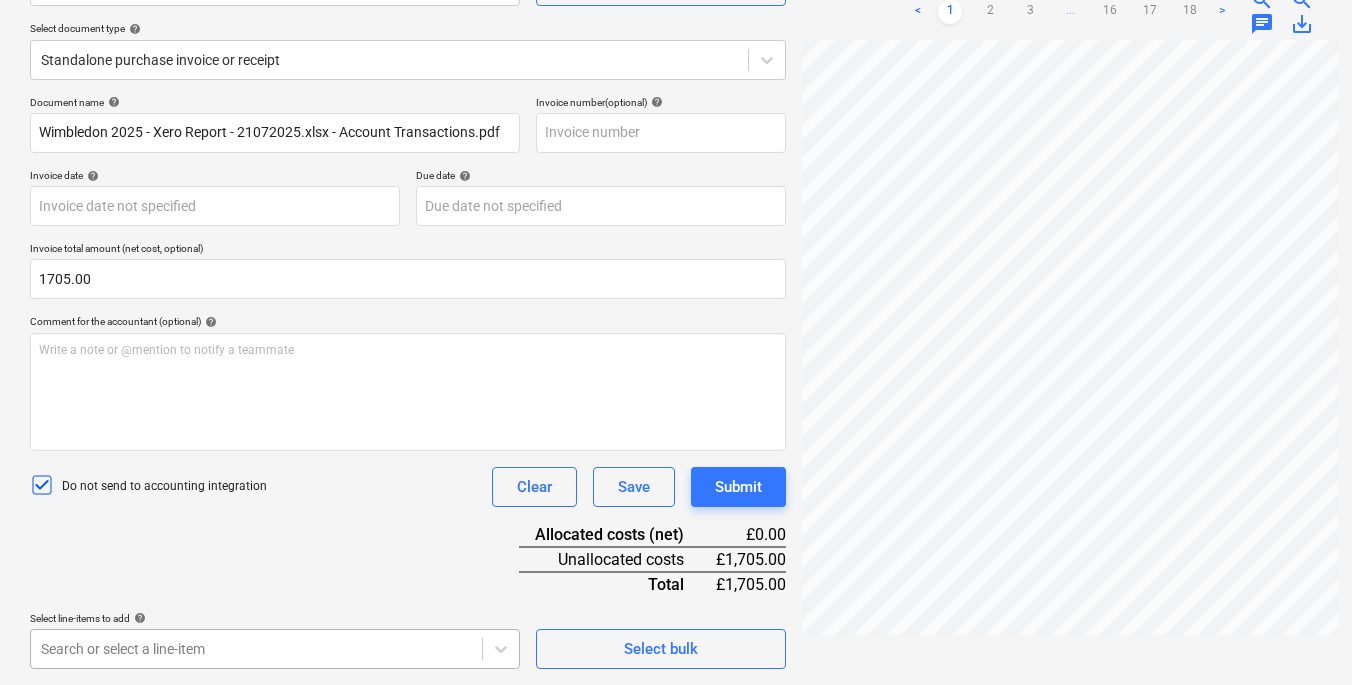 click on "Sales Projects Contacts Consolidated Invoices Inbox 5 Approvals format_size keyboard_arrow_down help search Search notifications 99+ keyboard_arrow_down [PERSON_NAME] keyboard_arrow_down Wimbledon 2025 Budget 7 Client contract Valuations Purchase orders Work orders Costs 1 Income Cash flow Files 9+ Analytics Settings Create new document Select company Halo Internal - Transfered from Xero   Add new company Select document type help Standalone purchase invoice or receipt Document name help Wimbledon 2025 - Xero Report - 21072025.xlsx - Account Transactions.pdf Invoice number  (optional) help Invoice date help Press the down arrow key to interact with the calendar and
select a date. Press the question mark key to get the keyboard shortcuts for changing dates. Due date help Press the down arrow key to interact with the calendar and
select a date. Press the question mark key to get the keyboard shortcuts for changing dates. Invoice total amount (net cost, optional) 1705.00 help ﻿ Clear Save Submit £0.00 <" at bounding box center (676, 127) 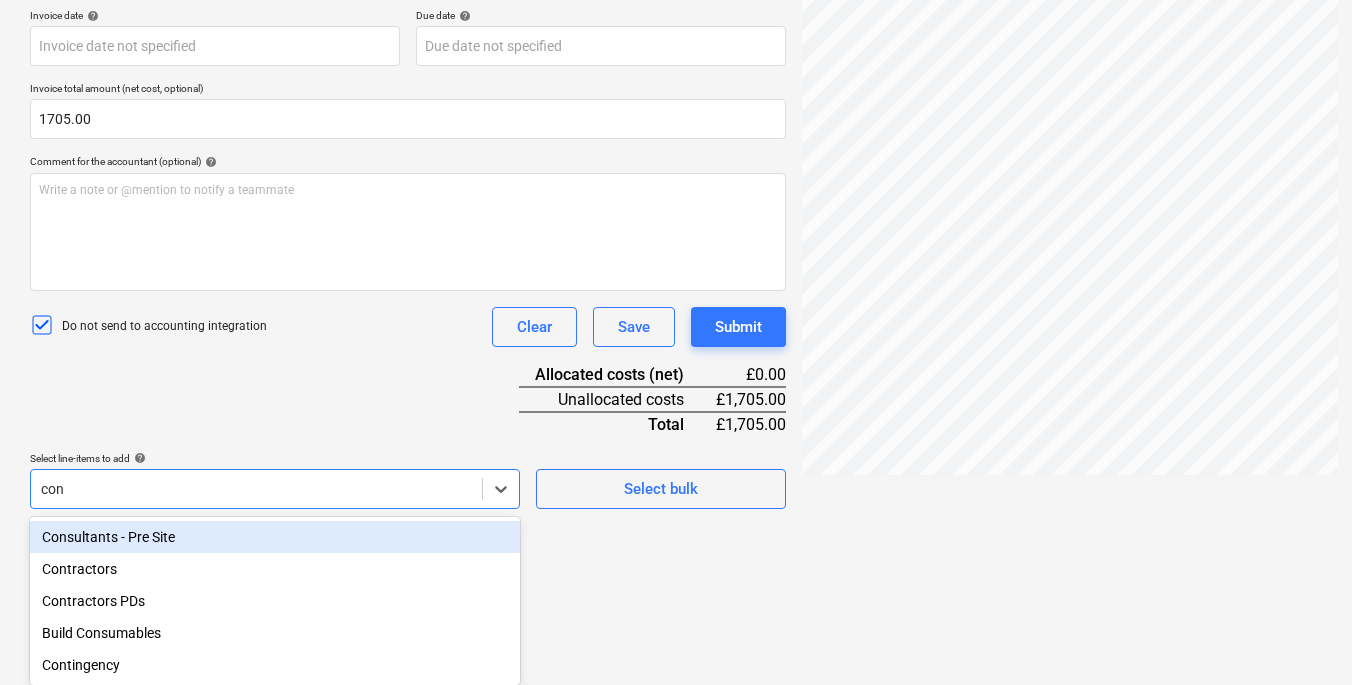 type on "cons" 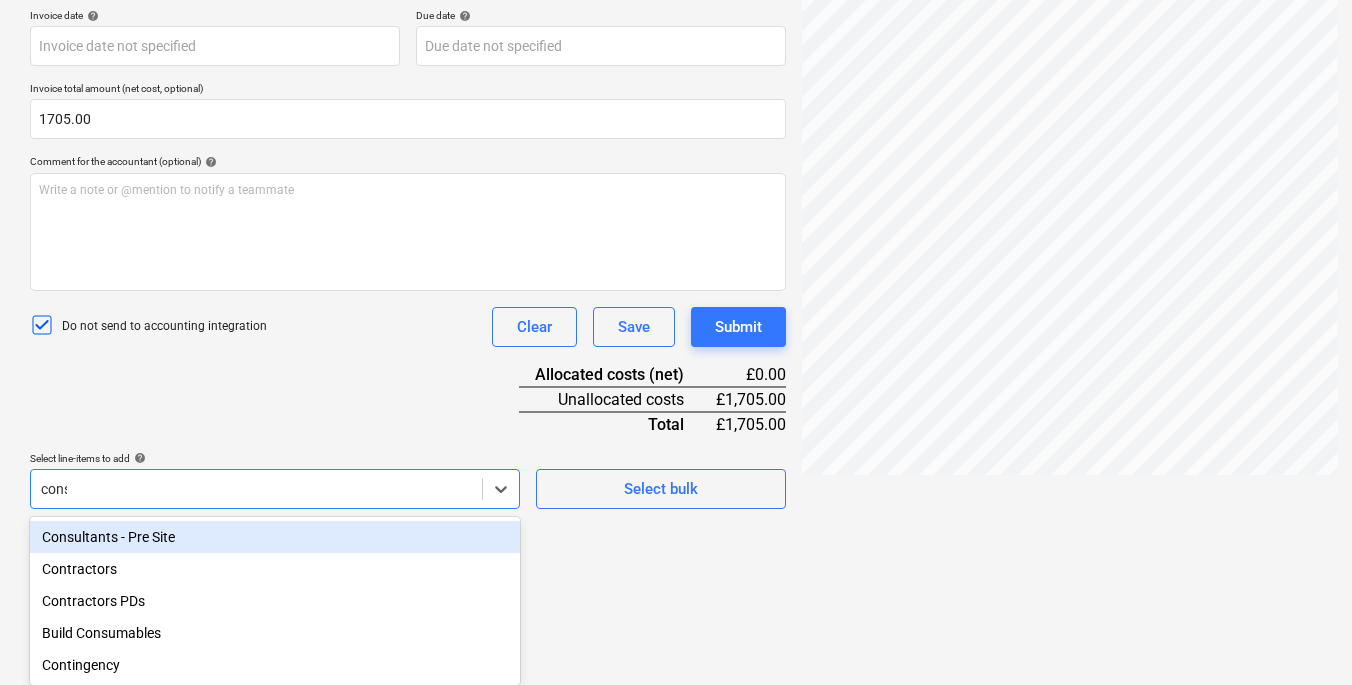 scroll, scrollTop: 280, scrollLeft: 0, axis: vertical 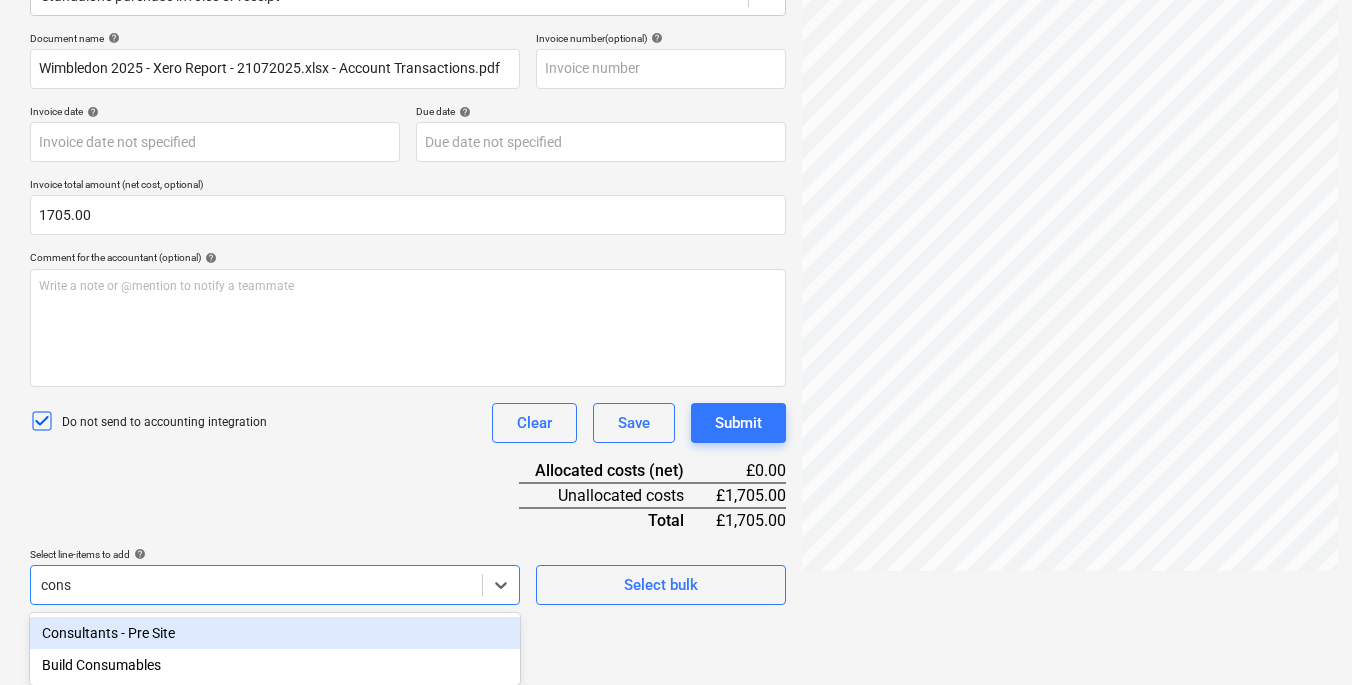 click on "Consultants - Pre Site" at bounding box center (275, 633) 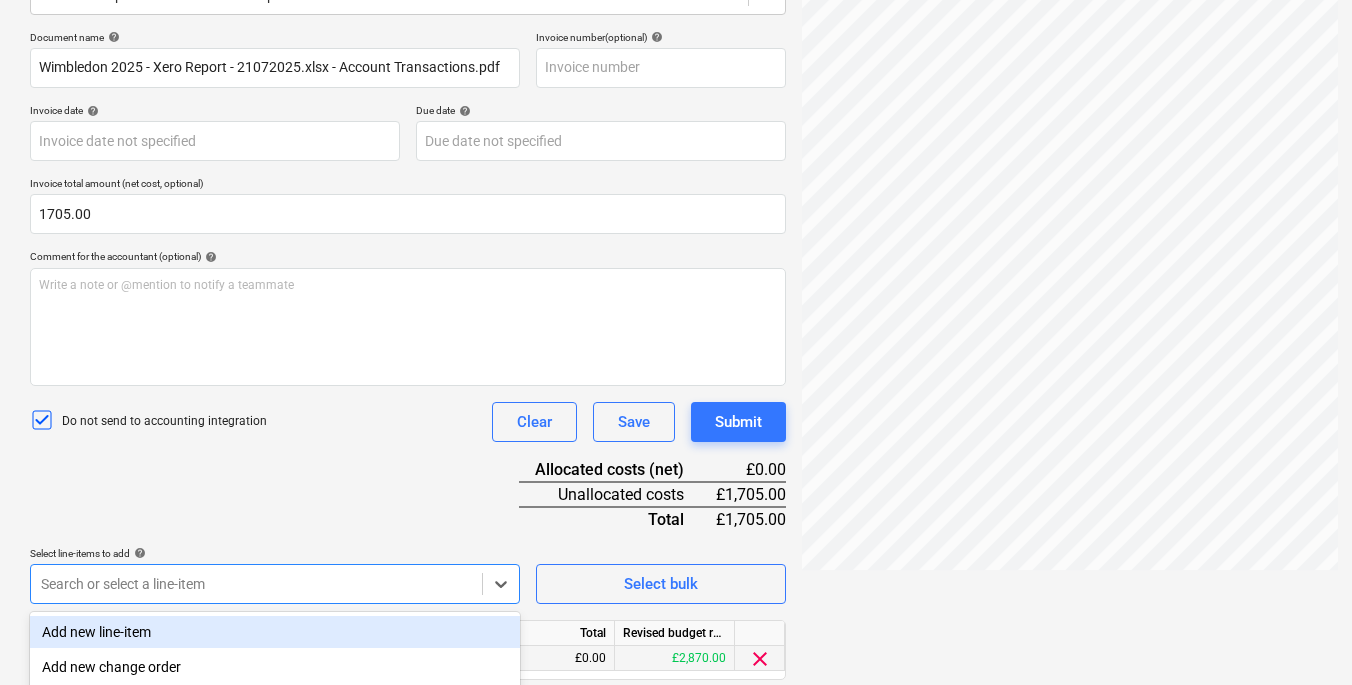click on "£0.00" at bounding box center [555, 658] 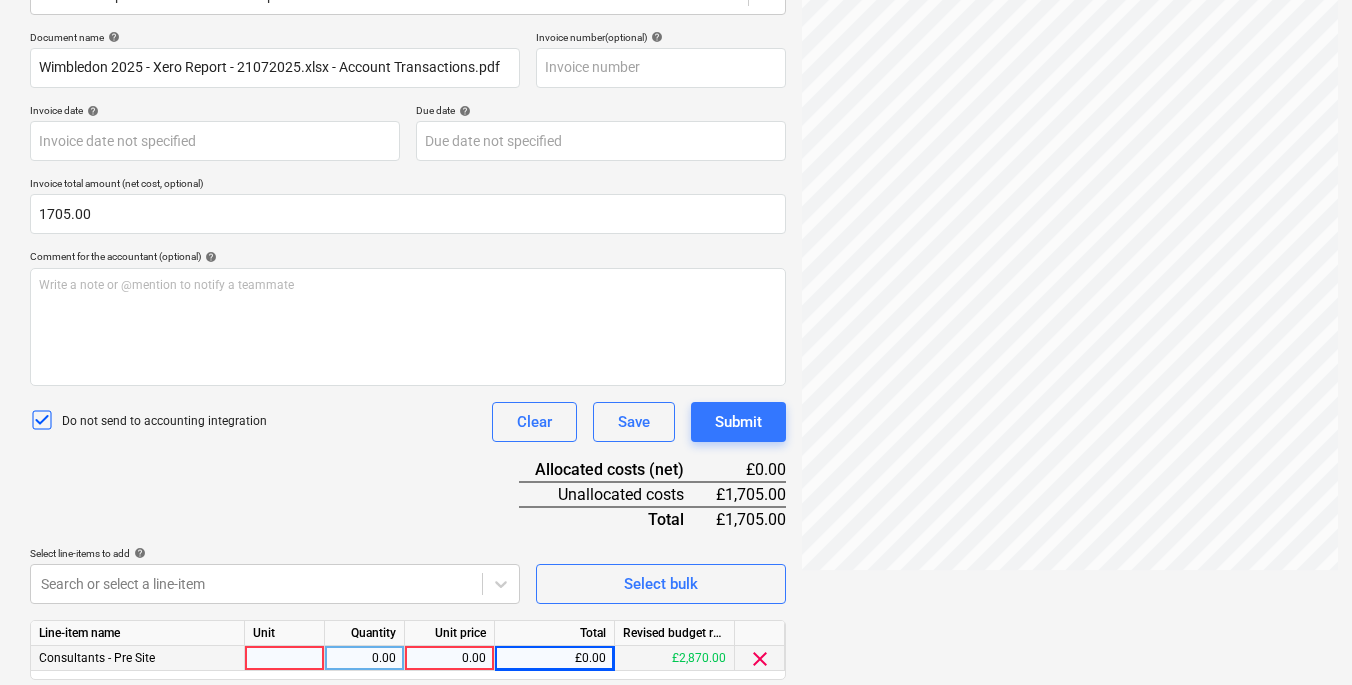 click at bounding box center [285, 658] 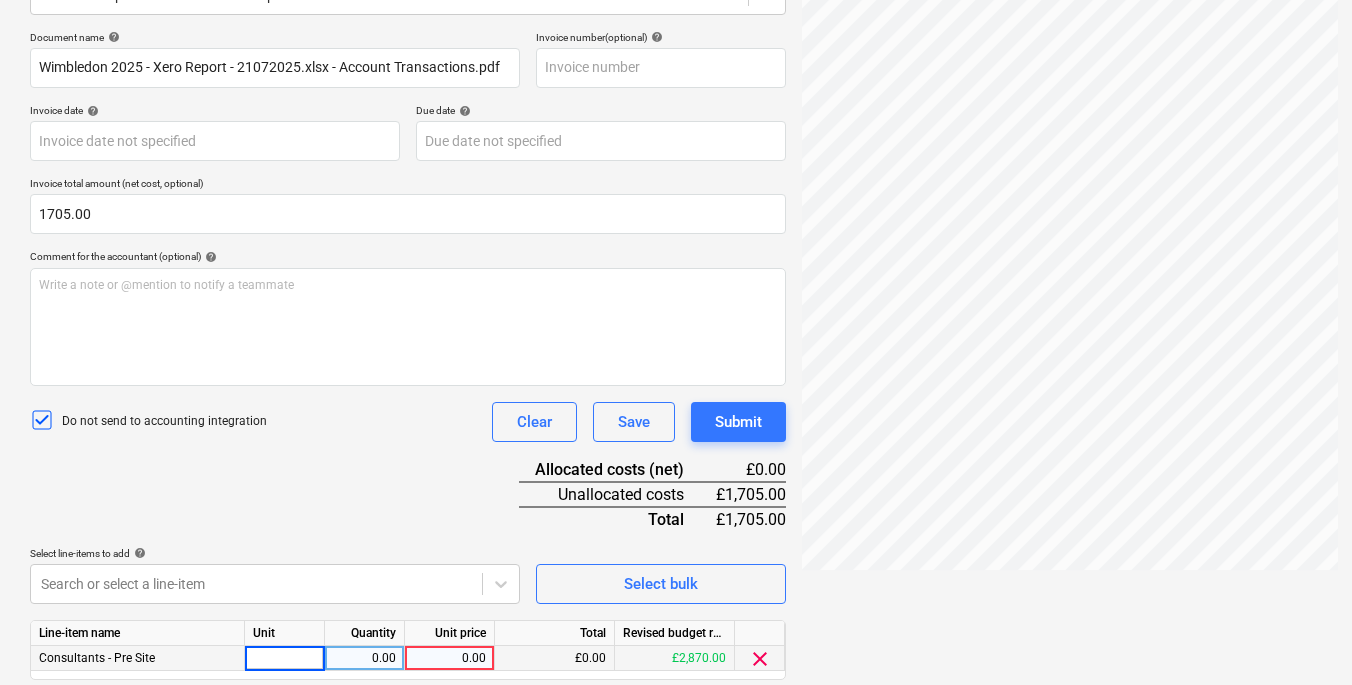 type on "1" 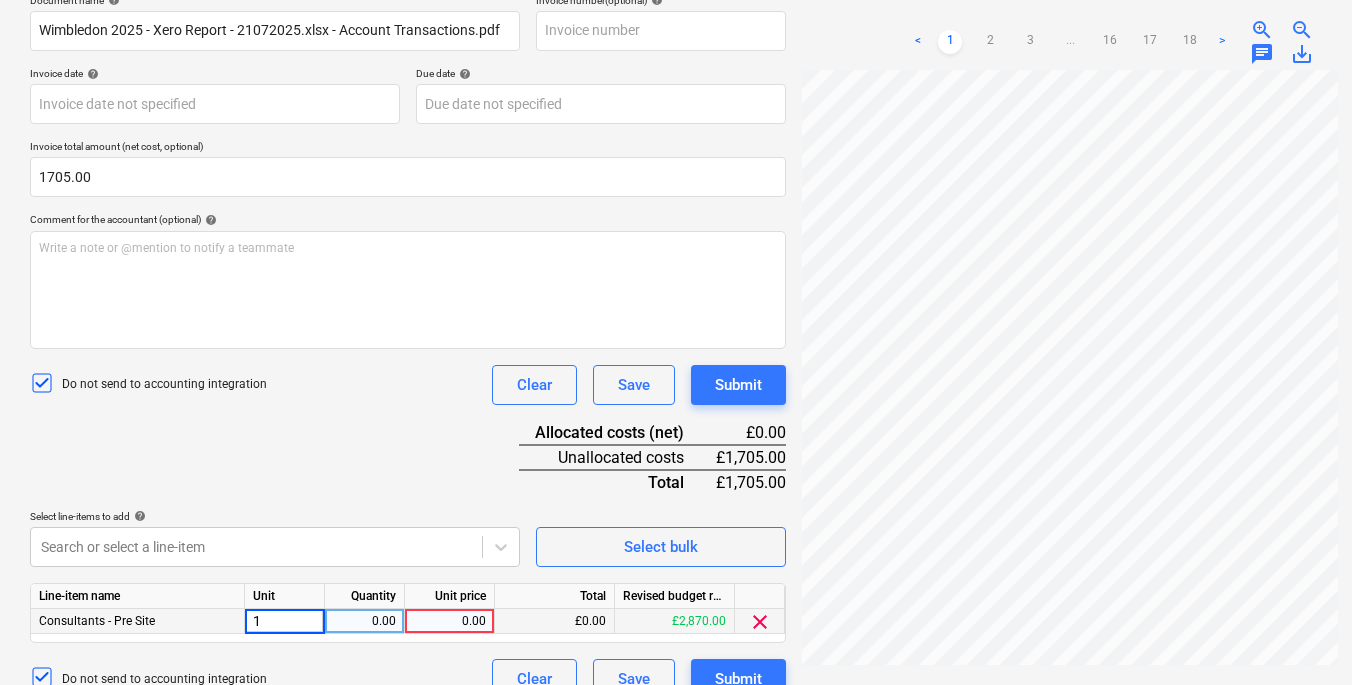 scroll, scrollTop: 347, scrollLeft: 0, axis: vertical 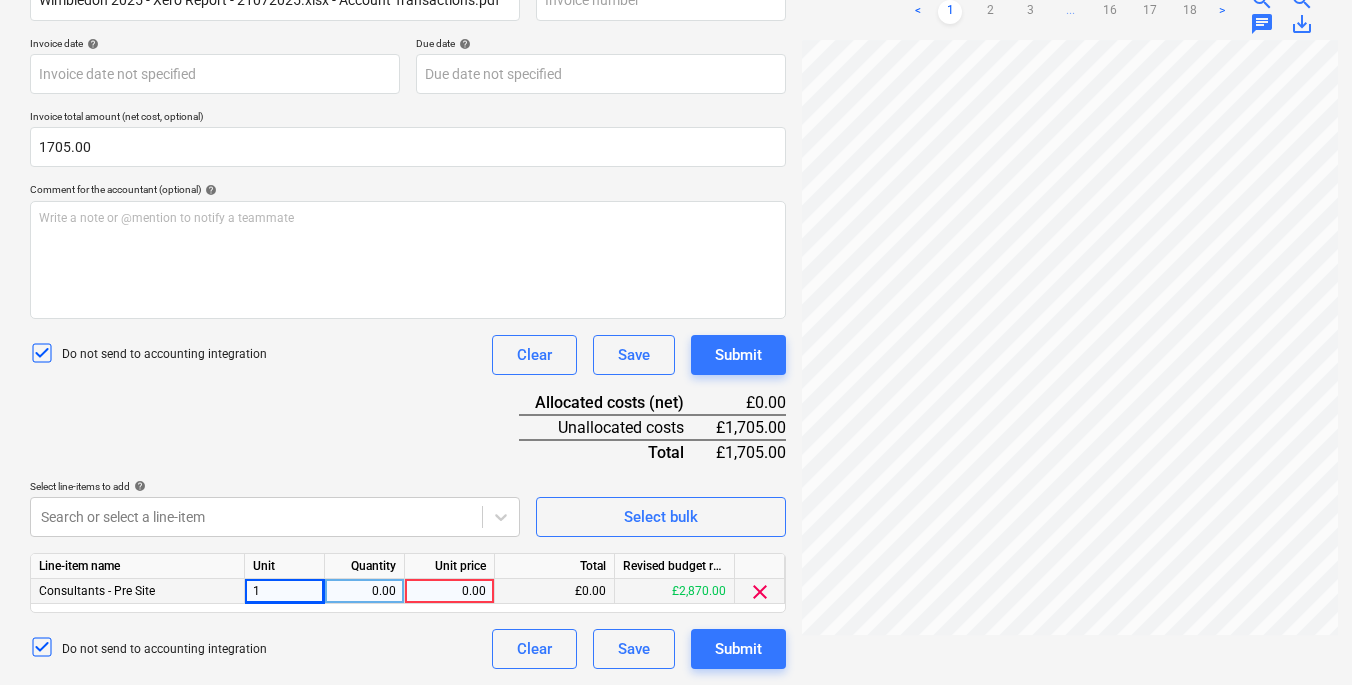 click on "0.00" at bounding box center (364, 591) 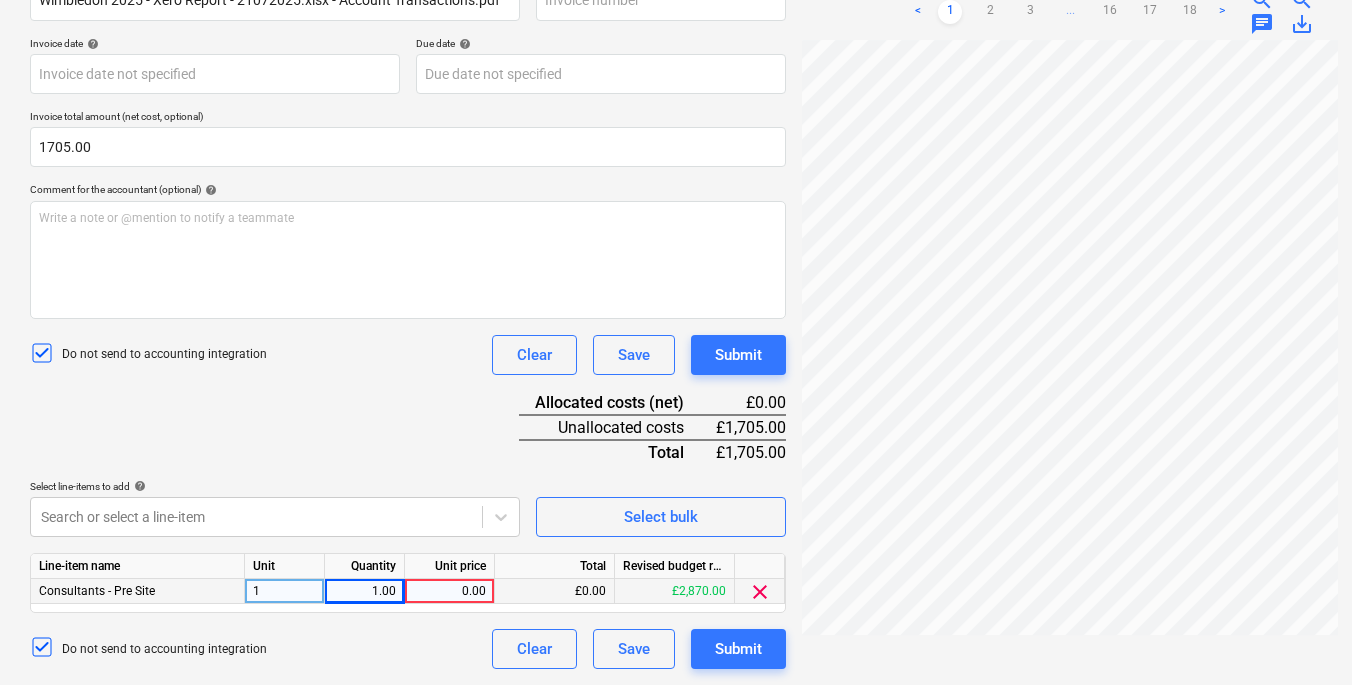 click on "0.00" at bounding box center (449, 591) 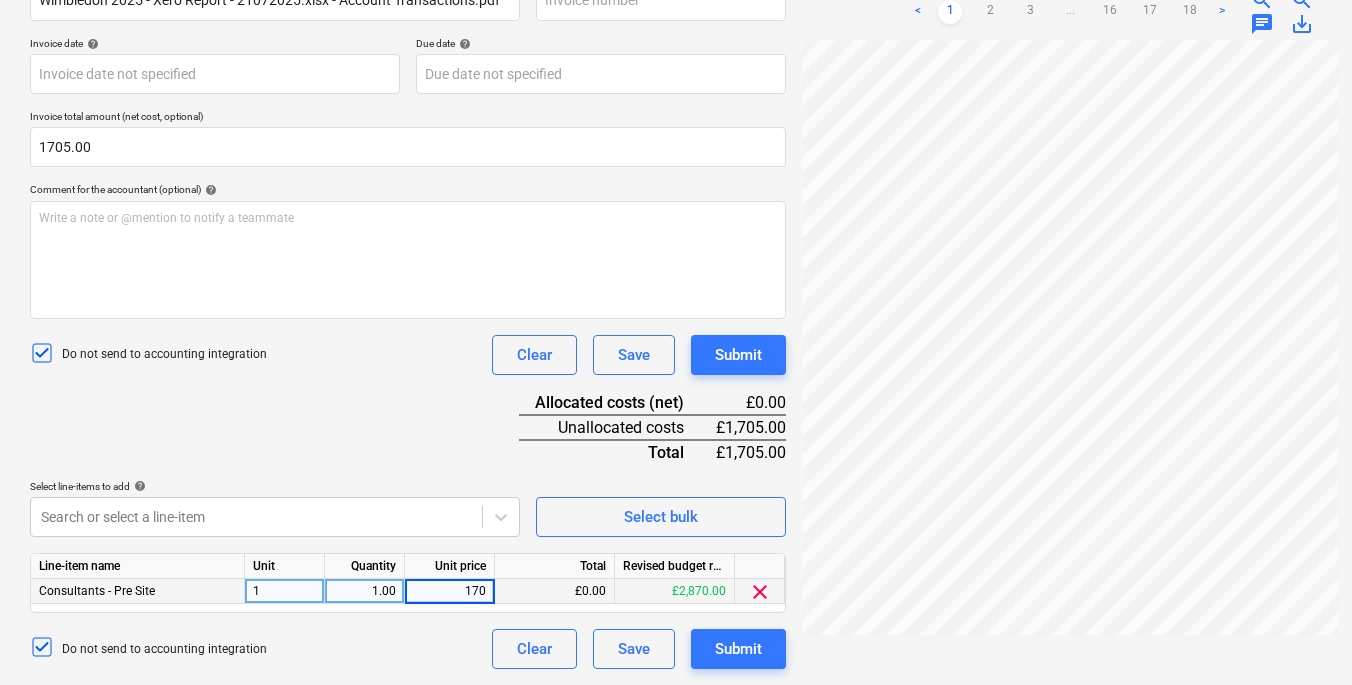 type on "1705" 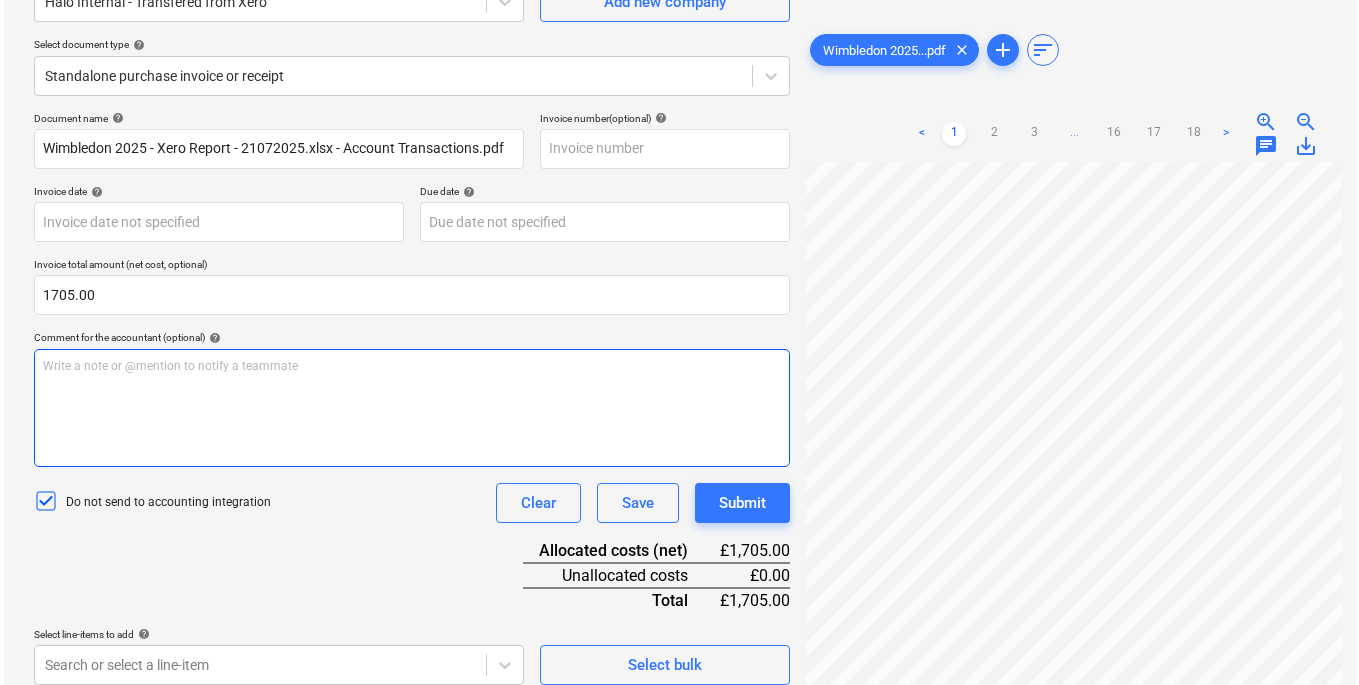 scroll, scrollTop: 347, scrollLeft: 0, axis: vertical 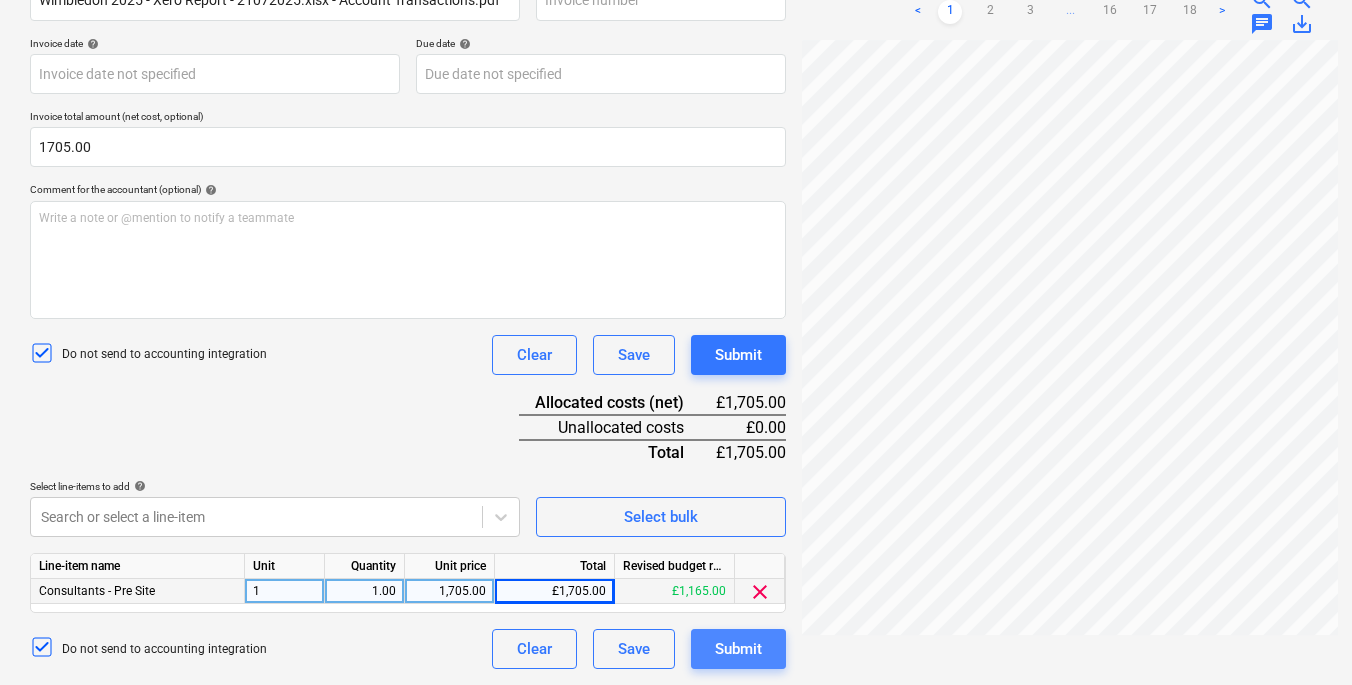 click on "Submit" at bounding box center [738, 649] 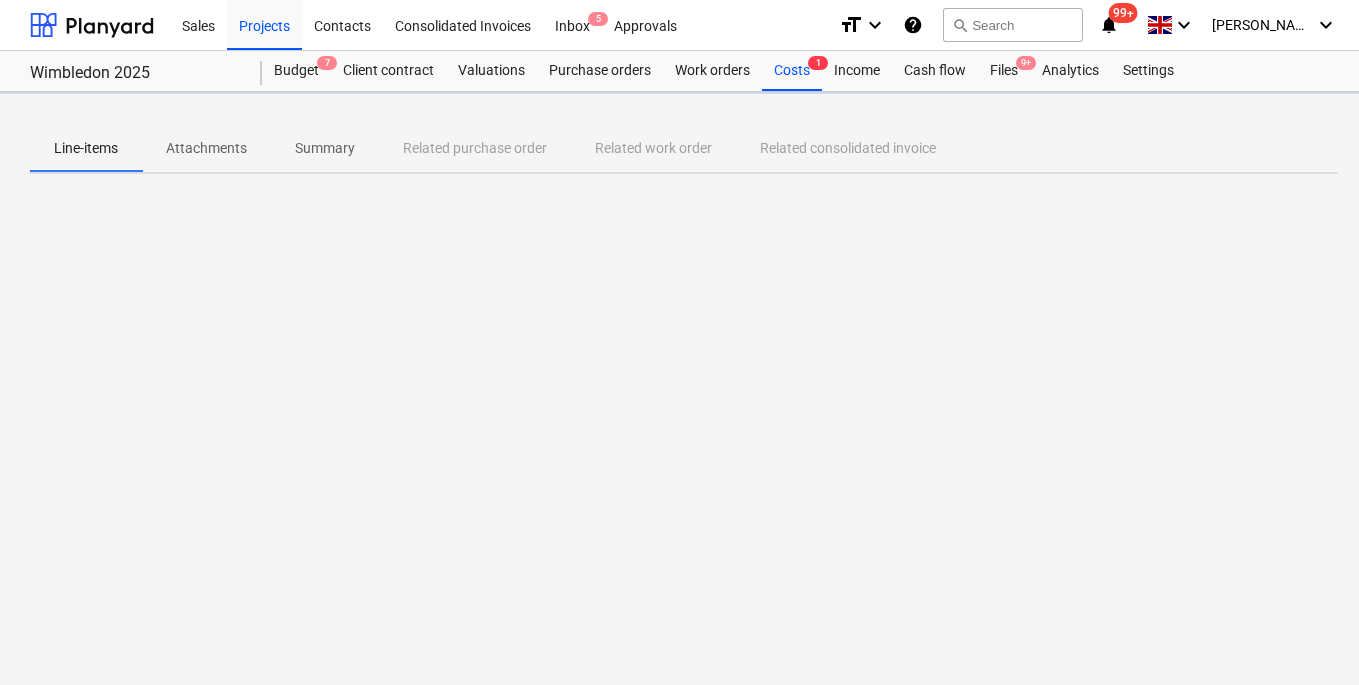 scroll, scrollTop: 0, scrollLeft: 0, axis: both 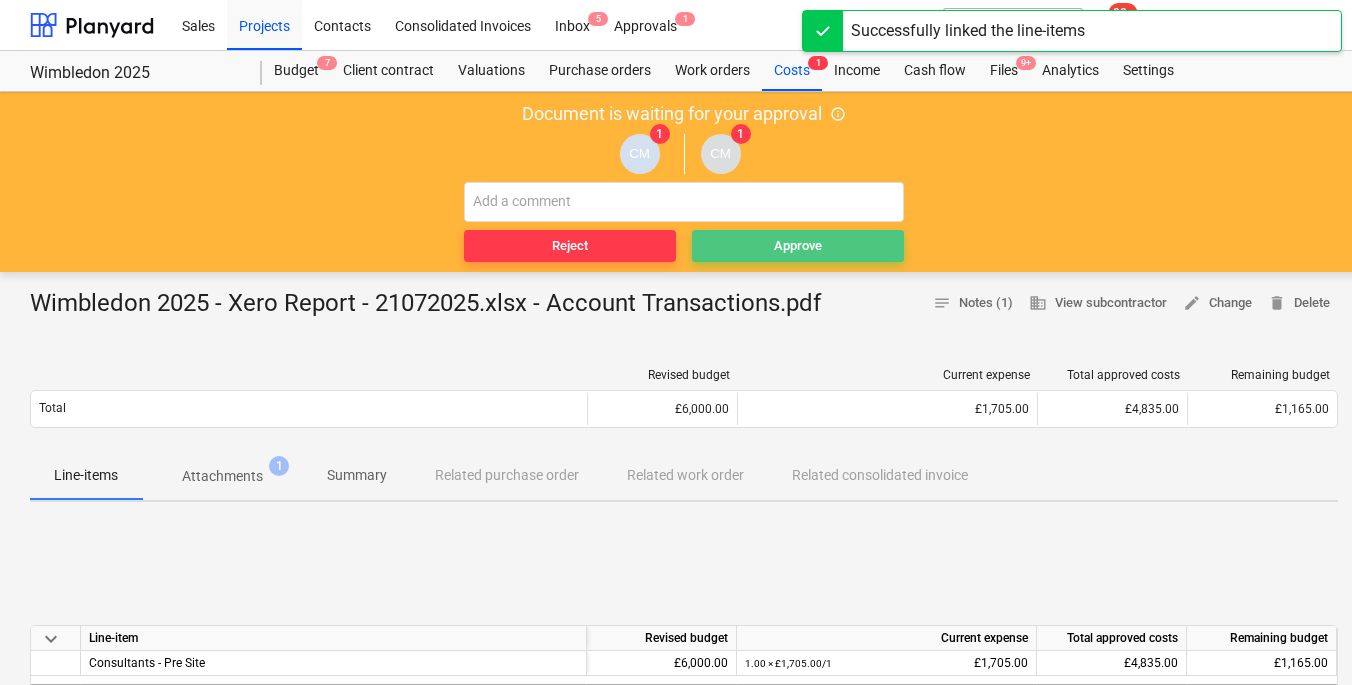 click on "Approve" at bounding box center (798, 246) 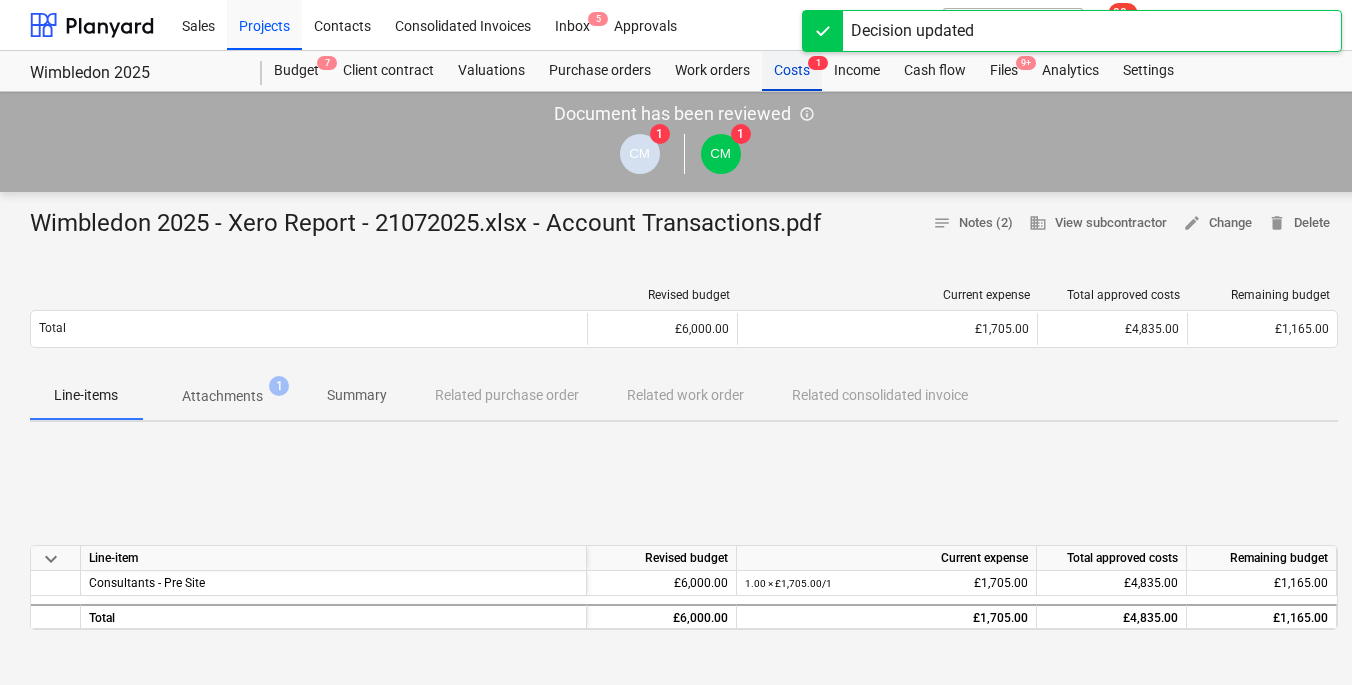 click on "Costs 1" at bounding box center (792, 71) 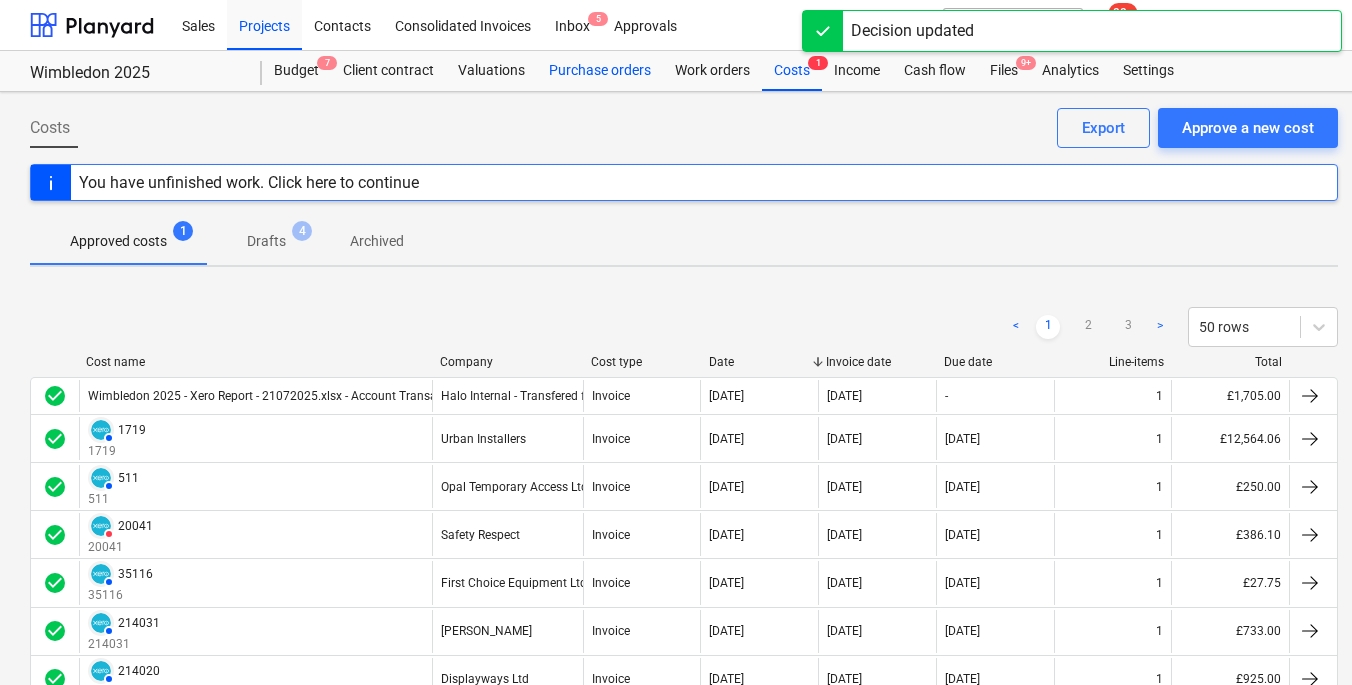 click on "Approve a new cost" at bounding box center [1248, 128] 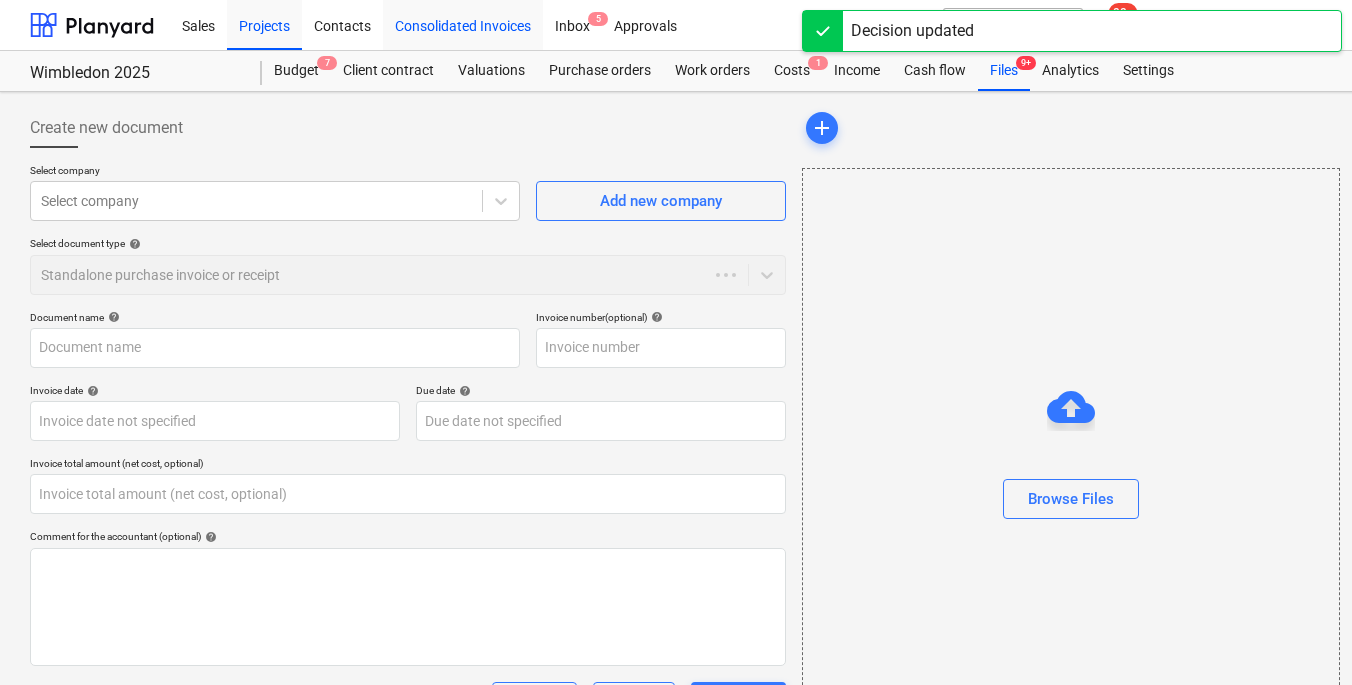 type on "0.00" 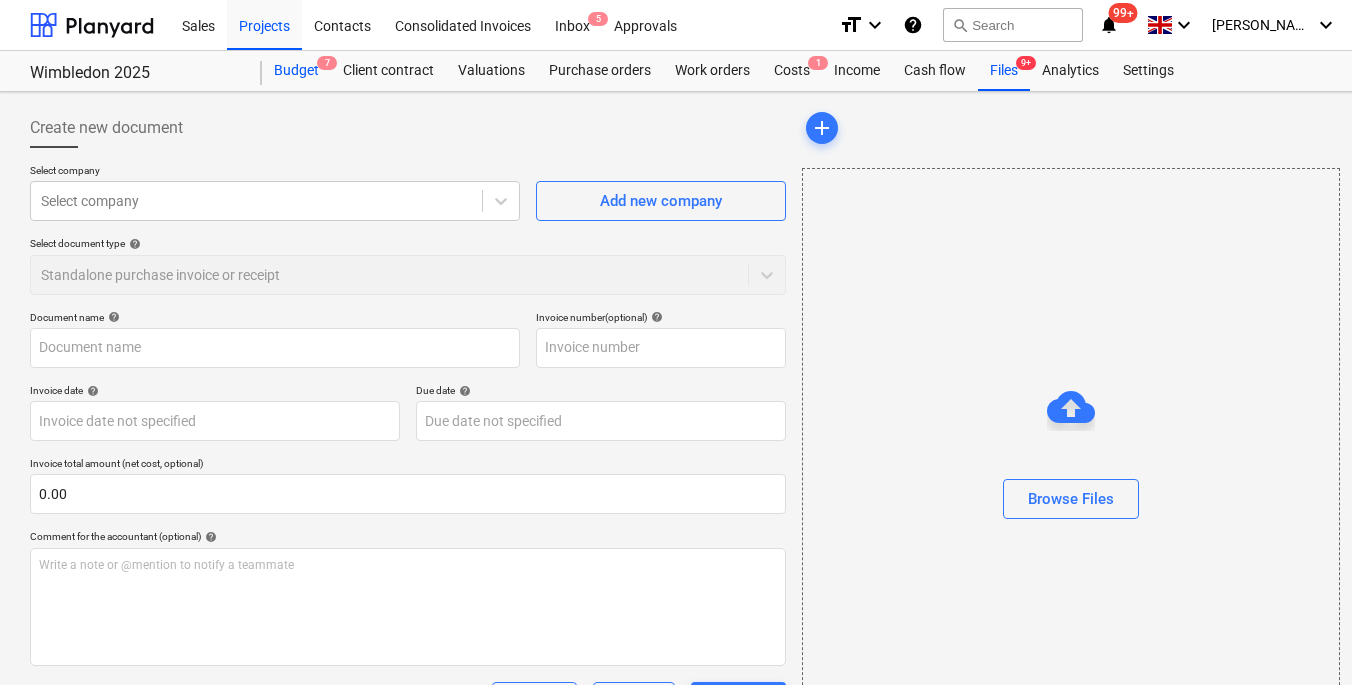 click on "Budget 7" at bounding box center (296, 71) 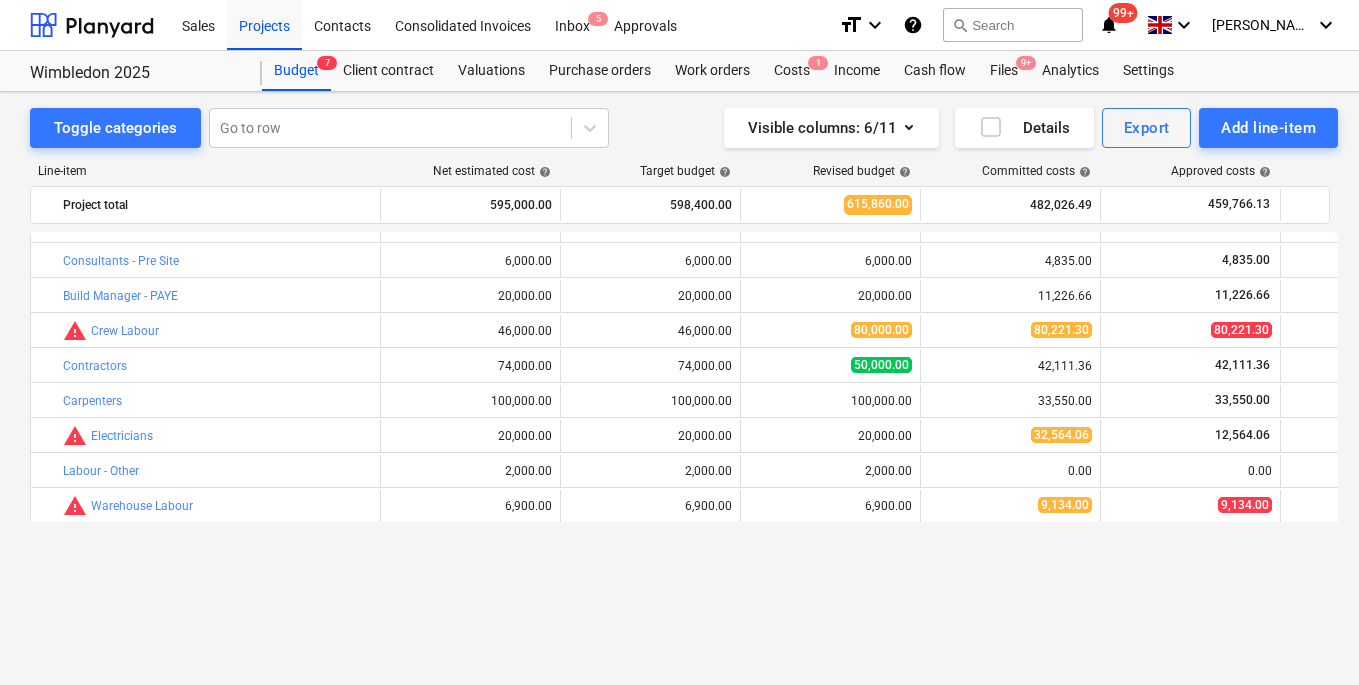 scroll, scrollTop: 44, scrollLeft: 0, axis: vertical 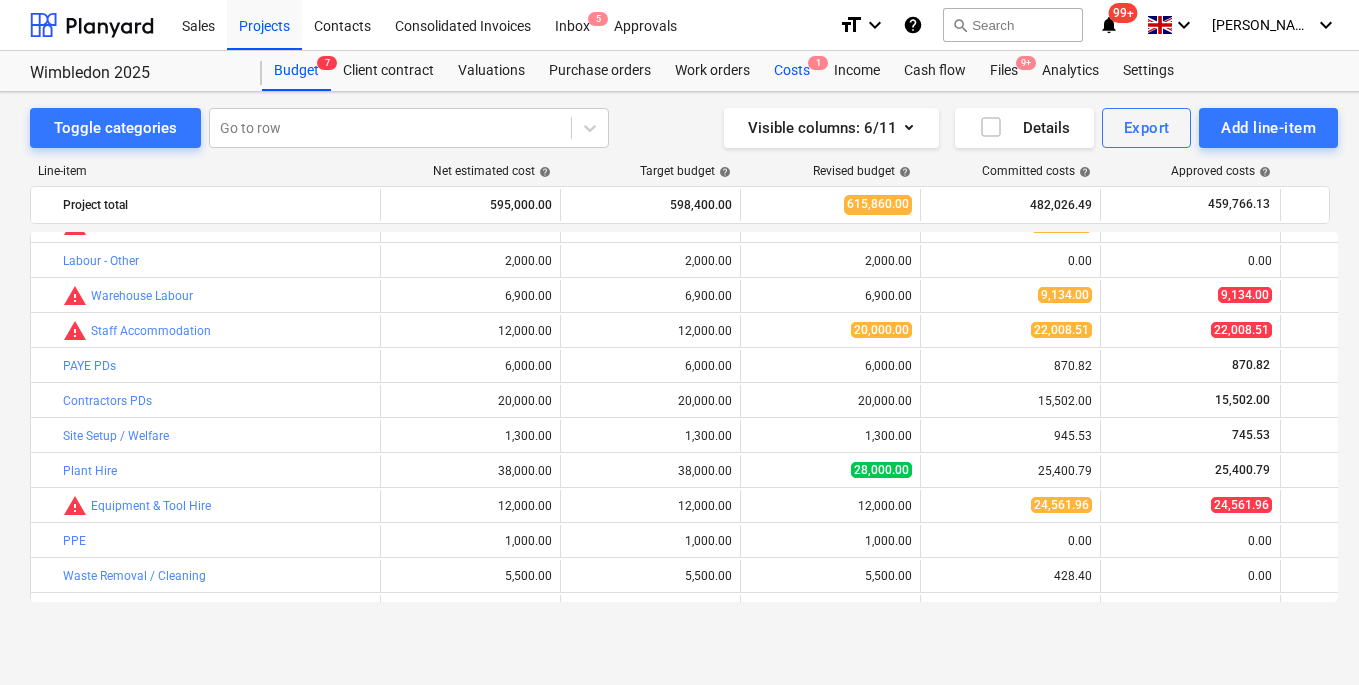 click on "Costs 1" at bounding box center [792, 71] 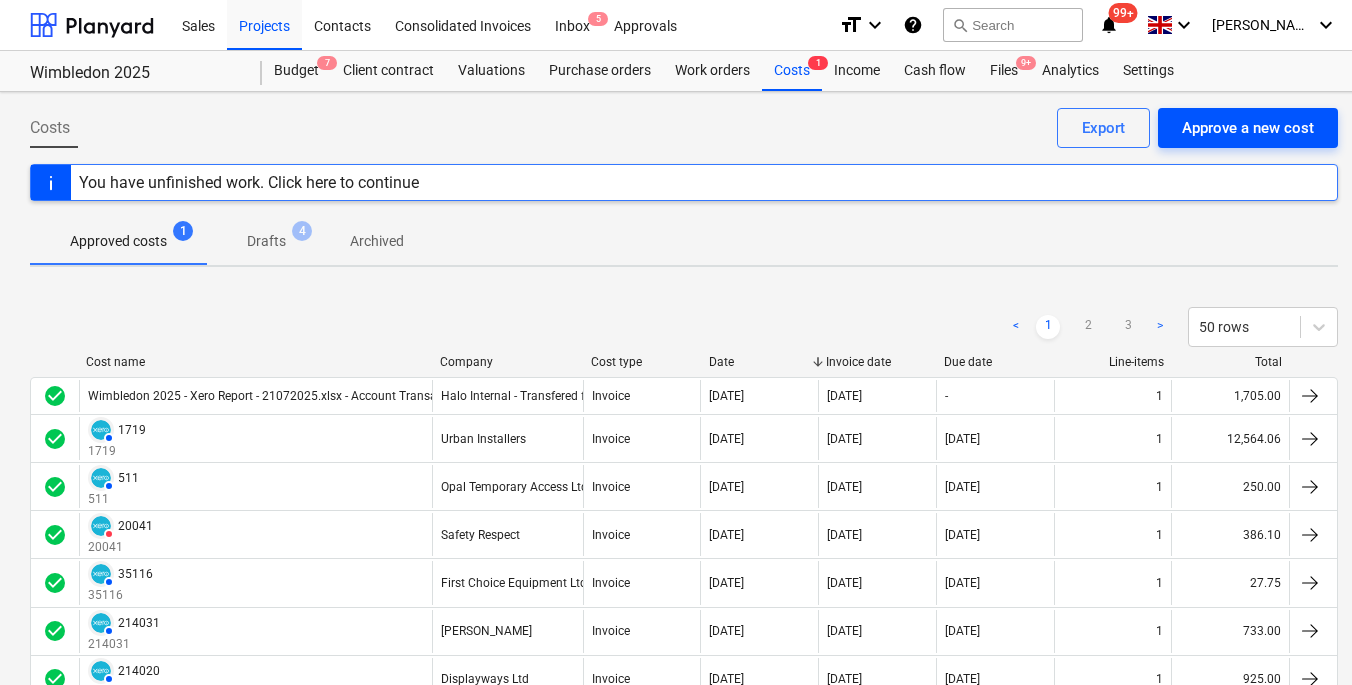 click on "Approve a new cost" at bounding box center [1248, 128] 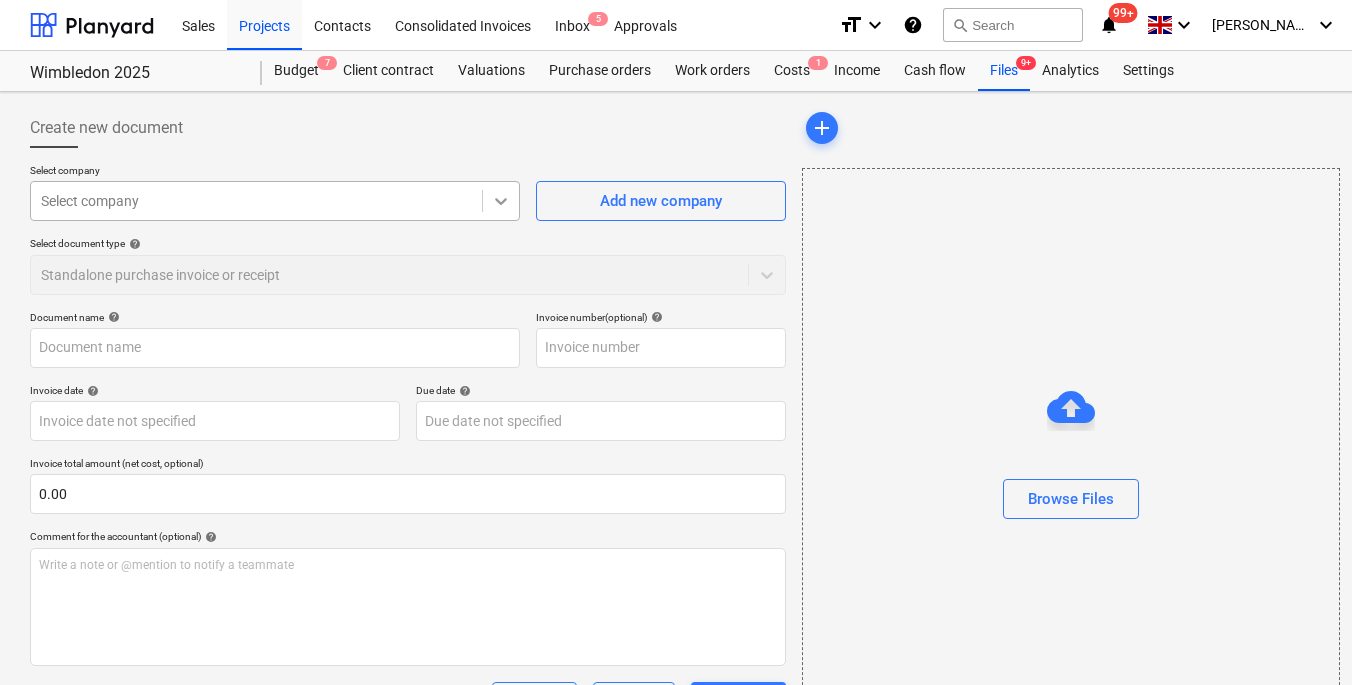 click 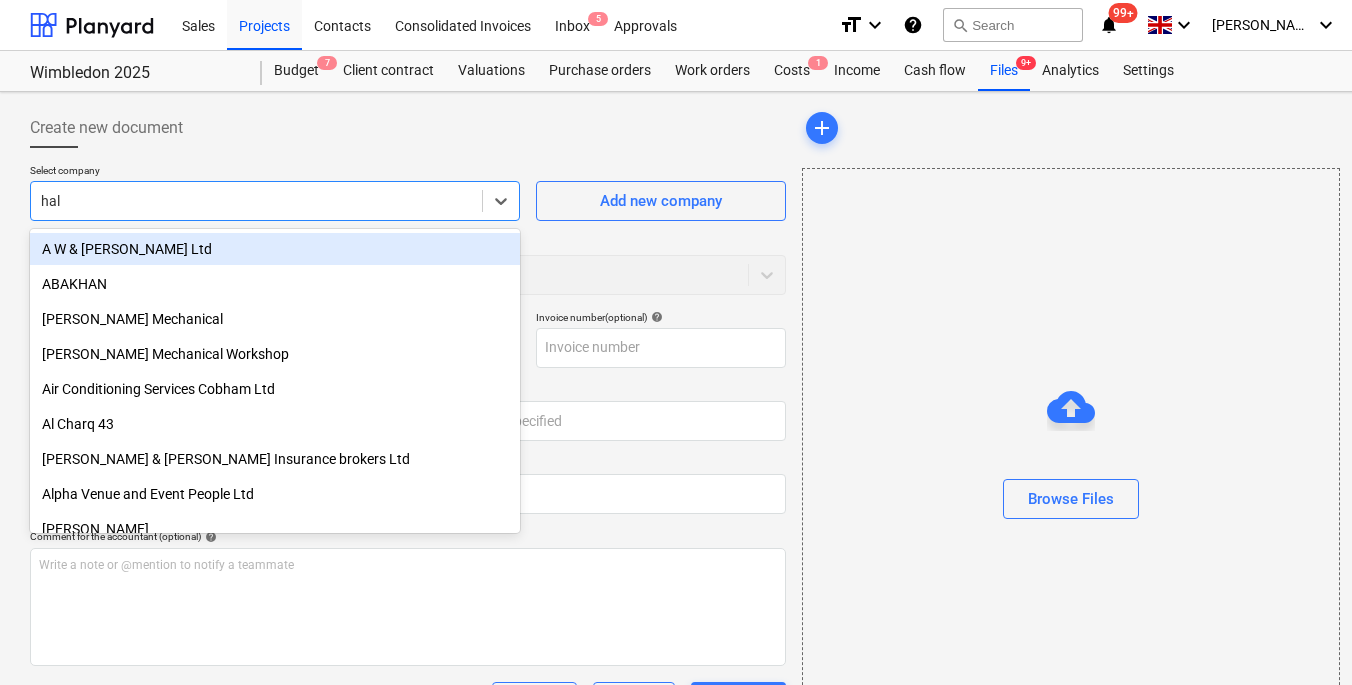 type on "halo" 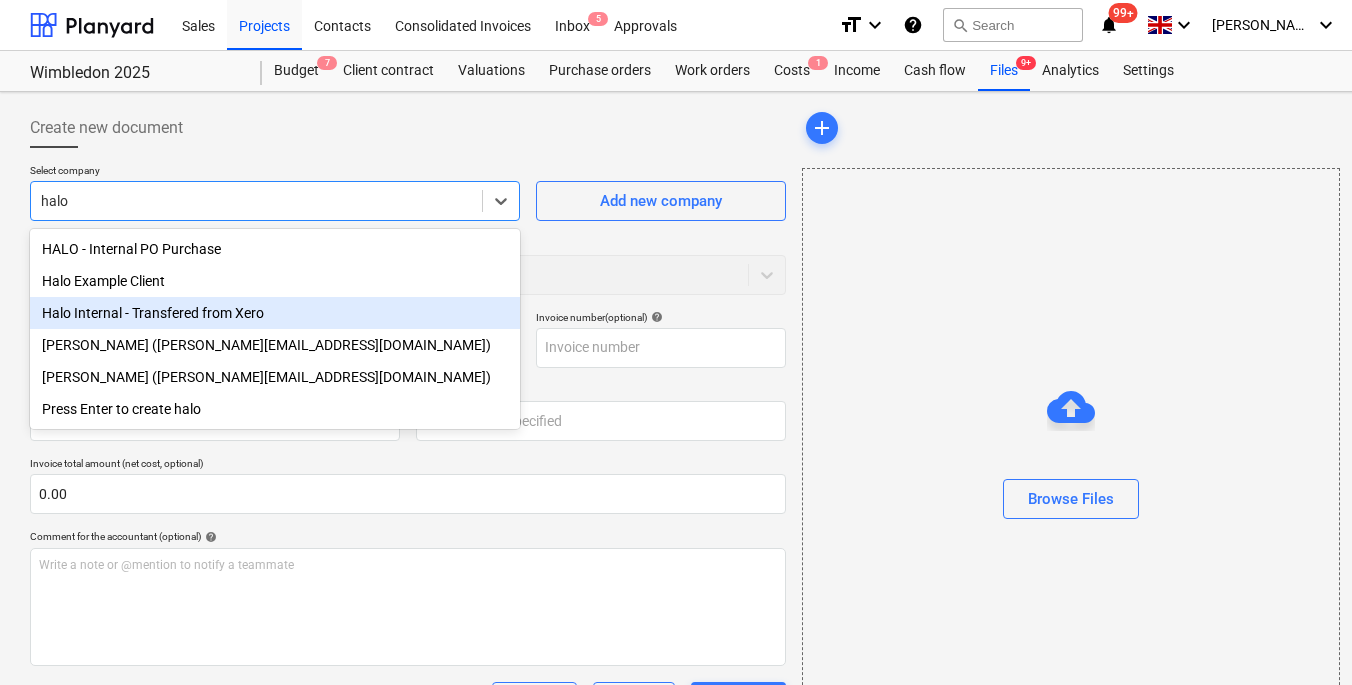 click on "Halo Internal - Transfered from Xero" at bounding box center (275, 313) 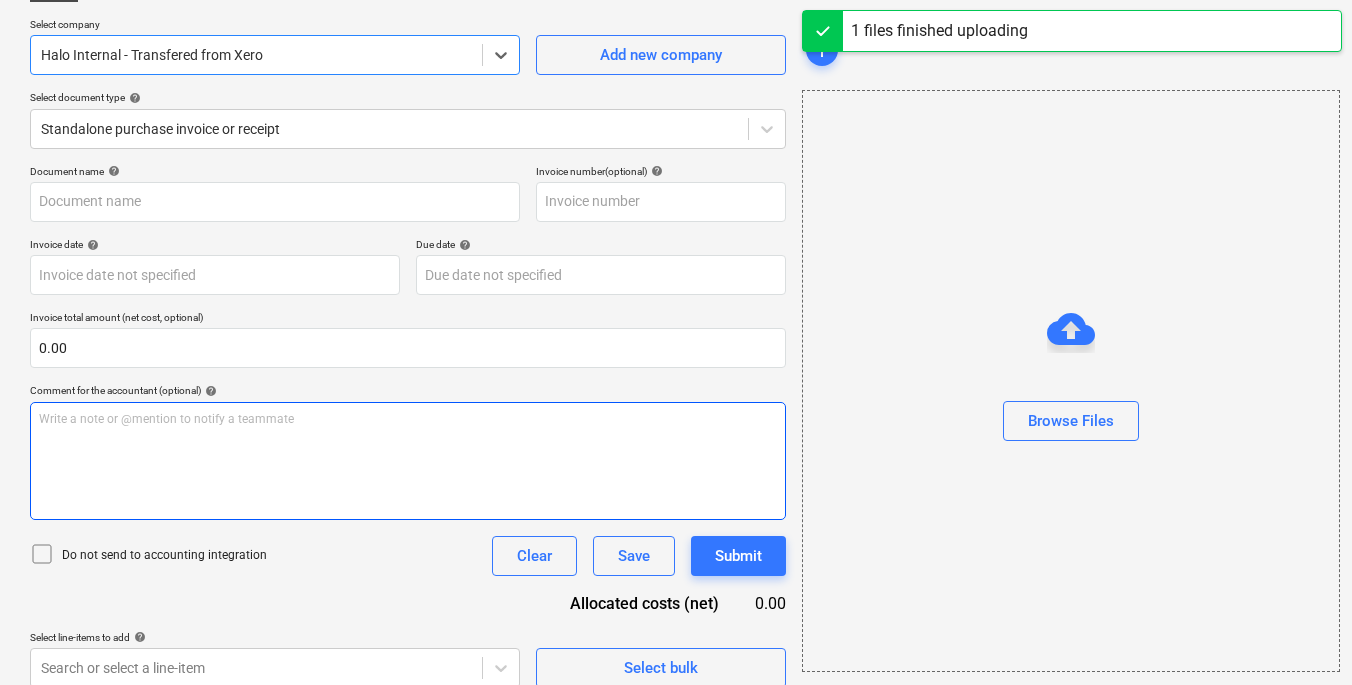scroll, scrollTop: 165, scrollLeft: 0, axis: vertical 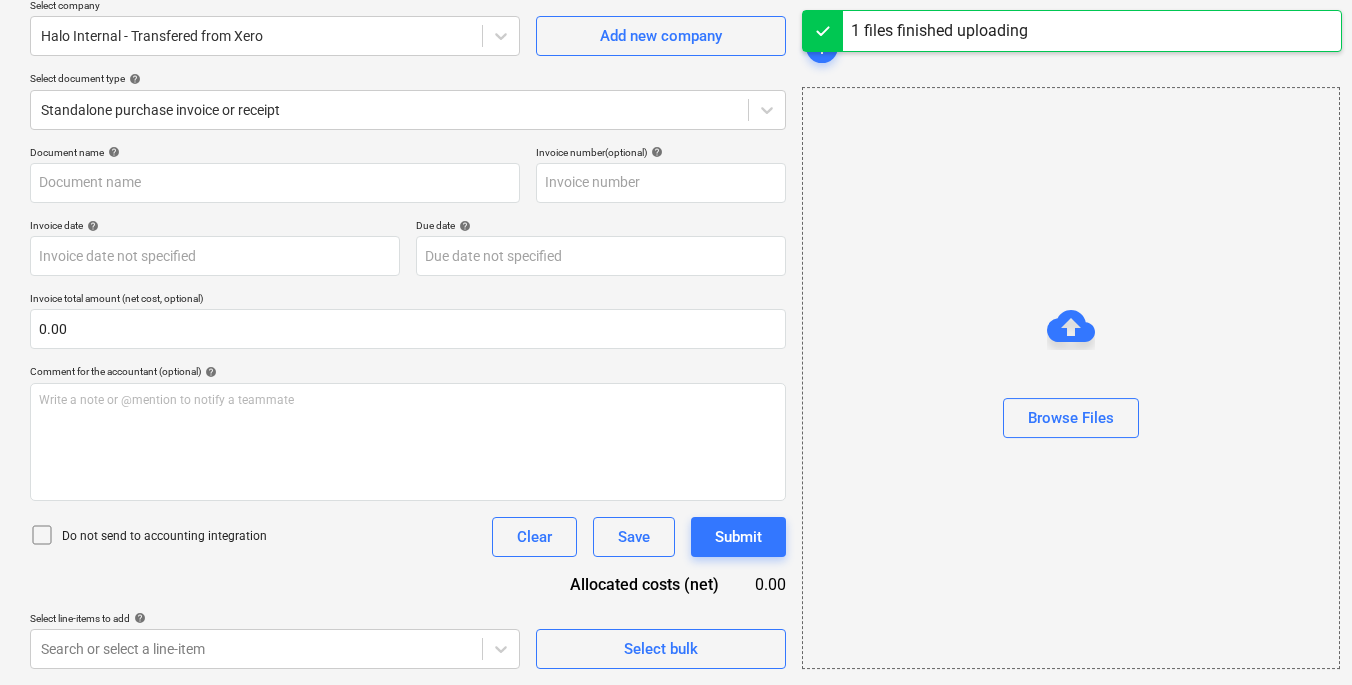 click 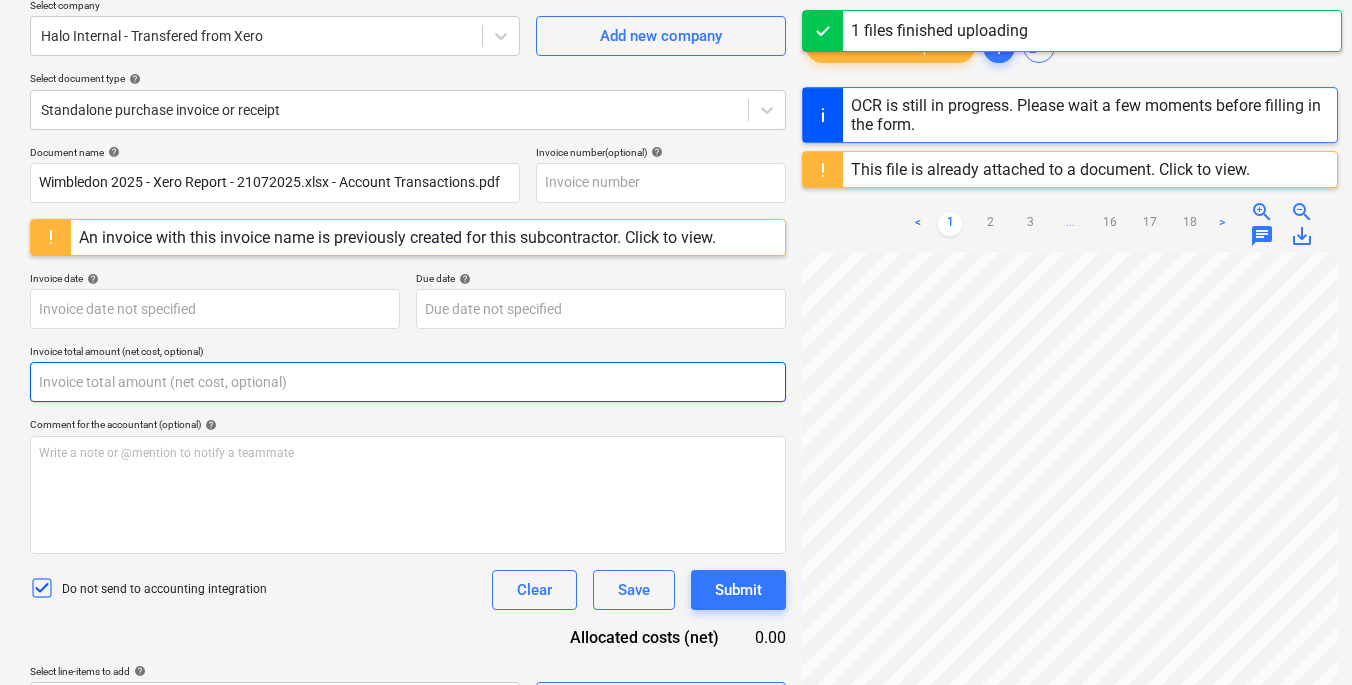 click at bounding box center [408, 382] 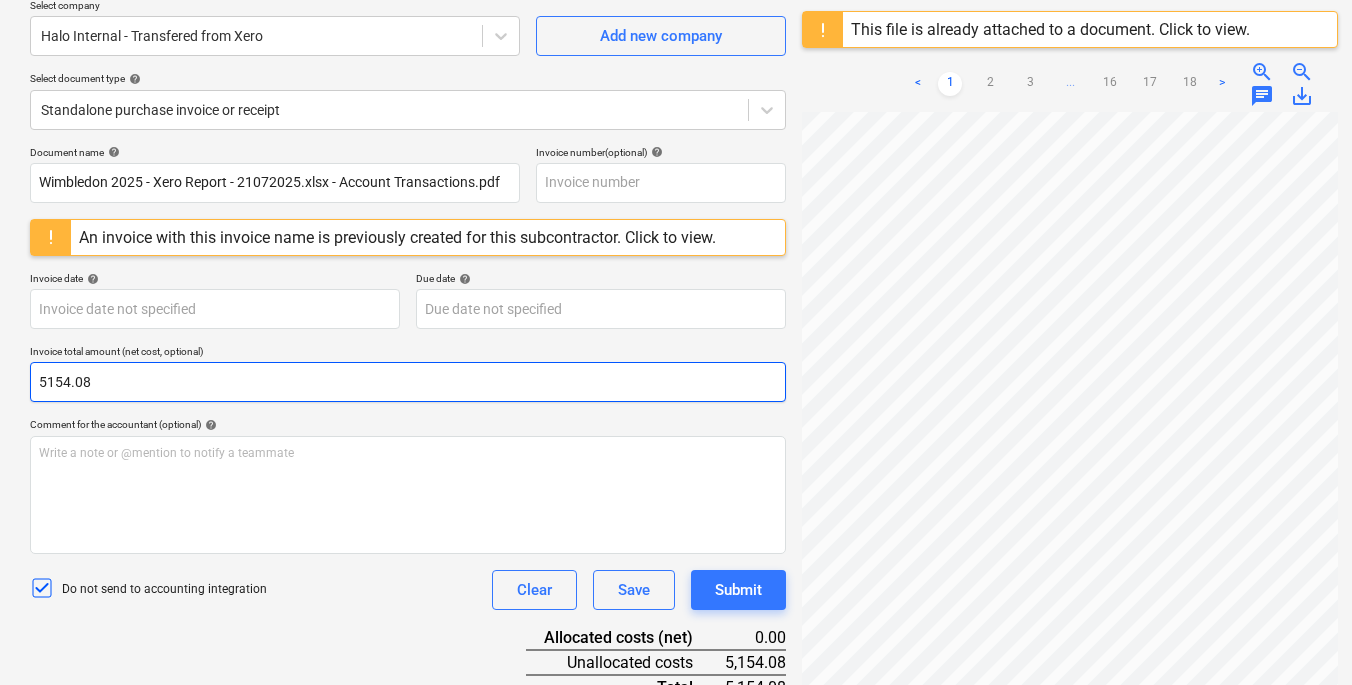 drag, startPoint x: 120, startPoint y: 389, endPoint x: 14, endPoint y: 389, distance: 106 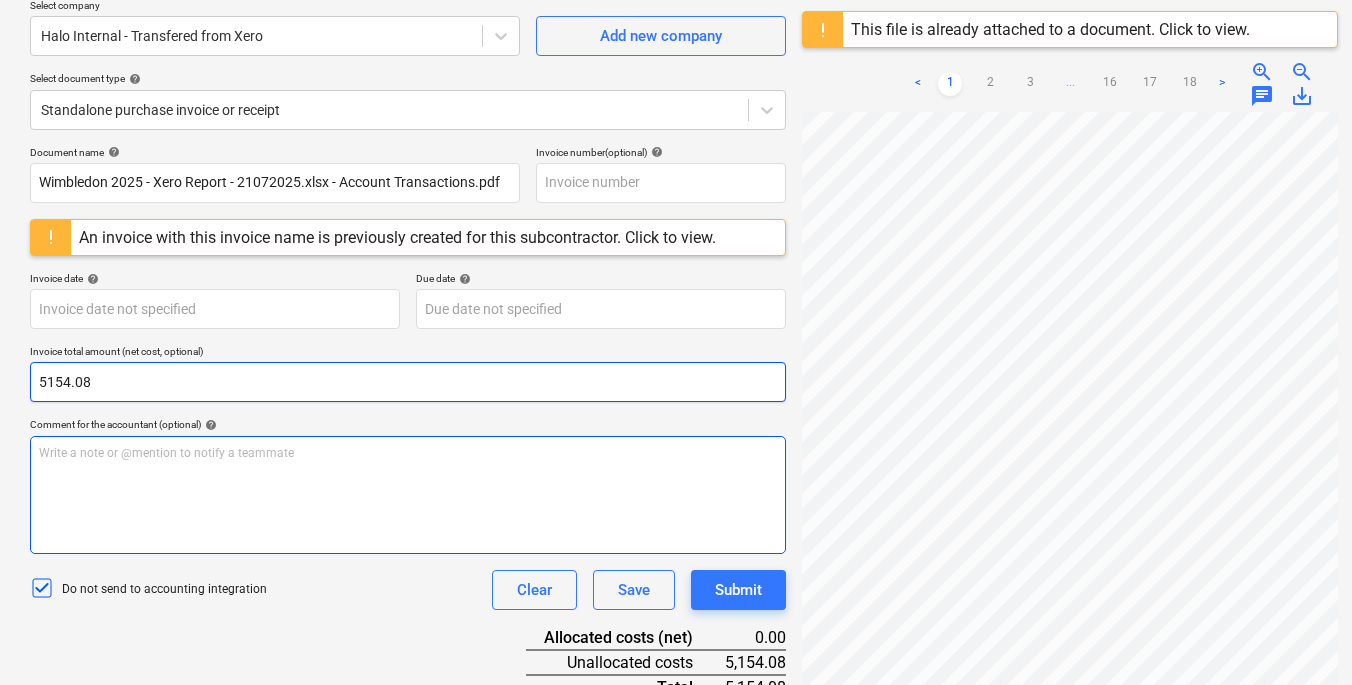 type on "5154.08" 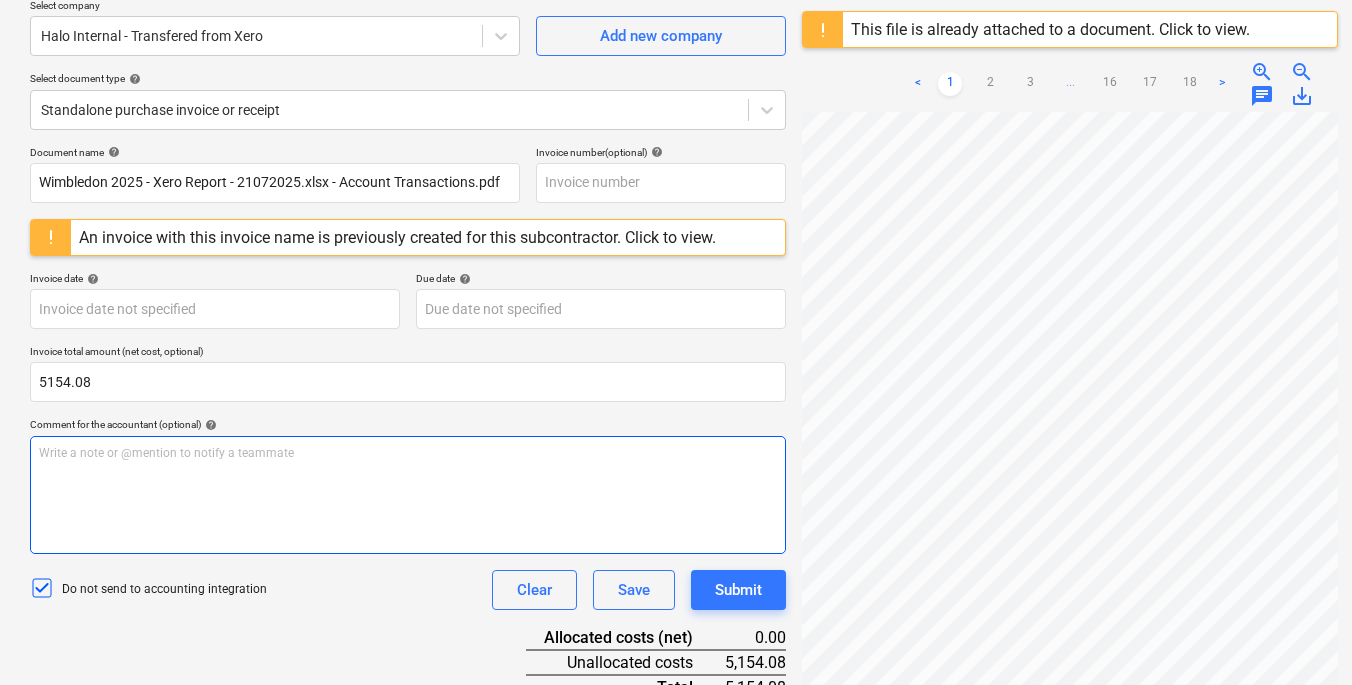 click on "Write a note or @mention to notify a teammate [PERSON_NAME]" at bounding box center (408, 495) 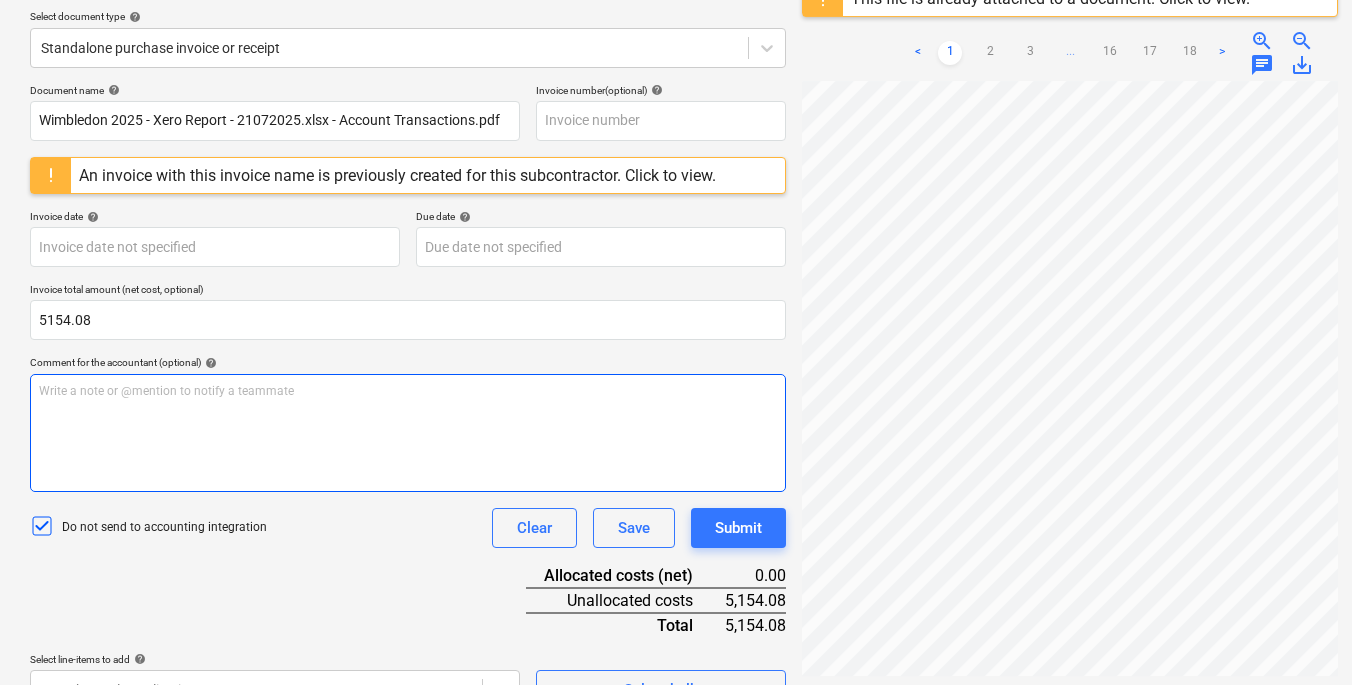 scroll, scrollTop: 268, scrollLeft: 0, axis: vertical 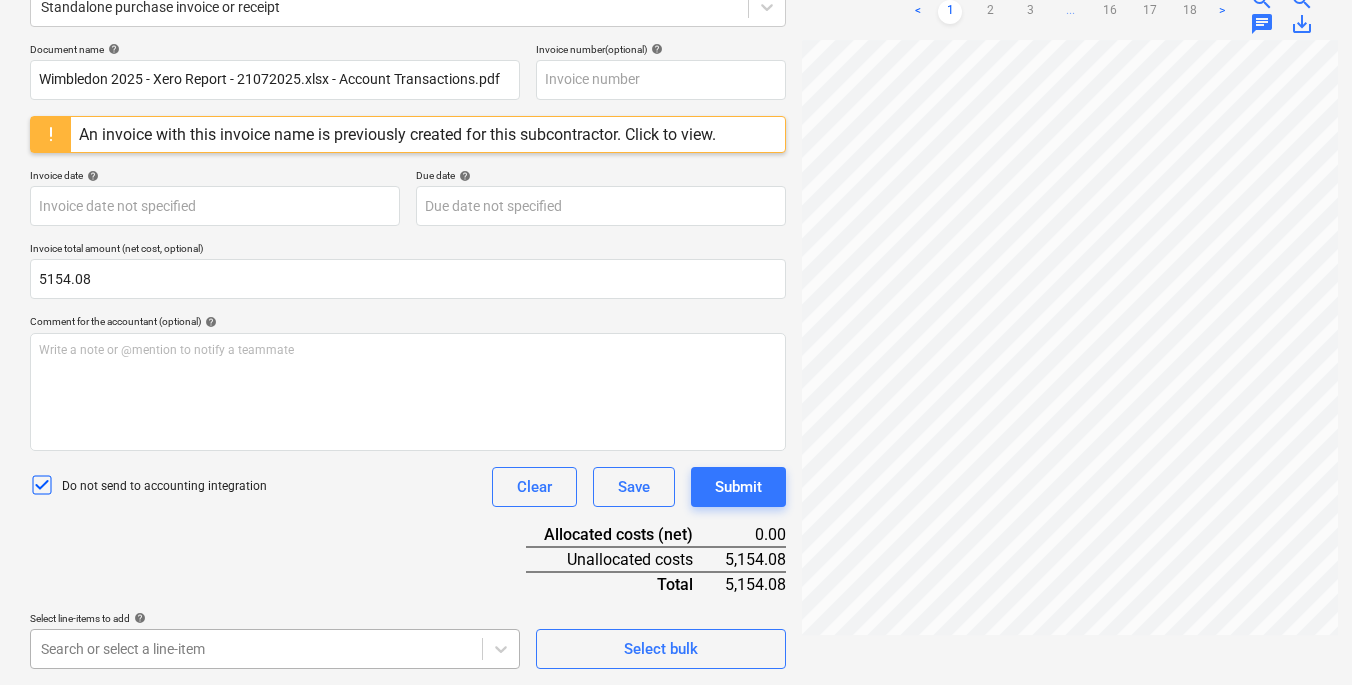 click on "Sales Projects Contacts Consolidated Invoices Inbox 5 Approvals format_size keyboard_arrow_down help search Search notifications 99+ keyboard_arrow_down [PERSON_NAME] keyboard_arrow_down Wimbledon 2025 Budget 7 Client contract Valuations Purchase orders Work orders Costs 1 Income Cash flow Files 9+ Analytics Settings Create new document Select company Halo Internal - Transfered from Xero   Add new company Select document type help Standalone purchase invoice or receipt Document name help Wimbledon 2025 - Xero Report - 21072025.xlsx - Account Transactions.pdf Invoice number  (optional) help An invoice with this invoice name is previously created for this subcontractor. Click to view. Invoice date help Press the down arrow key to interact with the calendar and
select a date. Press the question mark key to get the keyboard shortcuts for changing dates. Due date help Invoice total amount (net cost, optional) 5154.08 Comment for the accountant (optional) help Write a note or @mention to notify a teammate ﻿ <" at bounding box center [676, 74] 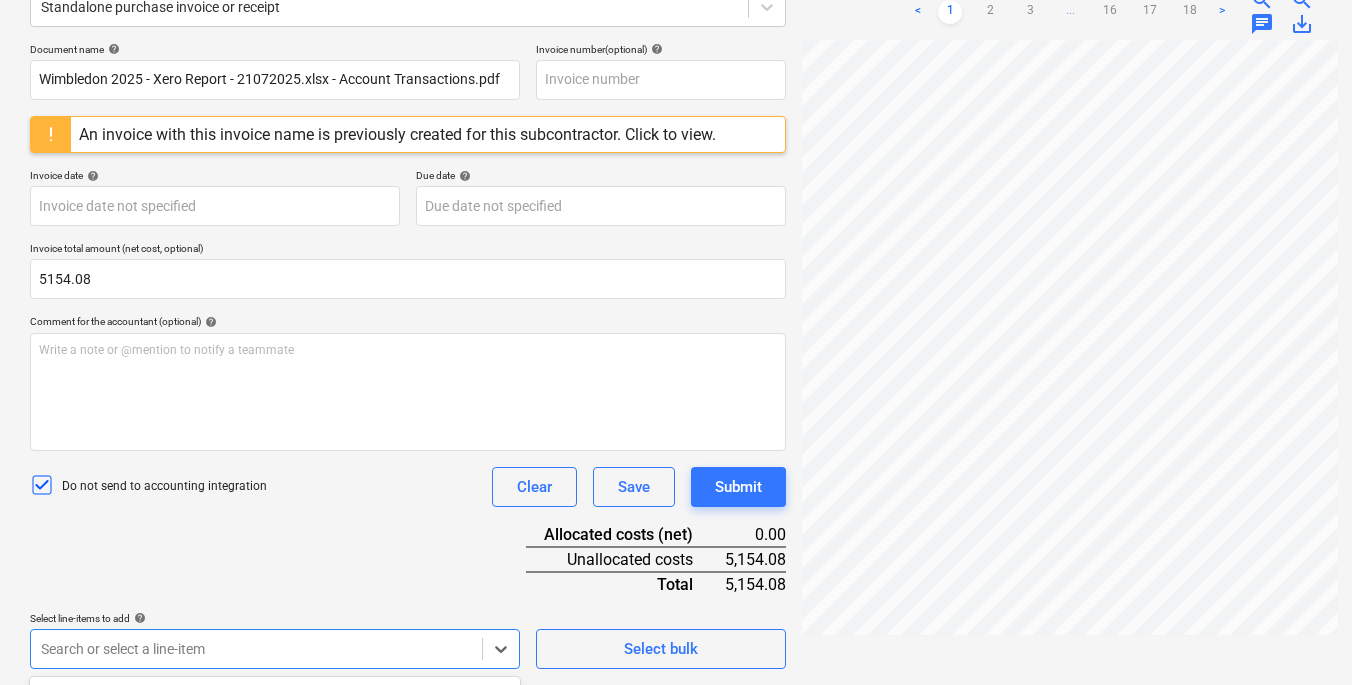scroll, scrollTop: 564, scrollLeft: 0, axis: vertical 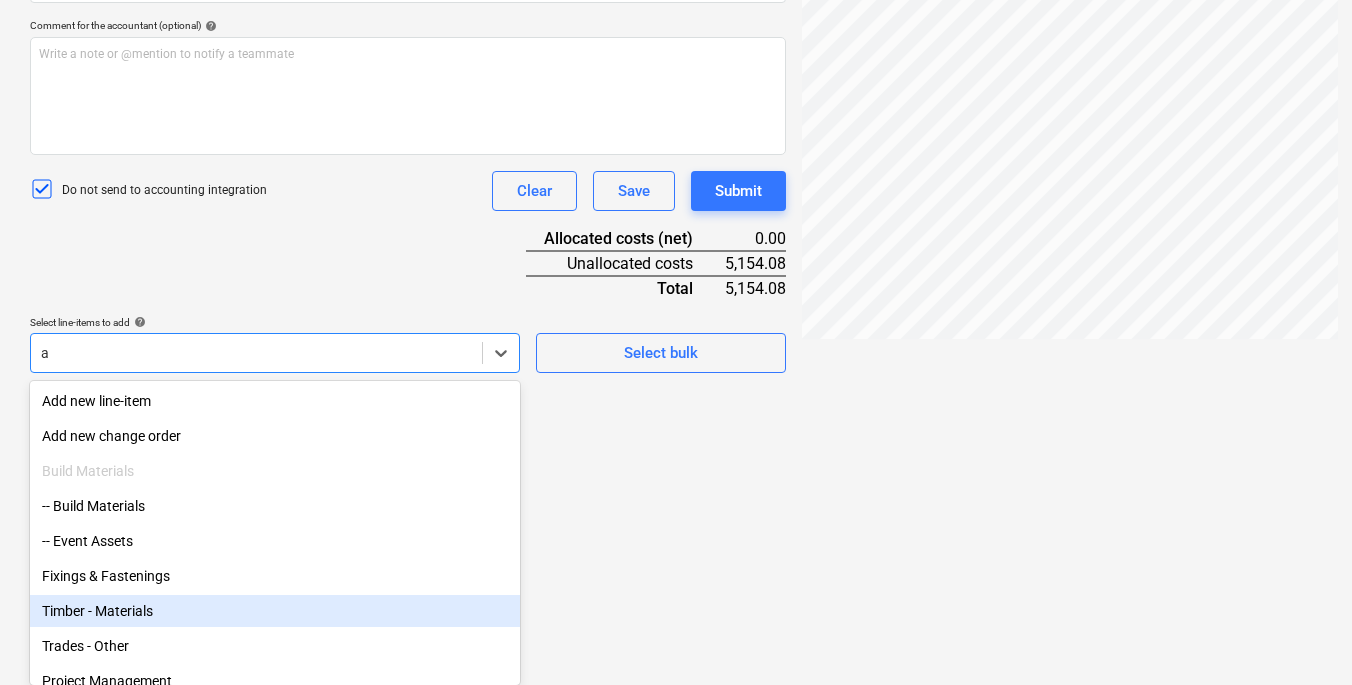 type on "ac" 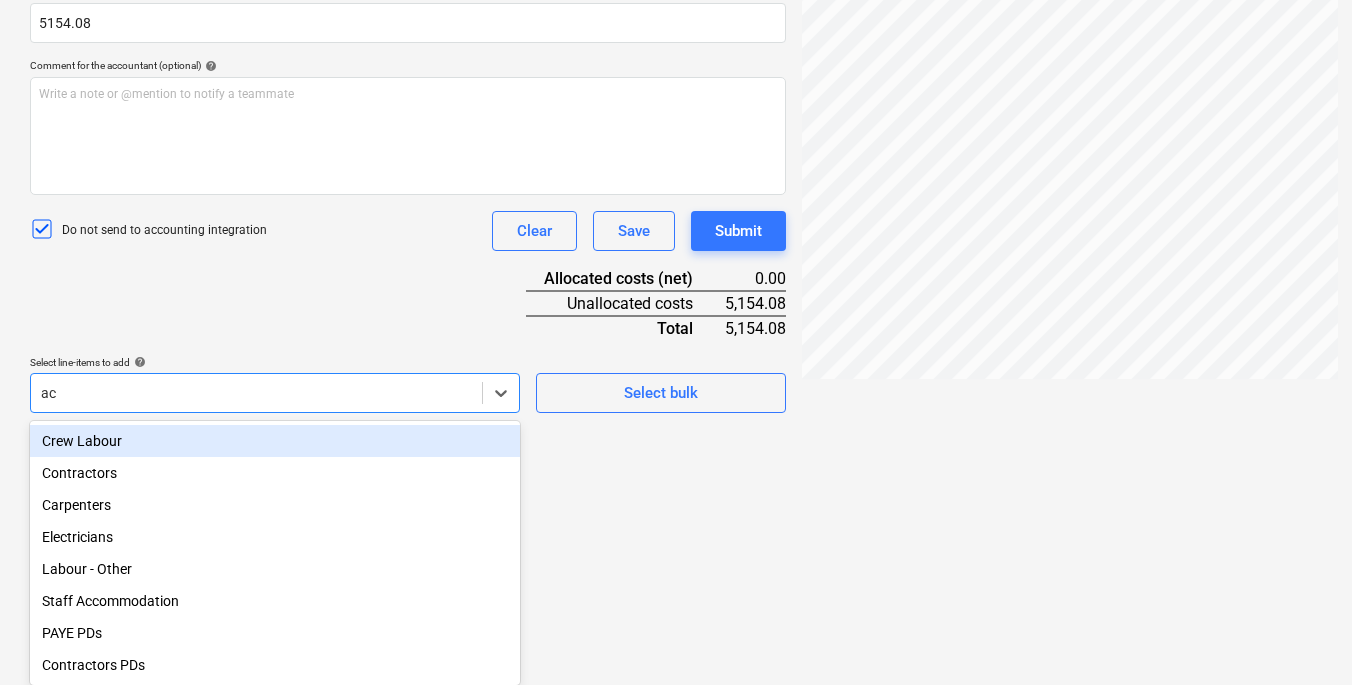 scroll, scrollTop: 528, scrollLeft: 0, axis: vertical 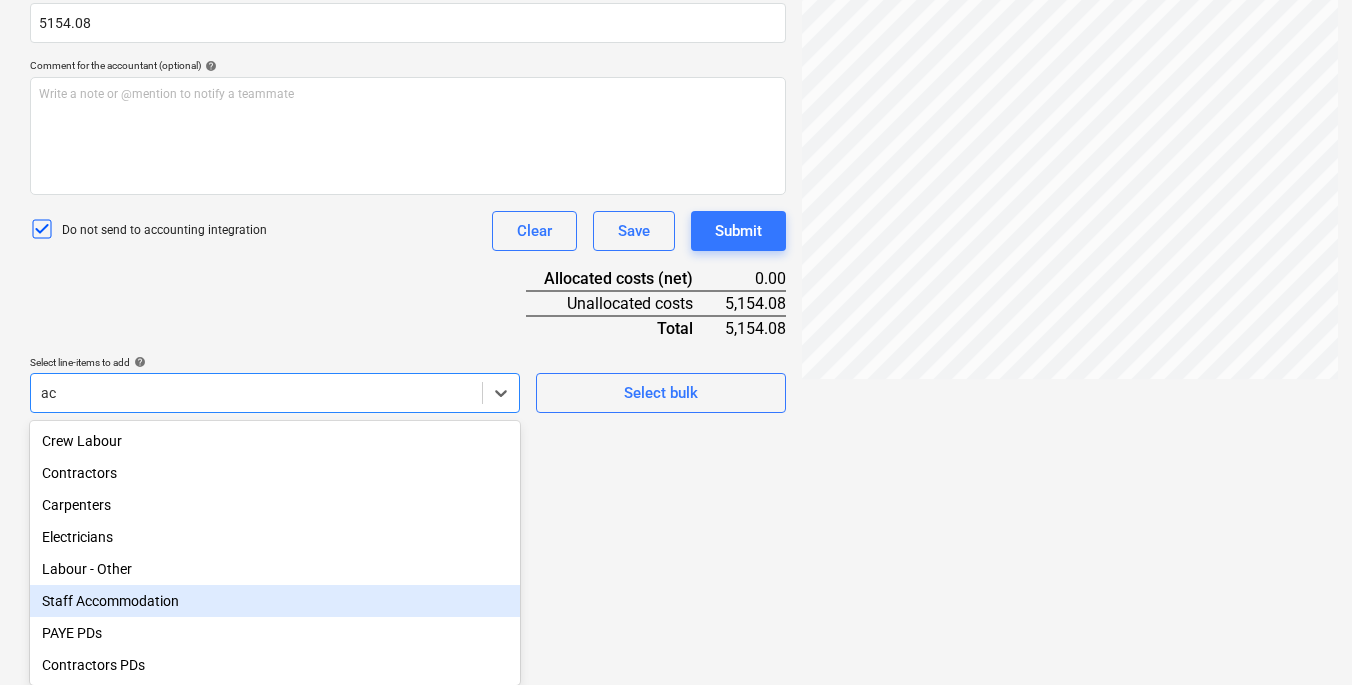 click on "Staff Accommodation" at bounding box center [275, 601] 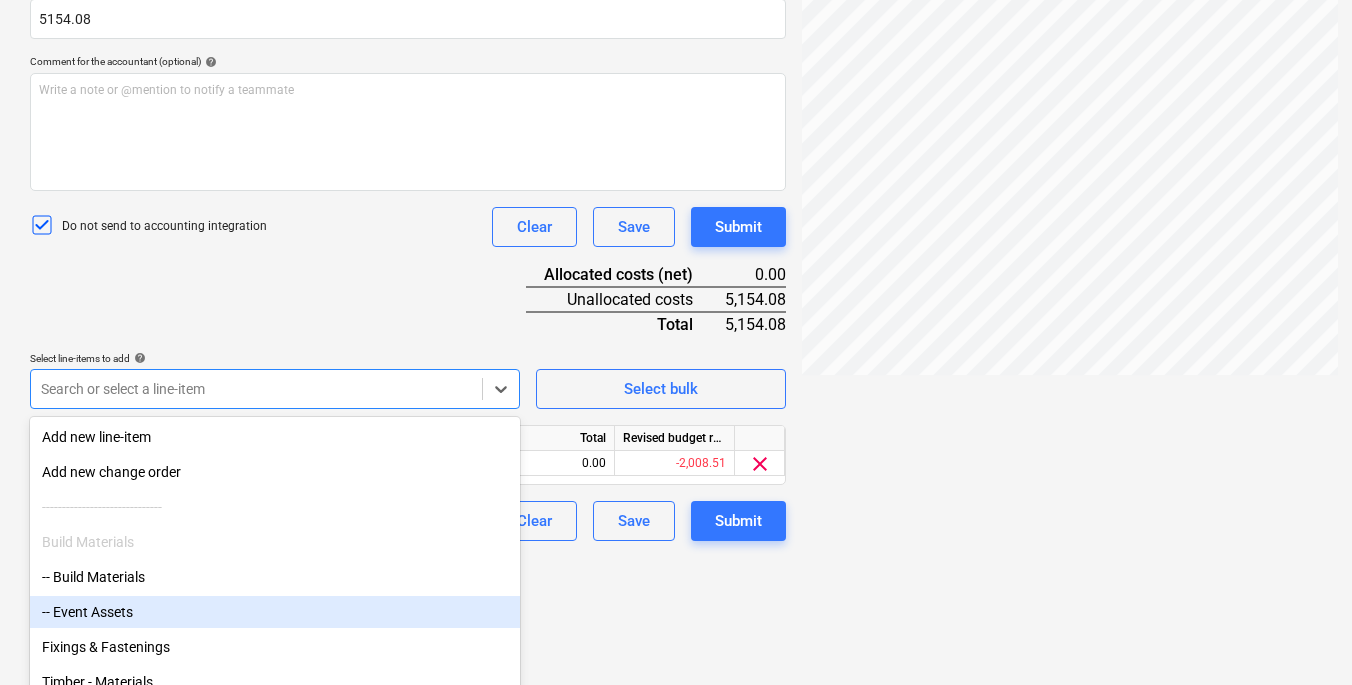 click on "Sales Projects Contacts Consolidated Invoices Inbox 5 Approvals format_size keyboard_arrow_down help search Search notifications 99+ keyboard_arrow_down [PERSON_NAME] keyboard_arrow_down Wimbledon 2025 Budget 7 Client contract Valuations Purchase orders Work orders Costs 1 Income Cash flow Files 9+ Analytics Settings Create new document Select company Halo Internal - Transfered from Xero   Add new company Select document type help Standalone purchase invoice or receipt Document name help Wimbledon 2025 - Xero Report - 21072025.xlsx - Account Transactions.pdf Invoice number  (optional) help An invoice with this invoice name is previously created for this subcontractor. Click to view. Invoice date help Press the down arrow key to interact with the calendar and
select a date. Press the question mark key to get the keyboard shortcuts for changing dates. Due date help Invoice total amount (net cost, optional) 5154.08 Comment for the accountant (optional) help Write a note or @mention to notify a teammate" at bounding box center (676, -186) 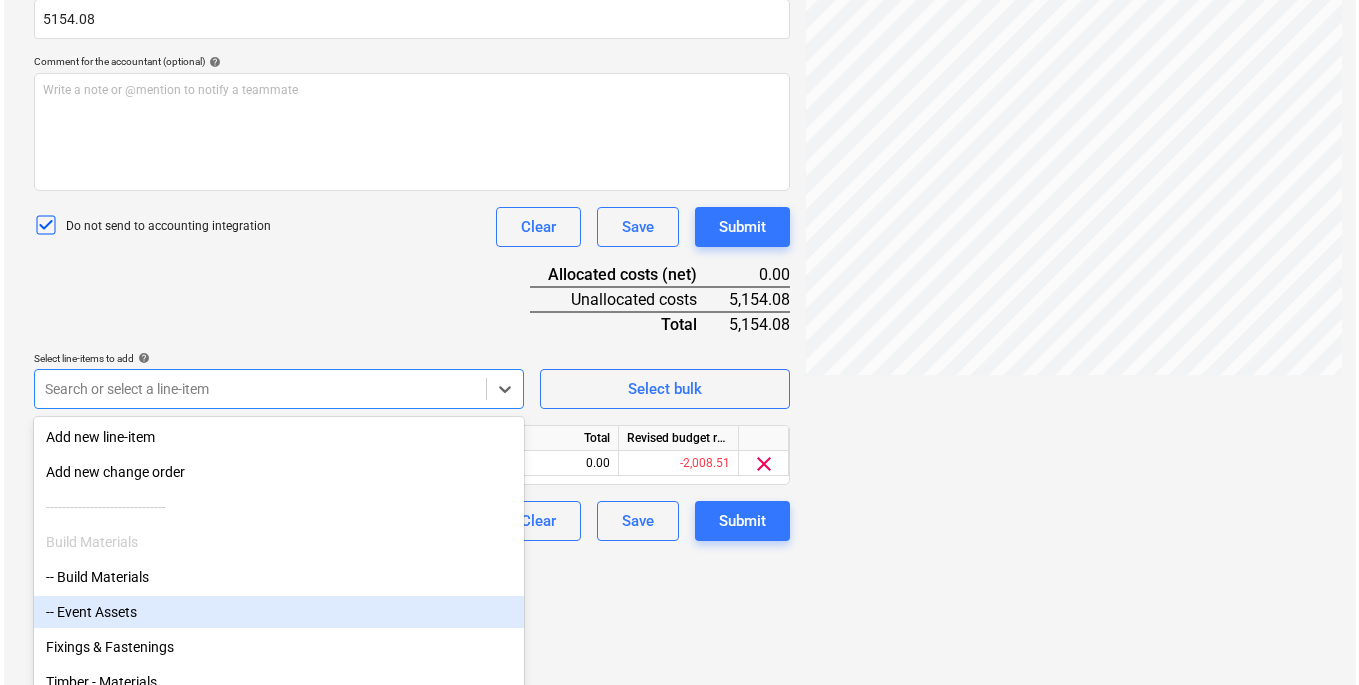 scroll, scrollTop: 400, scrollLeft: 0, axis: vertical 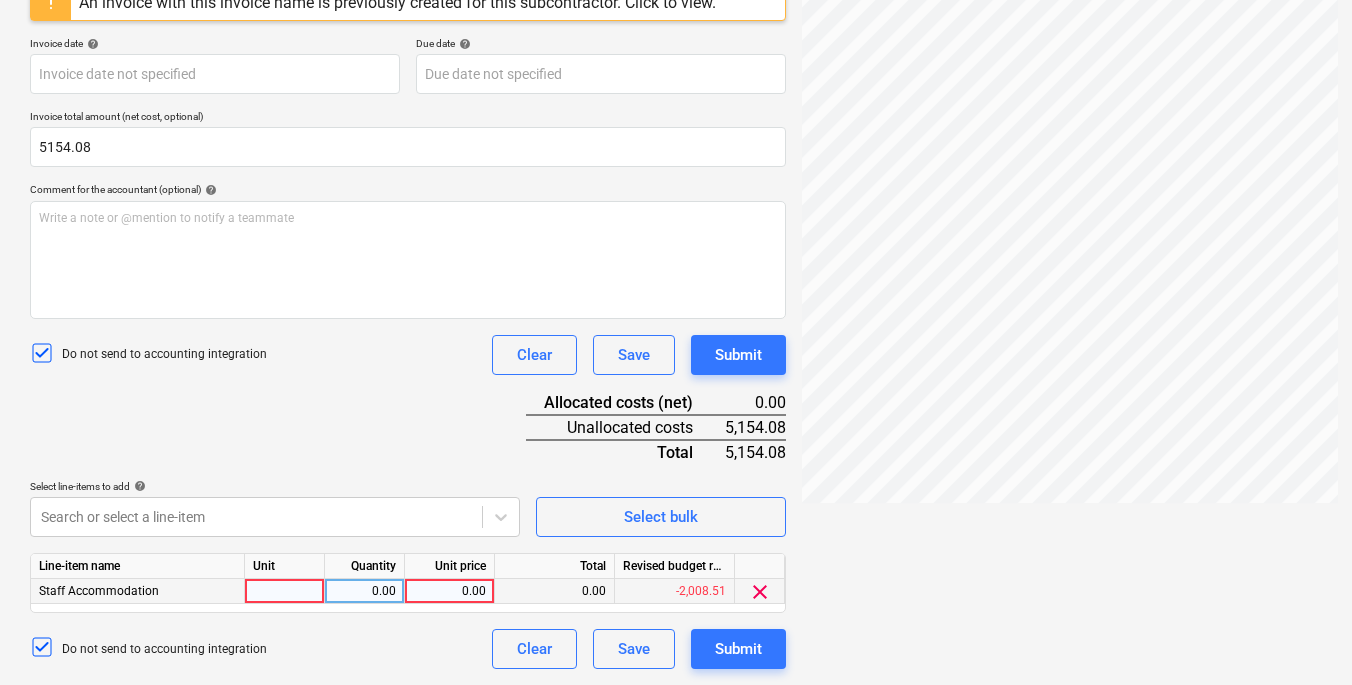 click at bounding box center [285, 591] 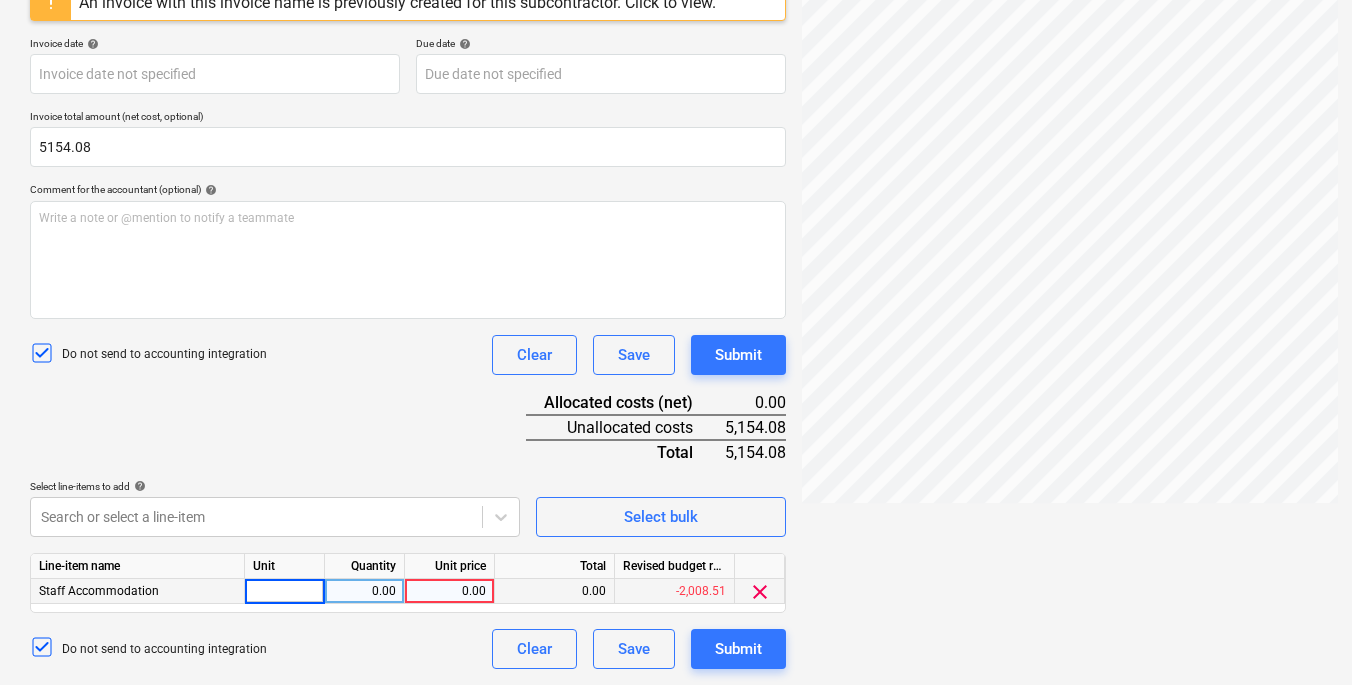 type on "1" 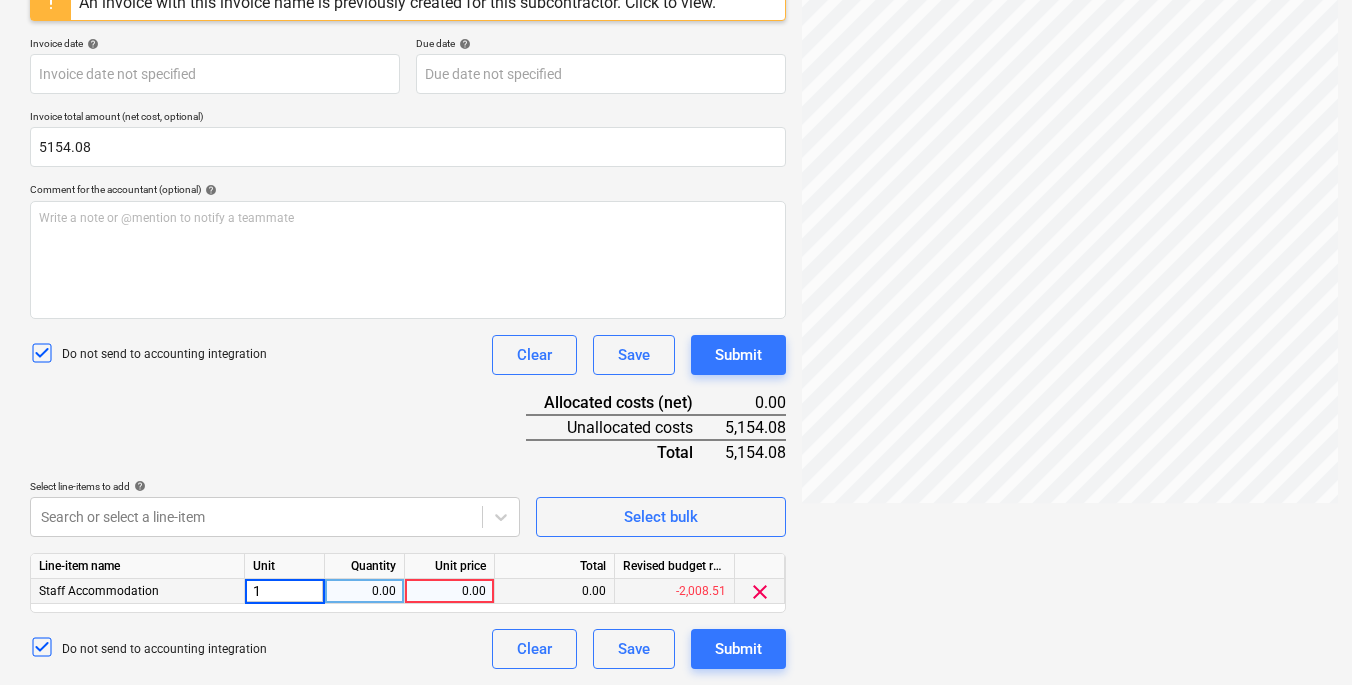click on "0.00" at bounding box center (364, 591) 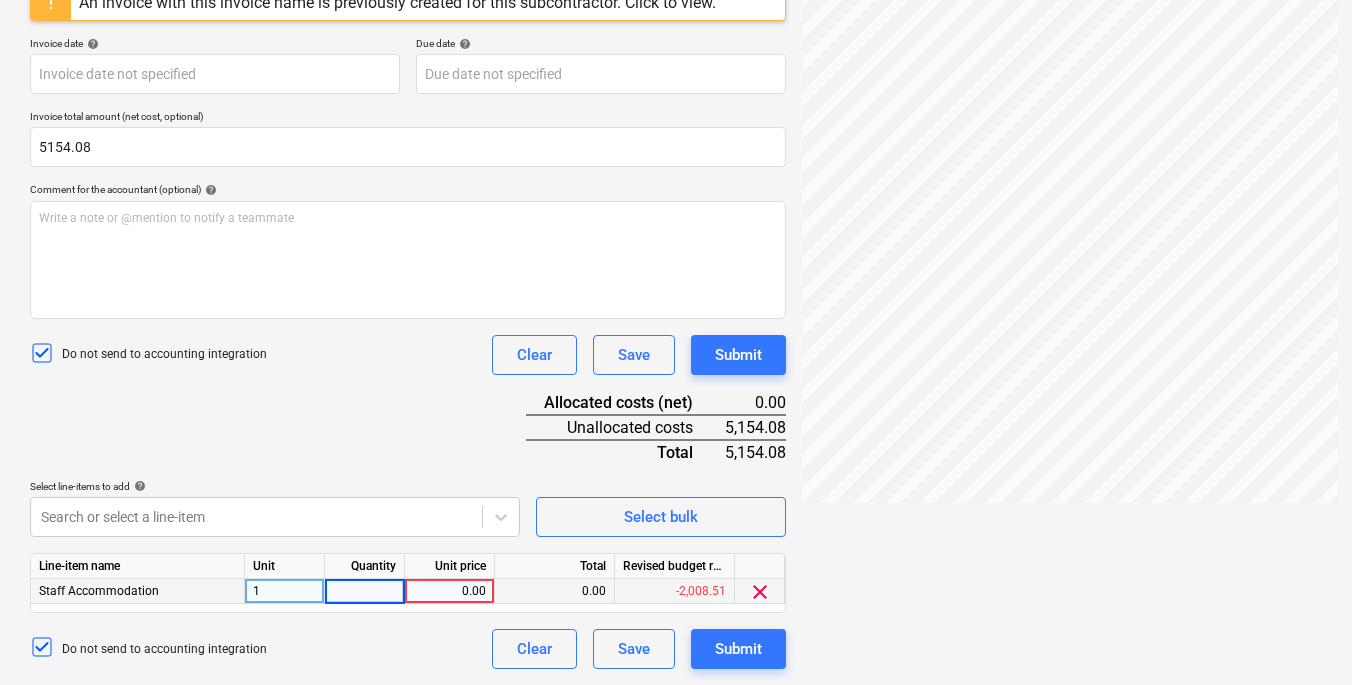type on "1" 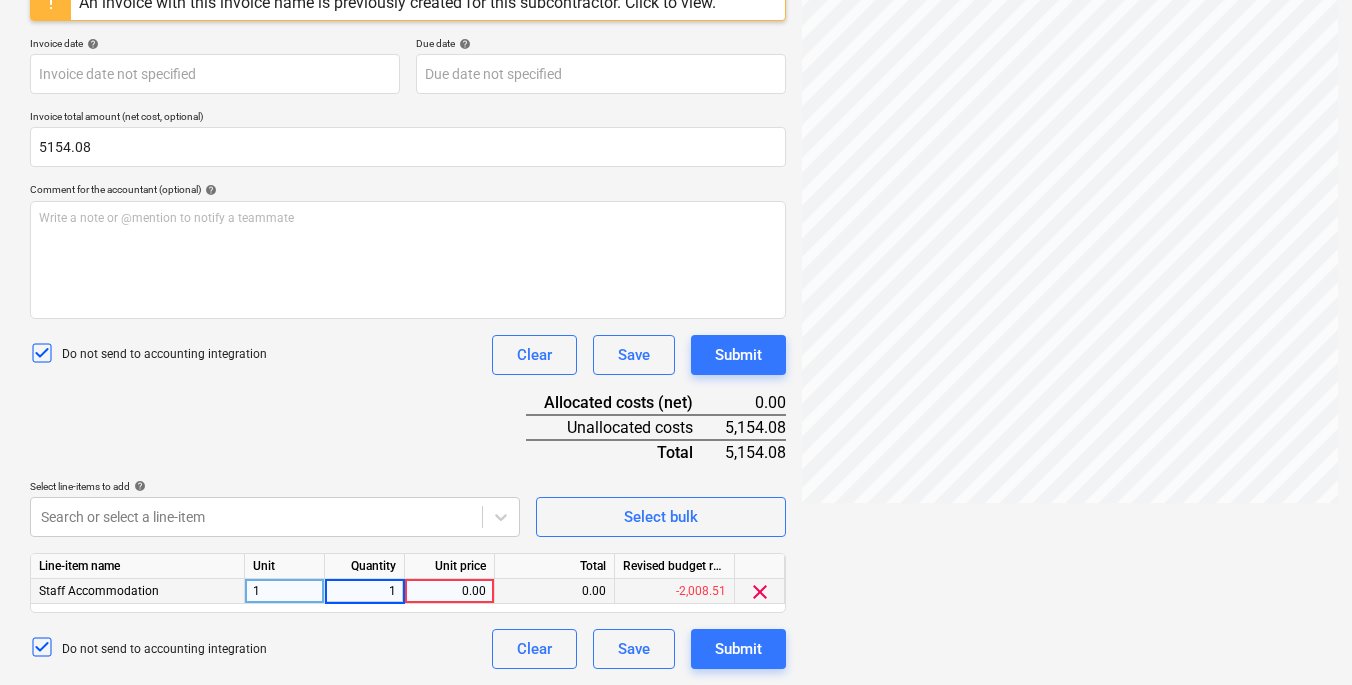 click on "0.00" at bounding box center (449, 591) 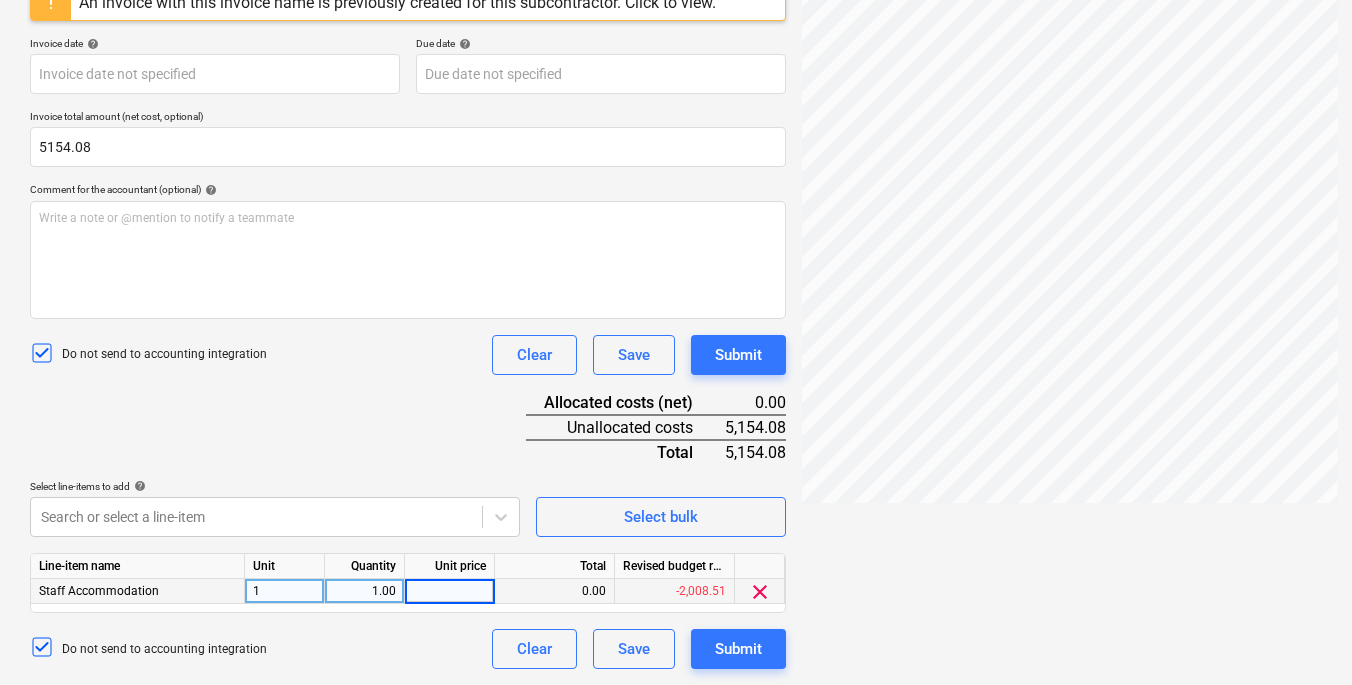 type on "5154.08" 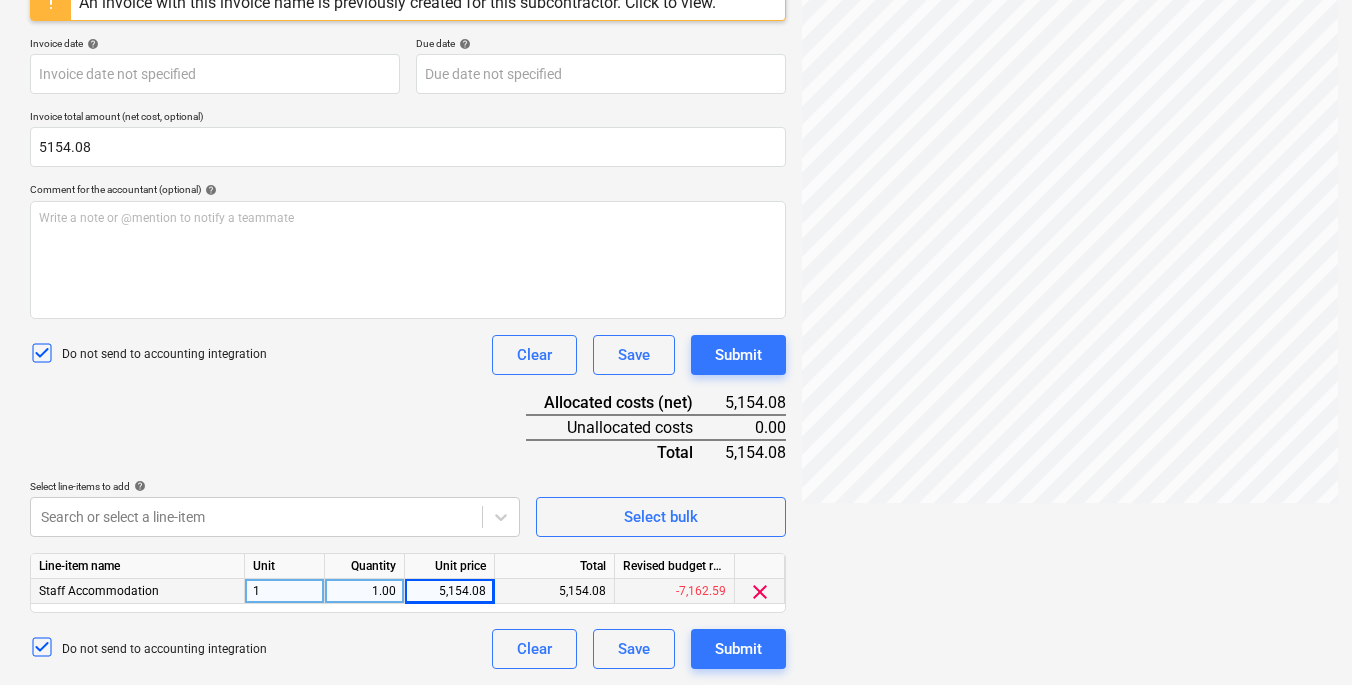 click on "5,154.08" at bounding box center (555, 591) 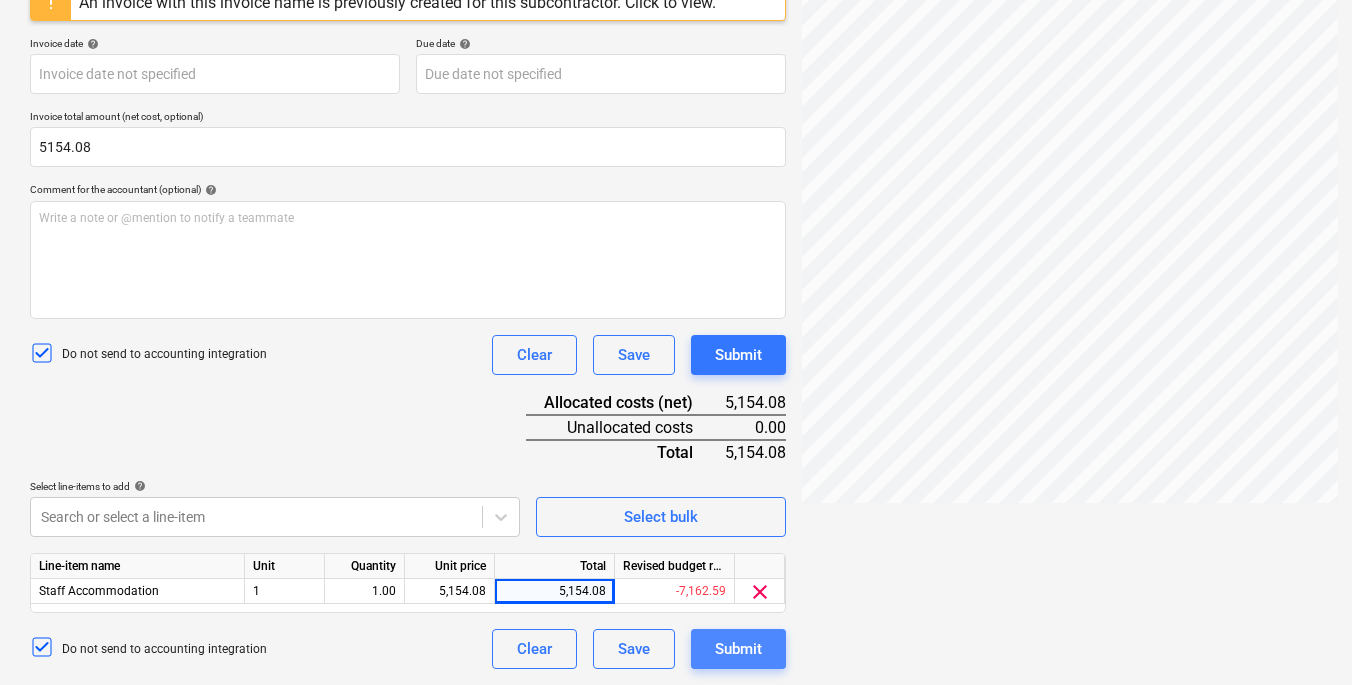 click on "Submit" at bounding box center (738, 649) 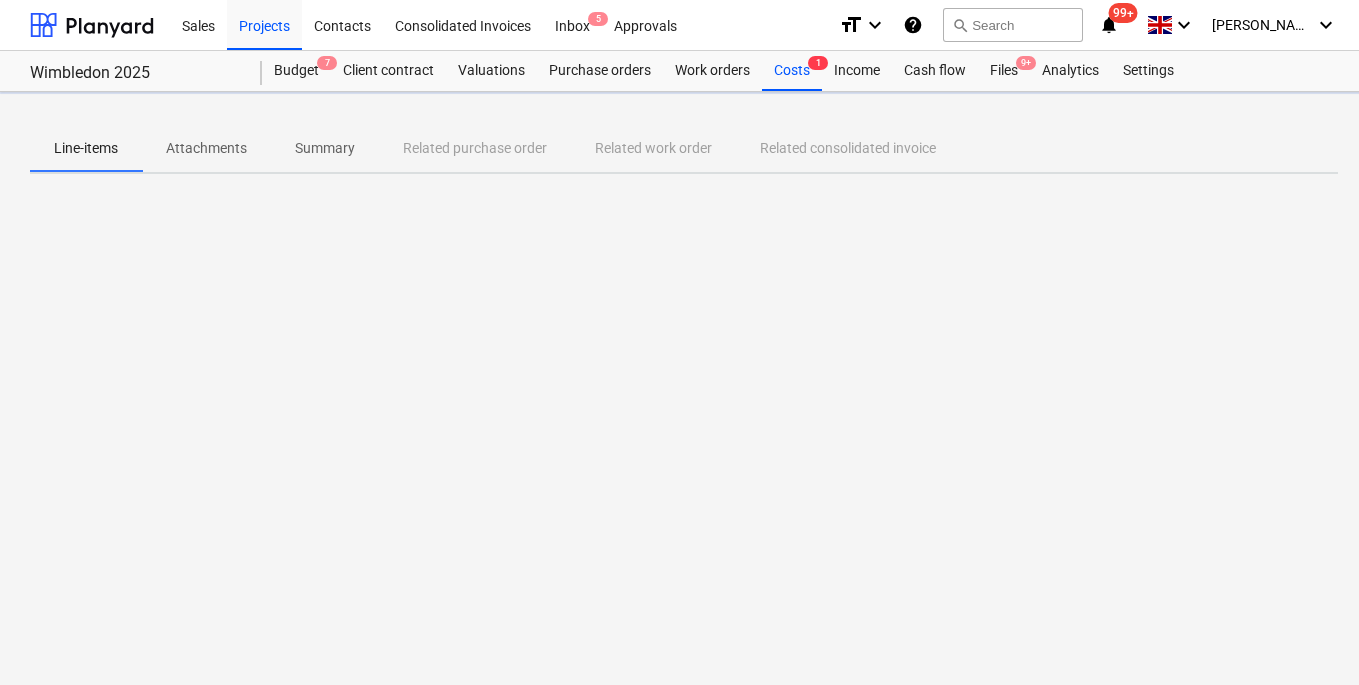 scroll, scrollTop: 0, scrollLeft: 0, axis: both 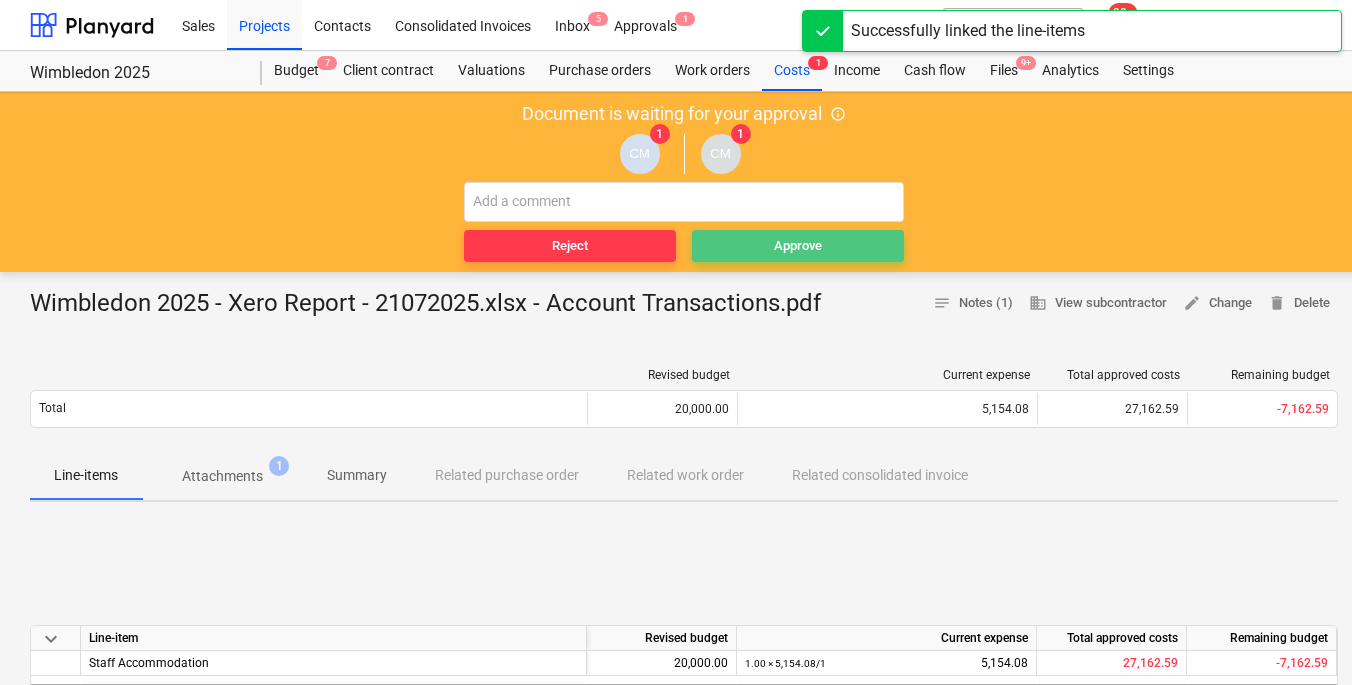 click on "Approve" at bounding box center (798, 246) 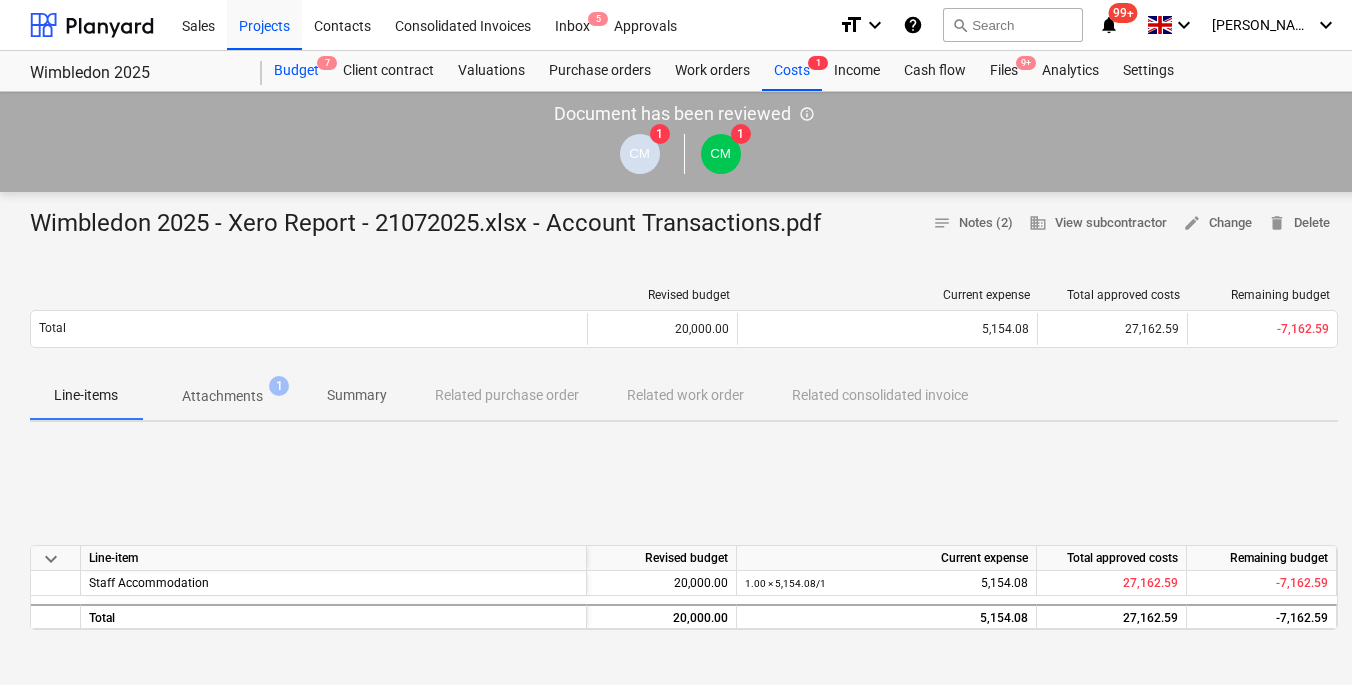click on "Budget 7" at bounding box center (296, 71) 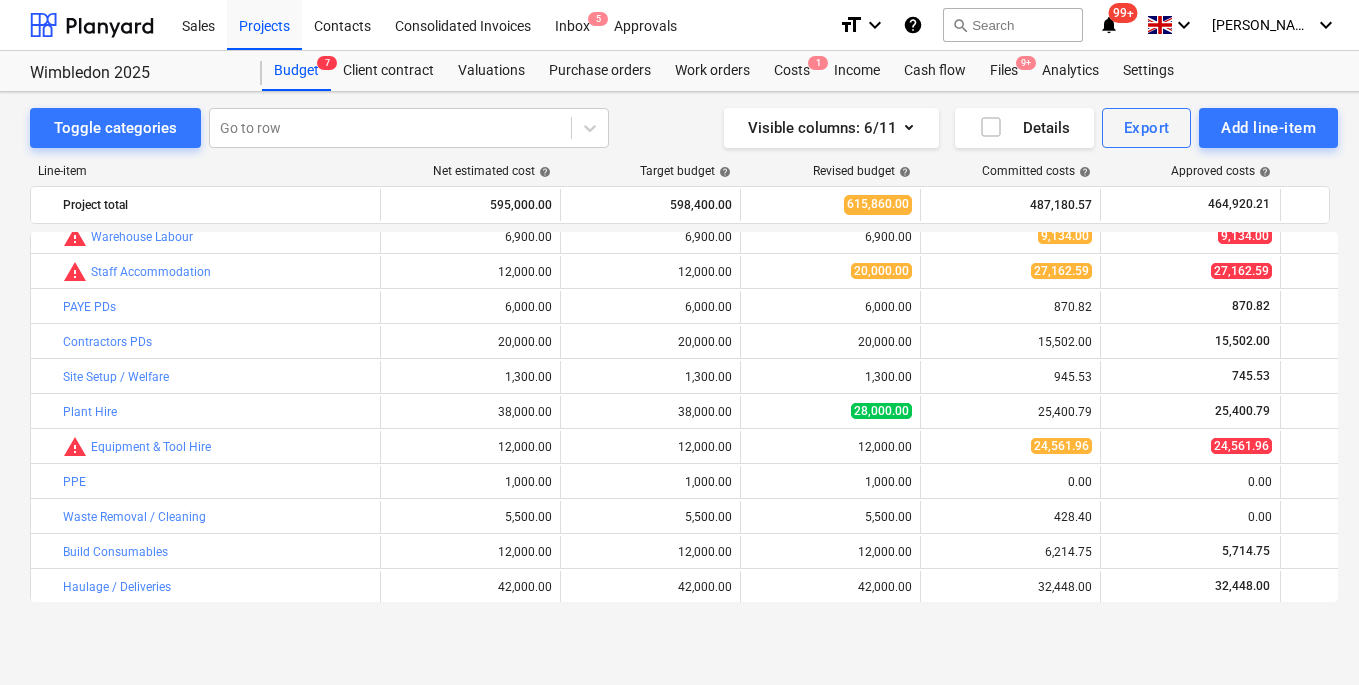 scroll, scrollTop: 469, scrollLeft: 0, axis: vertical 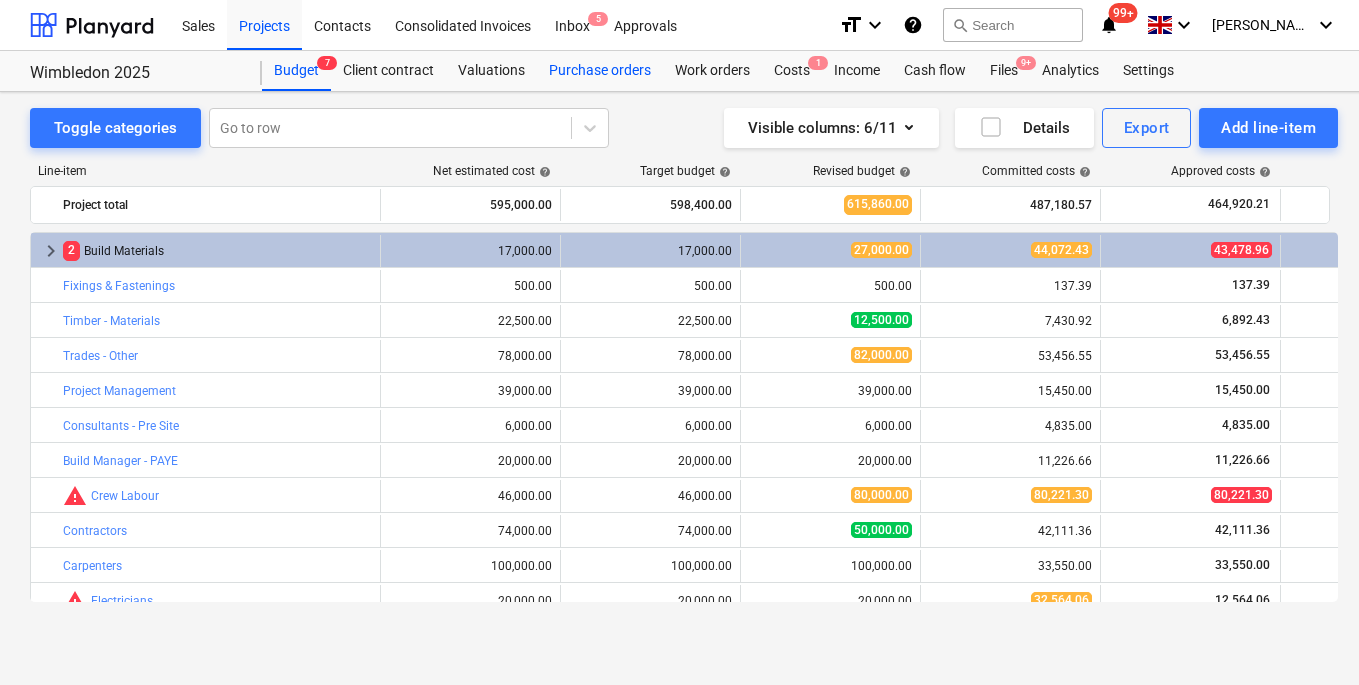 click on "Purchase orders" at bounding box center [600, 71] 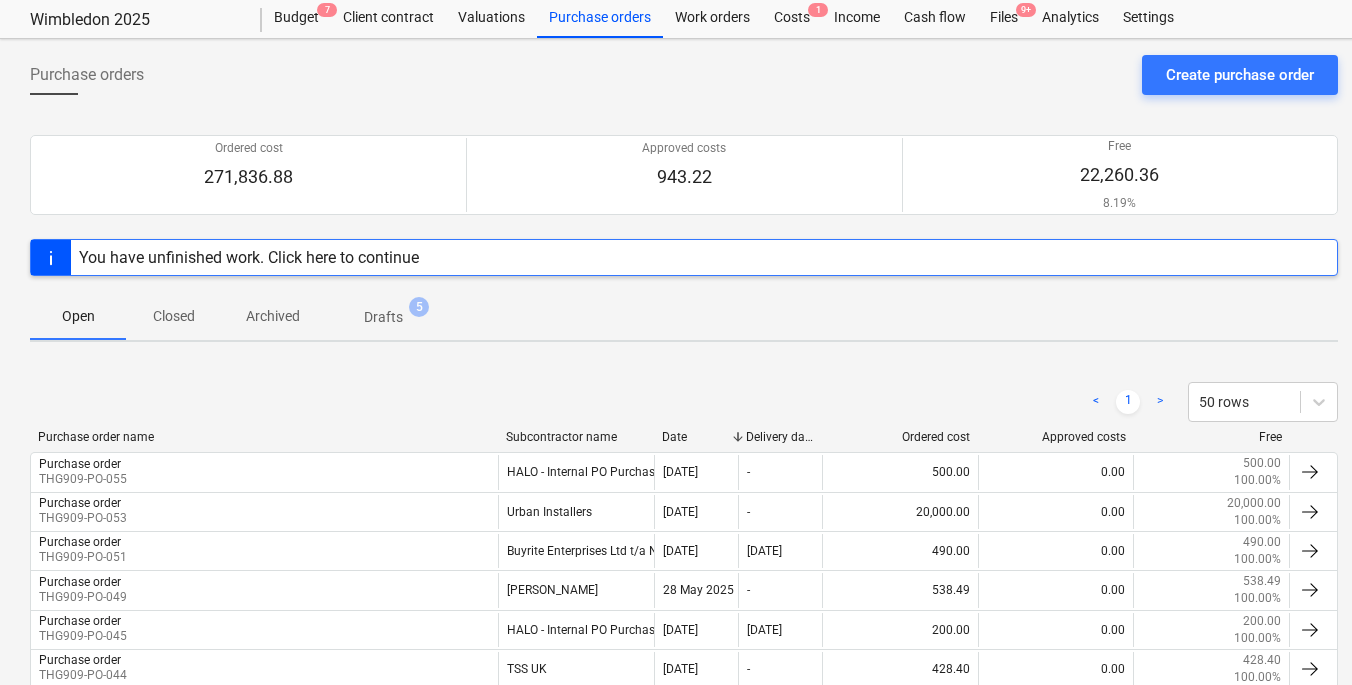 scroll, scrollTop: 208, scrollLeft: 0, axis: vertical 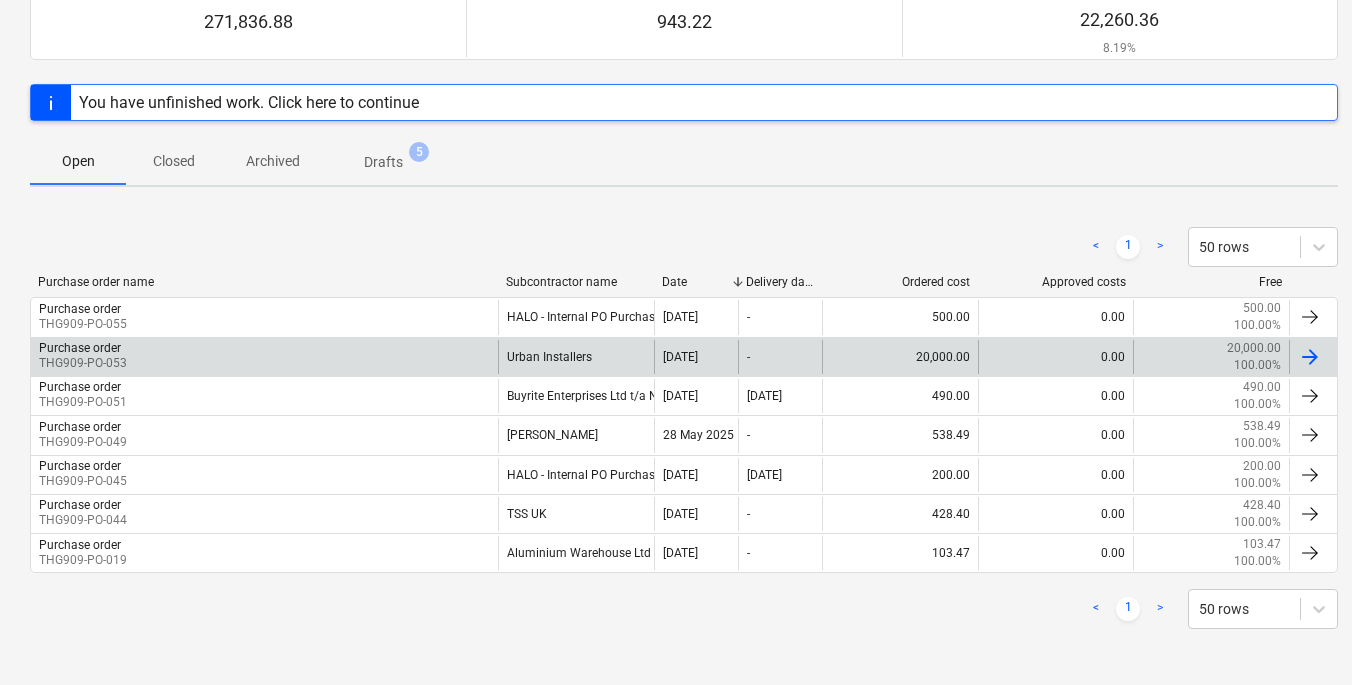 click at bounding box center (1313, 357) 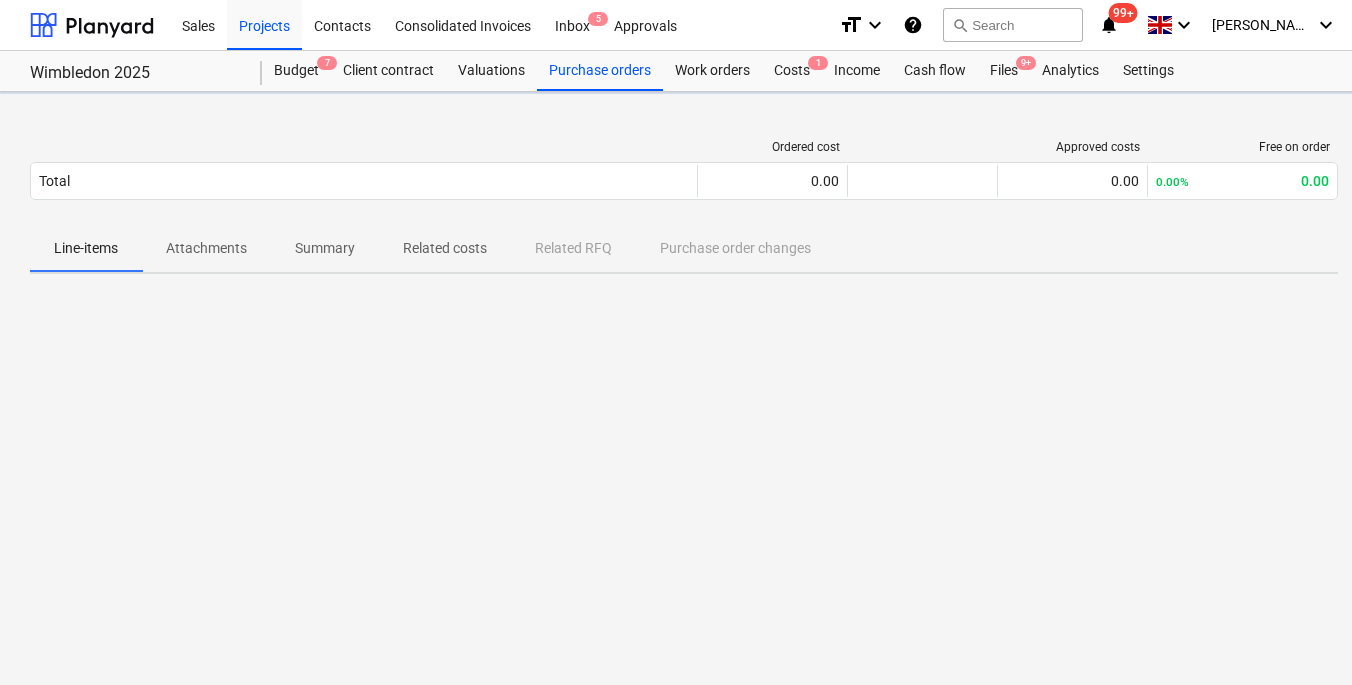 scroll, scrollTop: 0, scrollLeft: 0, axis: both 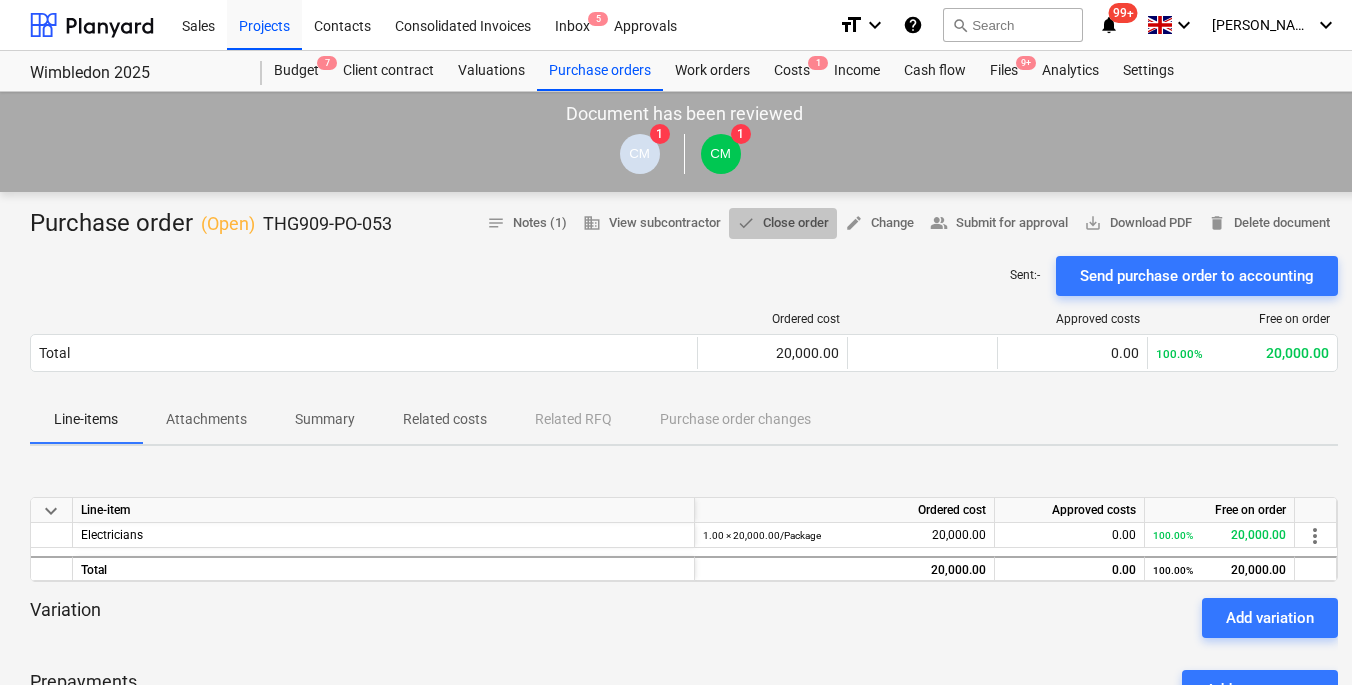 click on "done Close order" at bounding box center (783, 223) 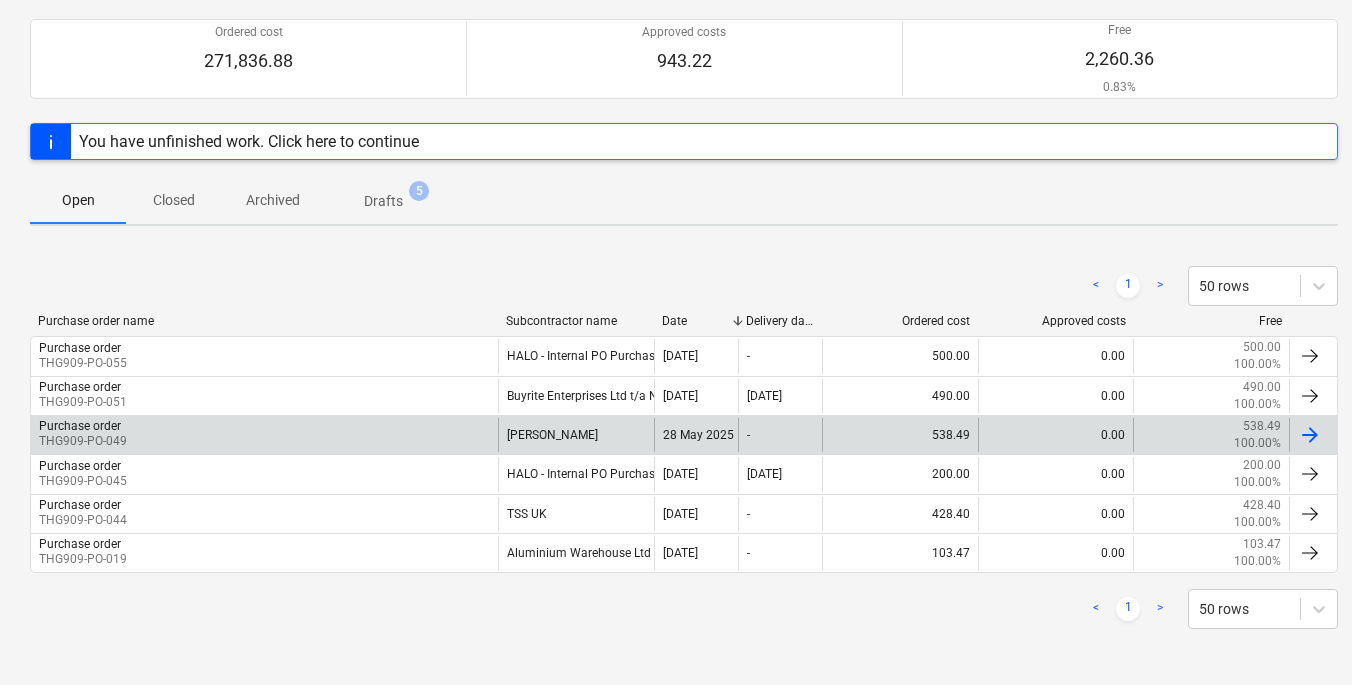 scroll, scrollTop: 169, scrollLeft: 0, axis: vertical 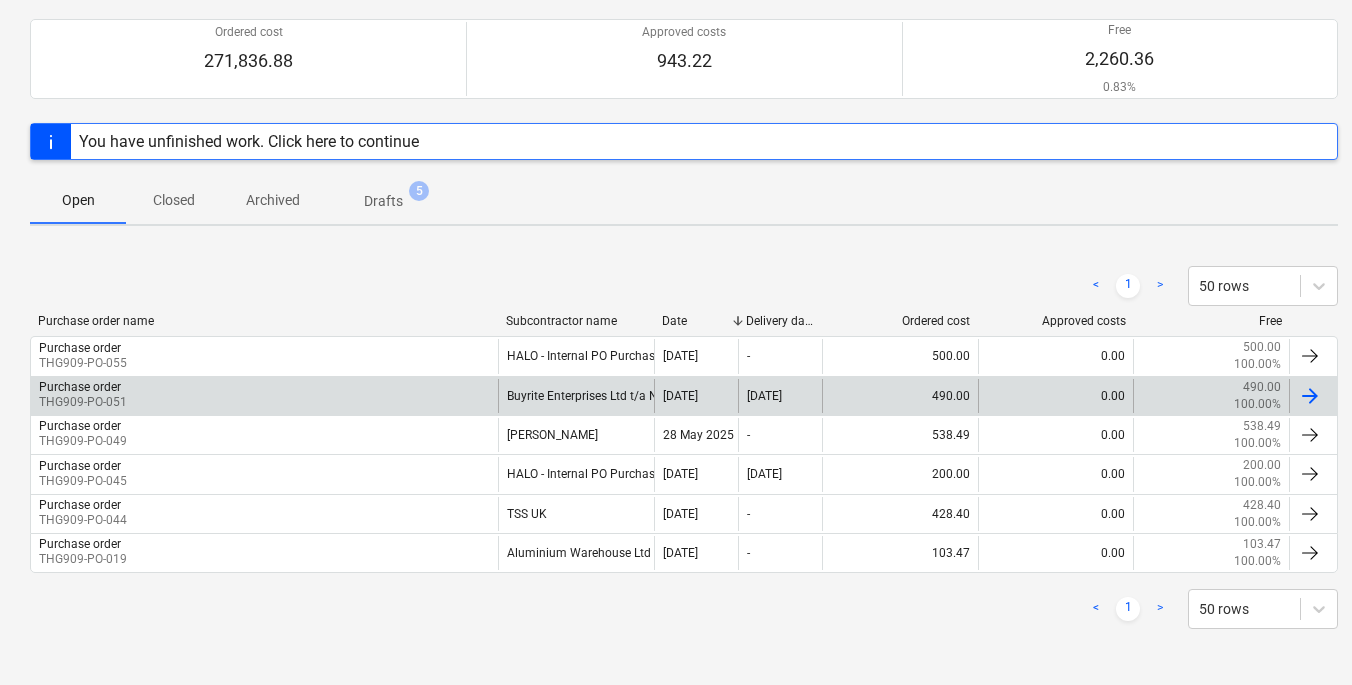 click at bounding box center [1310, 396] 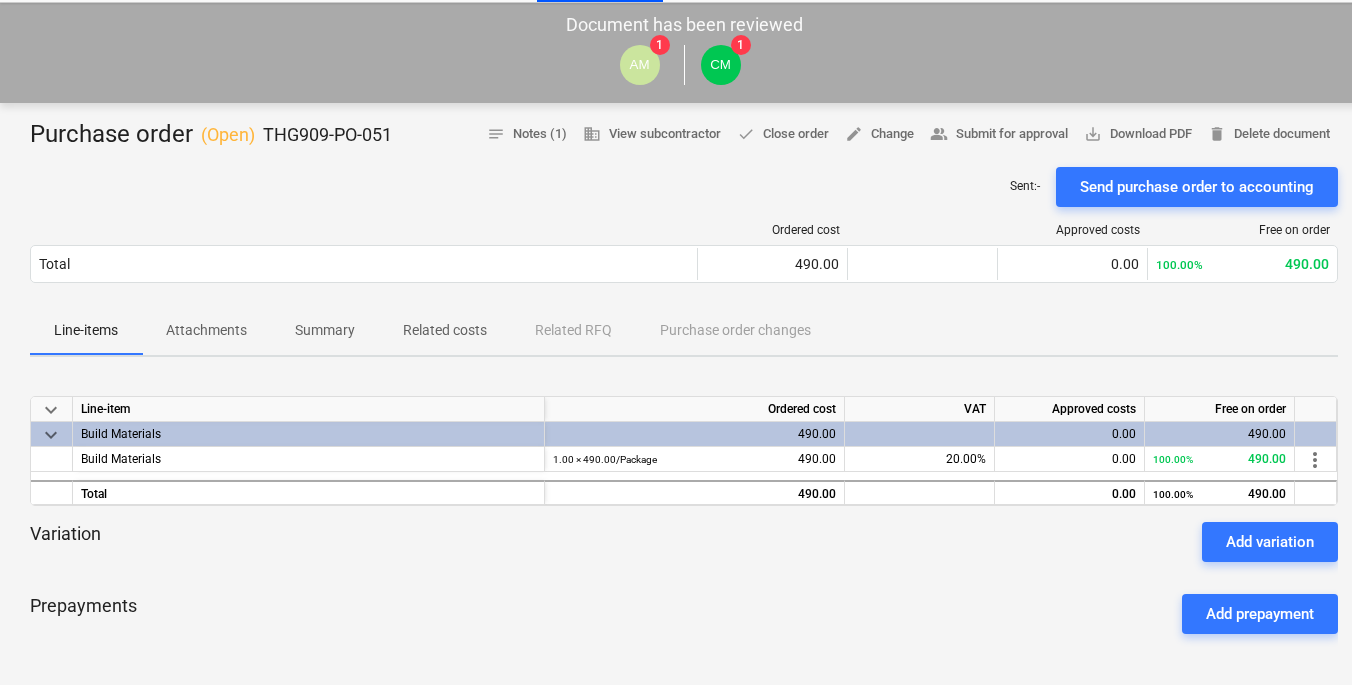 scroll, scrollTop: 92, scrollLeft: 0, axis: vertical 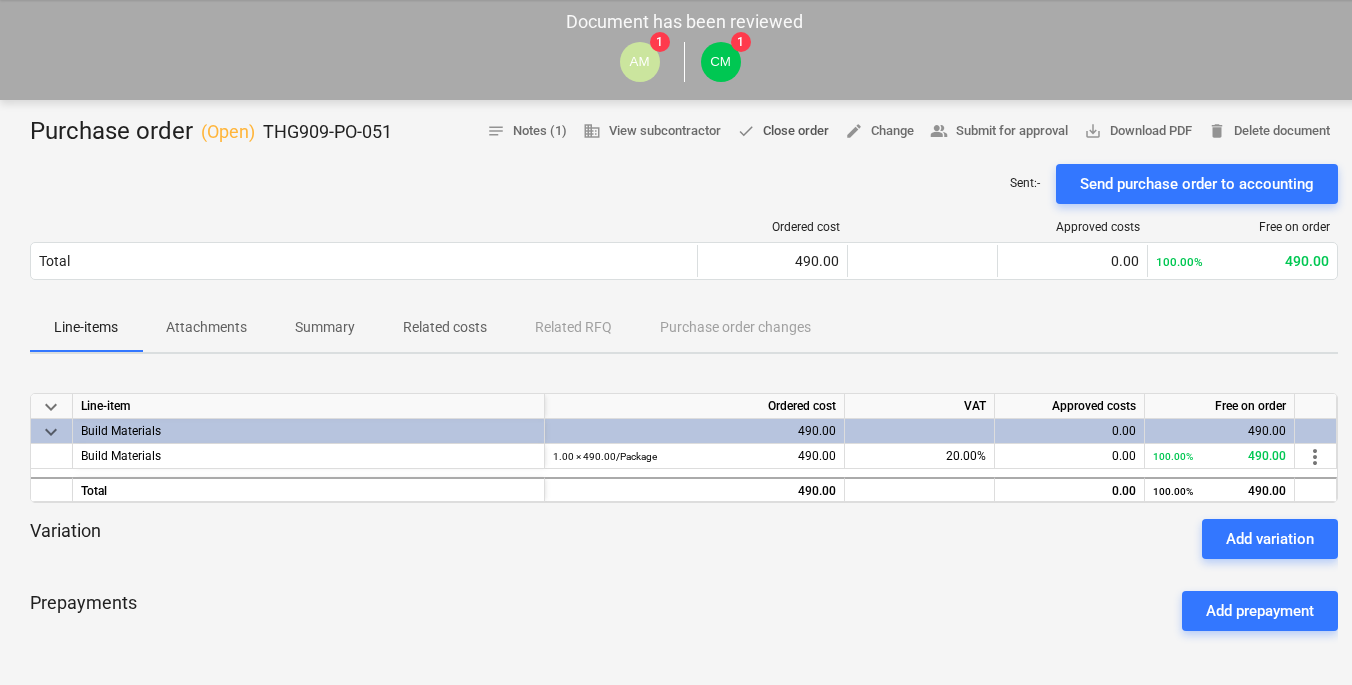 click on "done Close order" at bounding box center (783, 131) 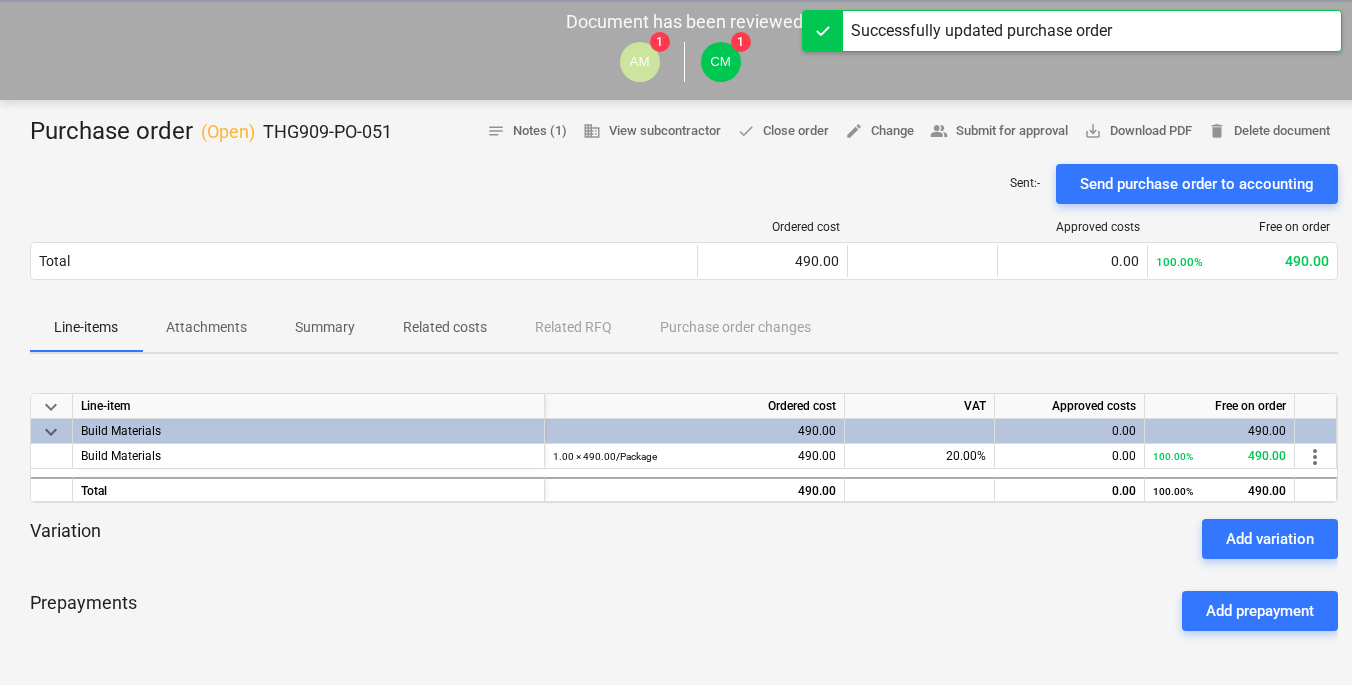 scroll, scrollTop: 68, scrollLeft: 0, axis: vertical 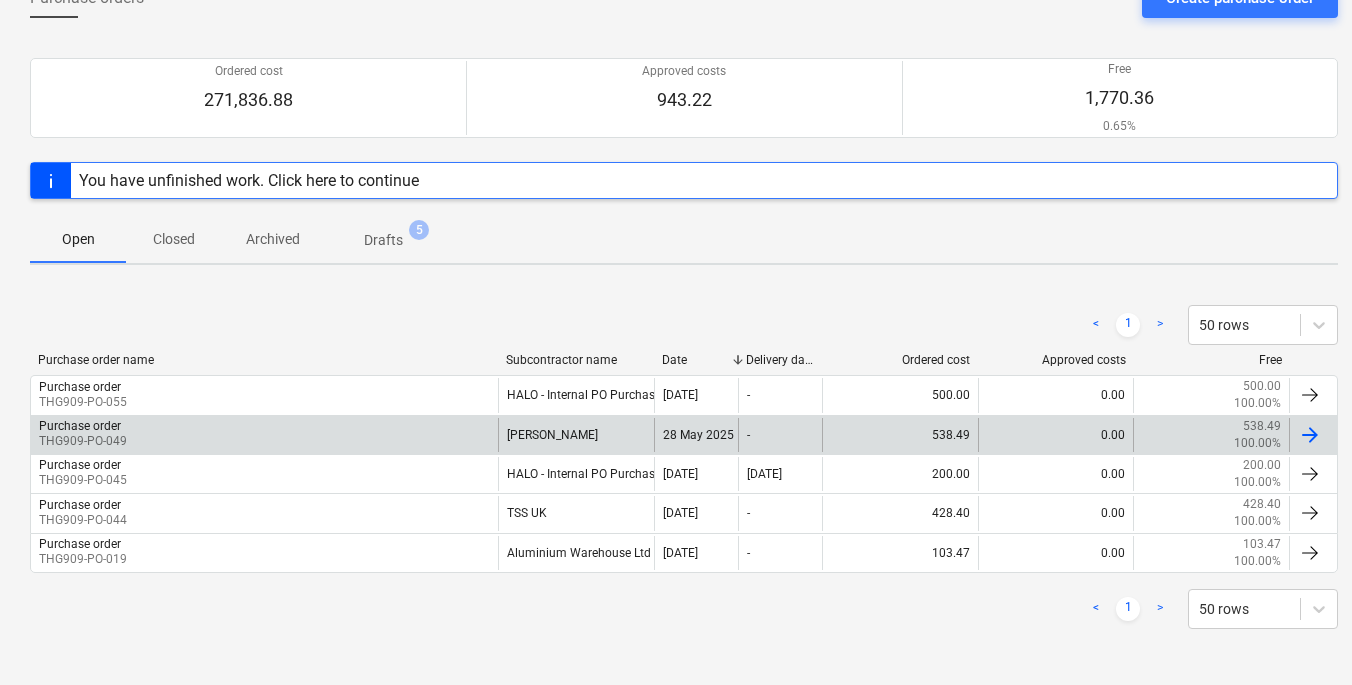 click at bounding box center [1310, 435] 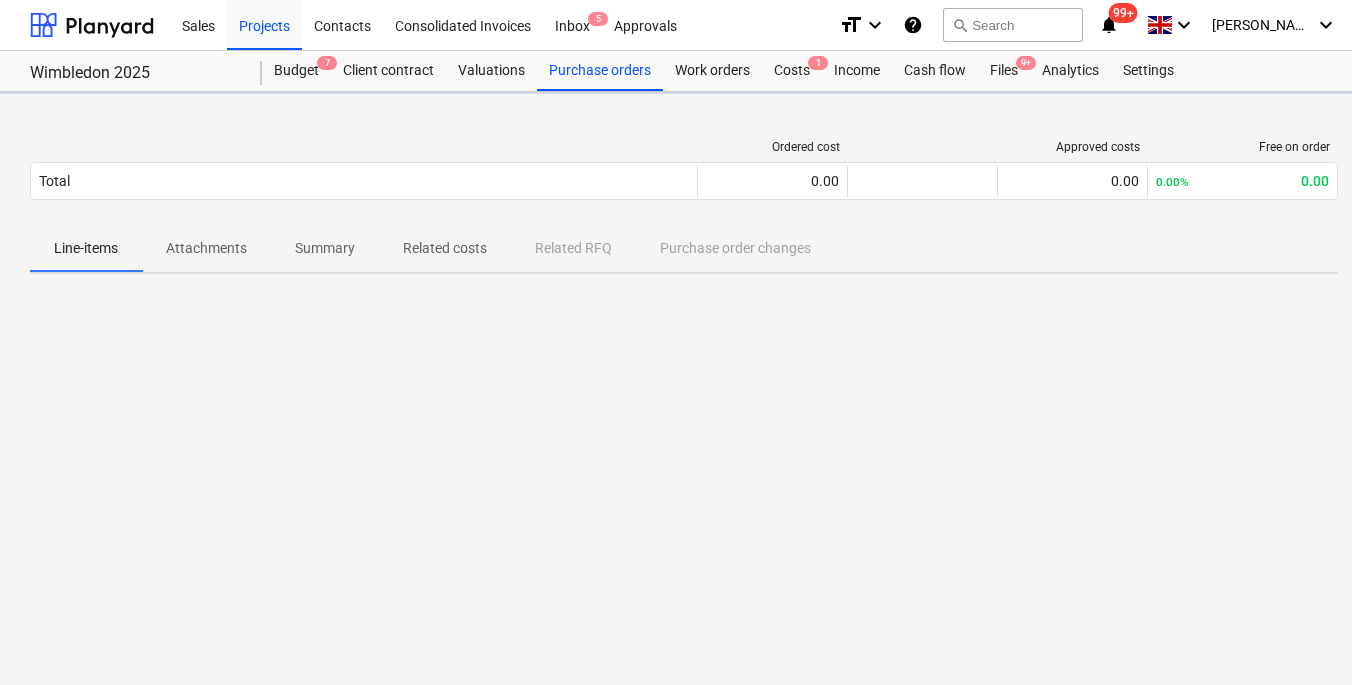 scroll, scrollTop: 0, scrollLeft: 0, axis: both 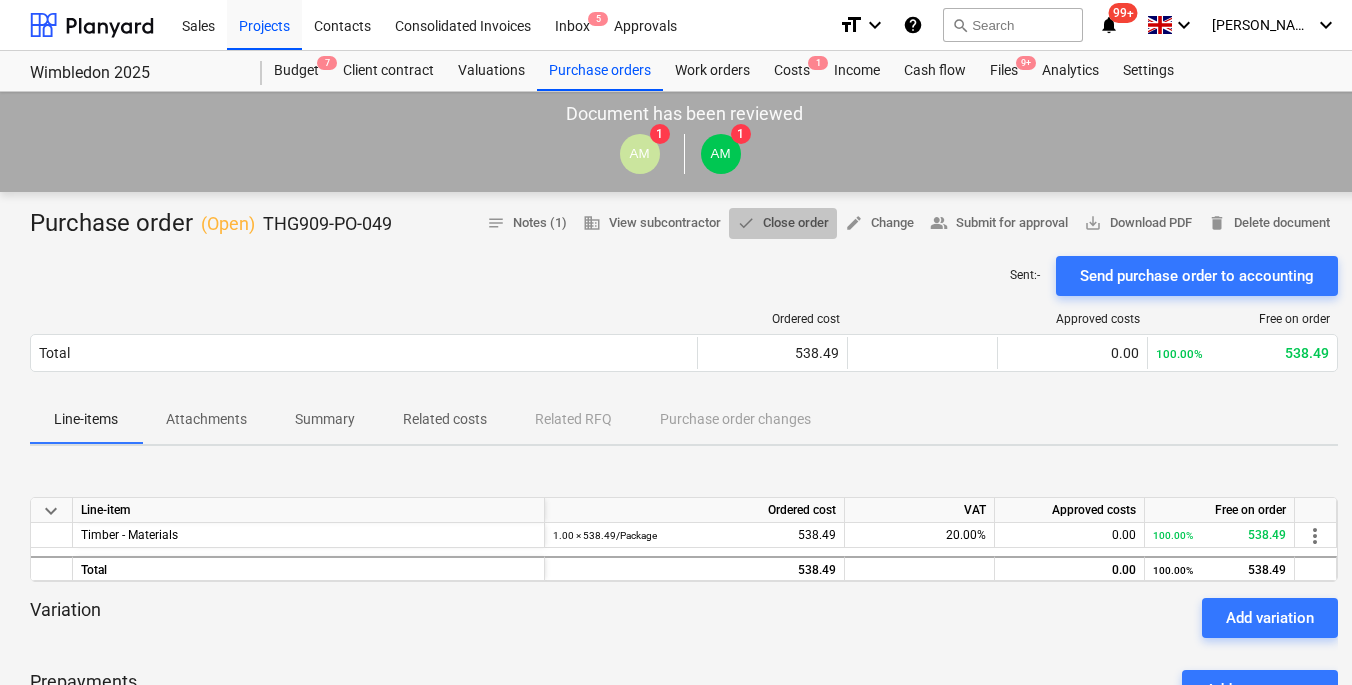click on "done Close order" at bounding box center [783, 223] 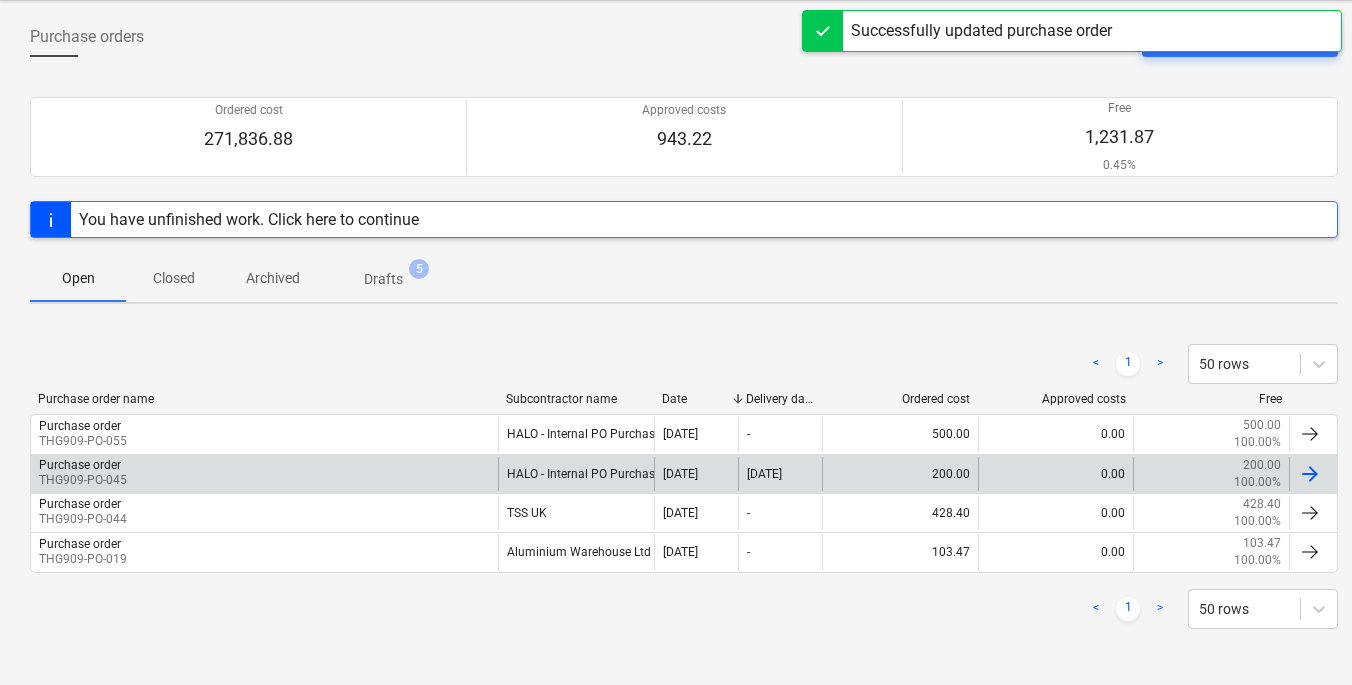 scroll, scrollTop: 90, scrollLeft: 0, axis: vertical 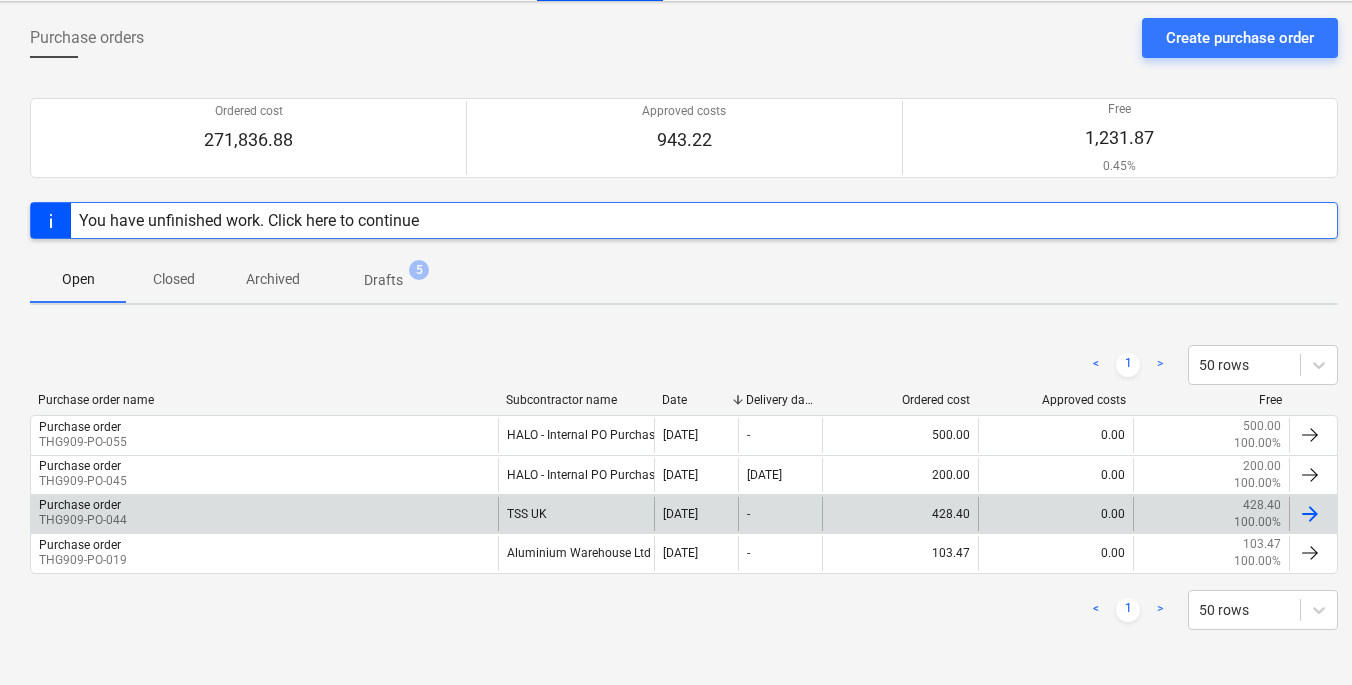 click at bounding box center (1310, 514) 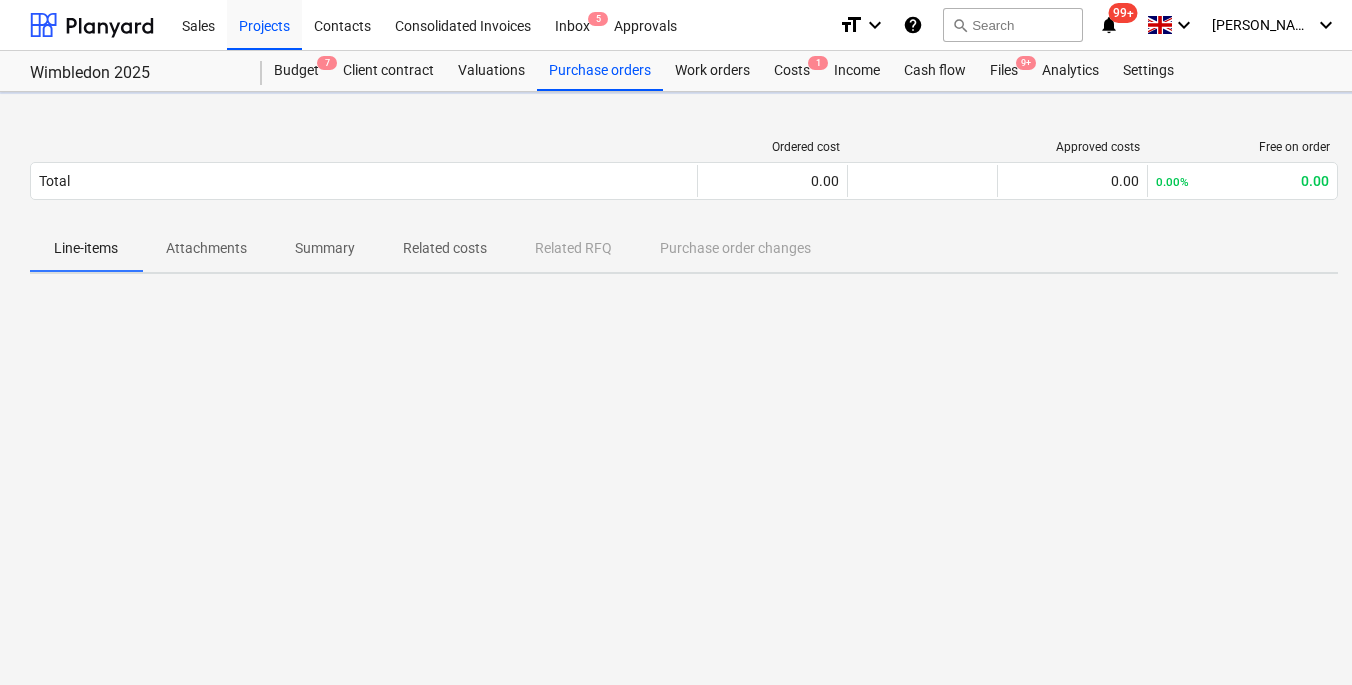 scroll, scrollTop: 0, scrollLeft: 0, axis: both 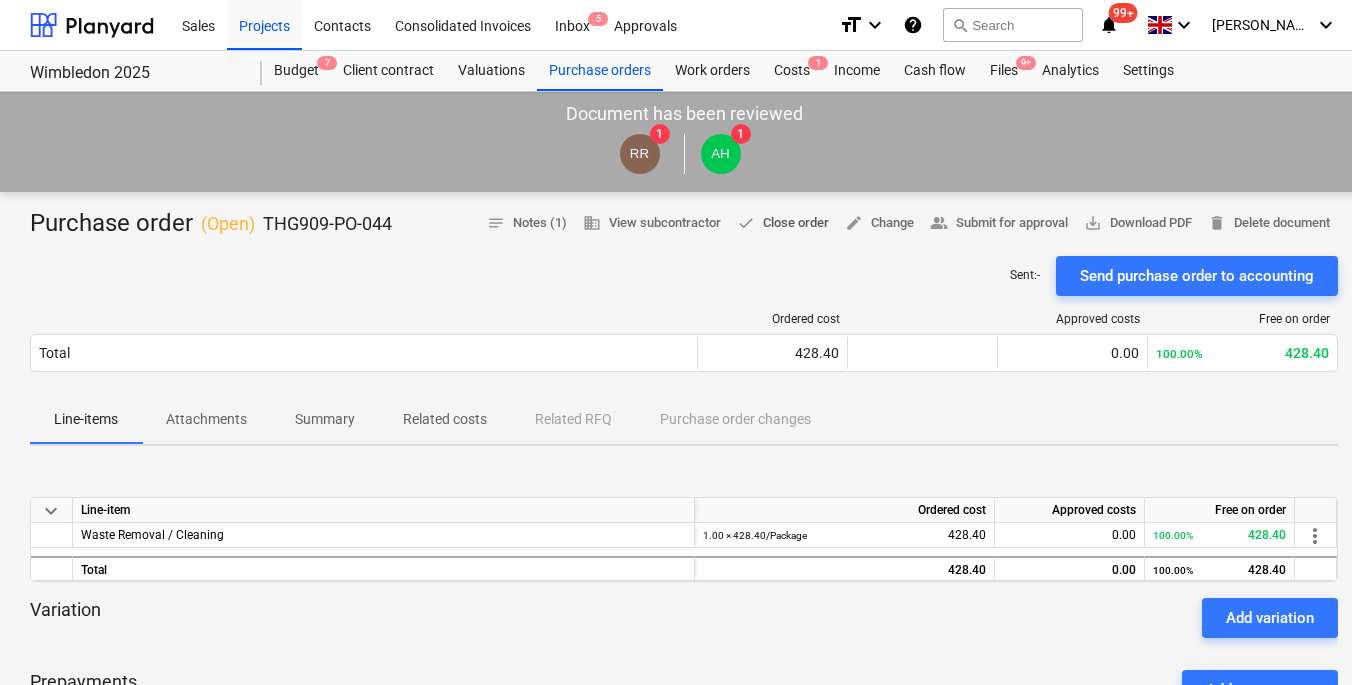 click on "done Close order" at bounding box center (783, 223) 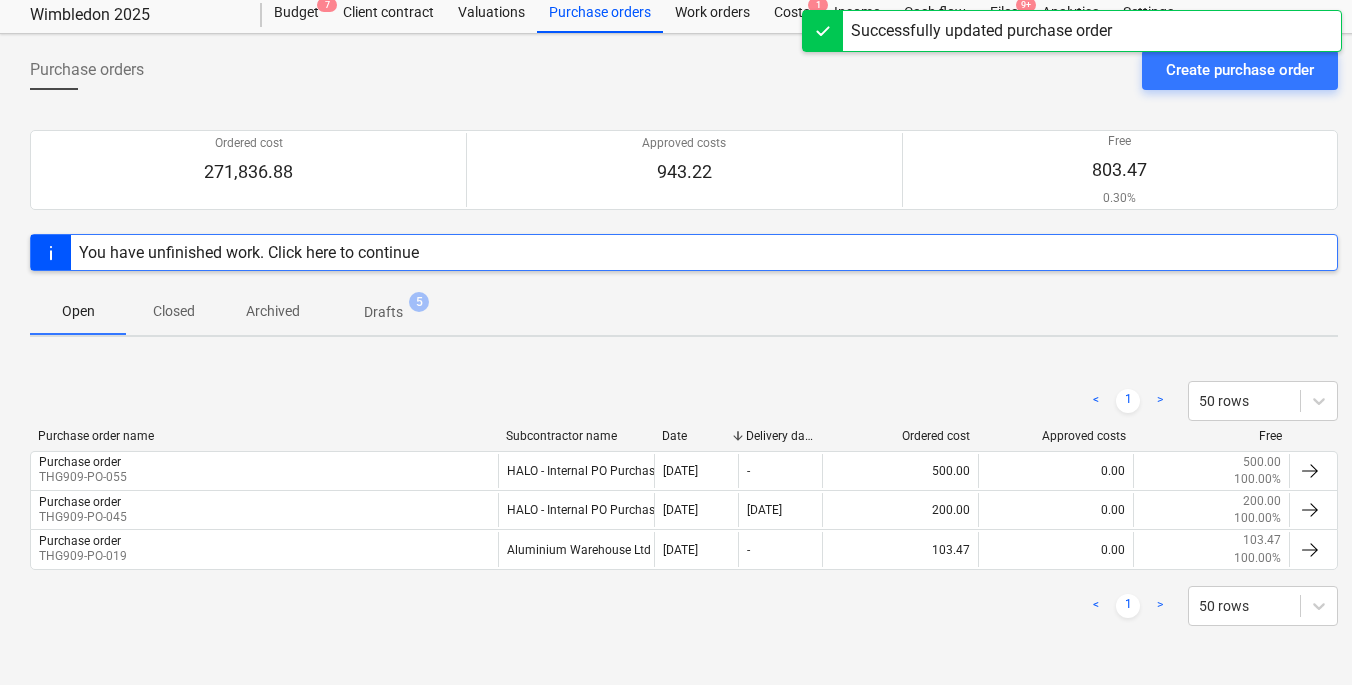 scroll, scrollTop: 58, scrollLeft: 0, axis: vertical 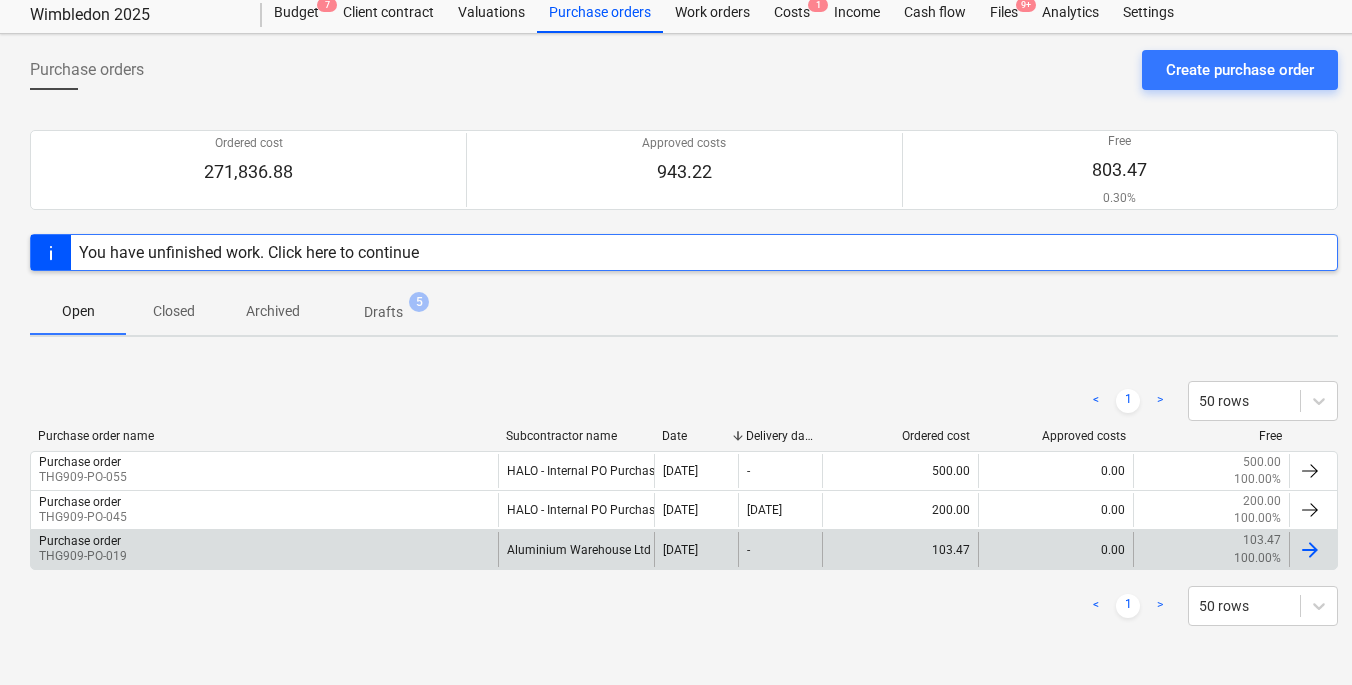 click at bounding box center (1310, 550) 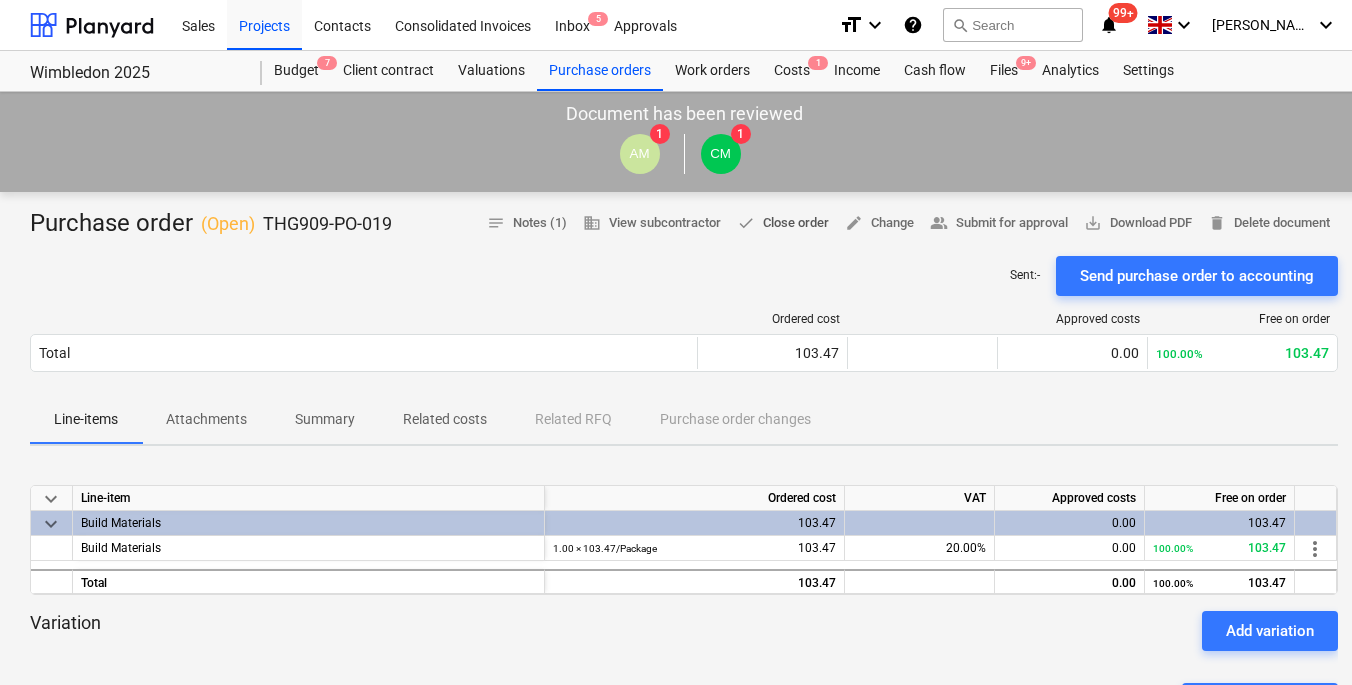 click on "done Close order" at bounding box center [783, 223] 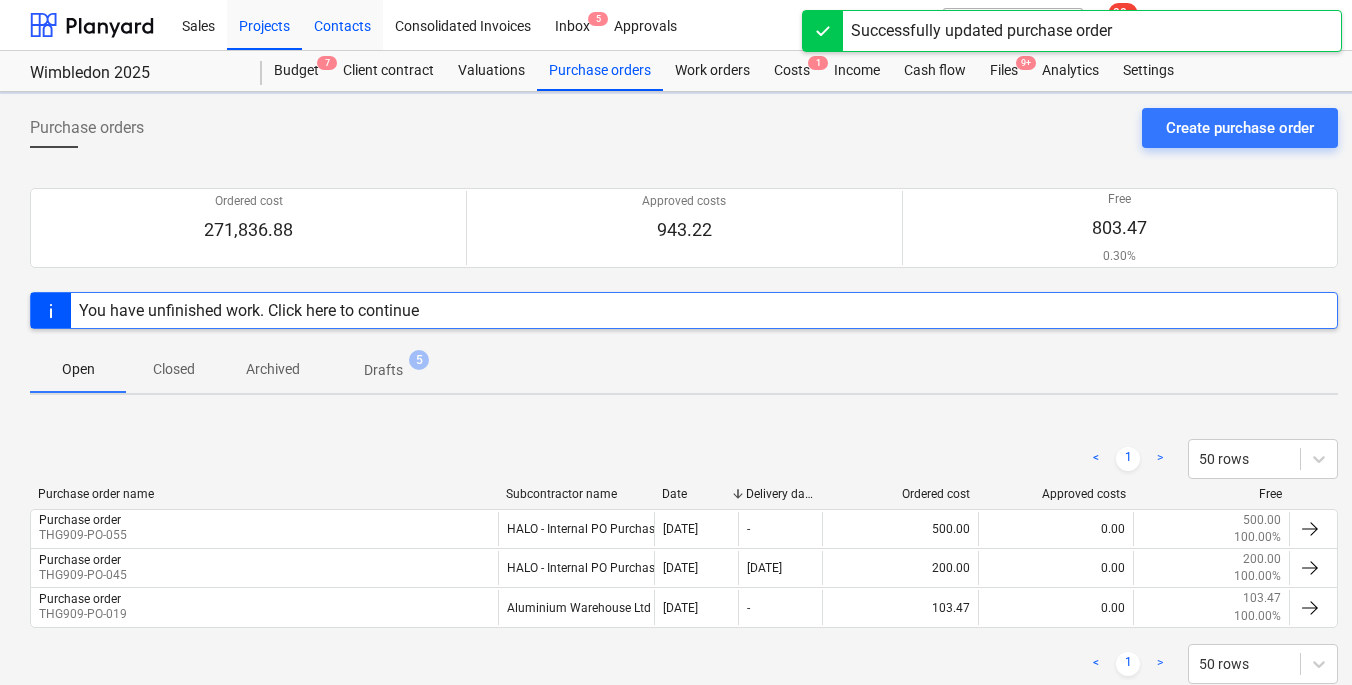 scroll, scrollTop: 58, scrollLeft: 0, axis: vertical 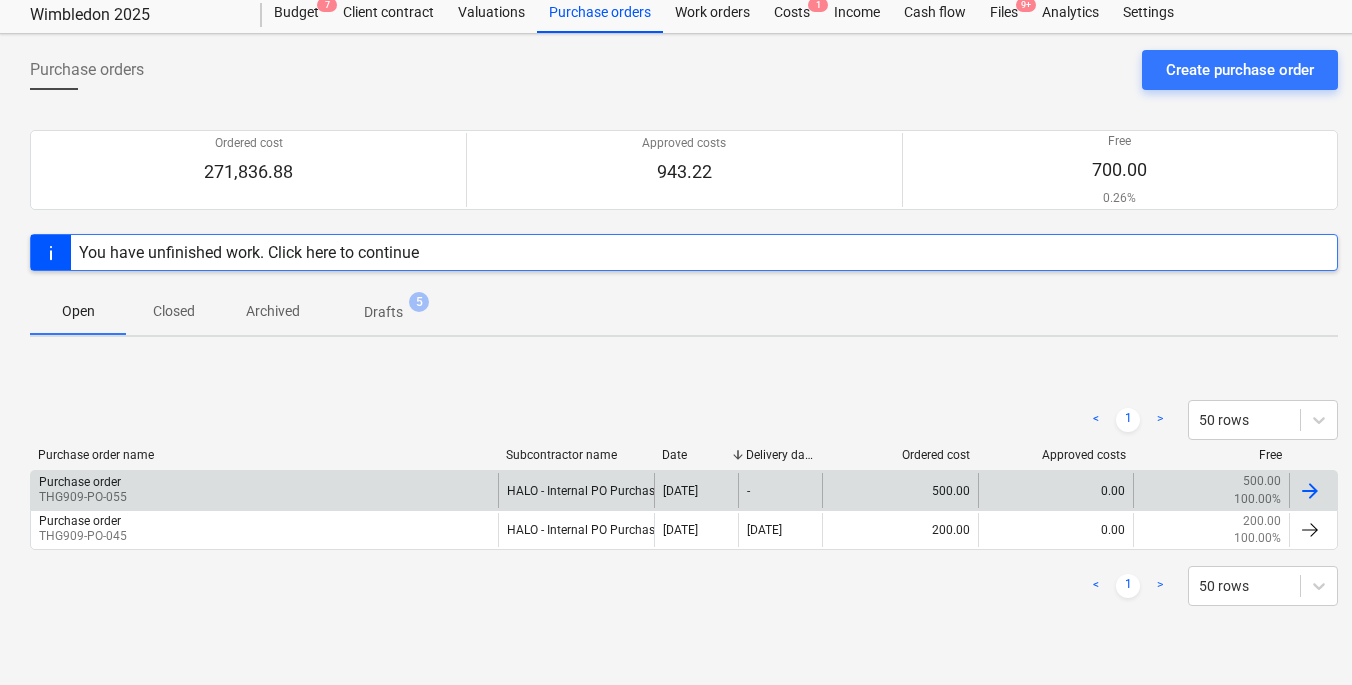 click at bounding box center [1310, 491] 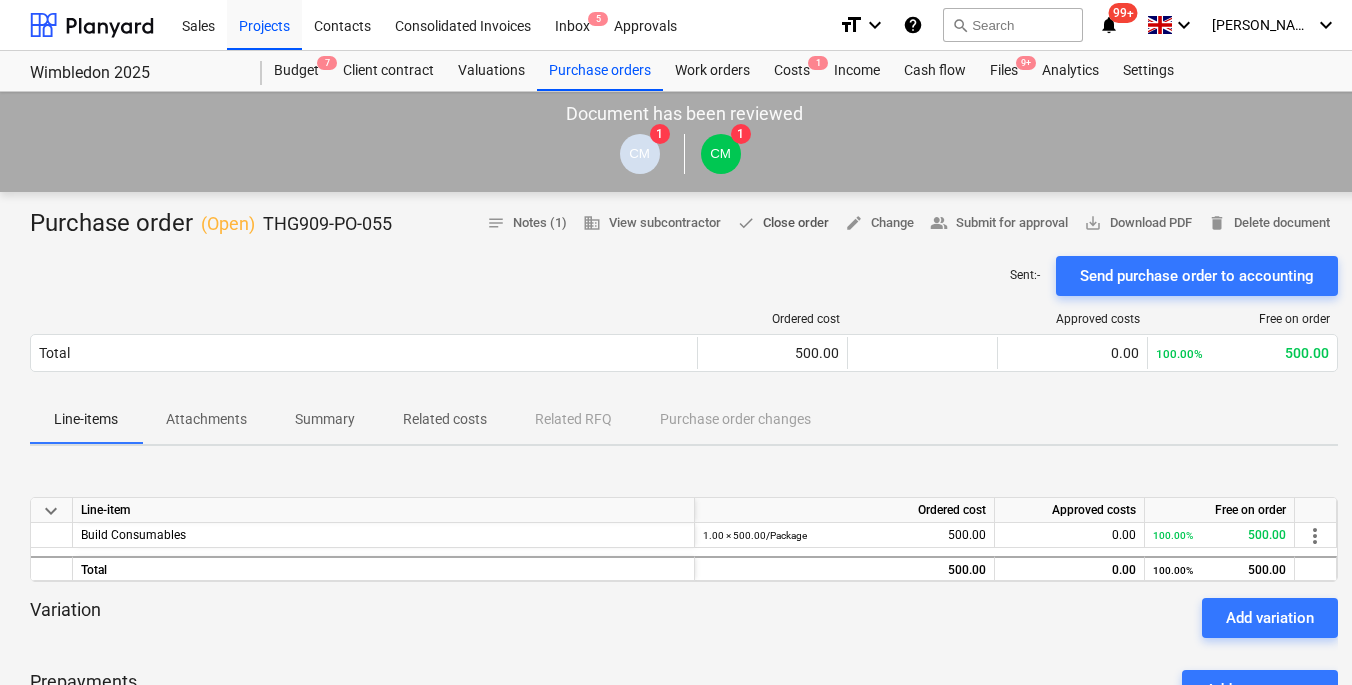 click on "done Close order" at bounding box center [783, 223] 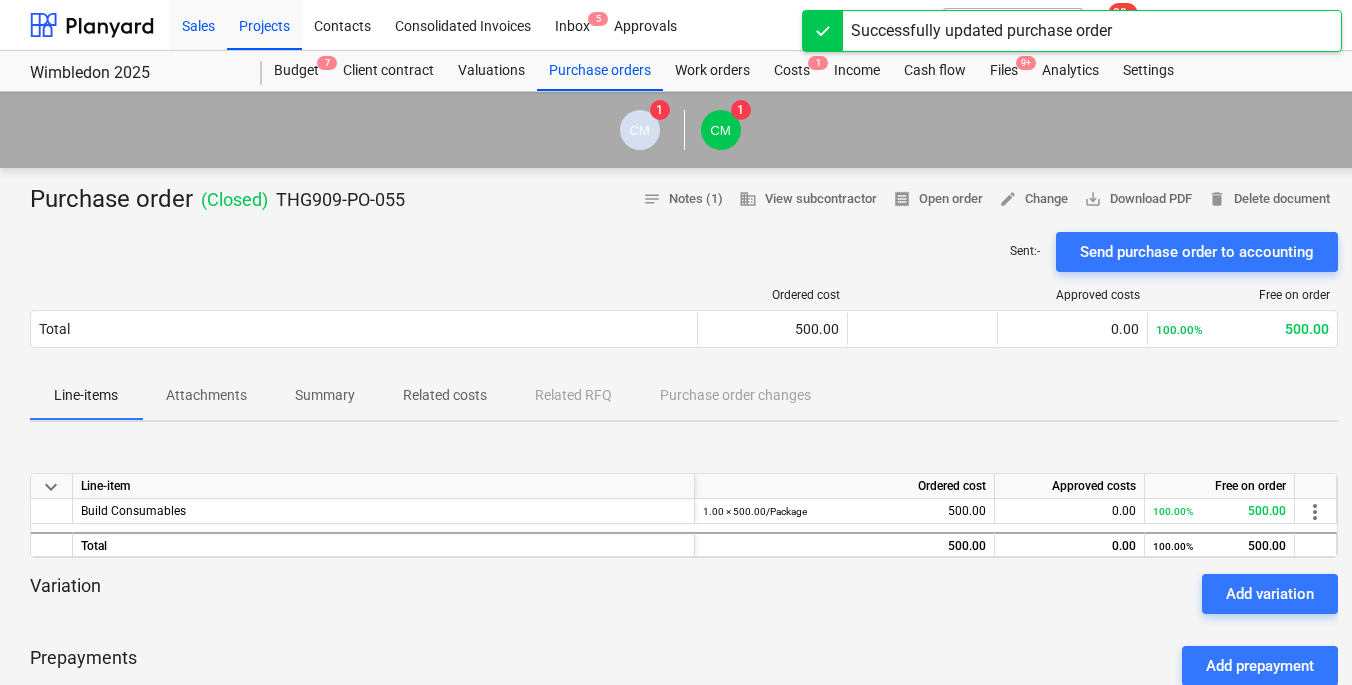 scroll, scrollTop: 58, scrollLeft: 0, axis: vertical 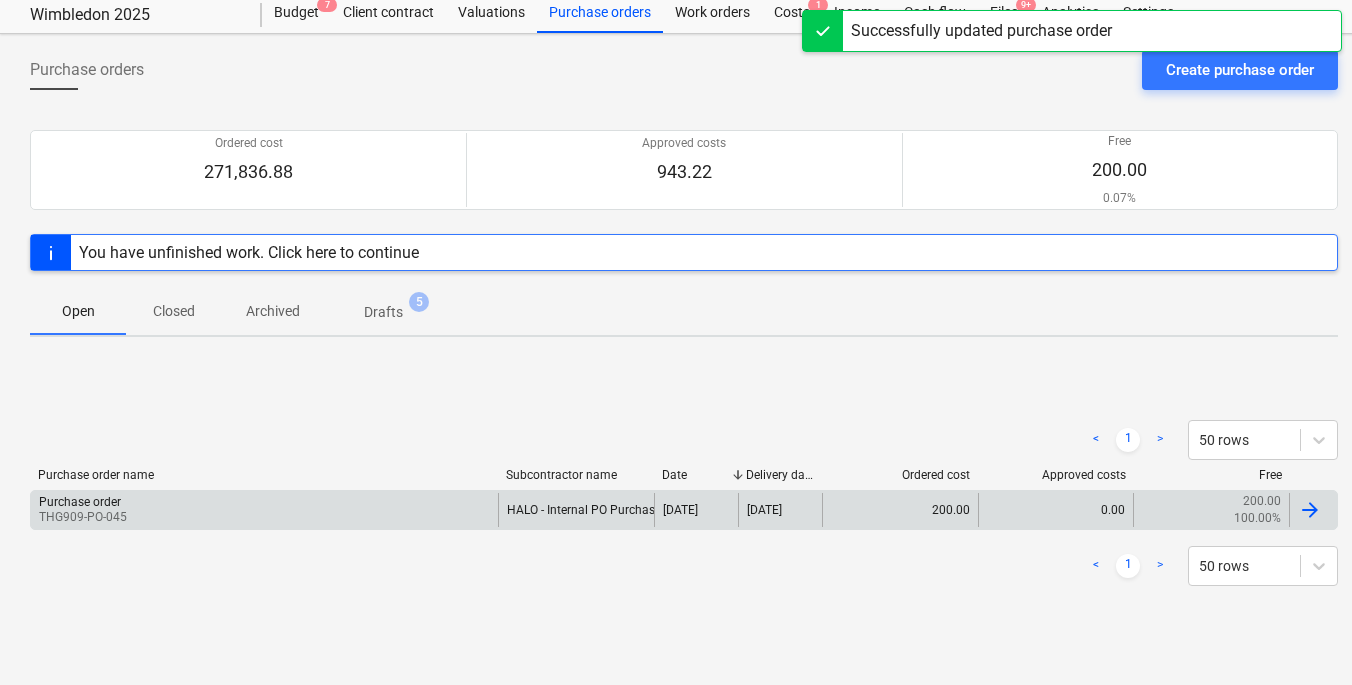 click at bounding box center (1310, 510) 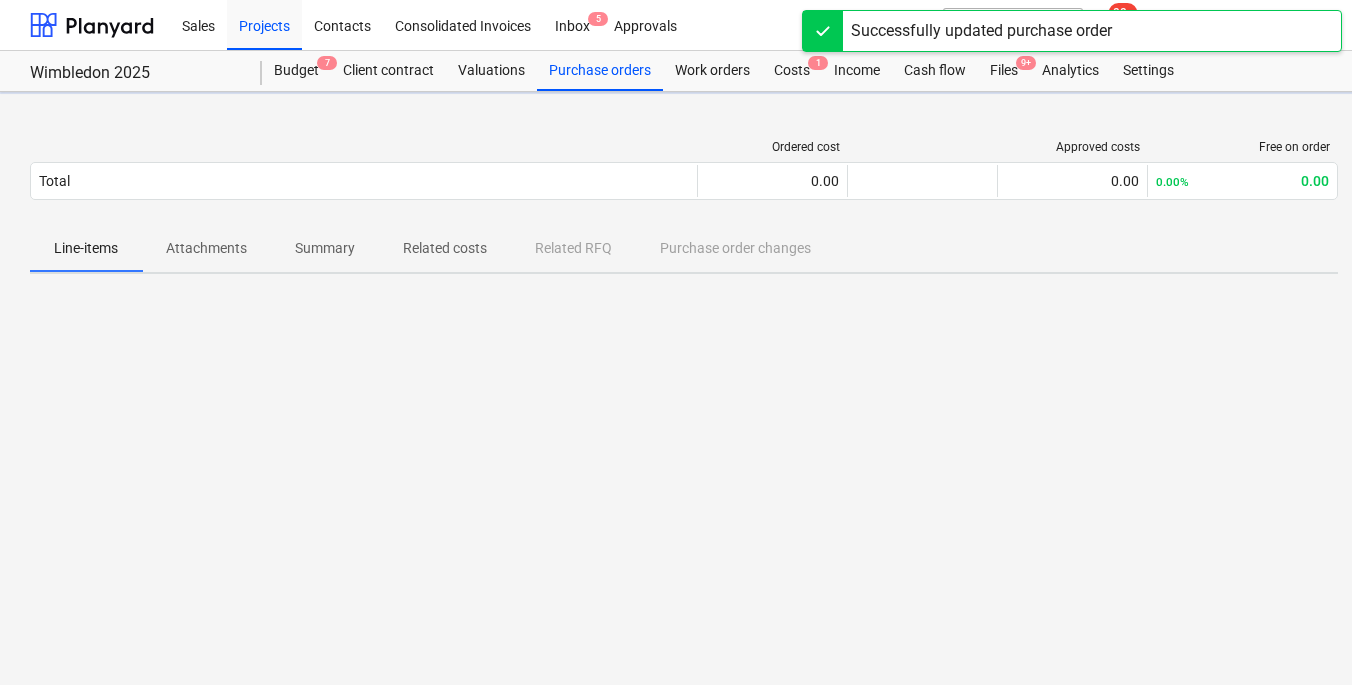 scroll, scrollTop: 0, scrollLeft: 0, axis: both 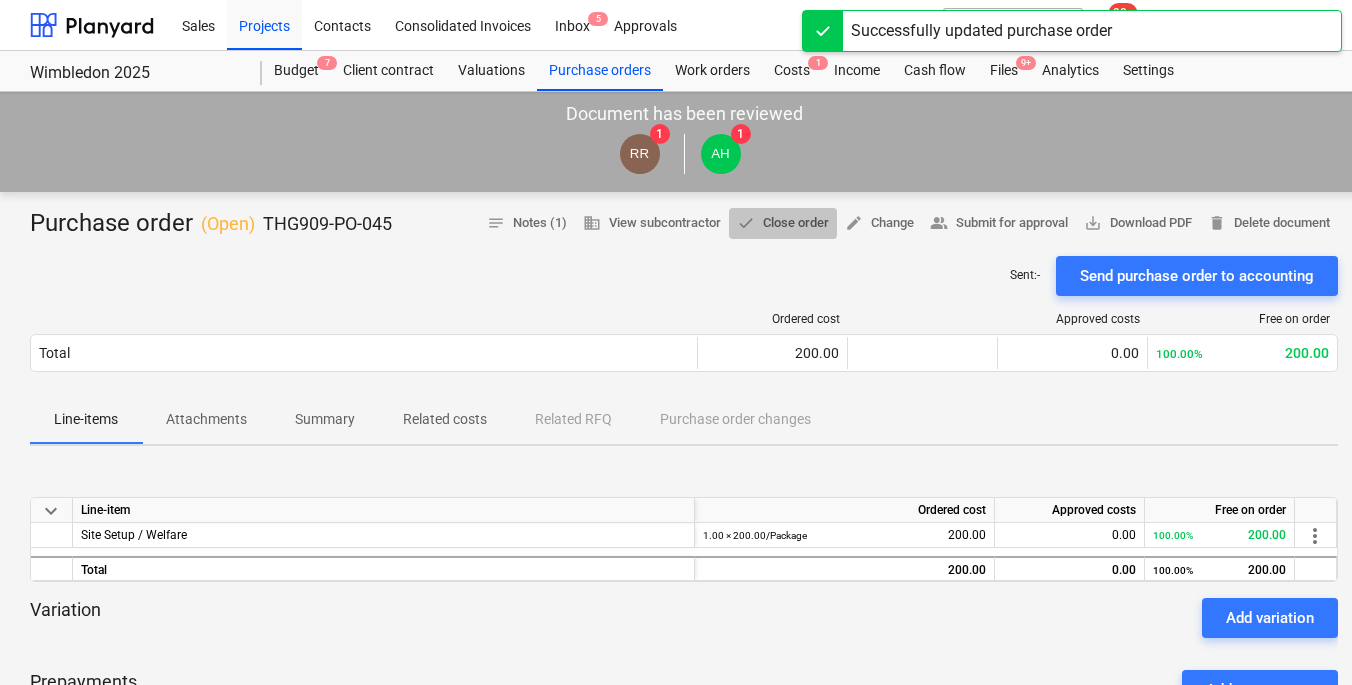 click on "done Close order" at bounding box center (783, 223) 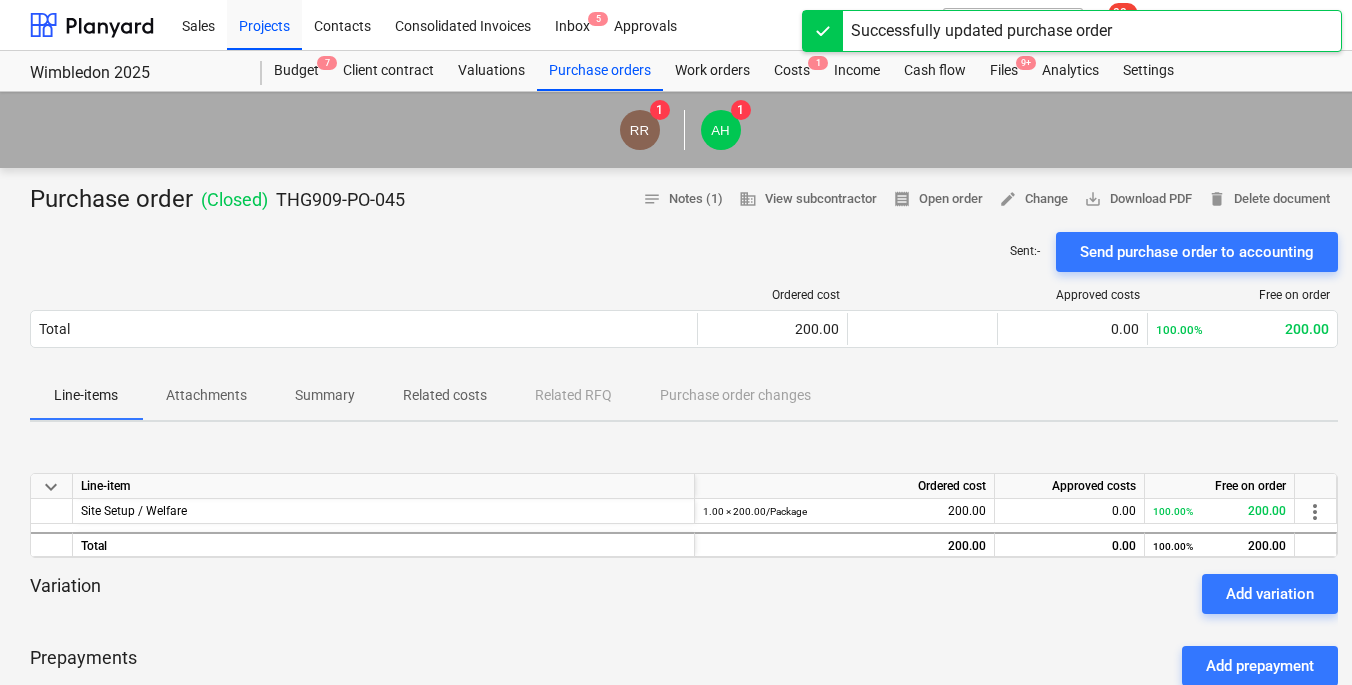 scroll, scrollTop: 58, scrollLeft: 0, axis: vertical 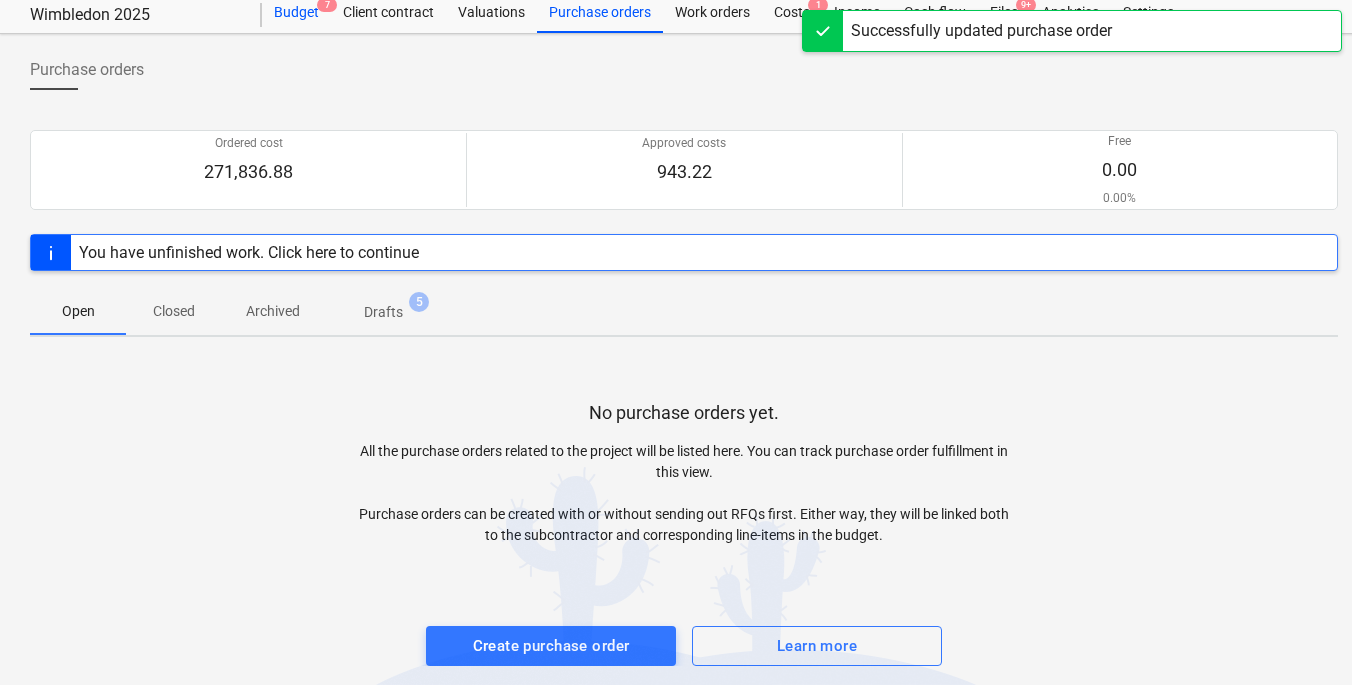 click on "Budget 7" at bounding box center [296, 13] 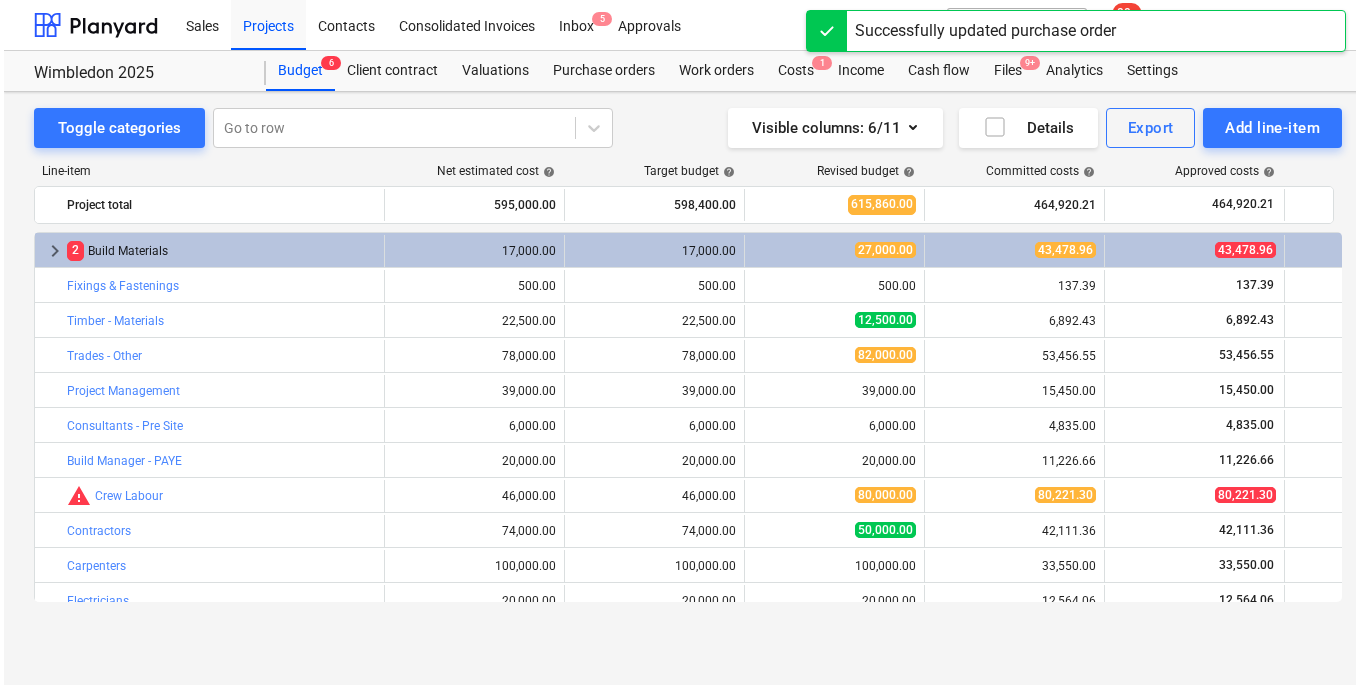 scroll, scrollTop: 0, scrollLeft: 0, axis: both 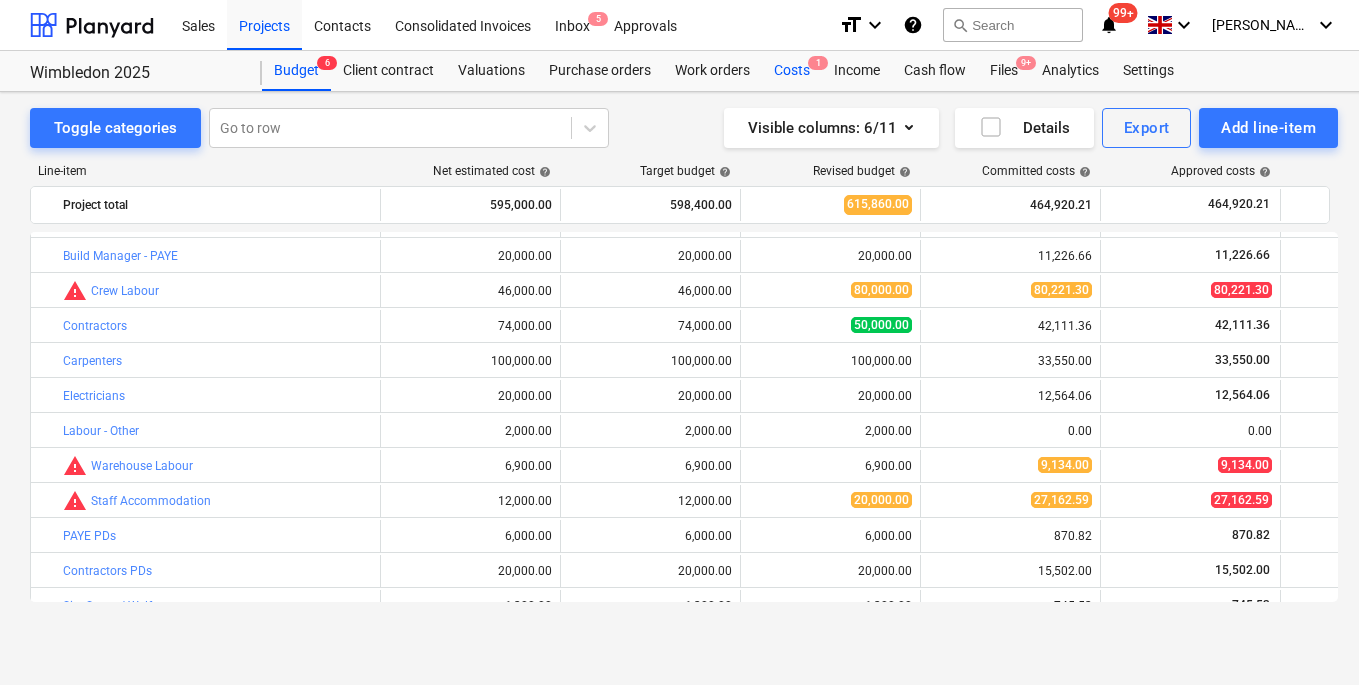 click on "Costs 1" at bounding box center (792, 71) 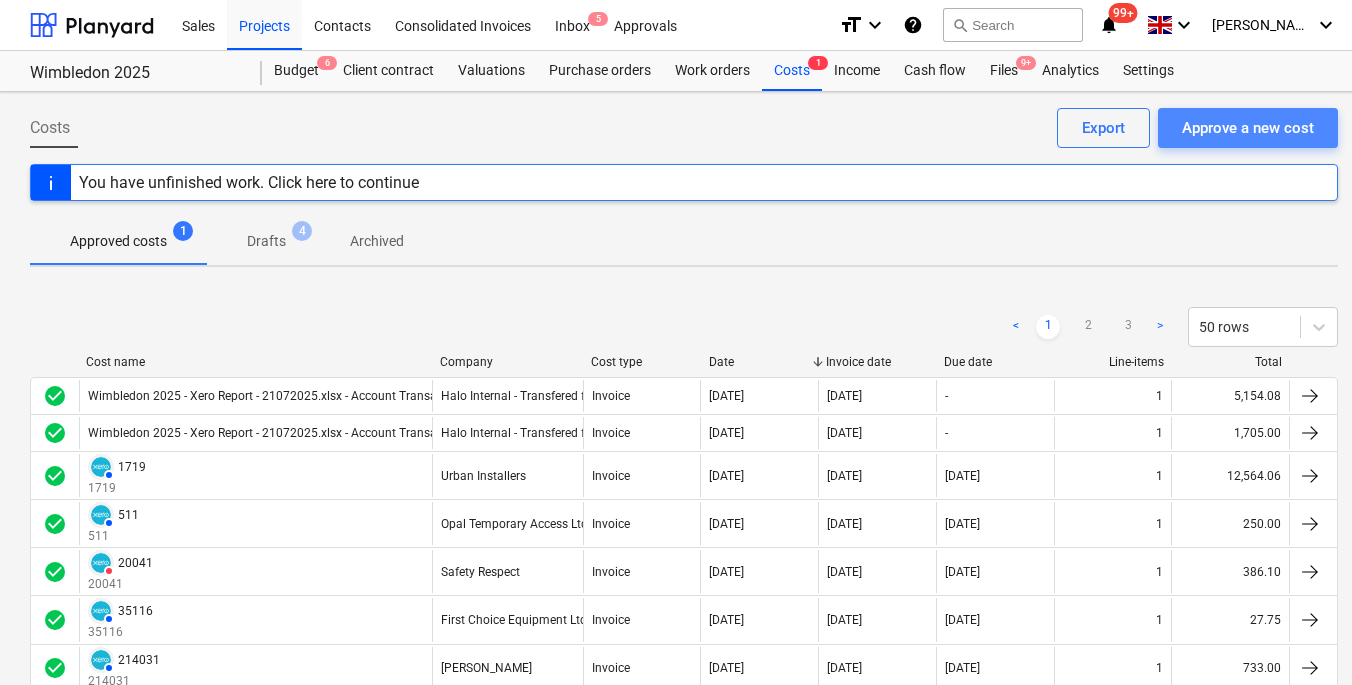 click on "Approve a new cost" at bounding box center [1248, 128] 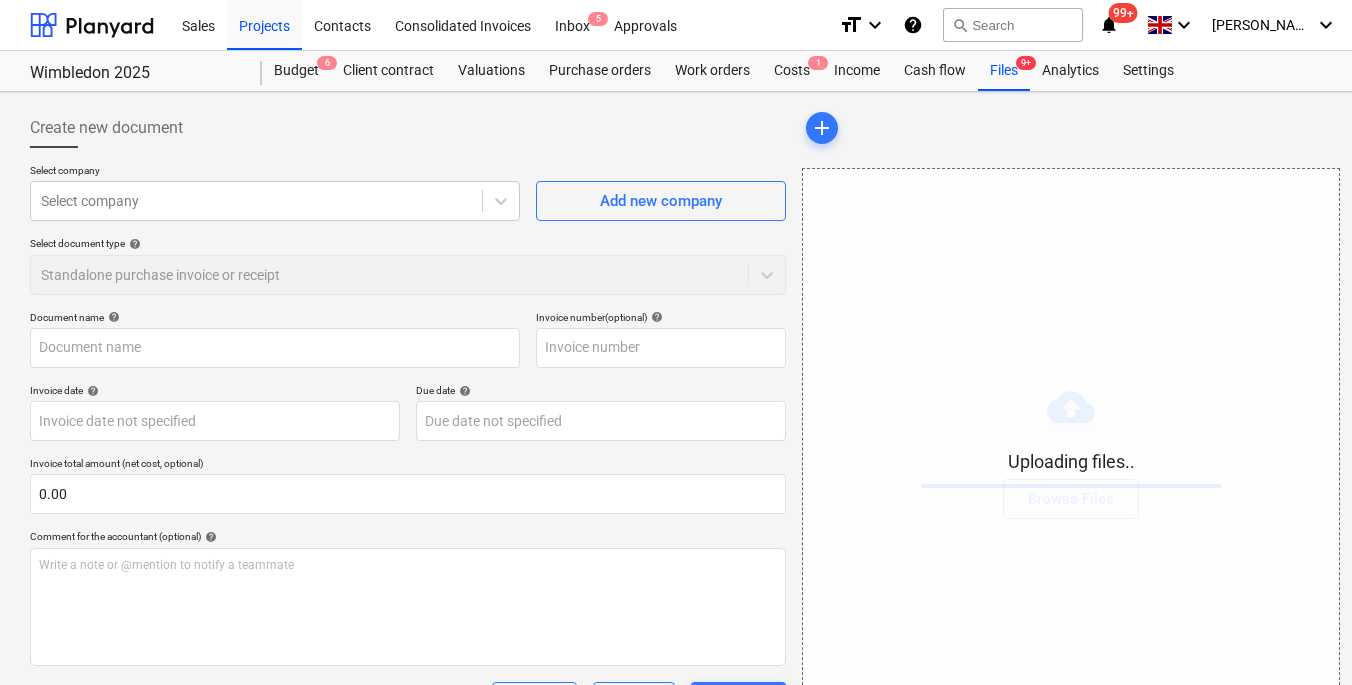 click on "Select company Select company Add new company Select document type help Standalone purchase invoice or receipt" at bounding box center (408, 237) 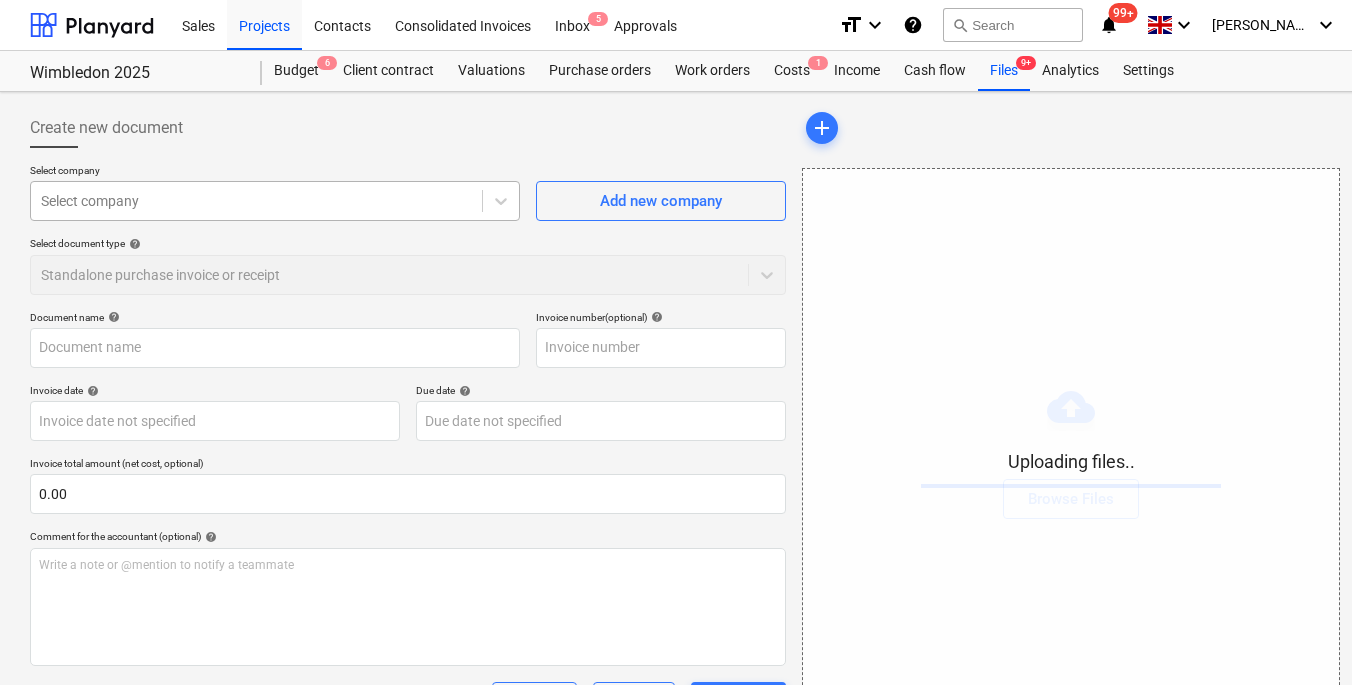 click at bounding box center (256, 201) 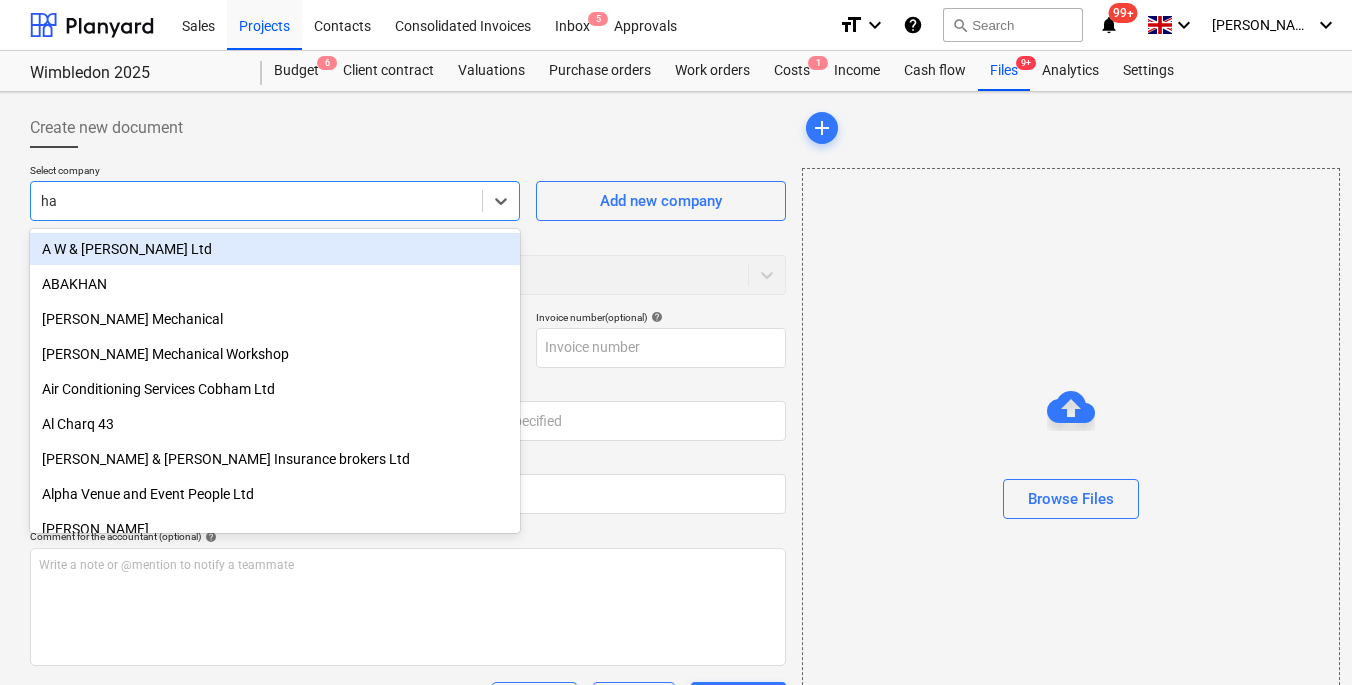 type on "hal" 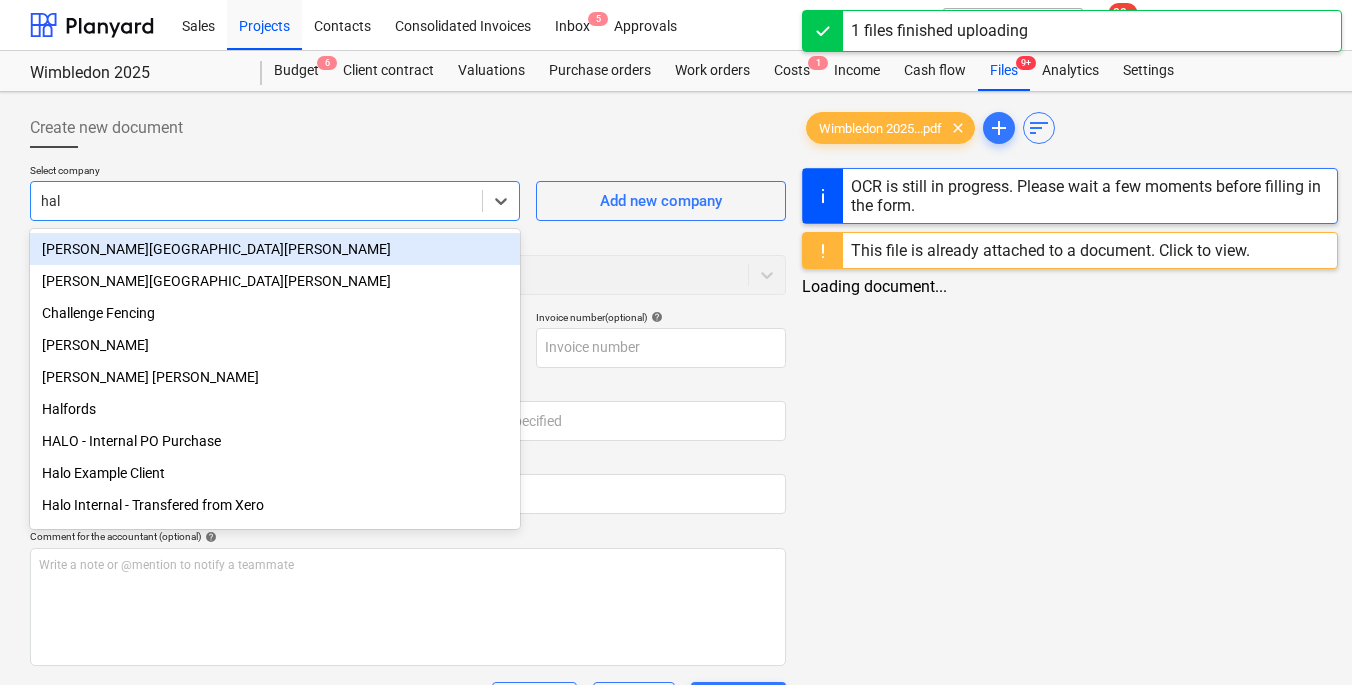 type on "Wimbledon 2025 - Xero Report - 21072025.xlsx - Account Transactions.pdf" 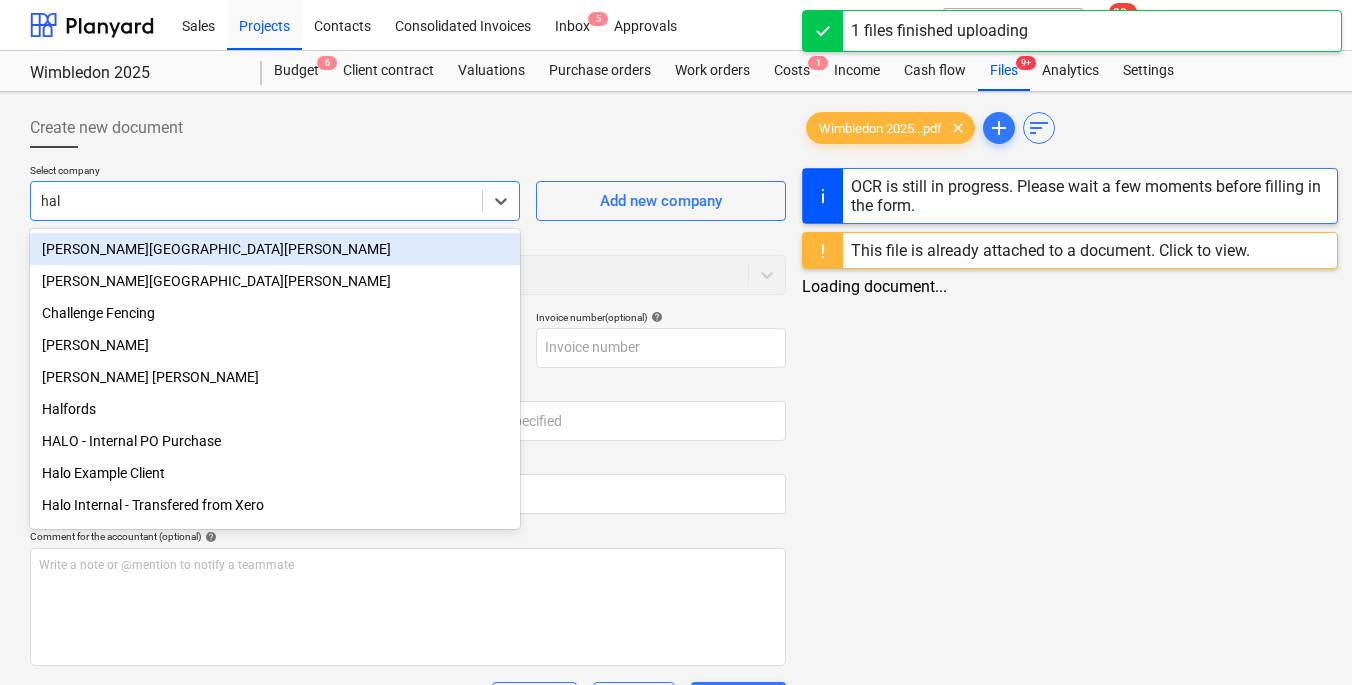type on "halo" 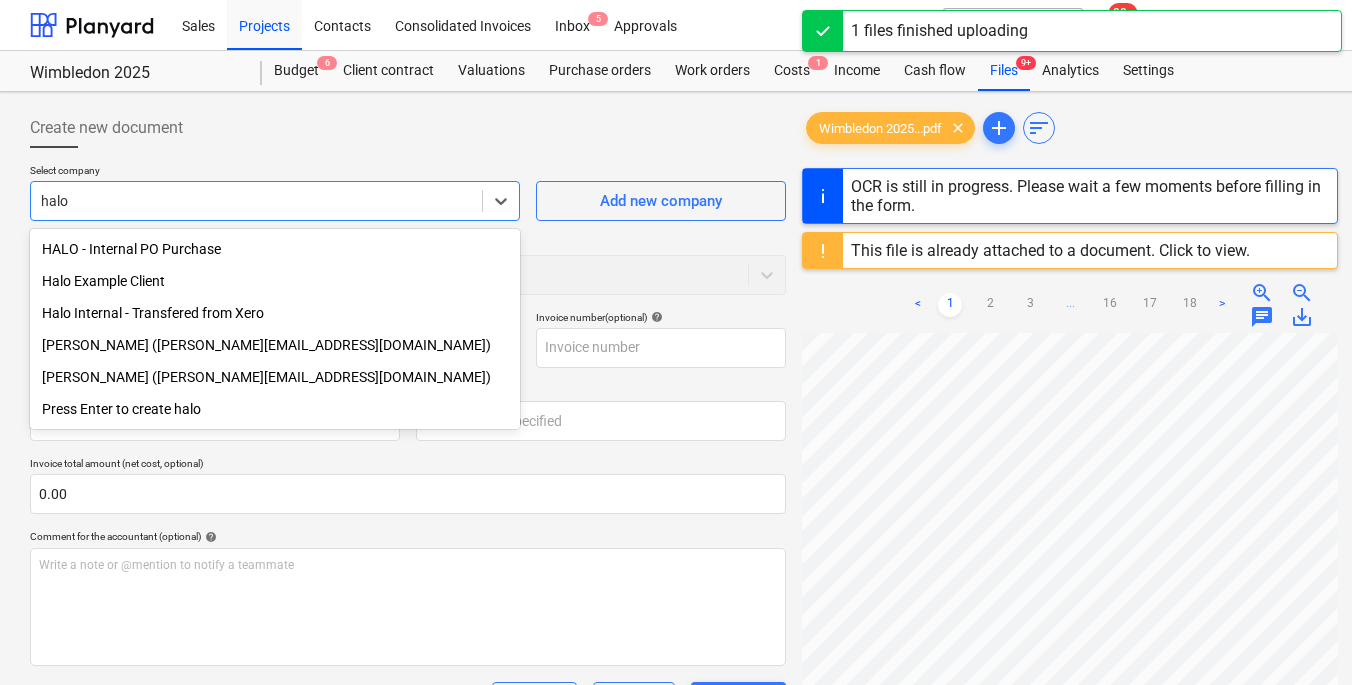 click on "Halo Internal - Transfered from Xero" at bounding box center (275, 313) 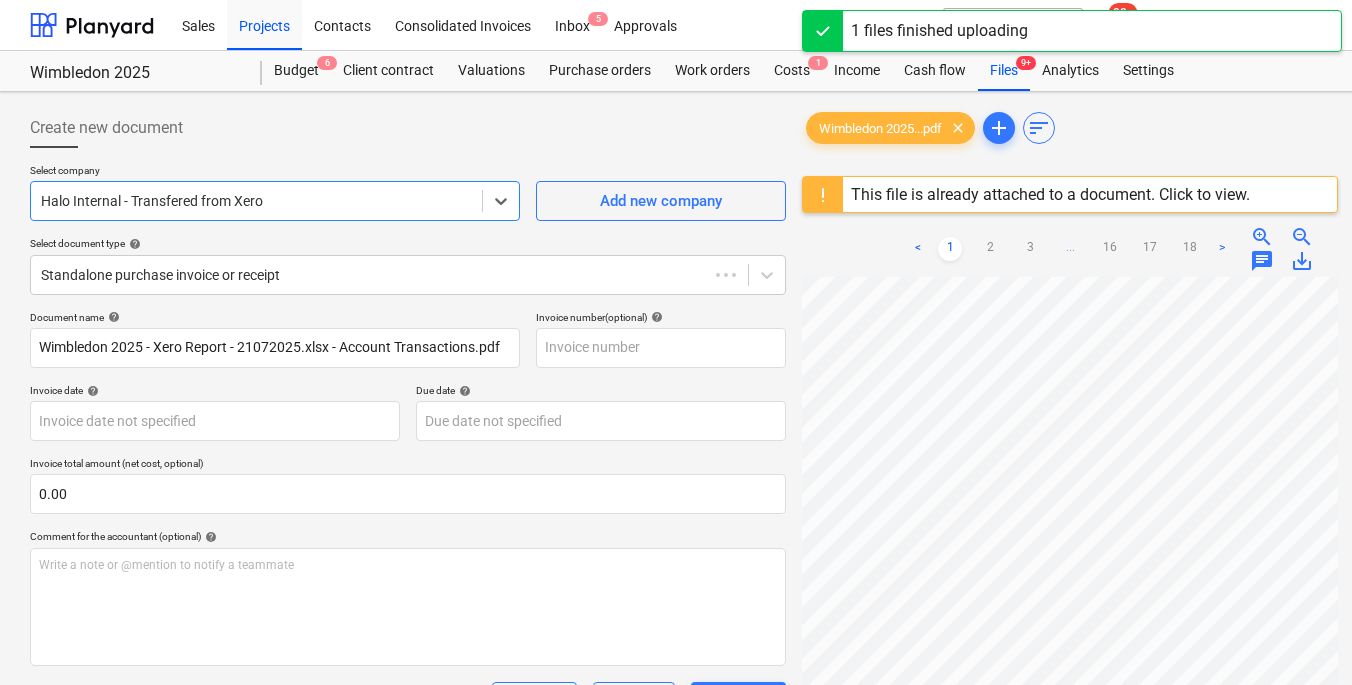 type 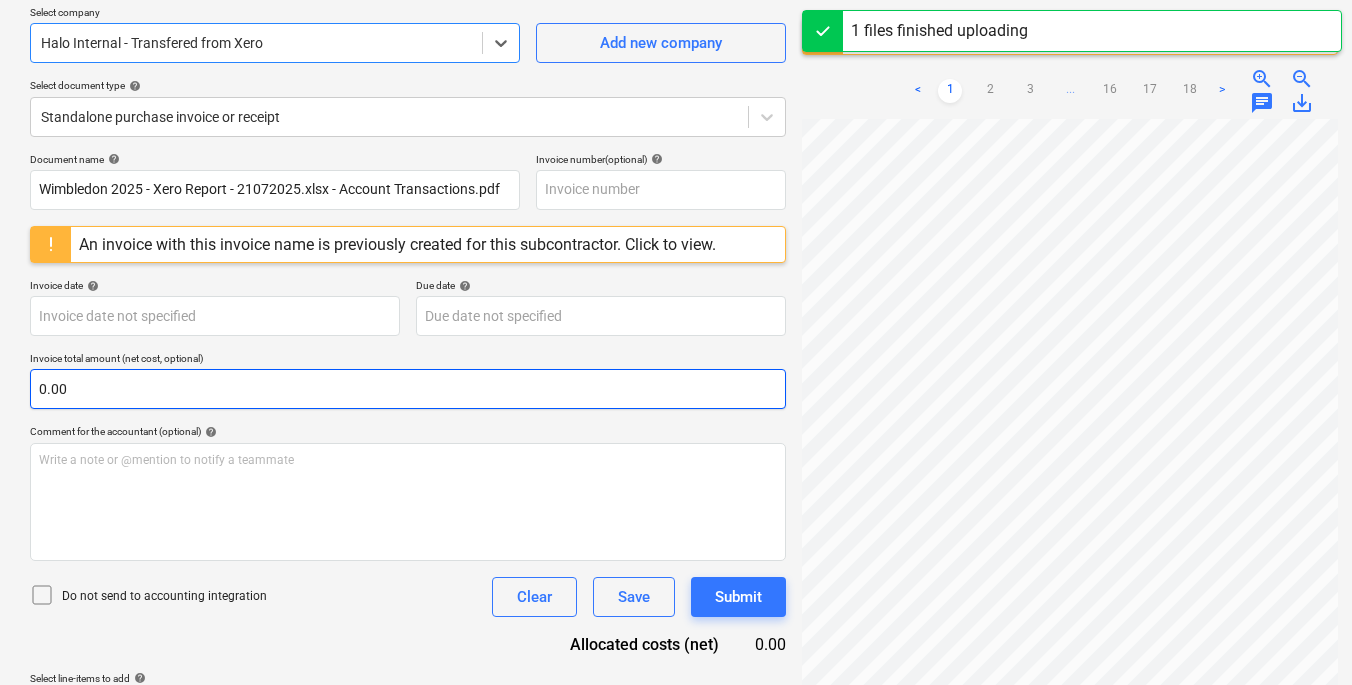 scroll, scrollTop: 234, scrollLeft: 0, axis: vertical 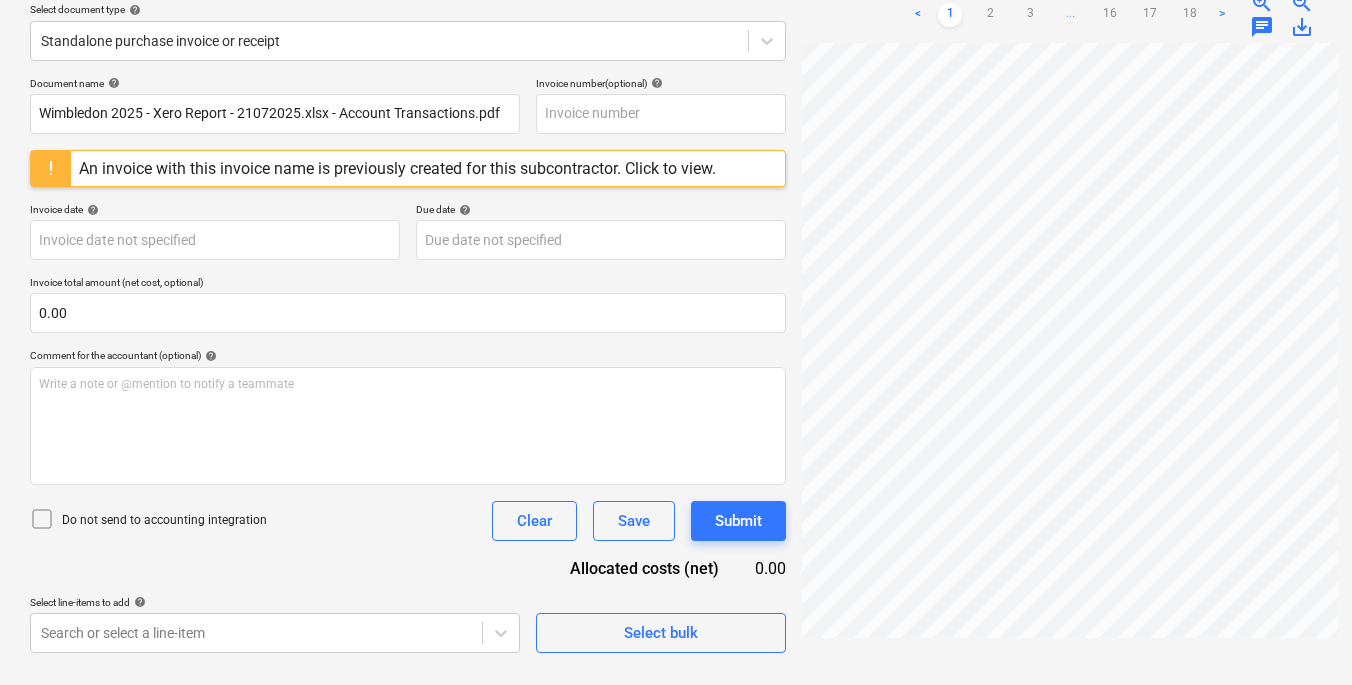 click 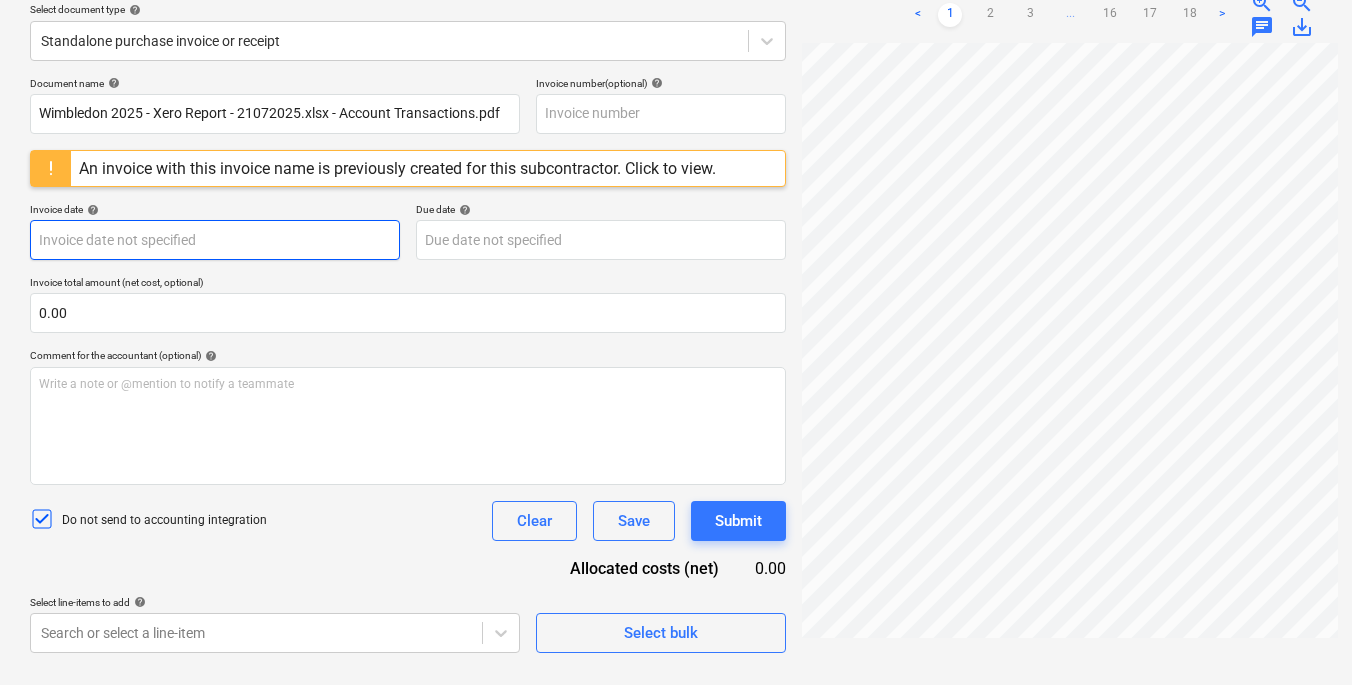 click on "Sales Projects Contacts Consolidated Invoices Inbox 5 Approvals format_size keyboard_arrow_down help search Search notifications 99+ keyboard_arrow_down [PERSON_NAME] keyboard_arrow_down [GEOGRAPHIC_DATA] 2025 Wimbledon 2025 Budget 6 Client contract Valuations Purchase orders Work orders Costs 1 Income Cash flow Files 9+ Analytics Settings Create new document Select company Halo Internal - Transfered from Xero   Add new company Select document type help Standalone purchase invoice or receipt Document name help Wimbledon 2025 - Xero Report - 21072025.xlsx - Account Transactions.pdf Invoice number  (optional) help An invoice with this invoice name is previously created for this subcontractor. Click to view. Invoice date help Press the down arrow key to interact with the calendar and
select a date. Press the question mark key to get the keyboard shortcuts for changing dates. Due date help Invoice total amount (net cost, optional) 0.00 Comment for the accountant (optional) help ﻿ Clear Save Submit 0.00 help clear <" at bounding box center [676, 108] 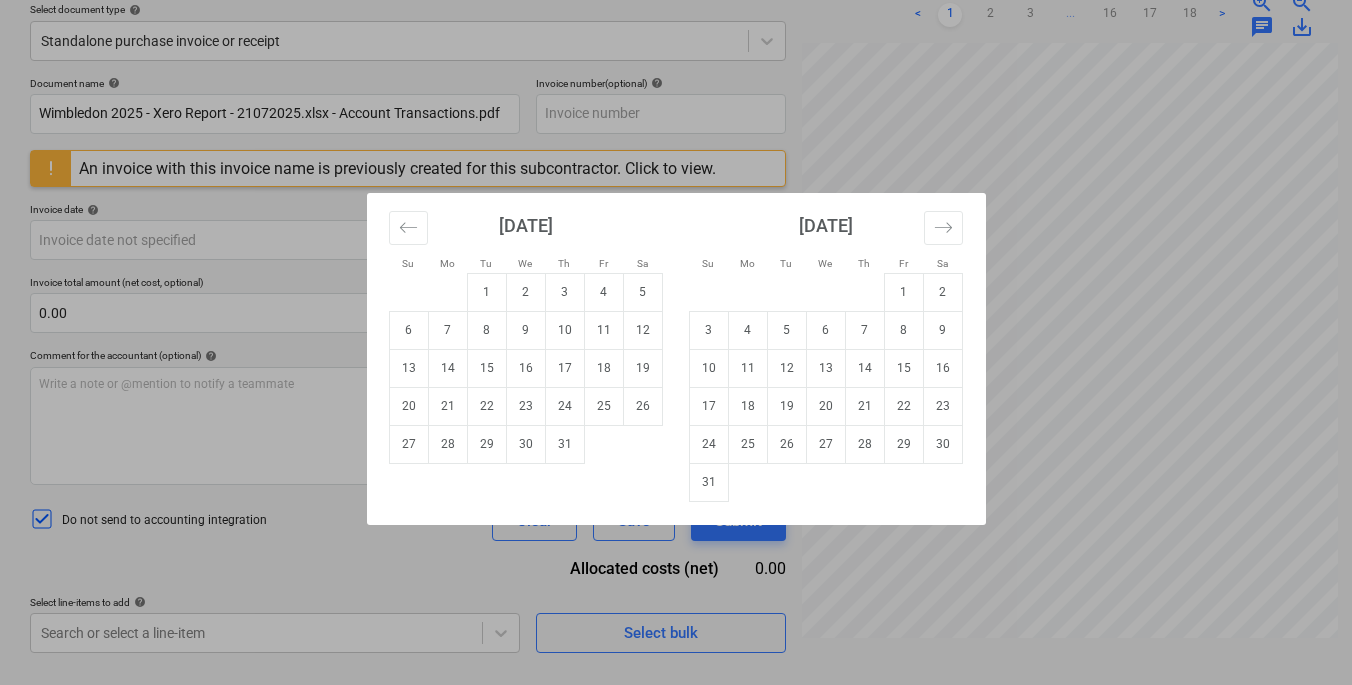 click on "Su Mo Tu We Th Fr Sa Su Mo Tu We Th Fr Sa [DATE] 1 2 3 4 5 6 7 8 9 10 11 12 13 14 15 16 17 18 19 20 21 22 23 24 25 26 27 28 29 [DATE] 1 2 3 4 5 6 7 8 9 10 11 12 13 14 15 16 17 18 19 20 21 22 23 24 25 26 27 28 29 30 [DATE] 1 2 3 4 5 6 7 8 9 10 11 12 13 14 15 16 17 18 19 20 21 22 23 24 25 26 27 28 29 30 31 [DATE] 1 2 3 4 5 6 7 8 9 10 11 12 13 14 15 16 17 18 19 20 21 22 23 24 25 26 27 28 29 30" at bounding box center (676, 342) 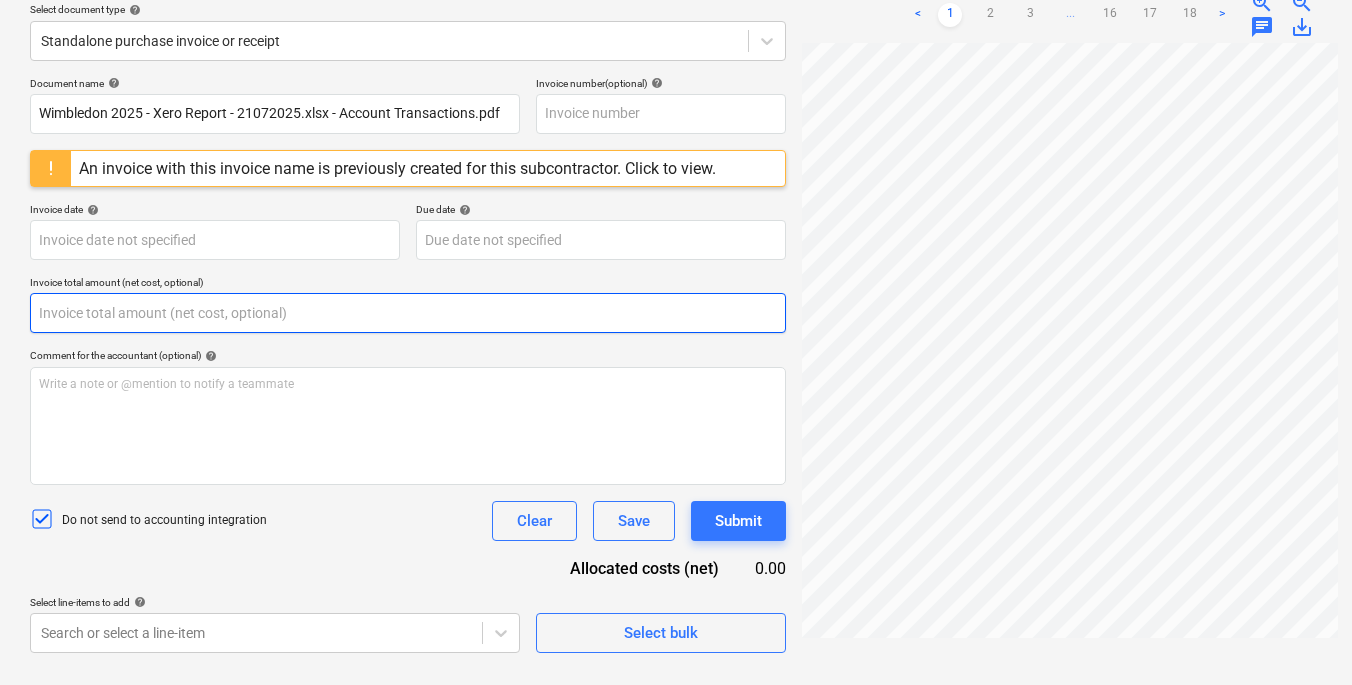 click at bounding box center [408, 313] 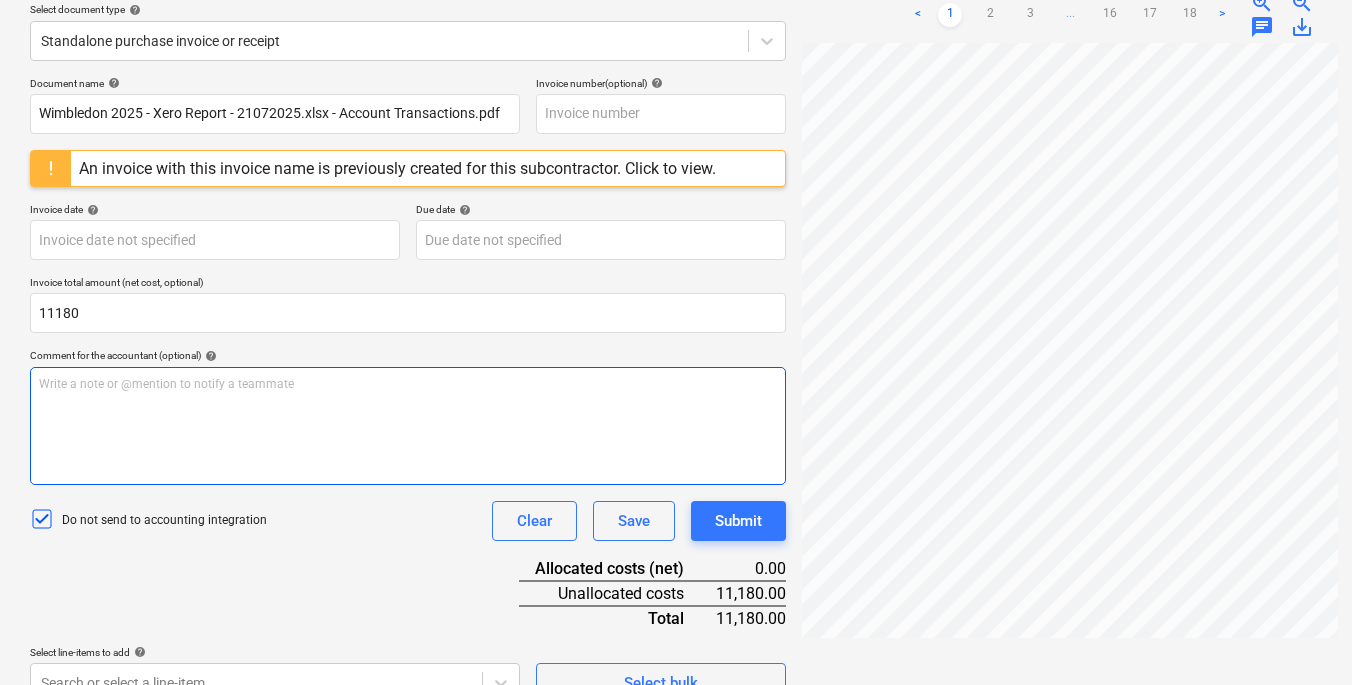 click on "Write a note or @mention to notify a teammate [PERSON_NAME]" at bounding box center (408, 426) 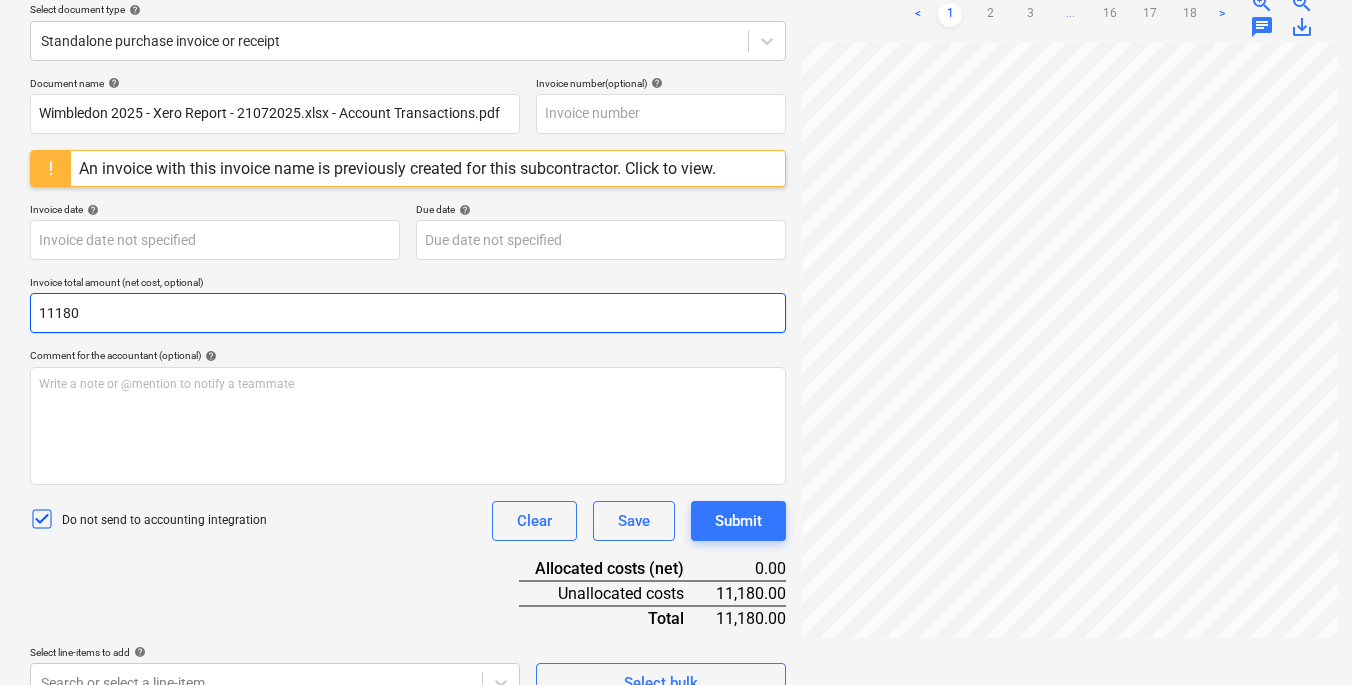 click on "11180" at bounding box center [408, 313] 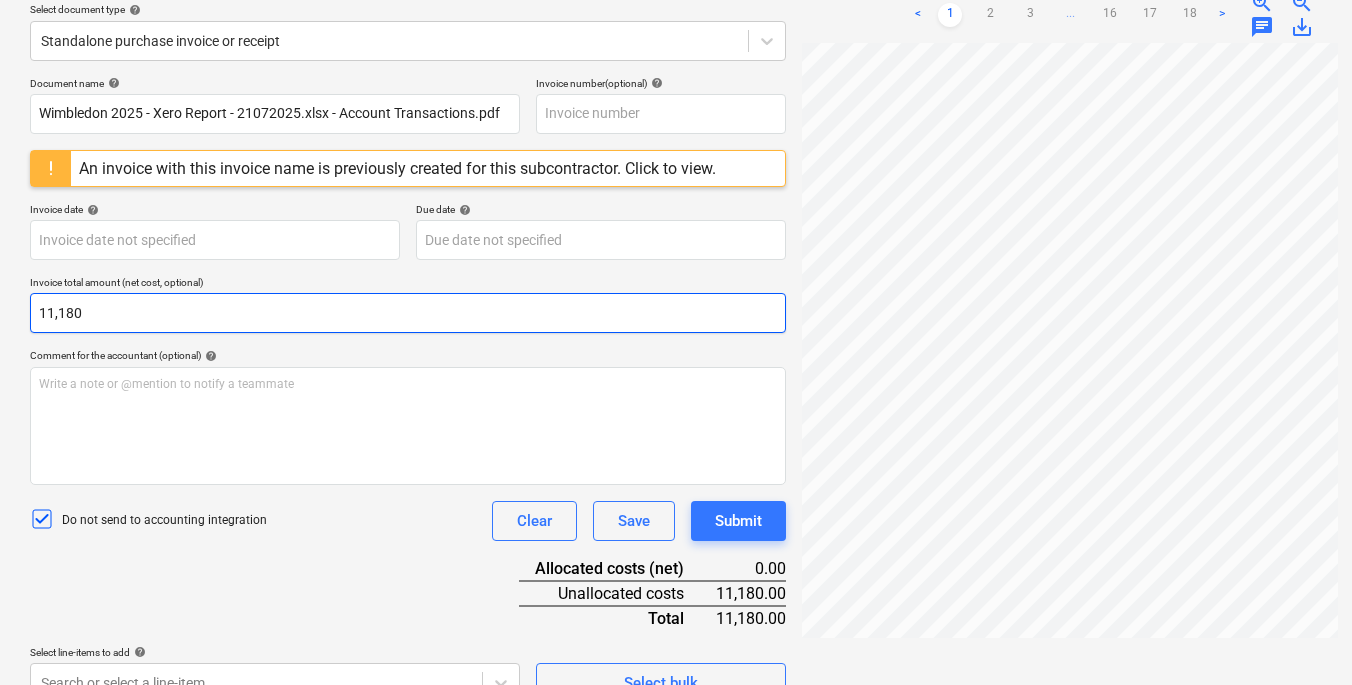 drag, startPoint x: 98, startPoint y: 314, endPoint x: -44, endPoint y: 309, distance: 142.088 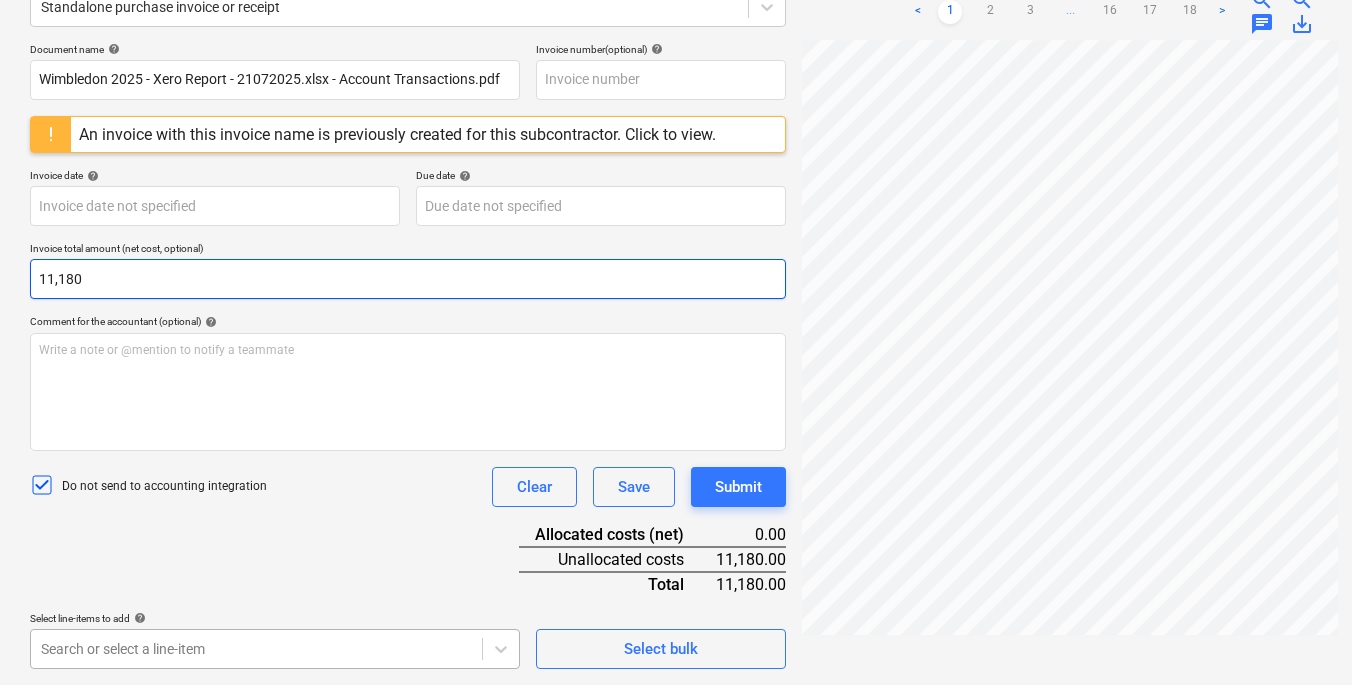 type on "11,180" 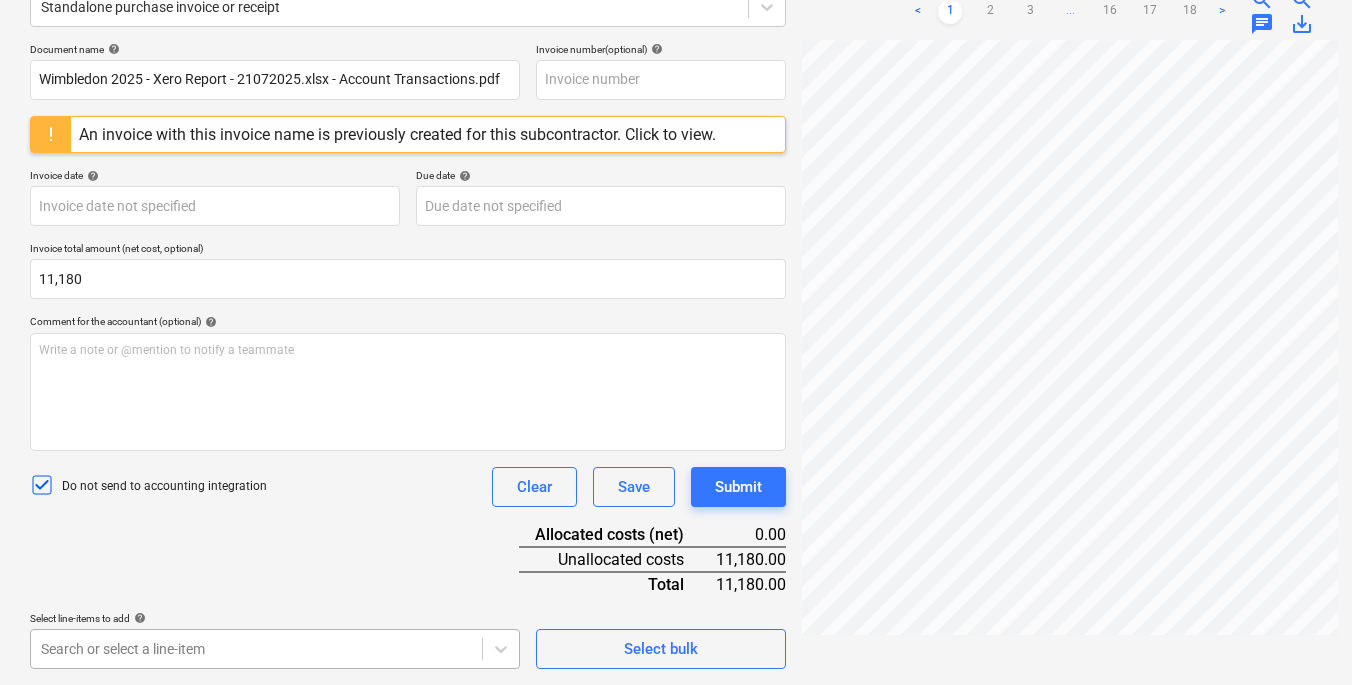 click on "Sales Projects Contacts Consolidated Invoices Inbox 5 Approvals format_size keyboard_arrow_down help search Search notifications 99+ keyboard_arrow_down [PERSON_NAME] keyboard_arrow_down [GEOGRAPHIC_DATA] 2025 Wimbledon 2025 Budget 6 Client contract Valuations Purchase orders Work orders Costs 1 Income Cash flow Files 9+ Analytics Settings Create new document Select company Halo Internal - Transfered from Xero   Add new company Select document type help Standalone purchase invoice or receipt Document name help Wimbledon 2025 - Xero Report - 21072025.xlsx - Account Transactions.pdf Invoice number  (optional) help An invoice with this invoice name is previously created for this subcontractor. Click to view. Invoice date help Press the down arrow key to interact with the calendar and
select a date. Press the question mark key to get the keyboard shortcuts for changing dates. Due date help Invoice total amount (net cost, optional) 11,180 Comment for the accountant (optional) help ﻿ Clear Save Submit 0.00 11,180.00" at bounding box center [676, 74] 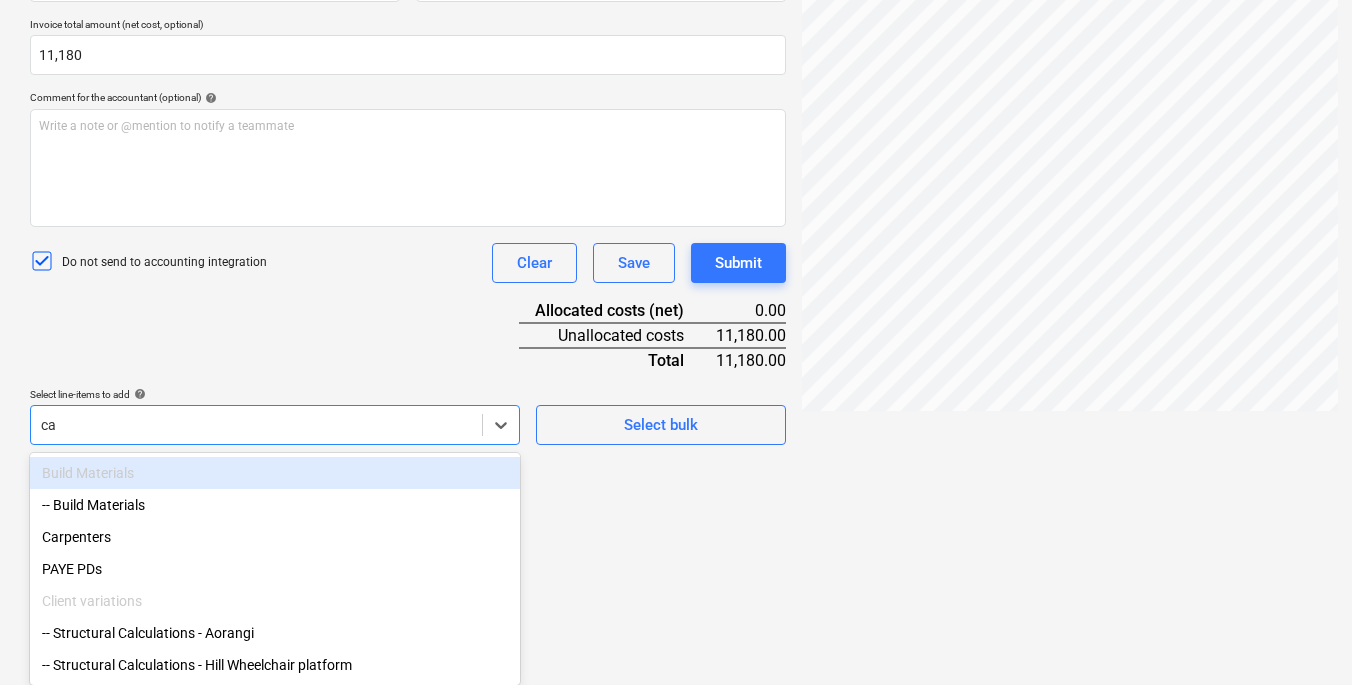 type on "car" 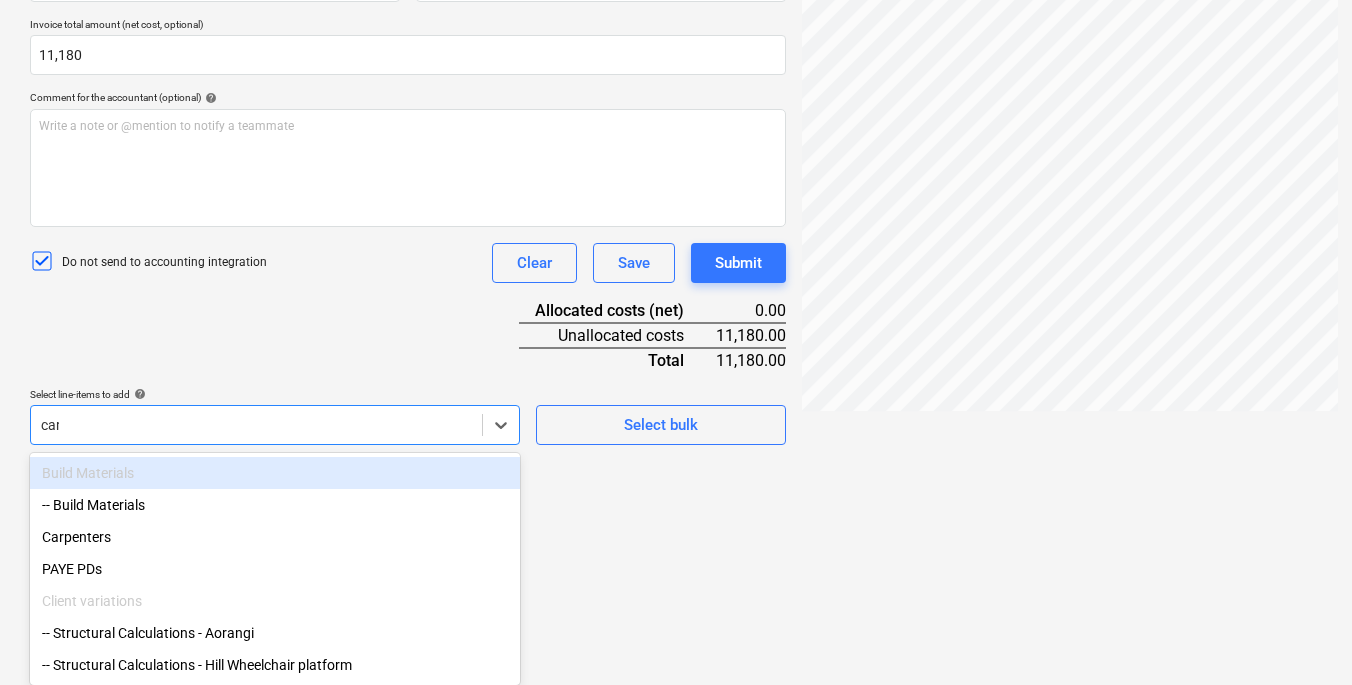 scroll, scrollTop: 300, scrollLeft: 0, axis: vertical 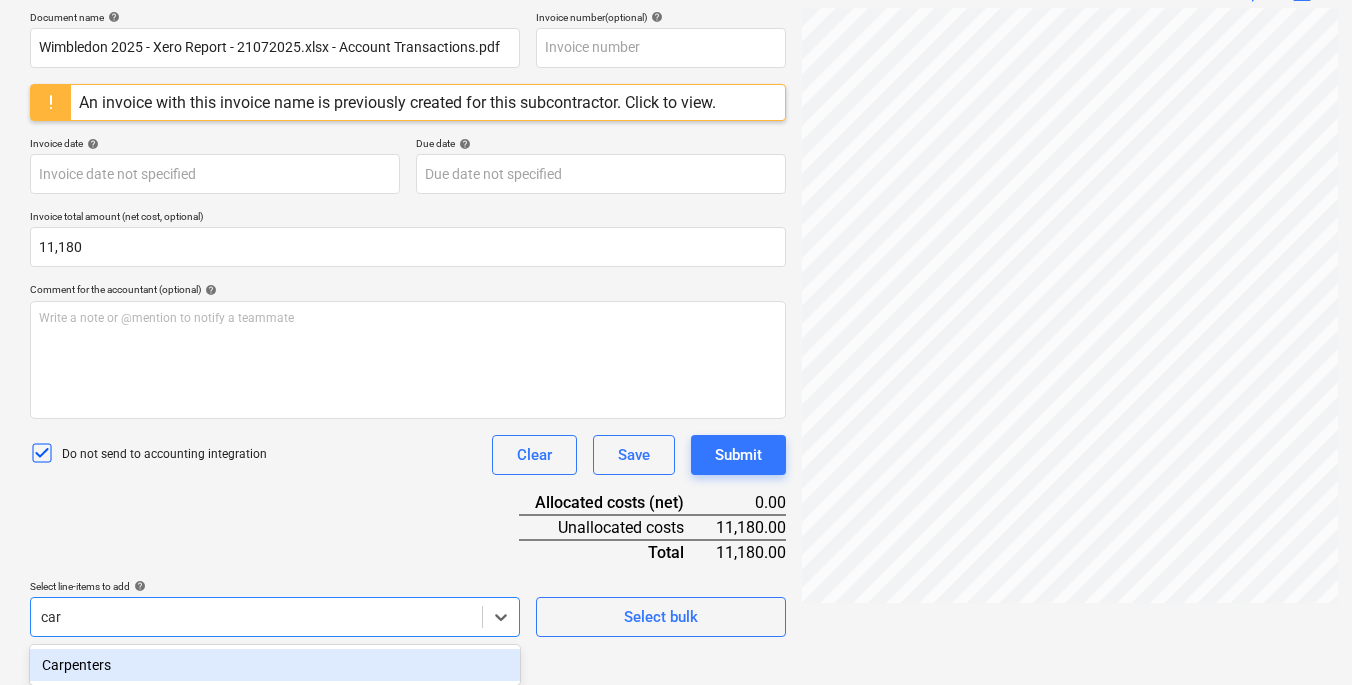 click on "Carpenters" at bounding box center (275, 665) 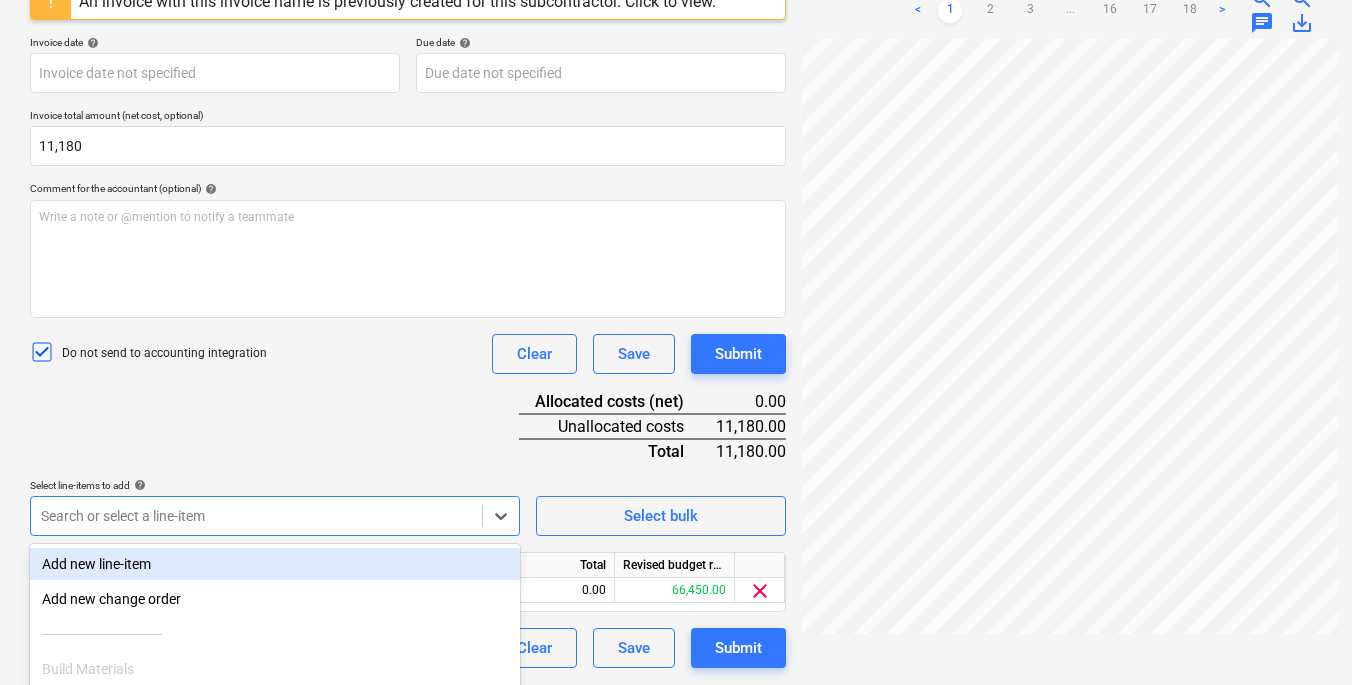 scroll, scrollTop: 400, scrollLeft: 0, axis: vertical 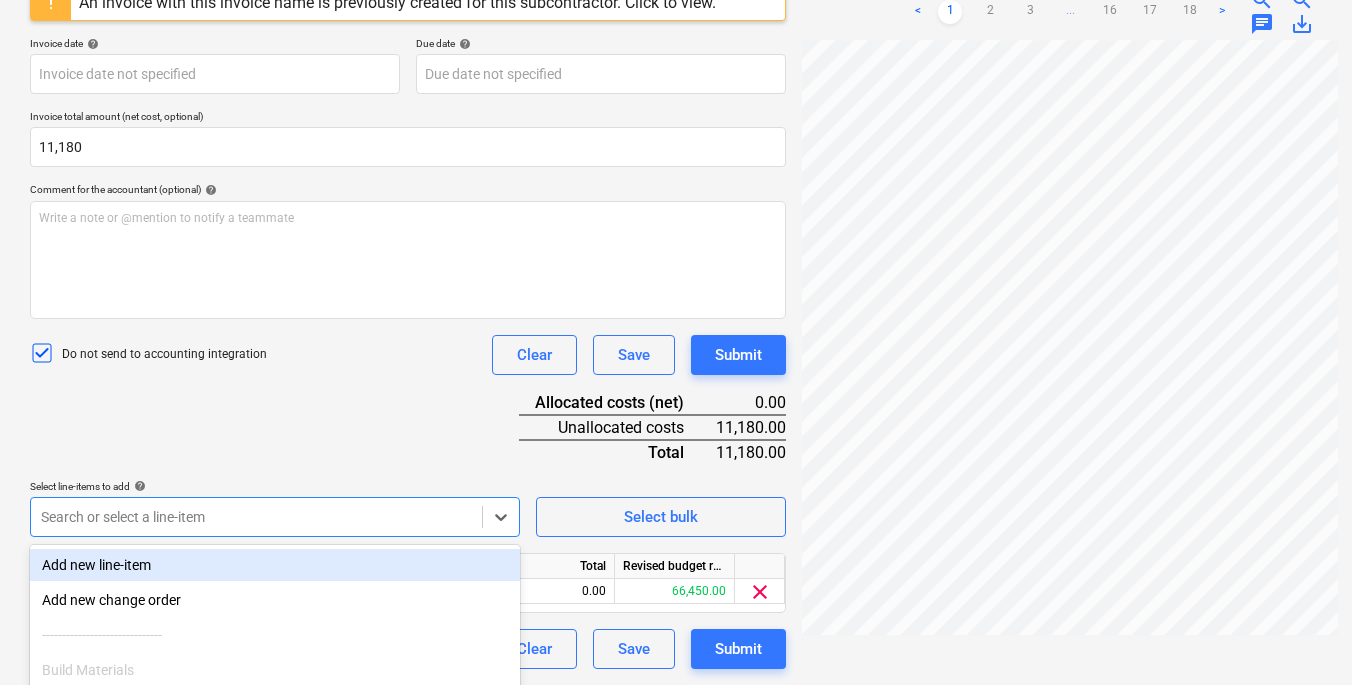 click on "Document name help Wimbledon 2025 - Xero Report - 21072025.xlsx - Account Transactions.pdf Invoice number  (optional) help An invoice with this invoice name is previously created for this subcontractor. Click to view. Invoice date help Press the down arrow key to interact with the calendar and
select a date. Press the question mark key to get the keyboard shortcuts for changing dates. Due date help Press the down arrow key to interact with the calendar and
select a date. Press the question mark key to get the keyboard shortcuts for changing dates. Invoice total amount (net cost, optional) 11,180 Comment for the accountant (optional) help Write a note or @mention to notify a teammate ﻿ Do not send to accounting integration Clear Save Submit Allocated costs (net) 0.00 Unallocated costs 11,180.00 Total 11,180.00 Select line-items to add help option   Carpenters, selected. Search or select a line-item Select bulk Line-item name Unit Quantity Unit price Total Revised budget remaining  Carpenters 0.00 0.00" at bounding box center [408, 290] 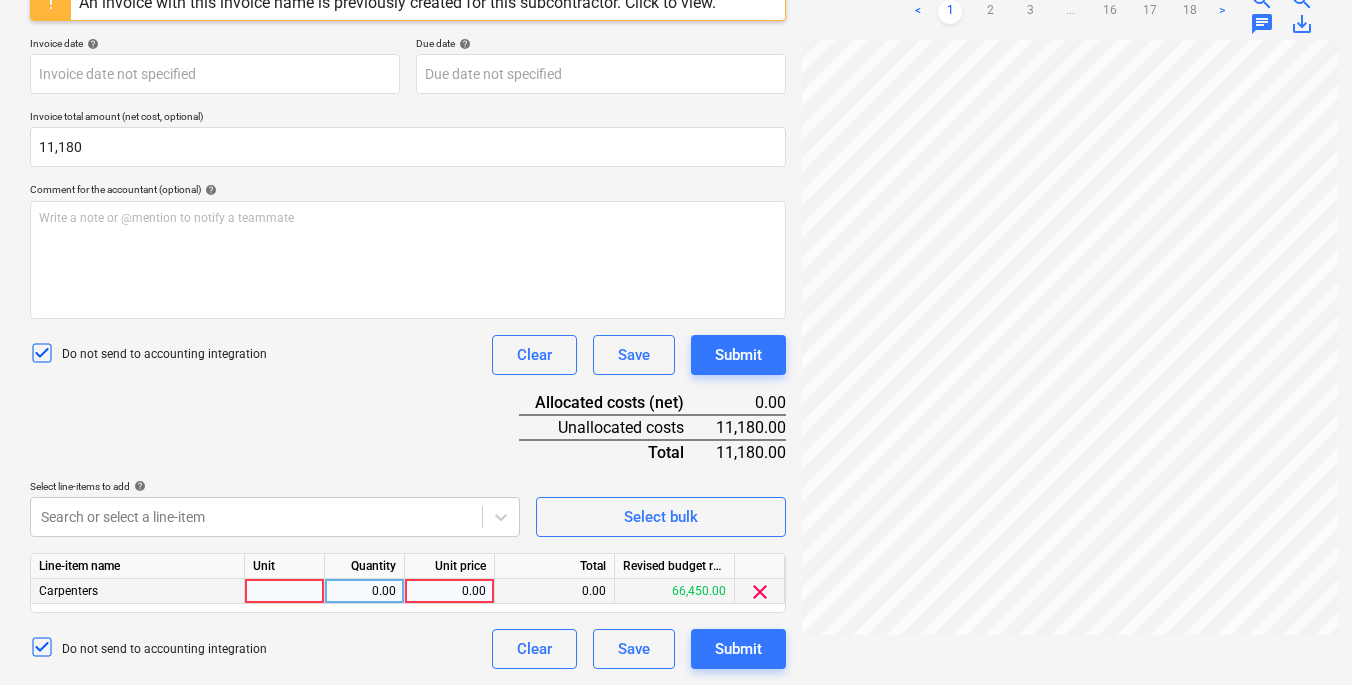 click at bounding box center (285, 591) 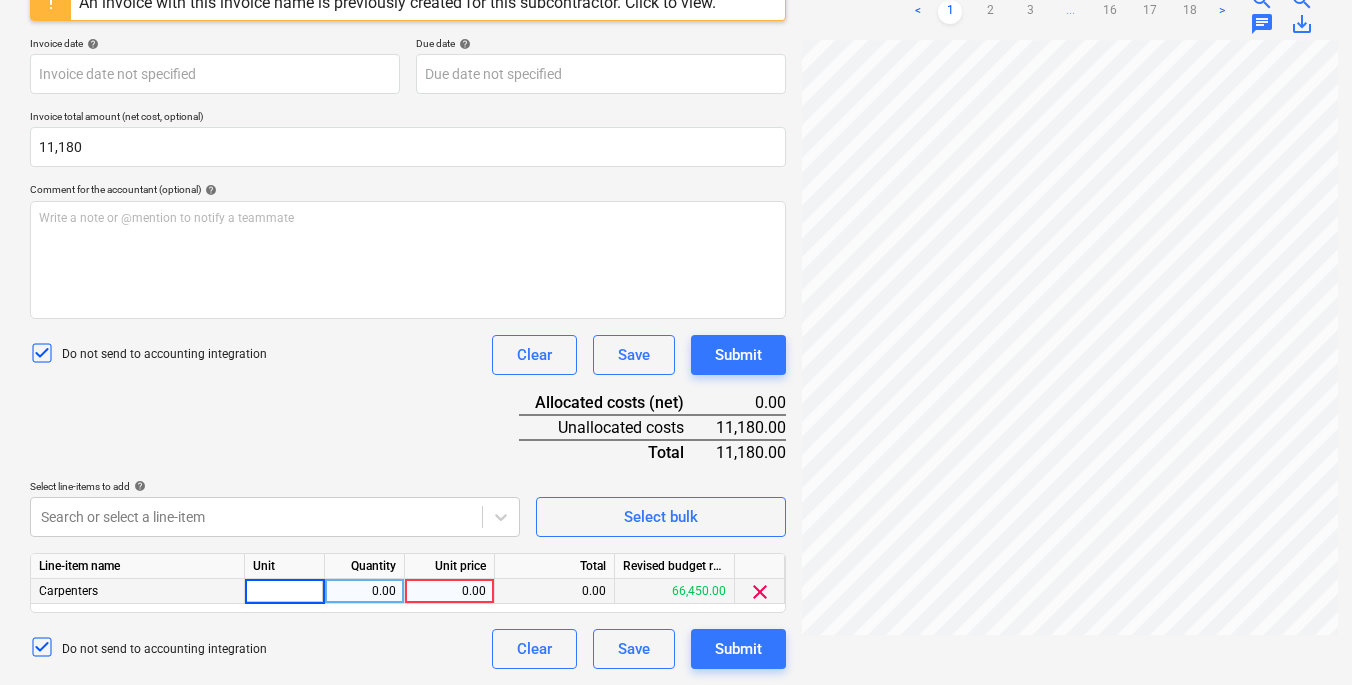 type on "1" 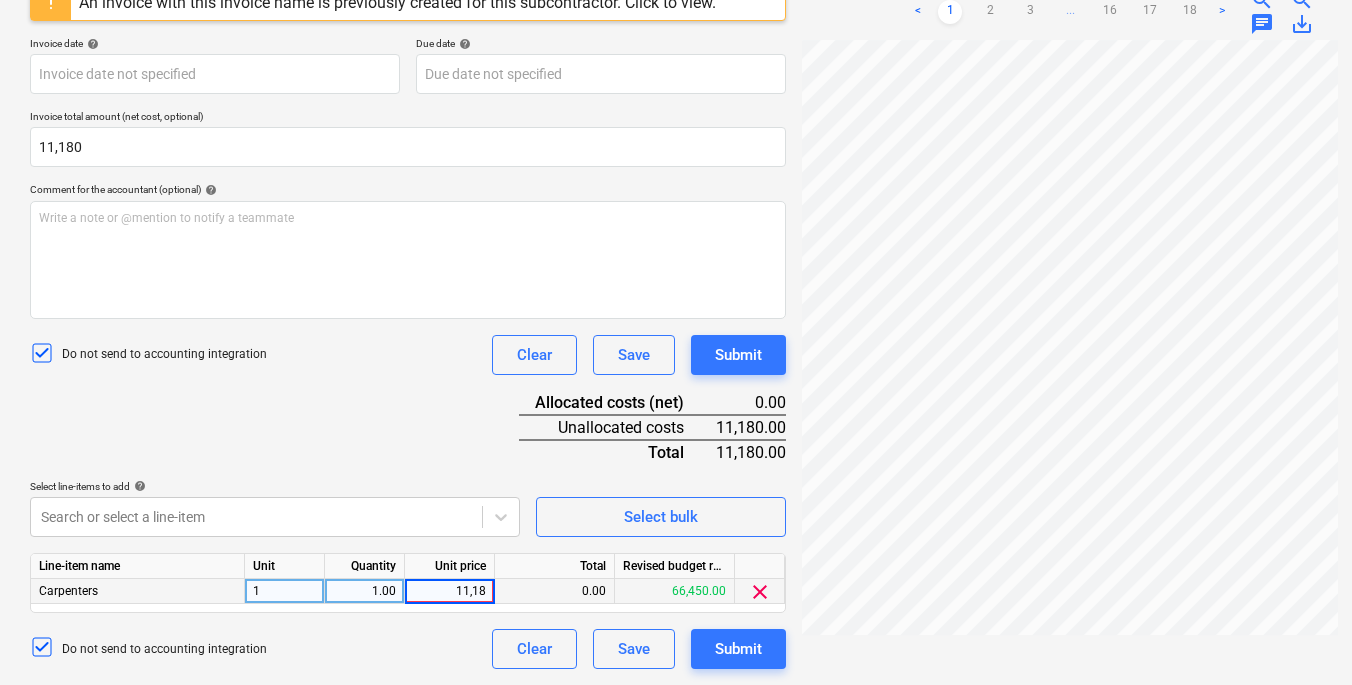 type on "11,180" 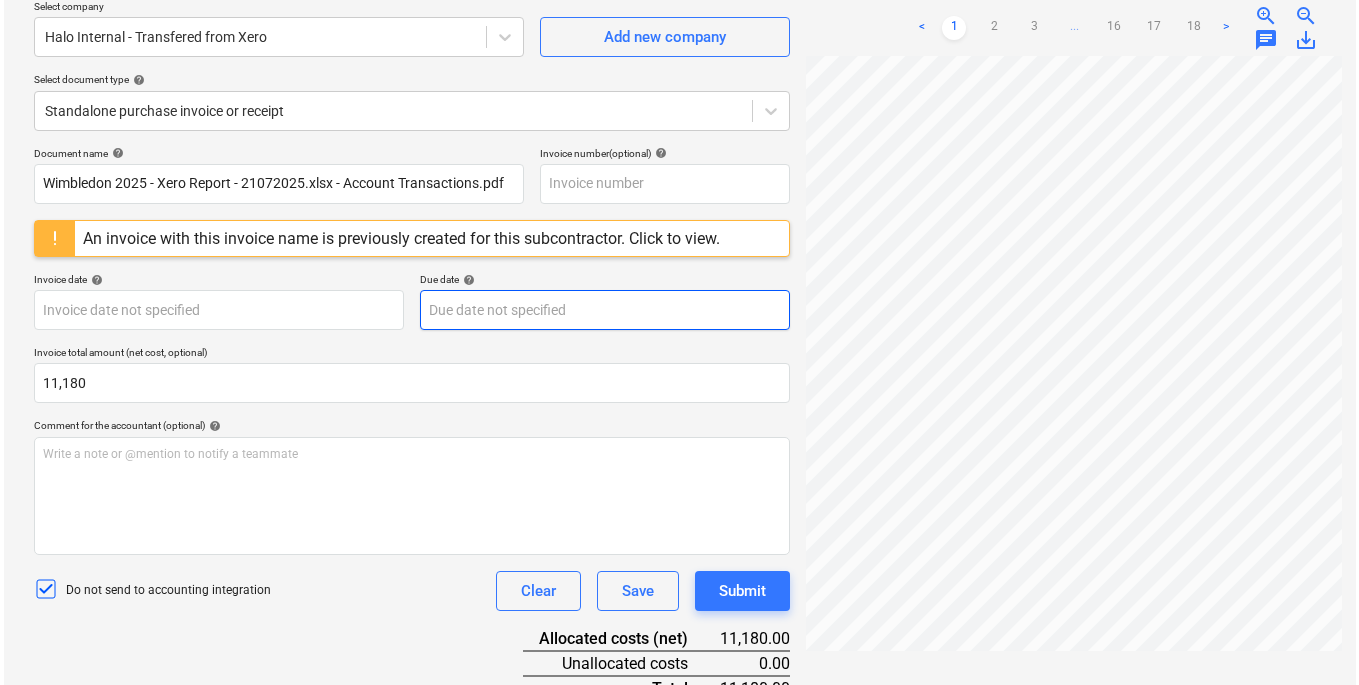 scroll, scrollTop: 400, scrollLeft: 0, axis: vertical 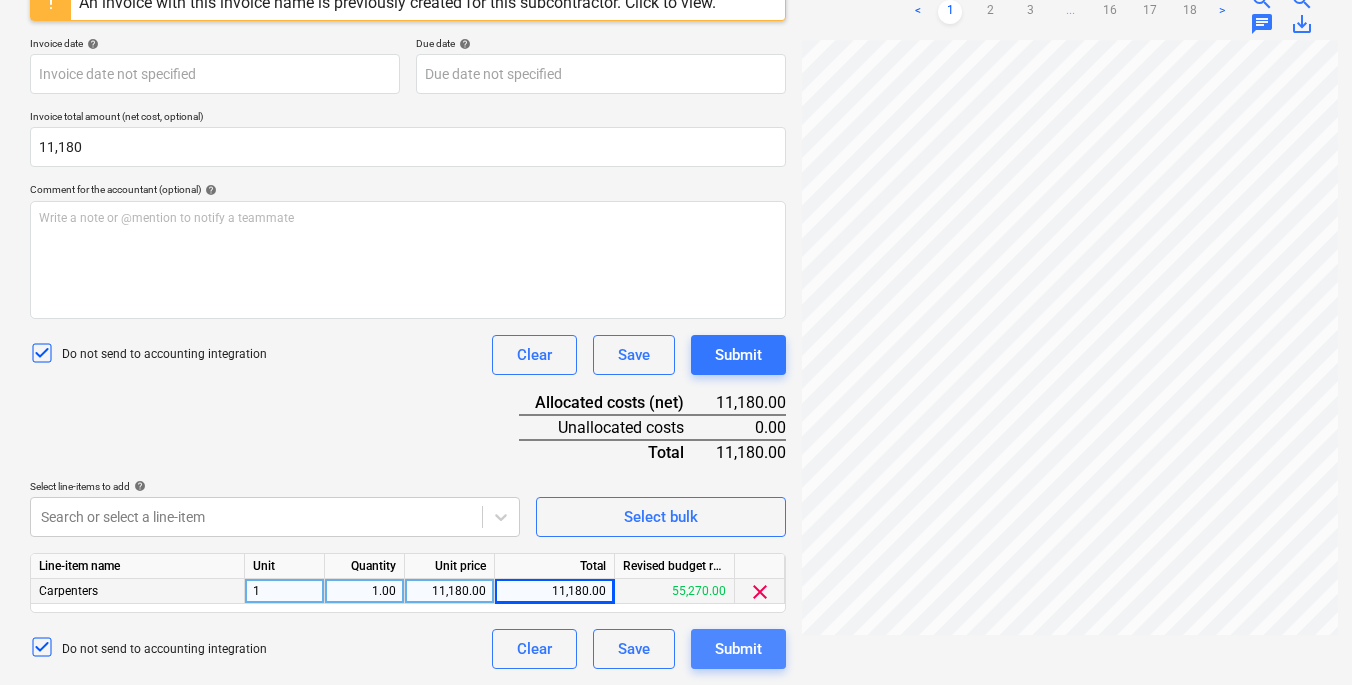 click on "Submit" at bounding box center (738, 649) 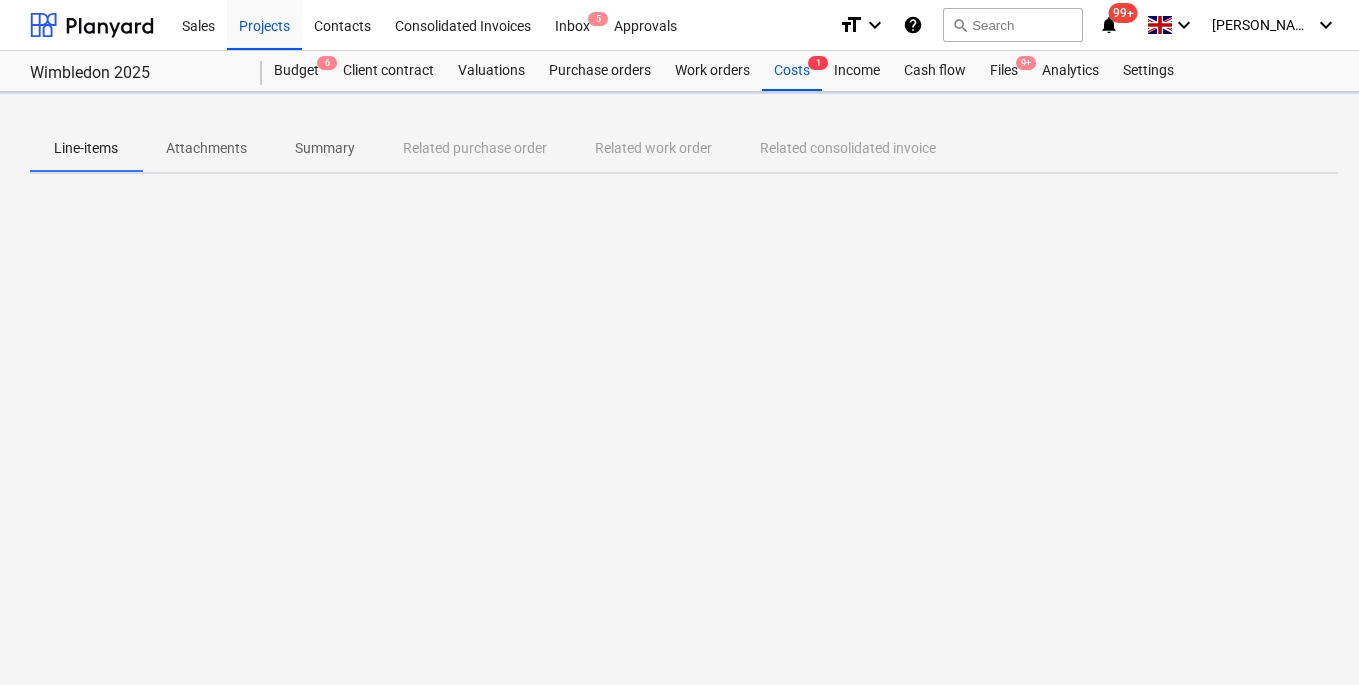 scroll, scrollTop: 0, scrollLeft: 0, axis: both 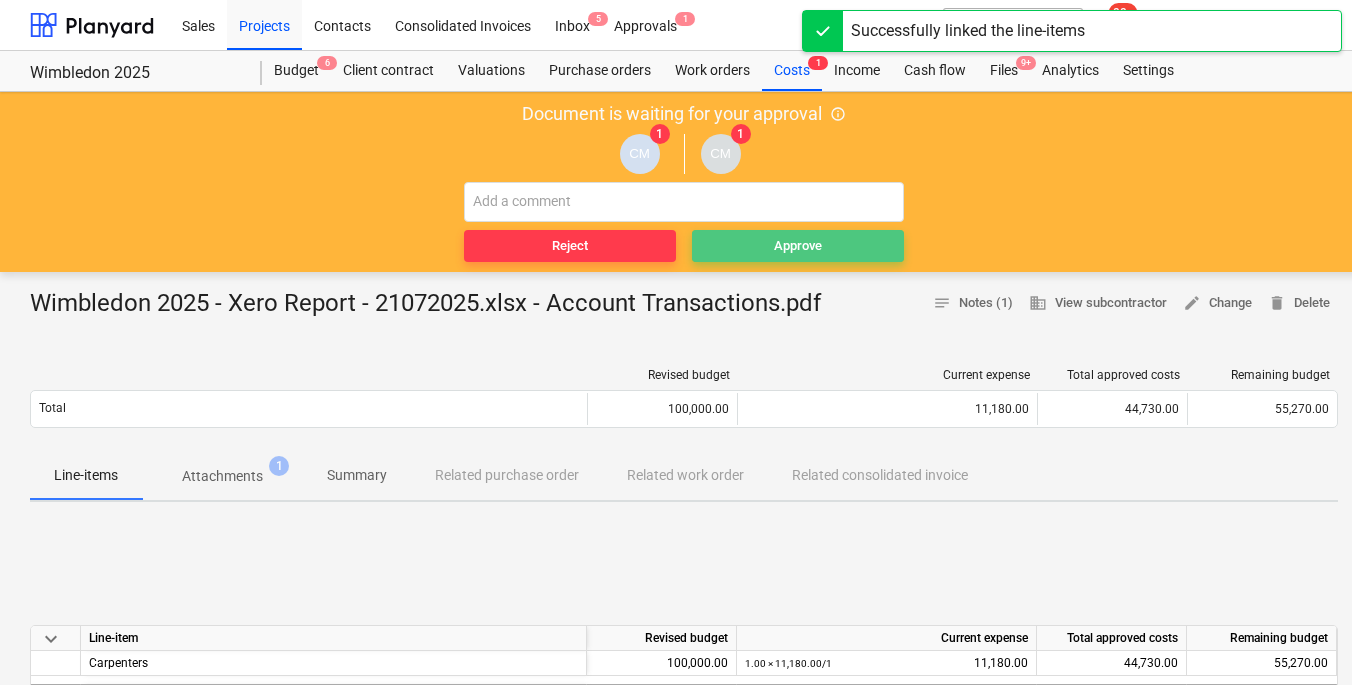click on "Approve" at bounding box center [798, 246] 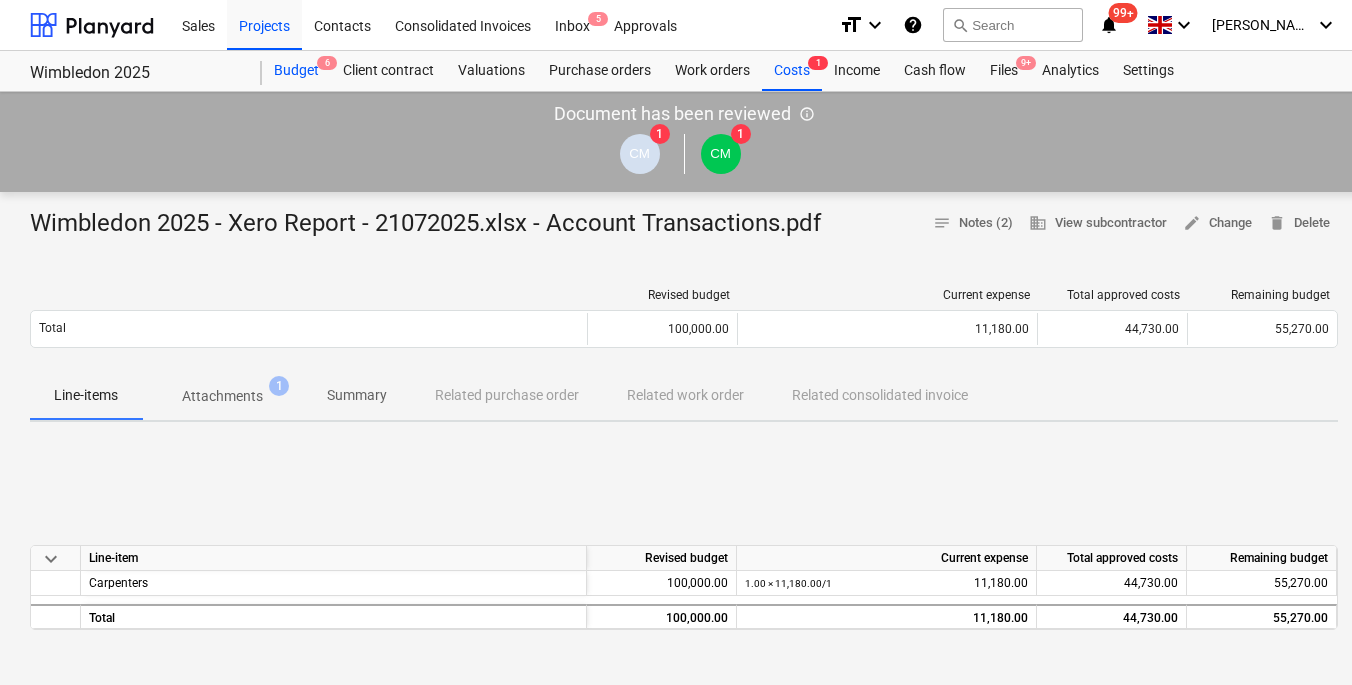 click on "Budget 6" at bounding box center (296, 71) 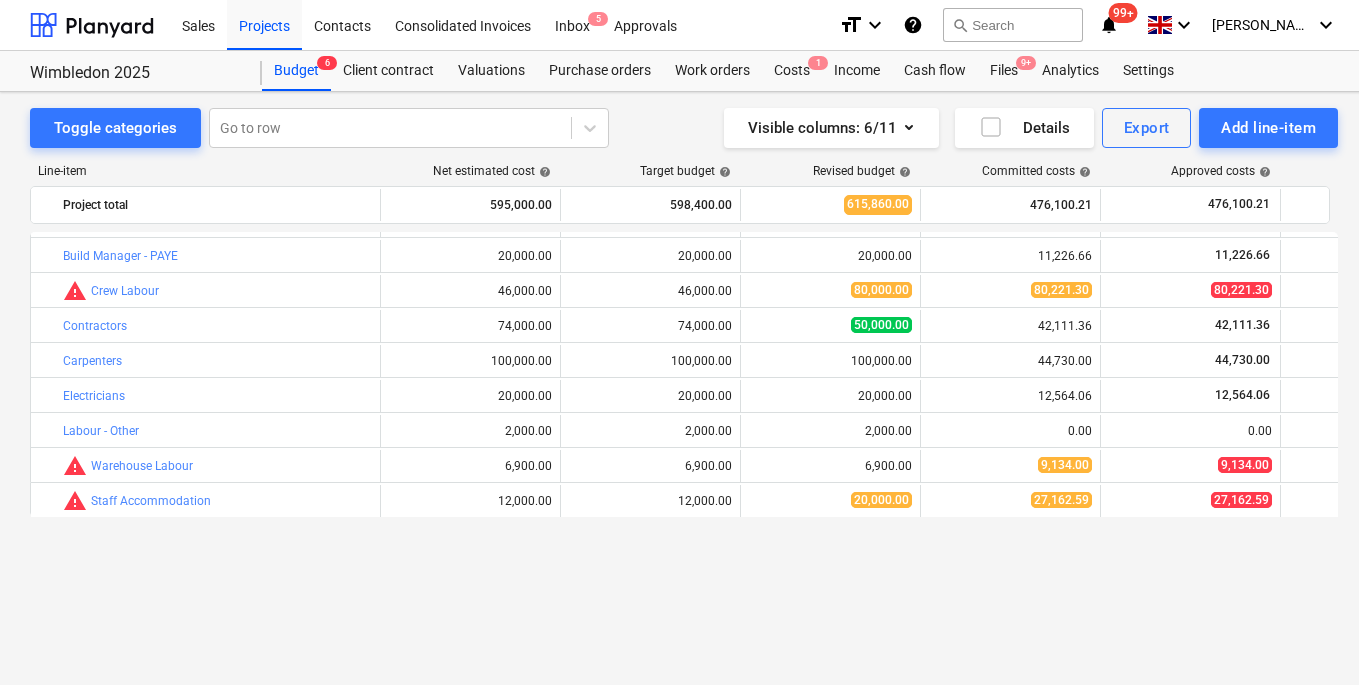 scroll, scrollTop: 0, scrollLeft: 0, axis: both 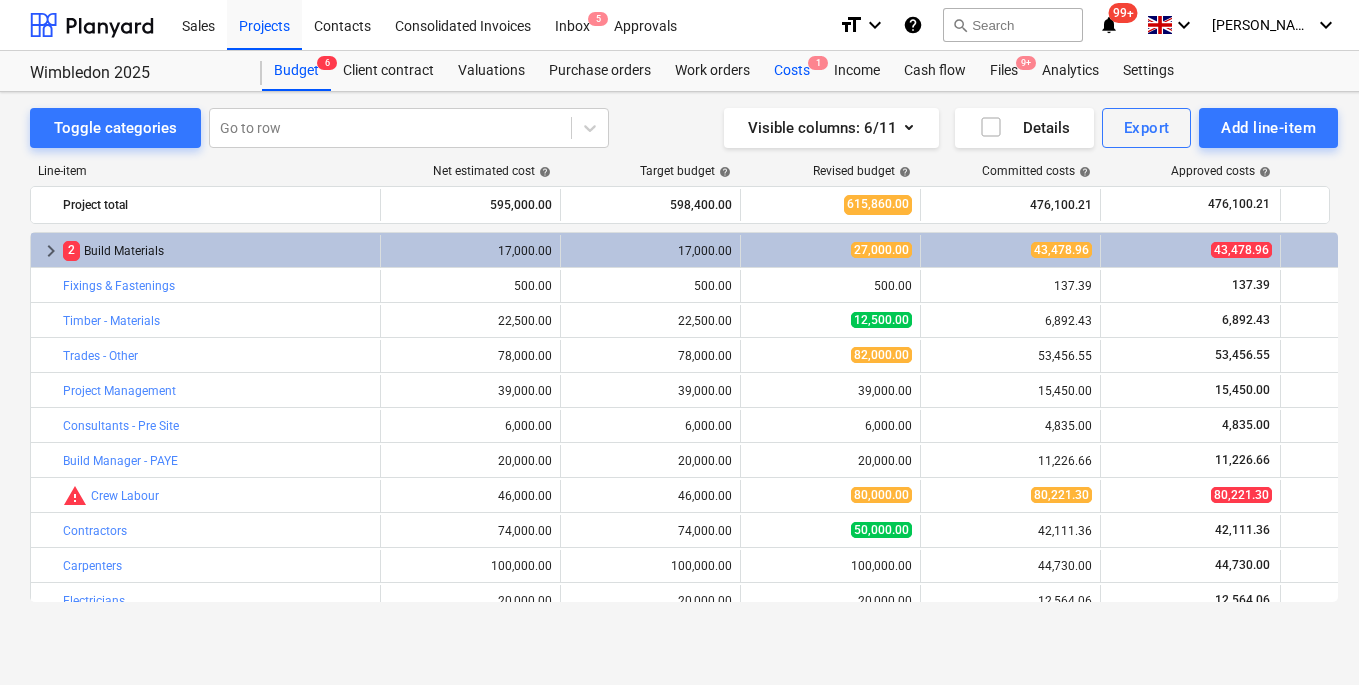 click on "Costs 1" at bounding box center (792, 71) 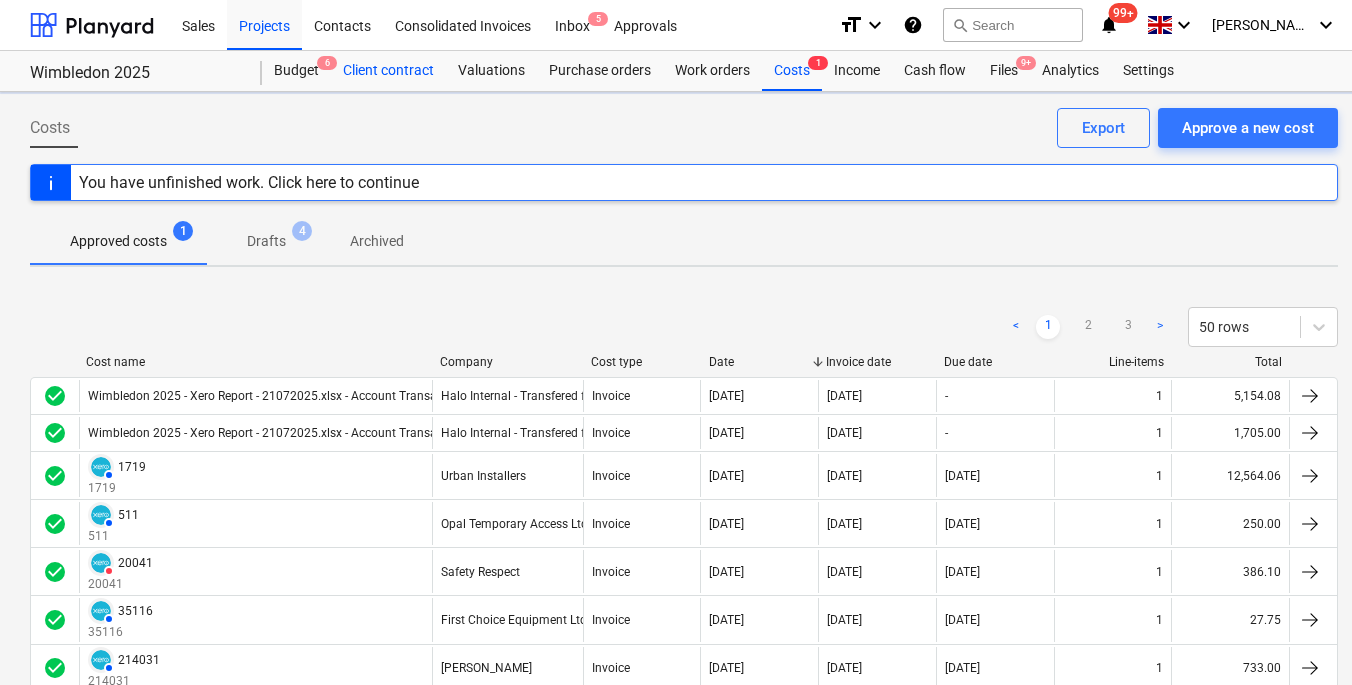 click on "Approve a new cost" at bounding box center [1248, 128] 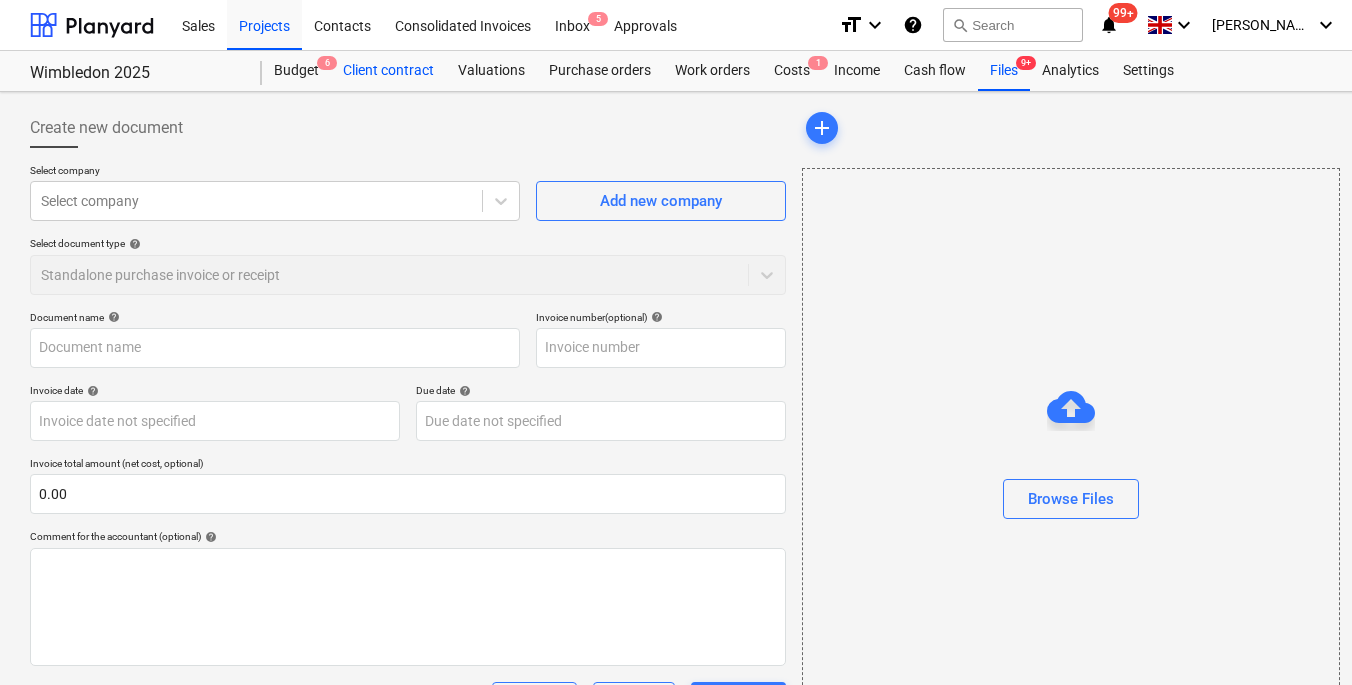 type on "0.00" 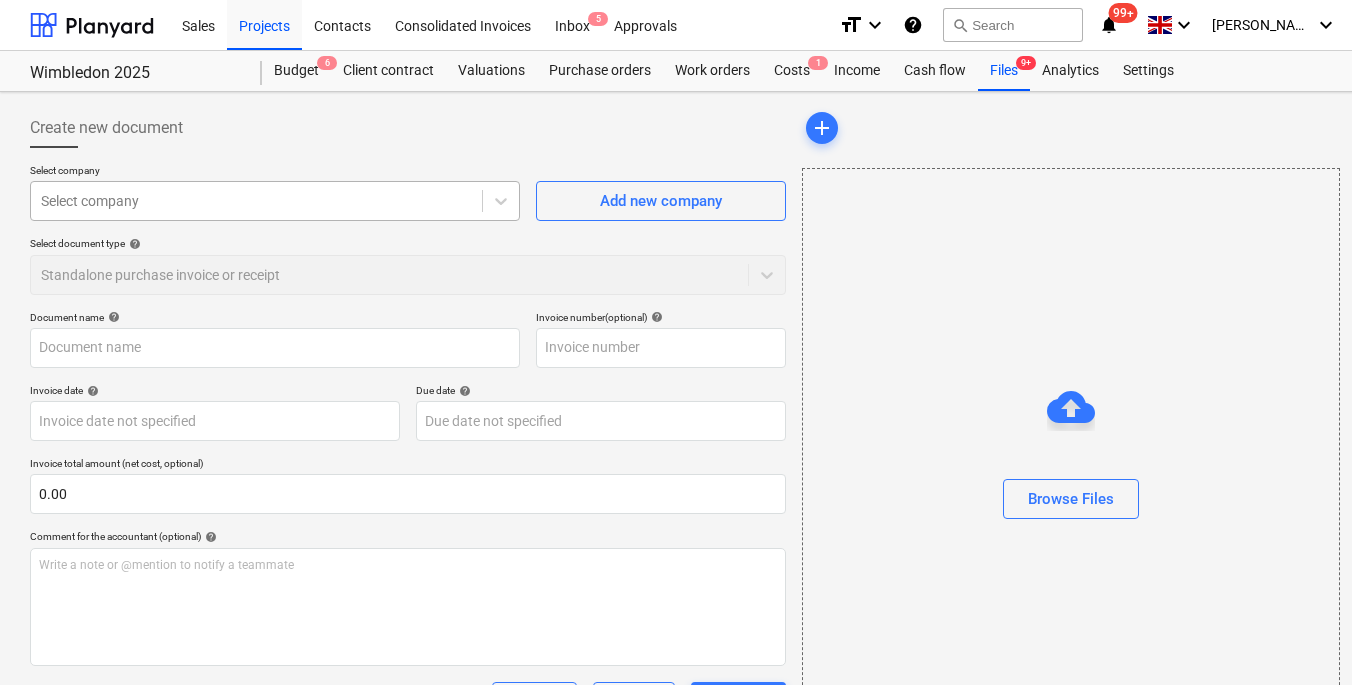 click at bounding box center [256, 201] 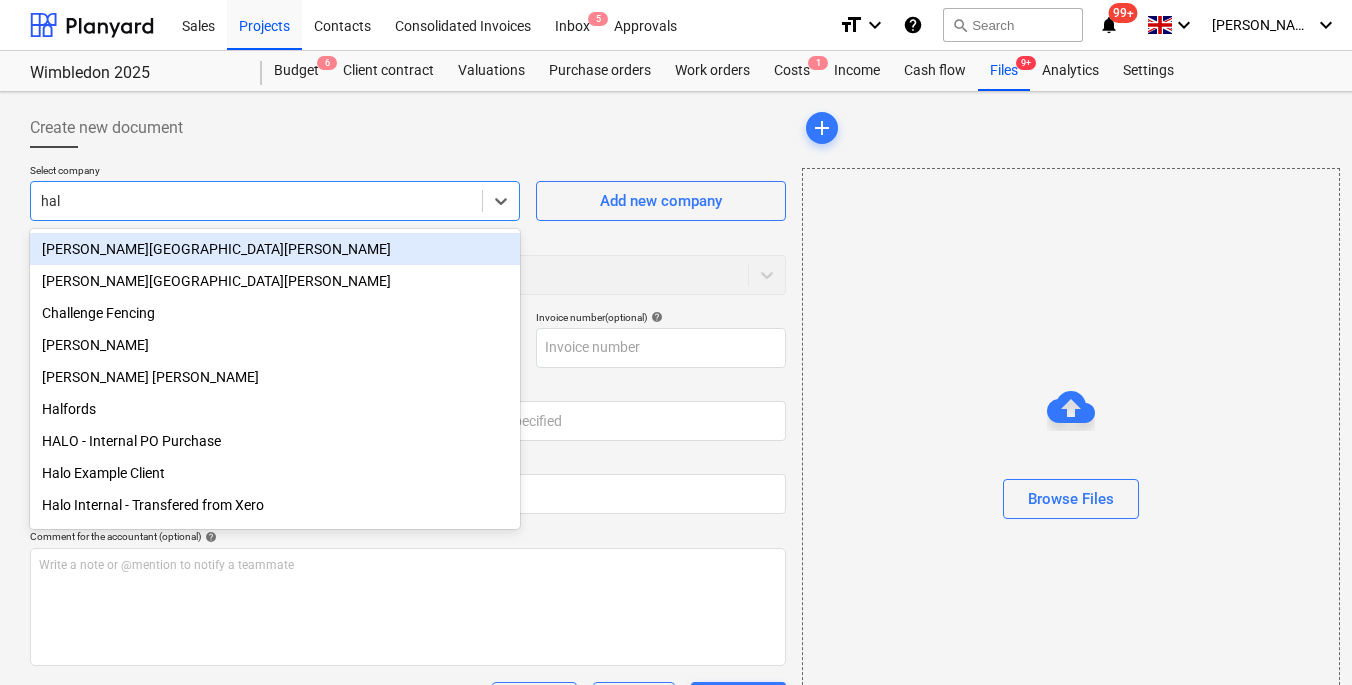 type on "halo" 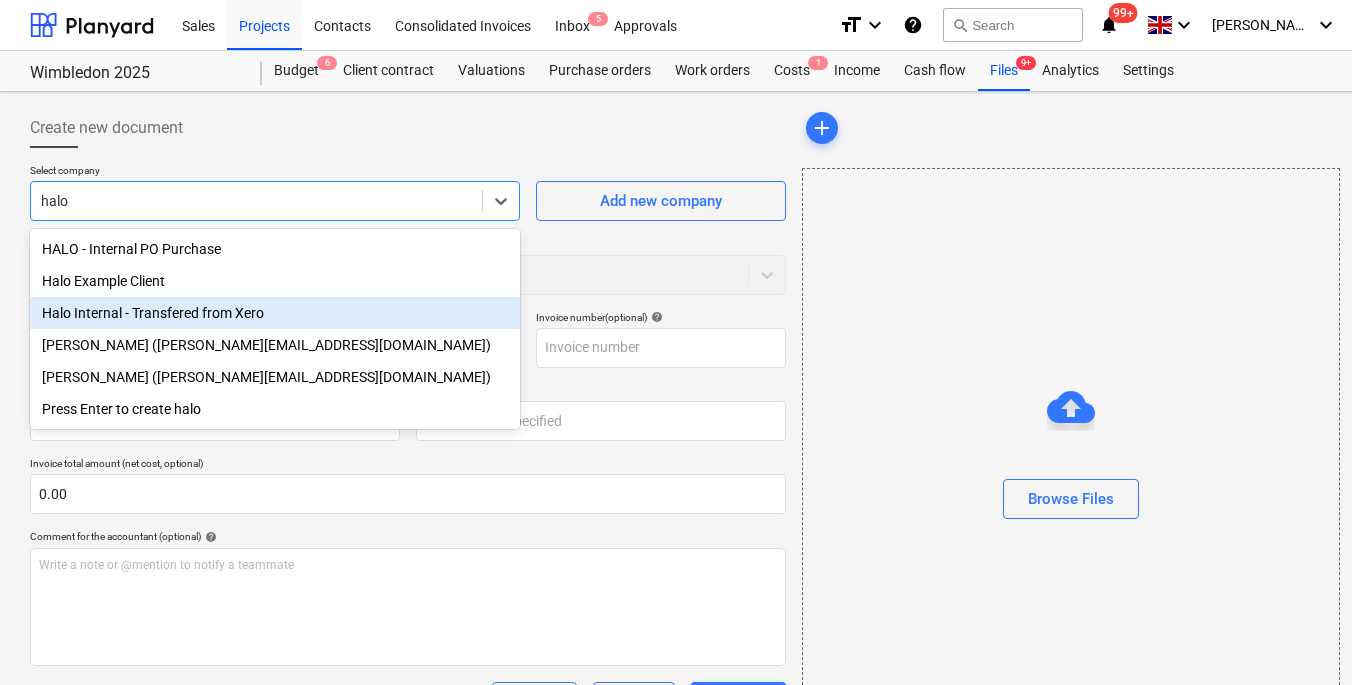 click on "Halo Internal - Transfered from Xero" at bounding box center [275, 313] 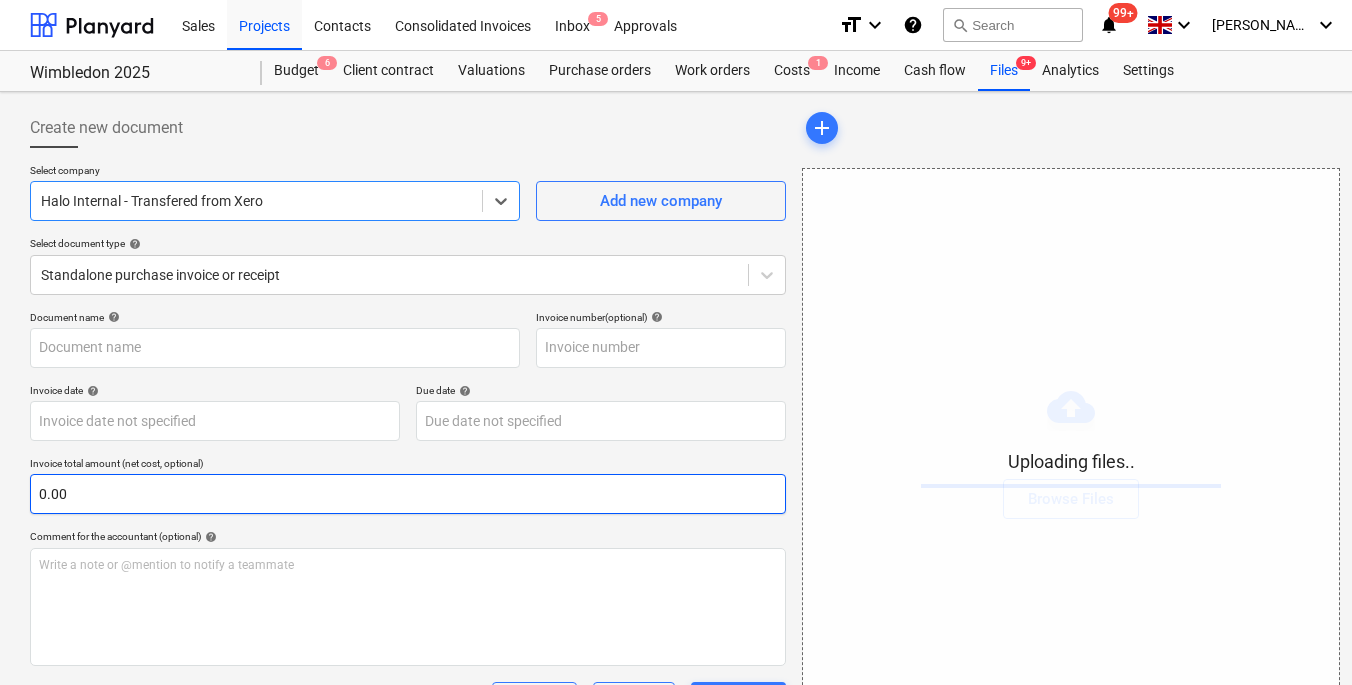 type 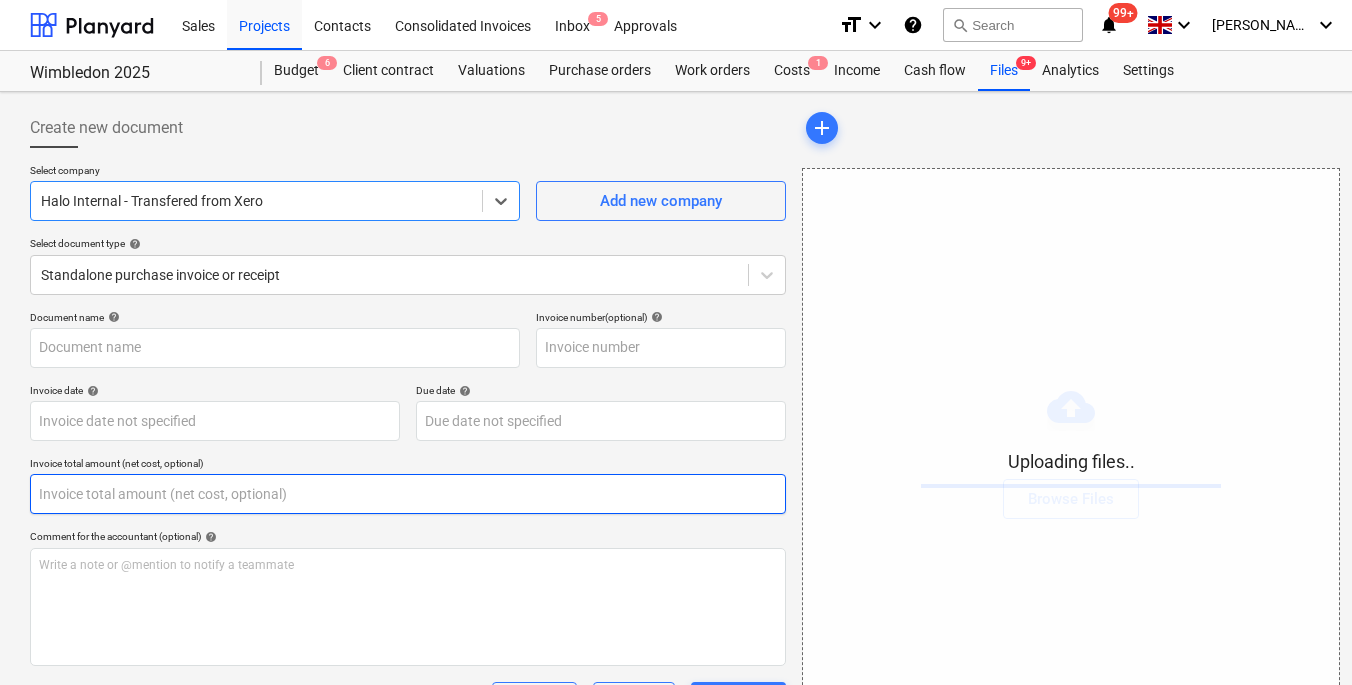 click at bounding box center [408, 494] 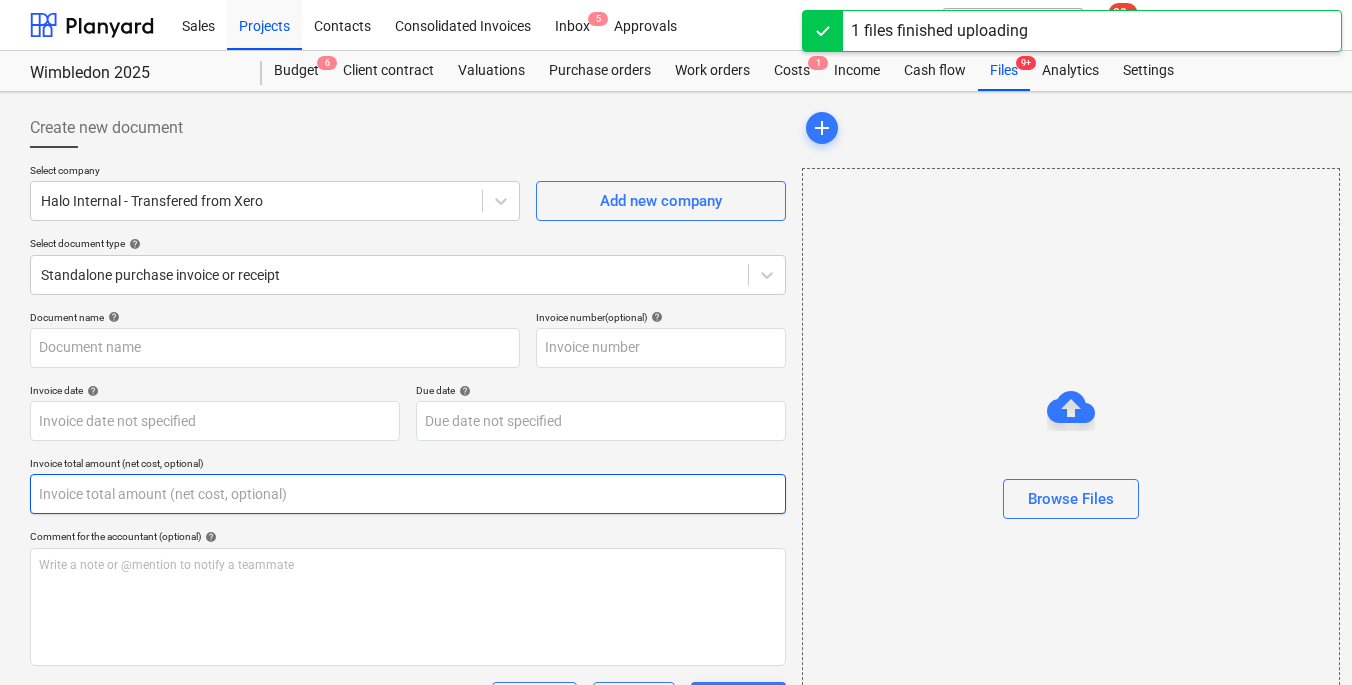 type on "Wimbledon 2025 - Xero Report - 21072025.xlsx - Account Transactions.pdf" 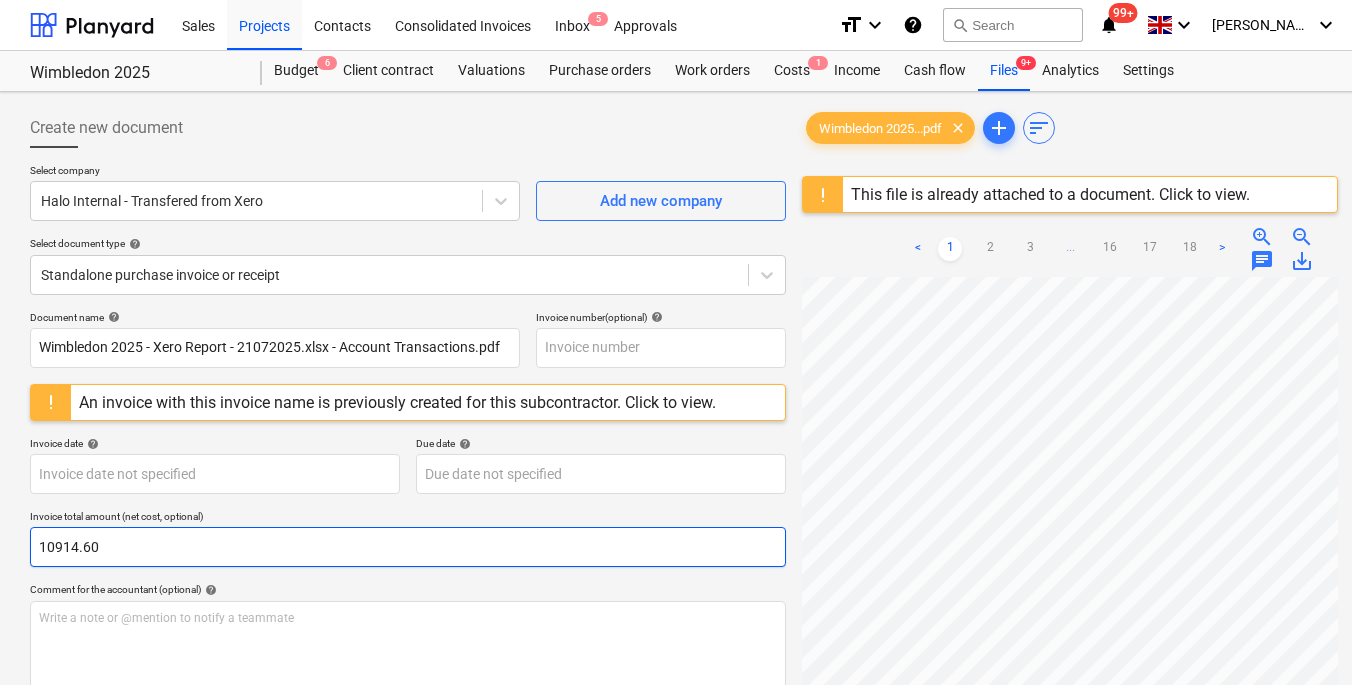 drag, startPoint x: 144, startPoint y: 546, endPoint x: -44, endPoint y: 526, distance: 189.06084 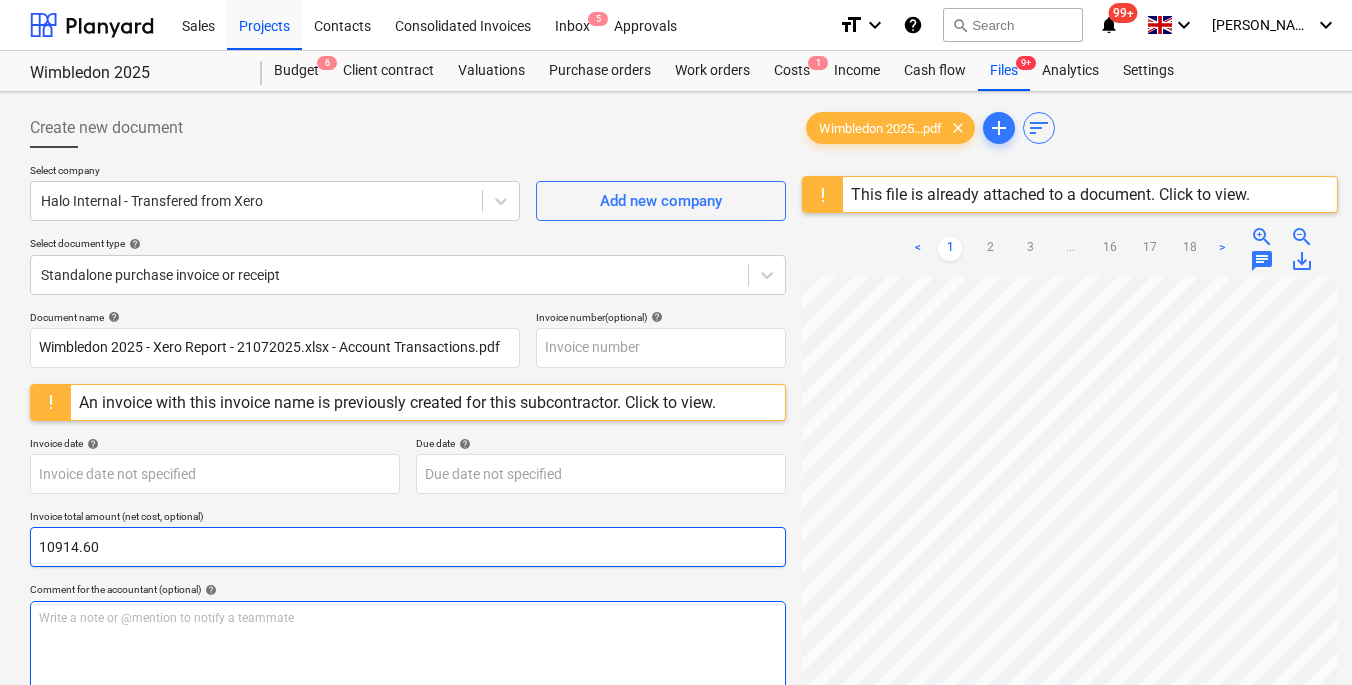 type on "10914.60" 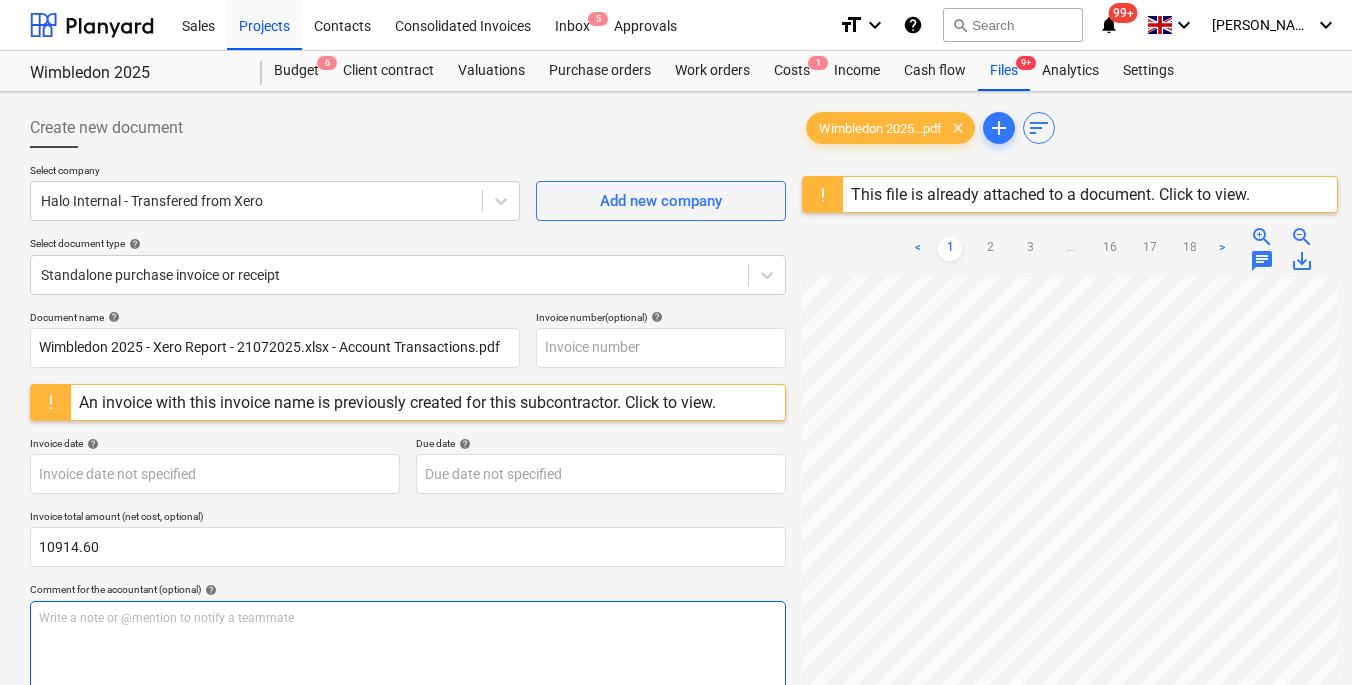 click on "Write a note or @mention to notify a teammate [PERSON_NAME]" at bounding box center (408, 660) 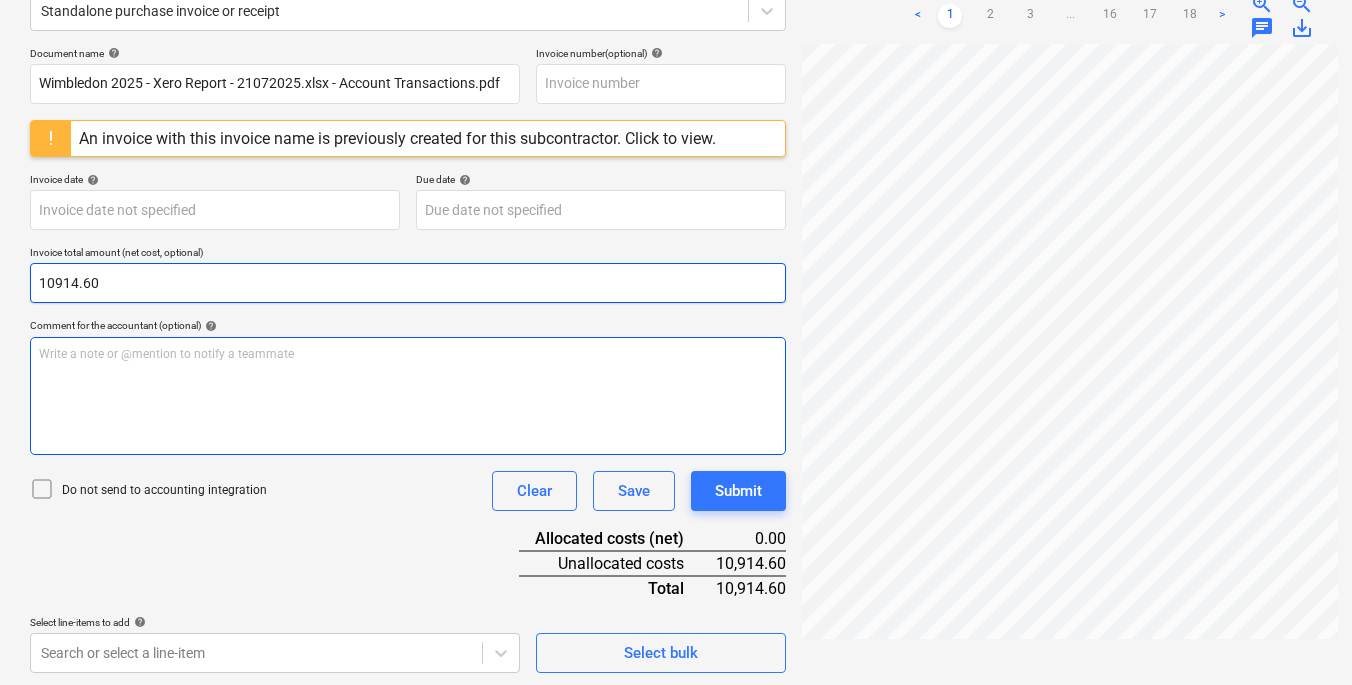 scroll, scrollTop: 268, scrollLeft: 0, axis: vertical 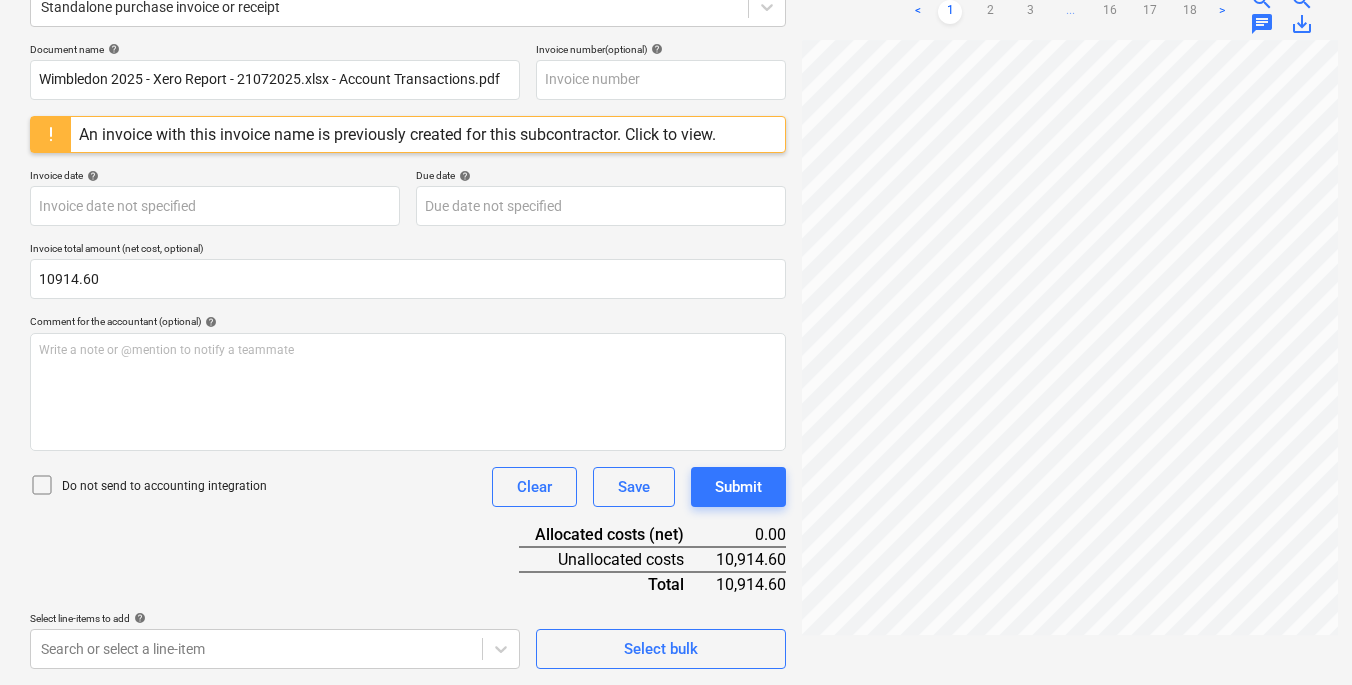 click 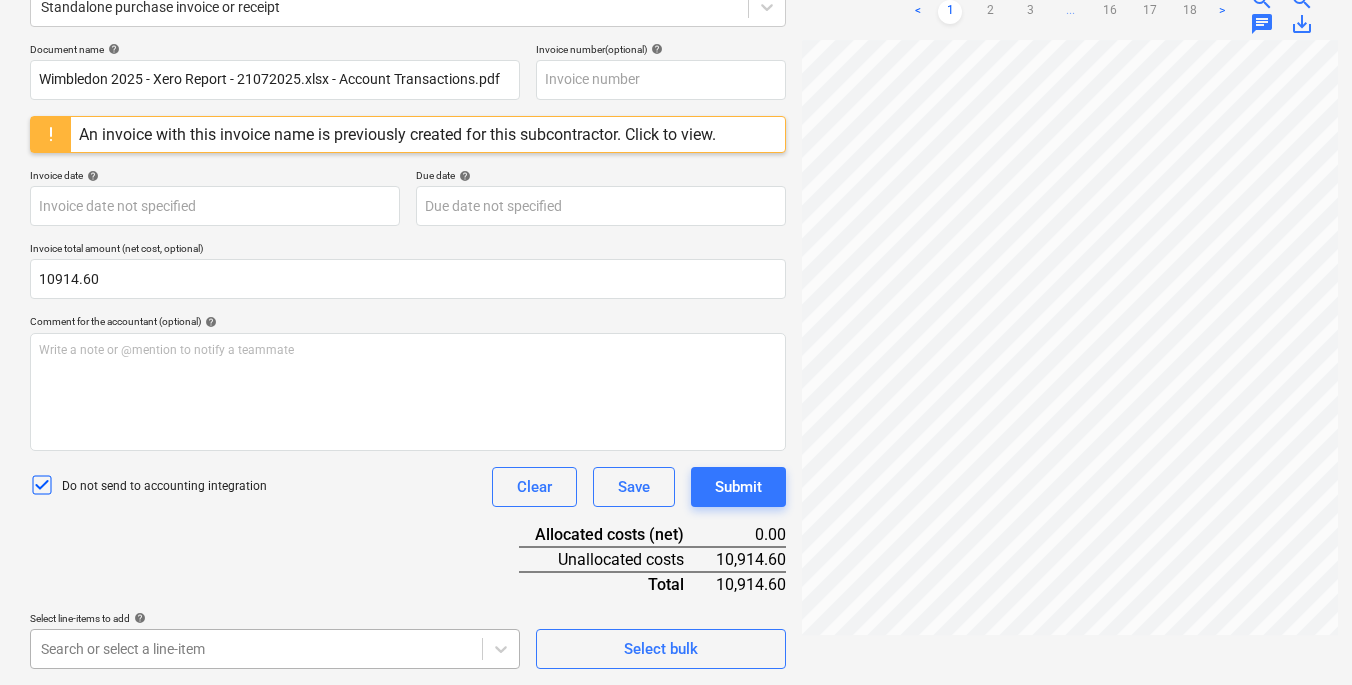 click on "Sales Projects Contacts Consolidated Invoices Inbox 5 Approvals format_size keyboard_arrow_down help search Search notifications 99+ keyboard_arrow_down [PERSON_NAME] keyboard_arrow_down [GEOGRAPHIC_DATA] 2025 Wimbledon 2025 Budget 6 Client contract Valuations Purchase orders Work orders Costs 1 Income Cash flow Files 9+ Analytics Settings Create new document Select company Halo Internal - Transfered from Xero   Add new company Select document type help Standalone purchase invoice or receipt Document name help Wimbledon 2025 - Xero Report - 21072025.xlsx - Account Transactions.pdf Invoice number  (optional) help An invoice with this invoice name is previously created for this subcontractor. Click to view. Invoice date help Press the down arrow key to interact with the calendar and
select a date. Press the question mark key to get the keyboard shortcuts for changing dates. Due date help Invoice total amount (net cost, optional) 10914.60 Comment for the accountant (optional) help ﻿ Clear Save Submit 0.00 Total <" at bounding box center (676, 74) 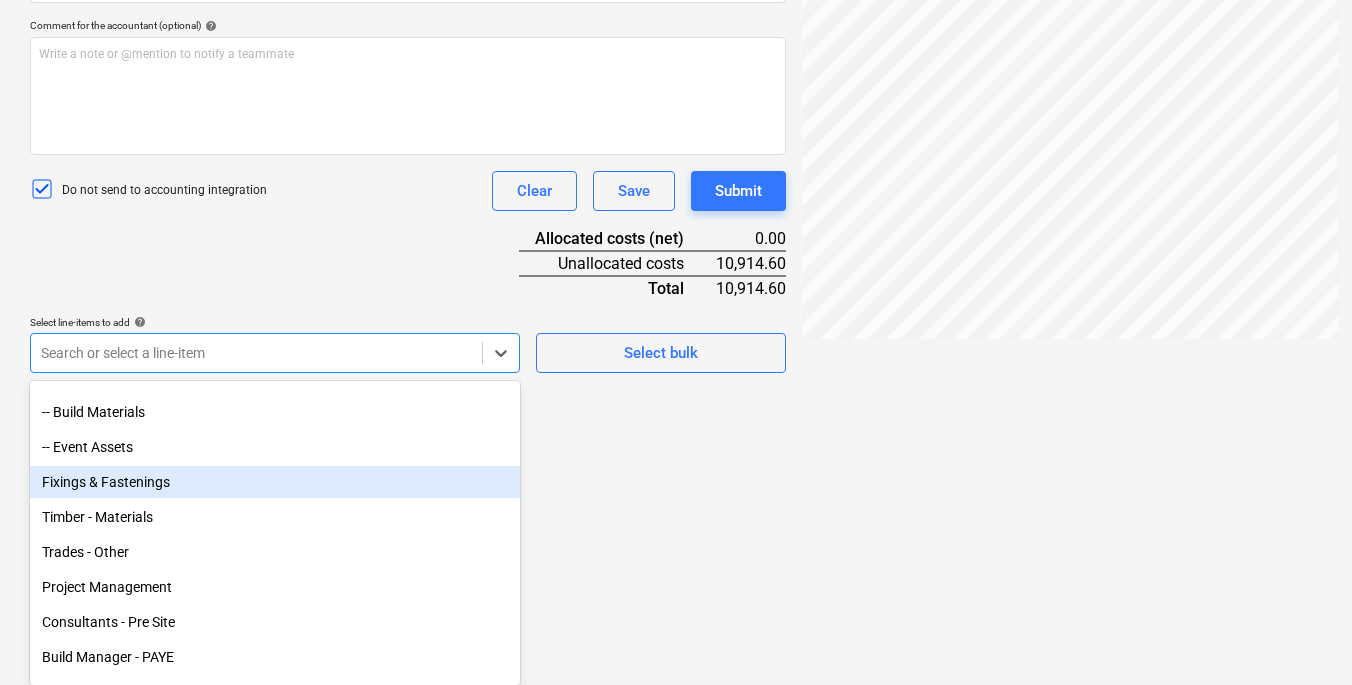 scroll, scrollTop: 133, scrollLeft: 0, axis: vertical 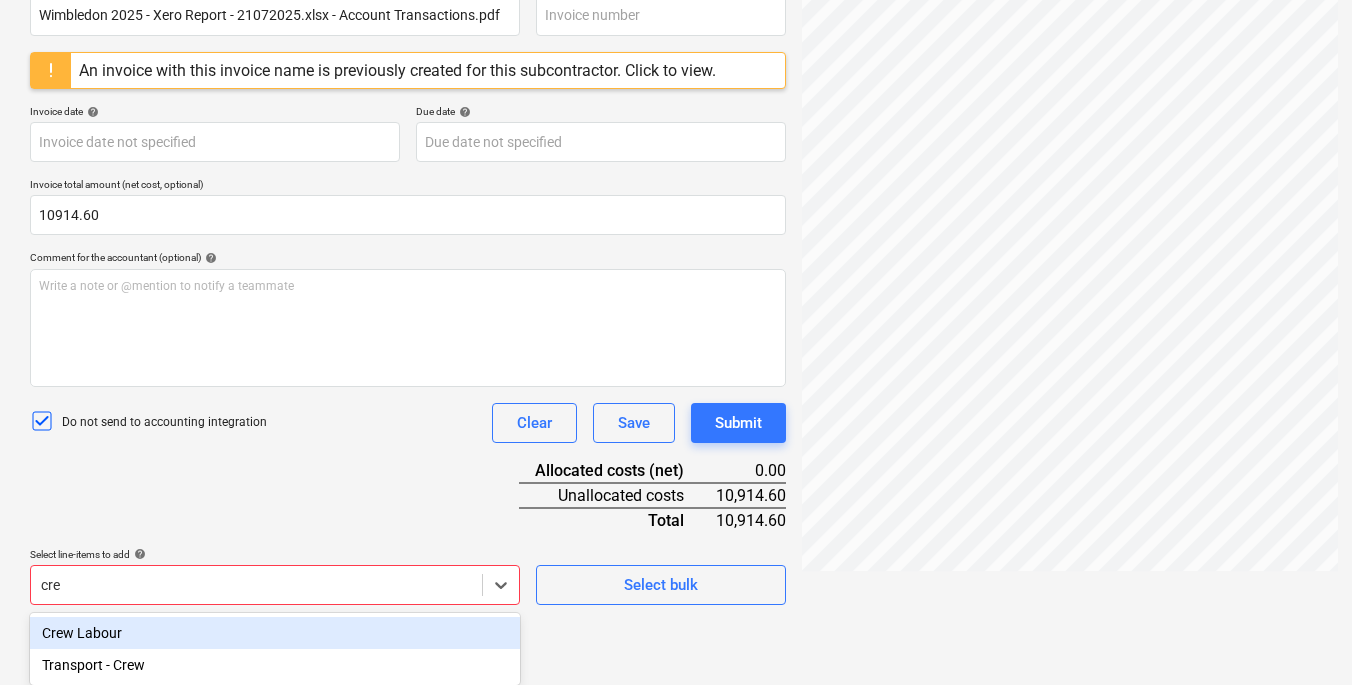 type on "crew" 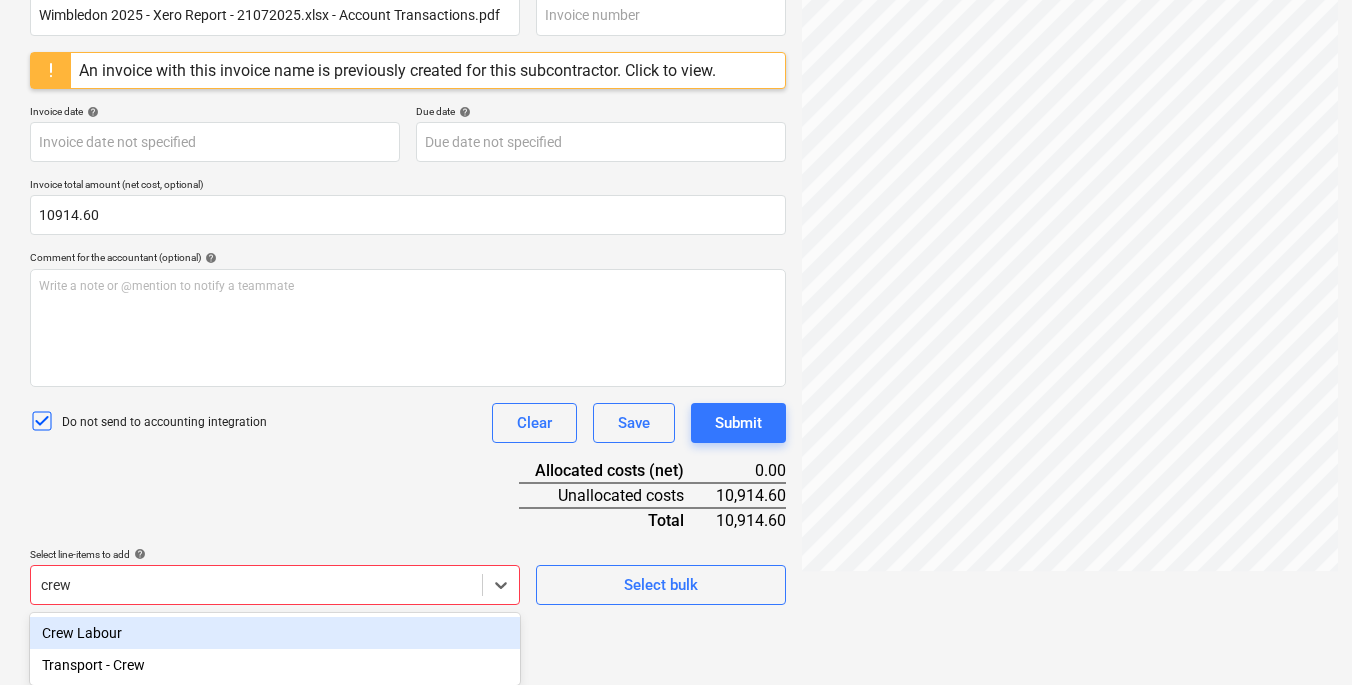 click on "Crew Labour" at bounding box center [275, 633] 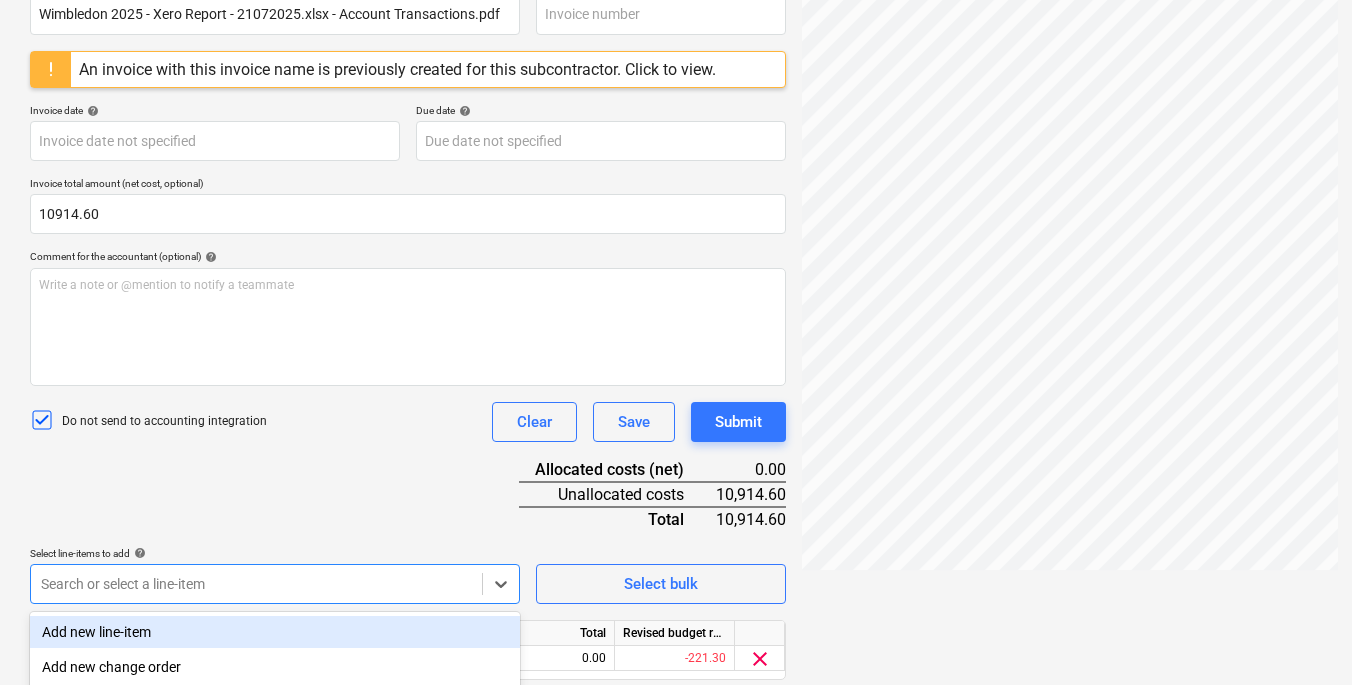 click on "Document name help Wimbledon 2025 - Xero Report - 21072025.xlsx - Account Transactions.pdf Invoice number  (optional) help An invoice with this invoice name is previously created for this subcontractor. Click to view. Invoice date help Press the down arrow key to interact with the calendar and
select a date. Press the question mark key to get the keyboard shortcuts for changing dates. Due date help Press the down arrow key to interact with the calendar and
select a date. Press the question mark key to get the keyboard shortcuts for changing dates. Invoice total amount (net cost, optional) 10914.60 Comment for the accountant (optional) help Write a note or @mention to notify a teammate ﻿ Do not send to accounting integration Clear Save Submit Allocated costs (net) 0.00 Unallocated costs 10,914.60 Total 10,914.60 Select line-items to add help option   Crew Labour, selected. Search or select a line-item Select bulk Line-item name Unit Quantity Unit price Total Revised budget remaining  Crew Labour 0.00" at bounding box center [408, 357] 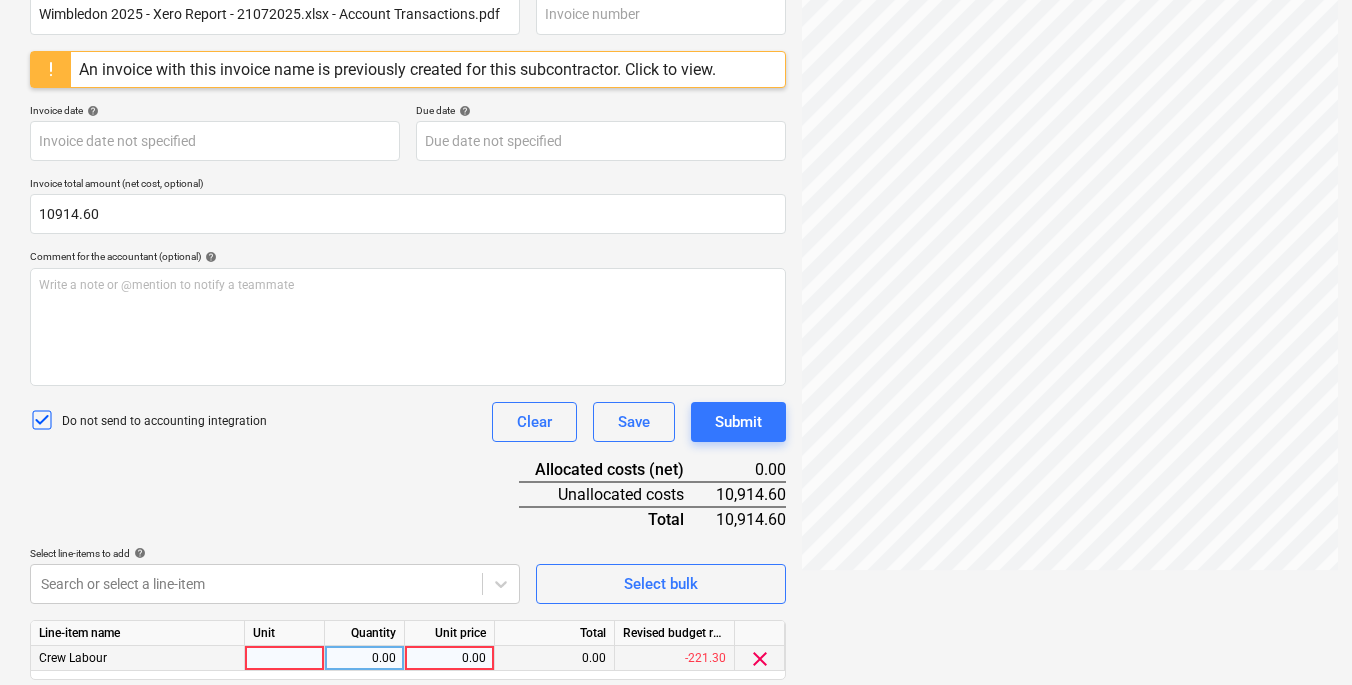 click at bounding box center (285, 658) 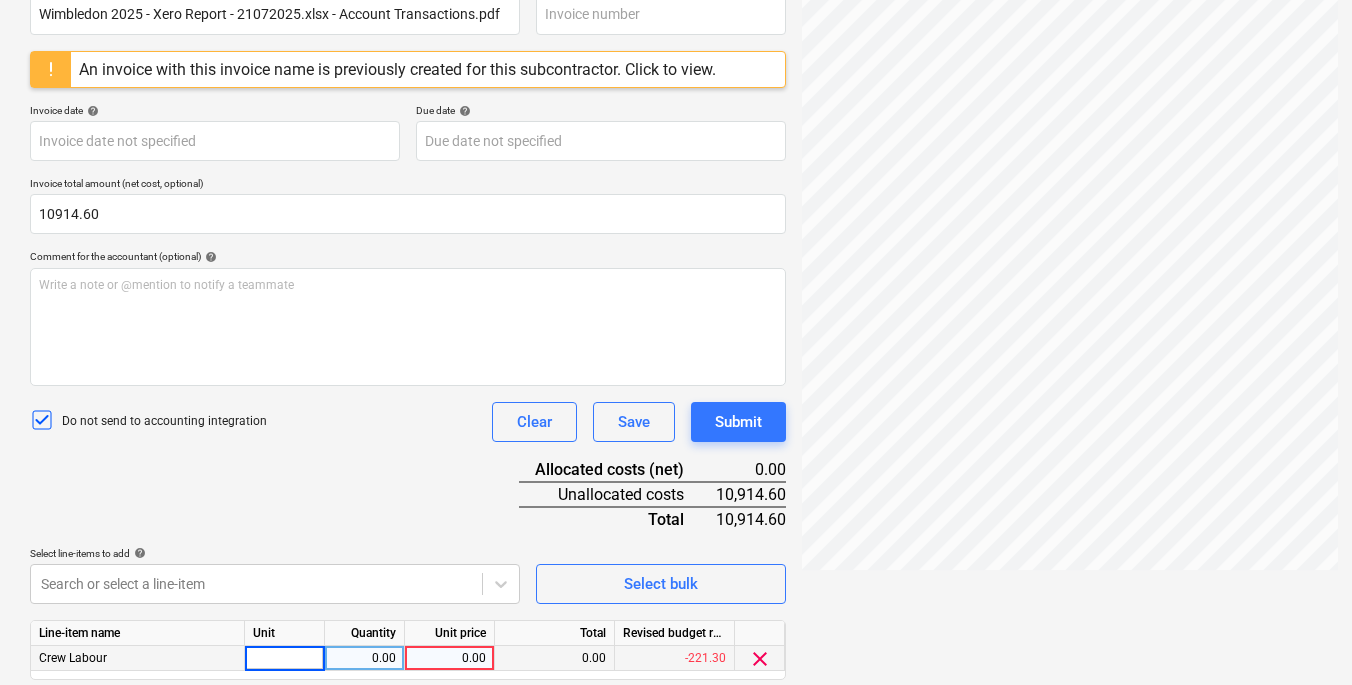 type on "1" 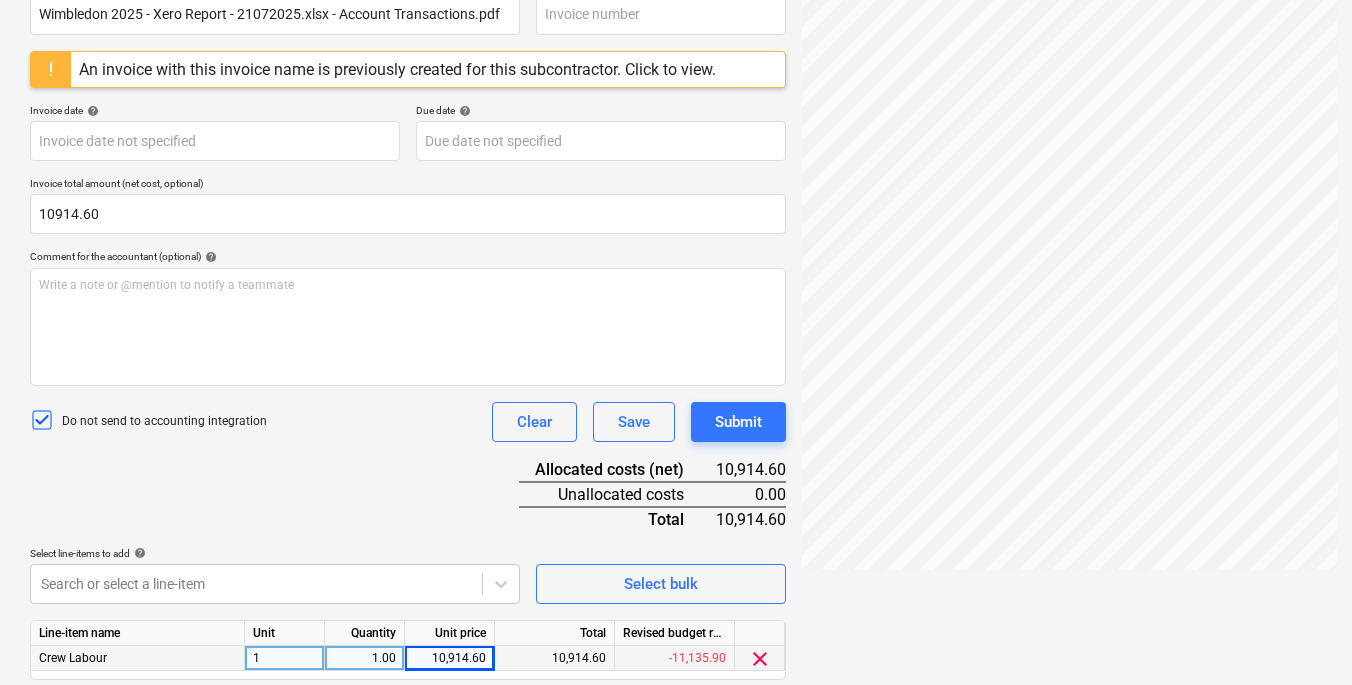 click on "Document name help Wimbledon 2025 - Xero Report - 21072025.xlsx - Account Transactions.pdf Invoice number  (optional) help An invoice with this invoice name is previously created for this subcontractor. Click to view. Invoice date help Press the down arrow key to interact with the calendar and
select a date. Press the question mark key to get the keyboard shortcuts for changing dates. Due date help Press the down arrow key to interact with the calendar and
select a date. Press the question mark key to get the keyboard shortcuts for changing dates. Invoice total amount (net cost, optional) 10914.60 Comment for the accountant (optional) help Write a note or @mention to notify a teammate ﻿ Do not send to accounting integration Clear Save Submit Allocated costs (net) 10,914.60 Unallocated costs 0.00 Total 10,914.60 Select line-items to add help Search or select a line-item Select bulk Line-item name Unit Quantity Unit price Total Revised budget remaining  Crew Labour 1 1.00 10,914.60 10,914.60 -11,135.90" at bounding box center [408, 357] 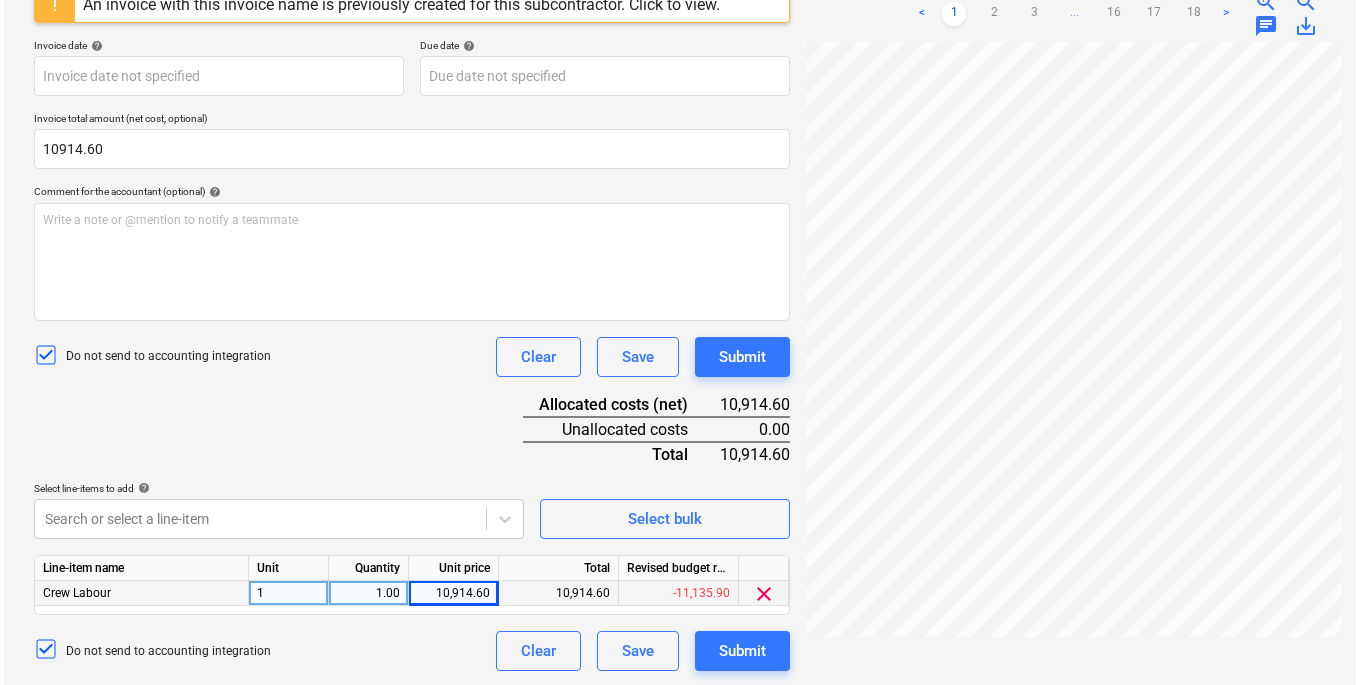 scroll, scrollTop: 400, scrollLeft: 0, axis: vertical 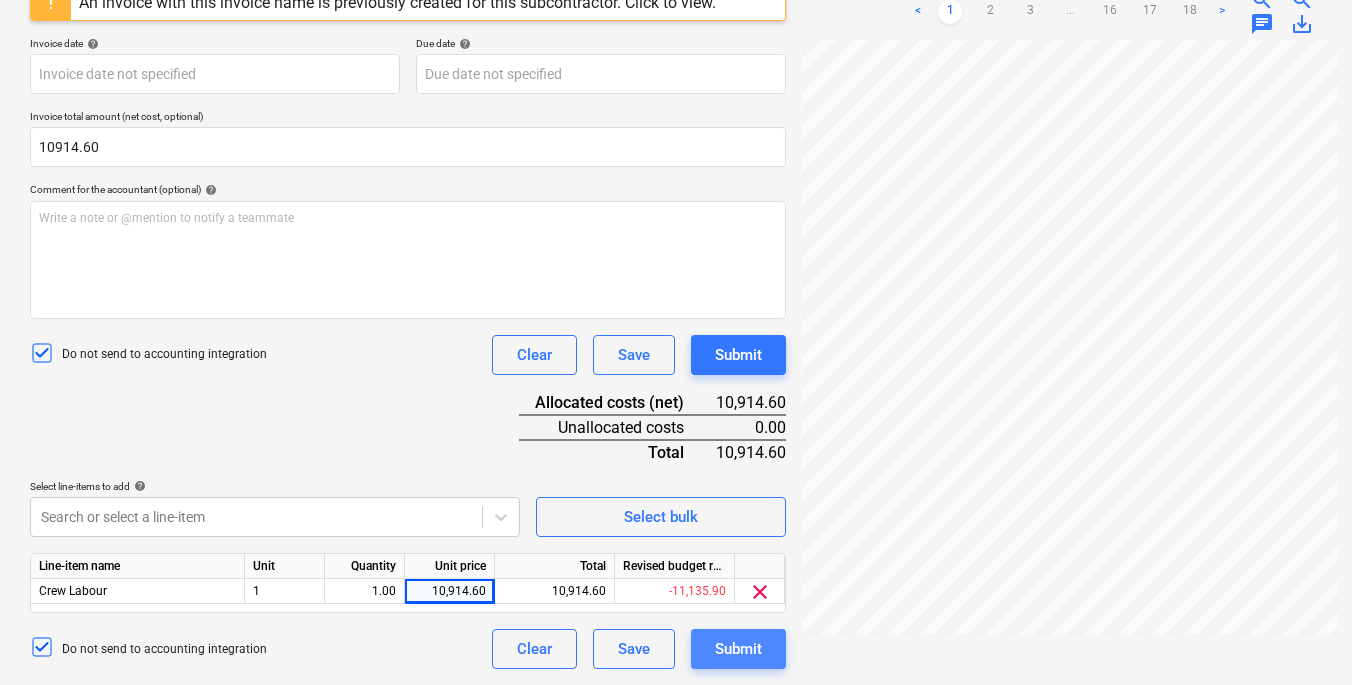 click on "Submit" at bounding box center (738, 649) 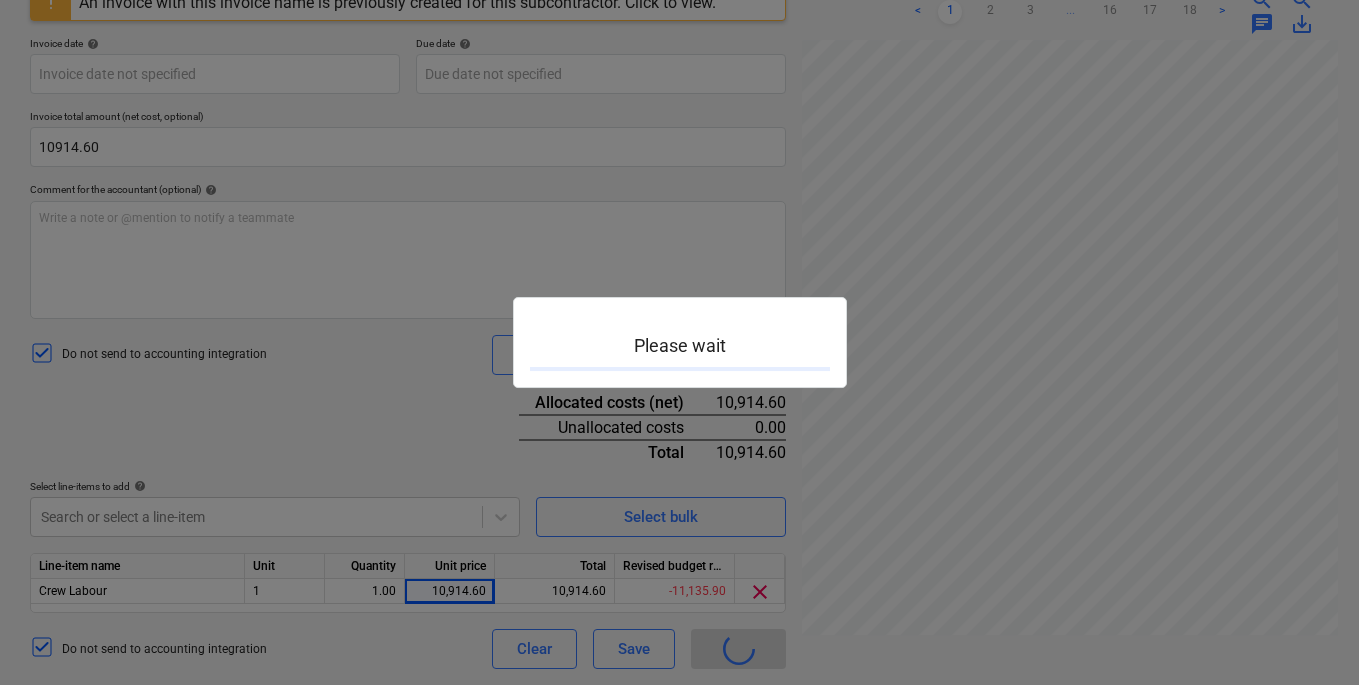 scroll, scrollTop: 0, scrollLeft: 0, axis: both 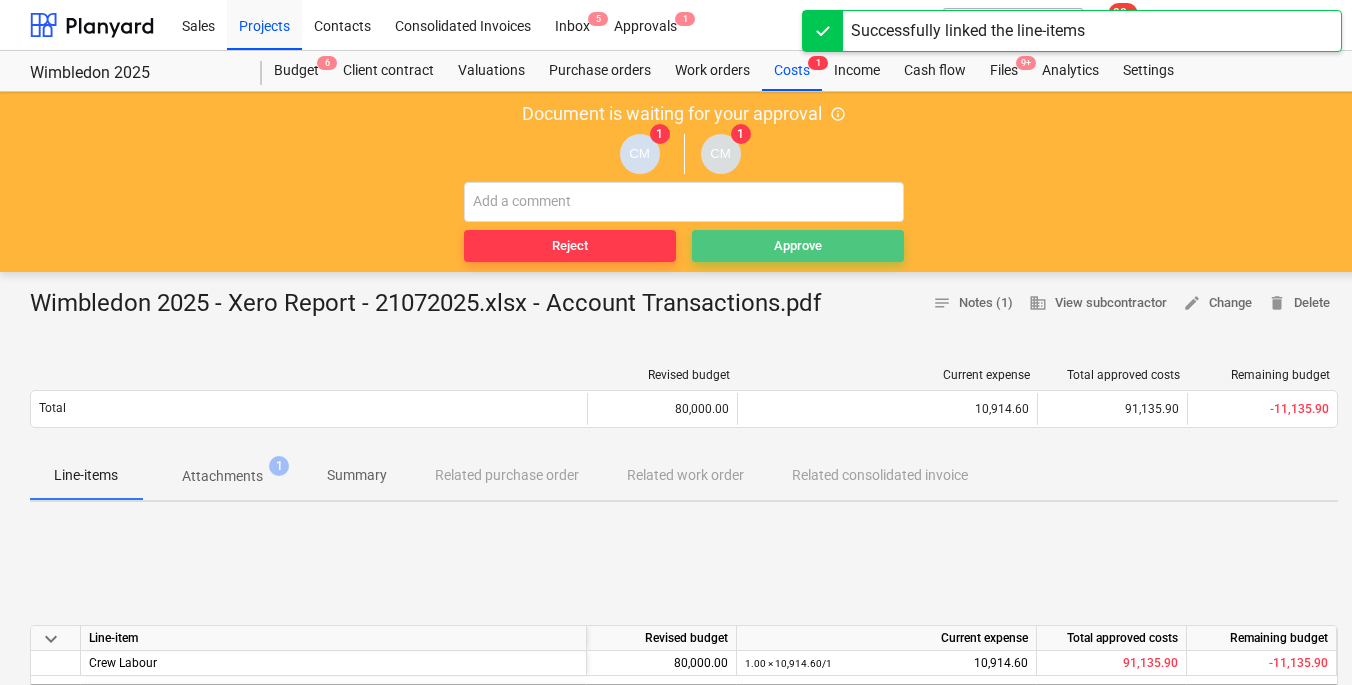 click on "Approve" at bounding box center (798, 246) 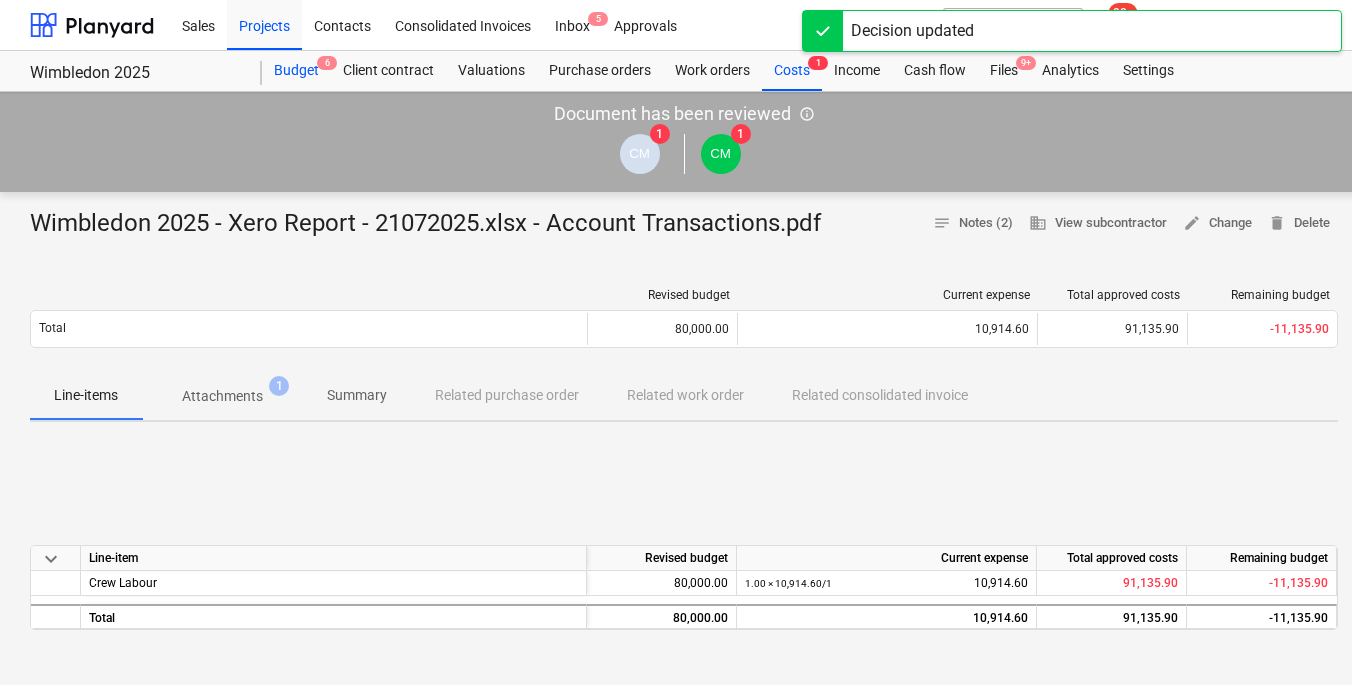 click on "Budget 6" at bounding box center (296, 71) 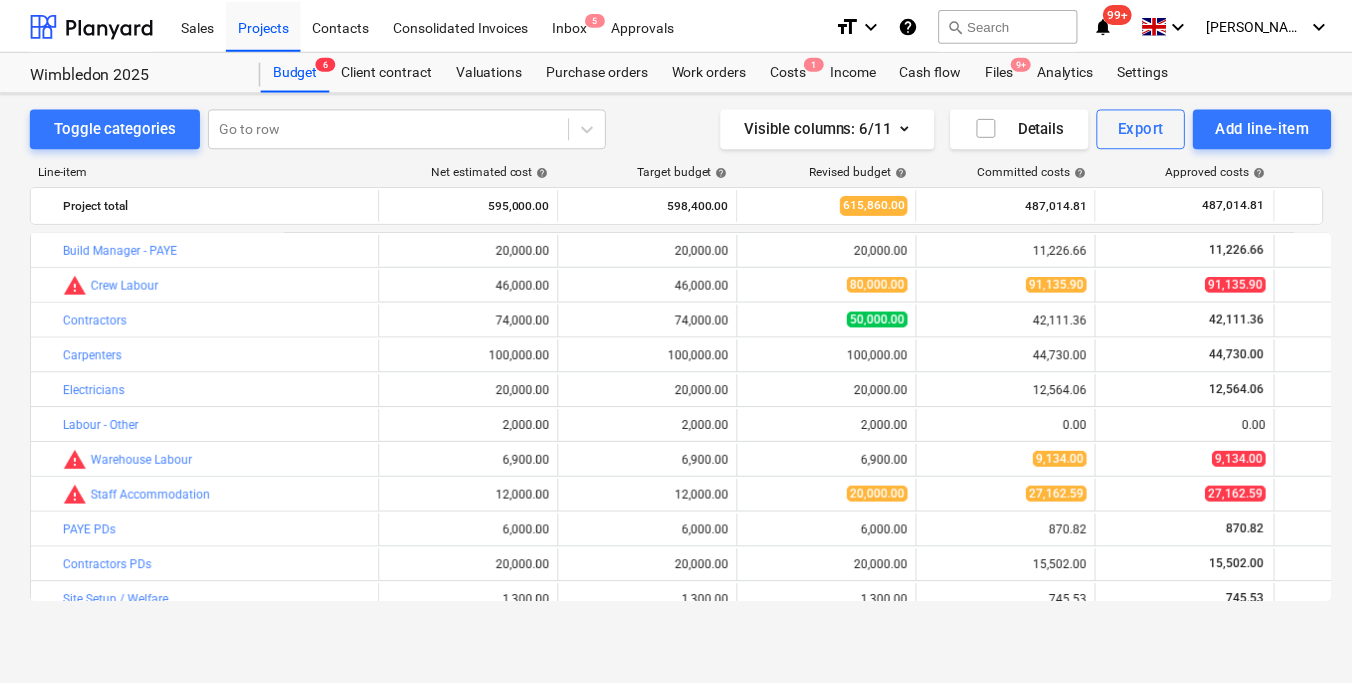 scroll, scrollTop: 182, scrollLeft: 0, axis: vertical 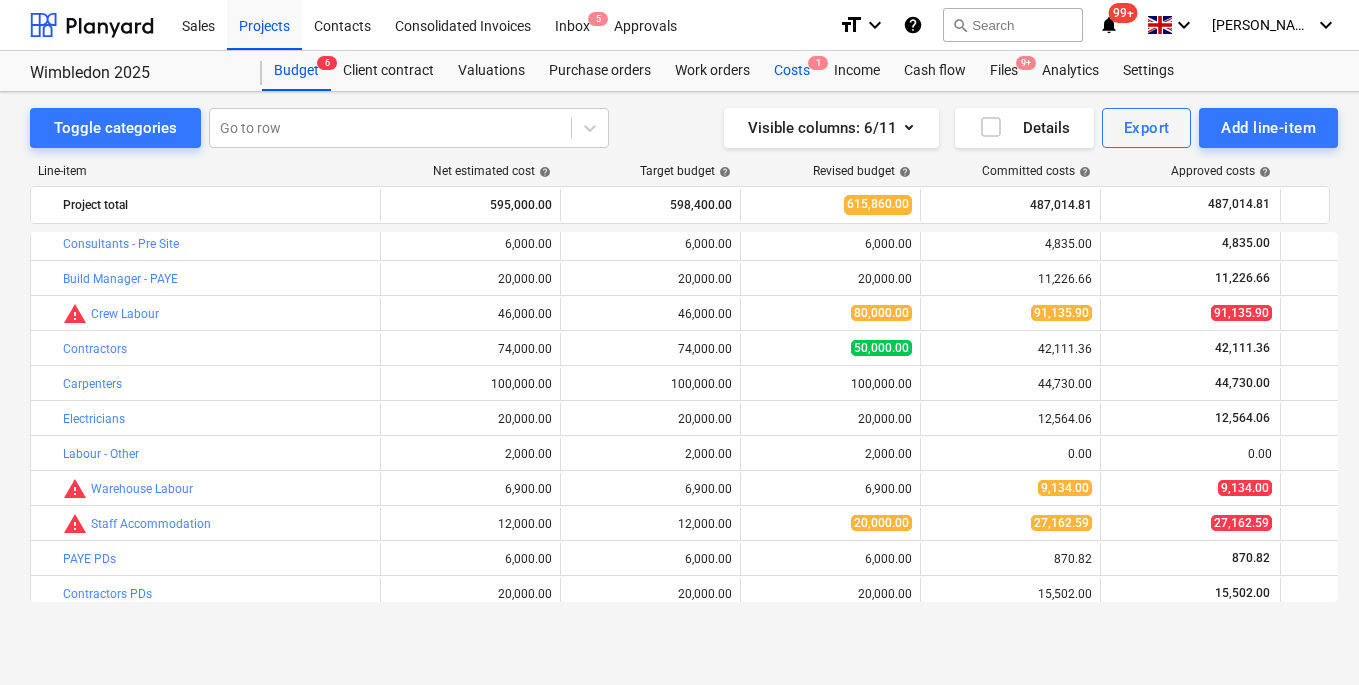 click on "Costs 1" at bounding box center [792, 71] 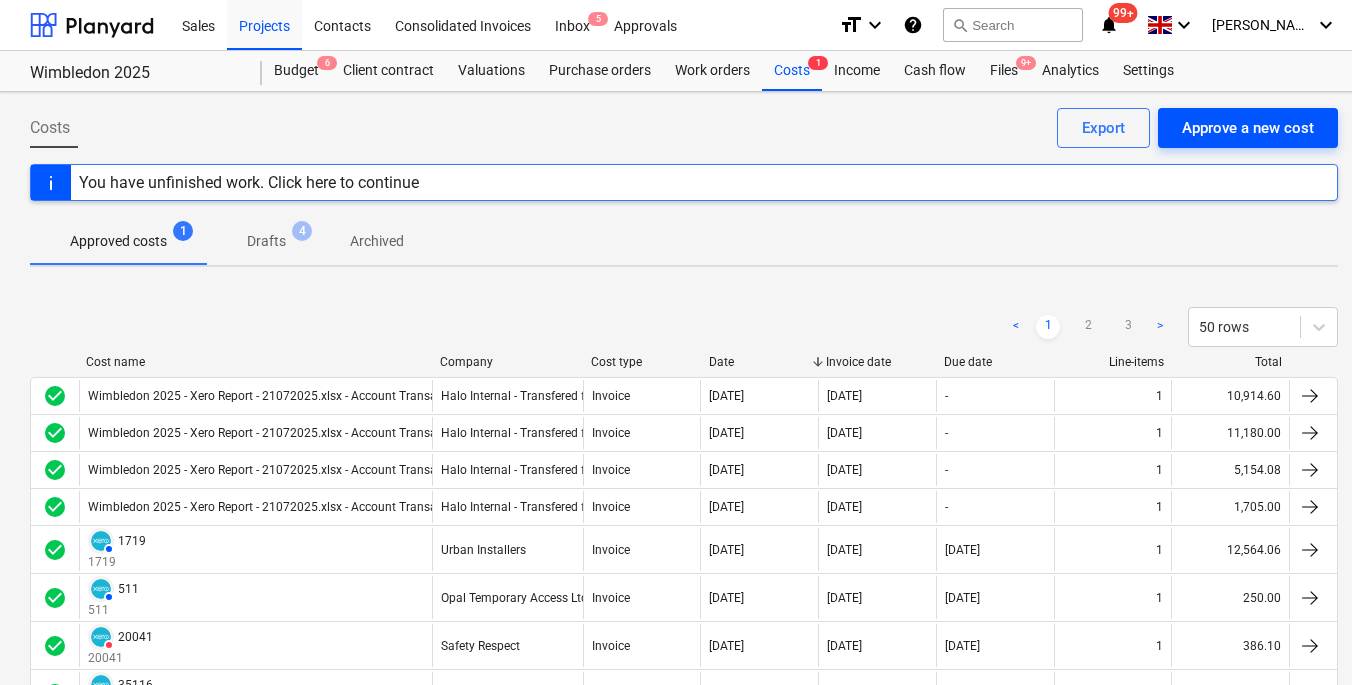 click on "Approve a new cost" at bounding box center [1248, 128] 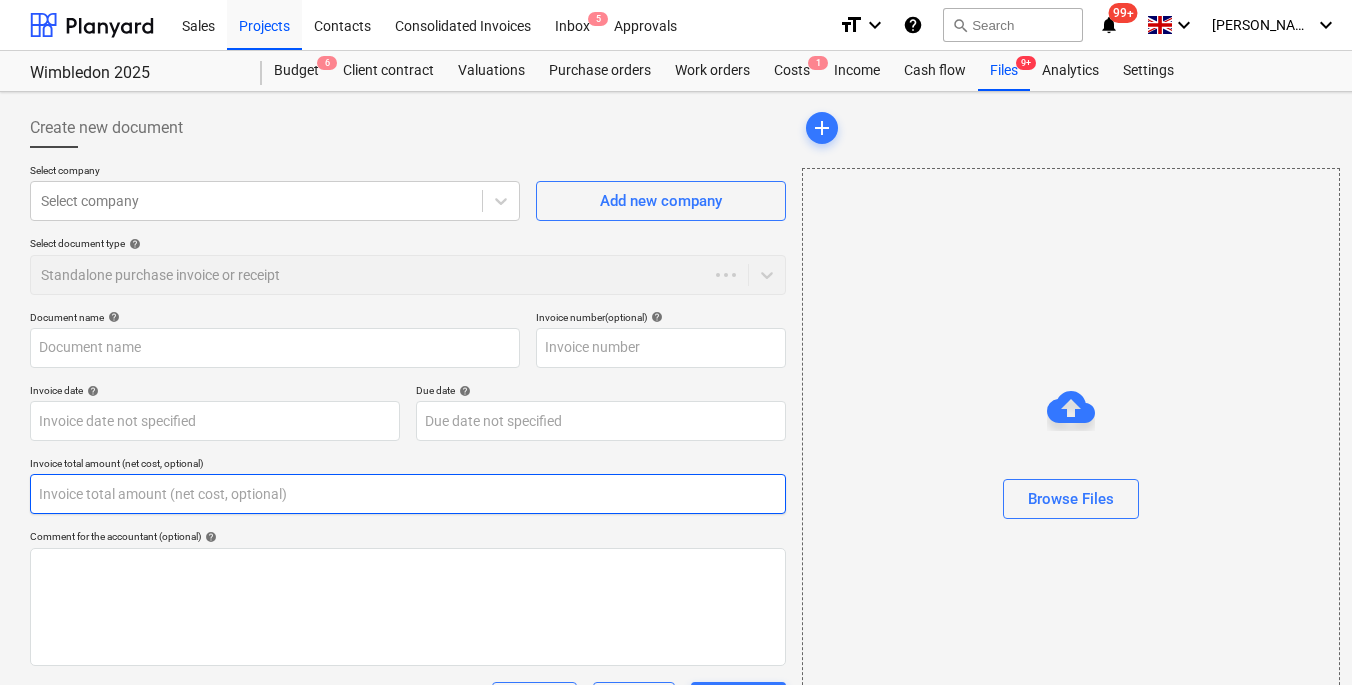 type on "0.00" 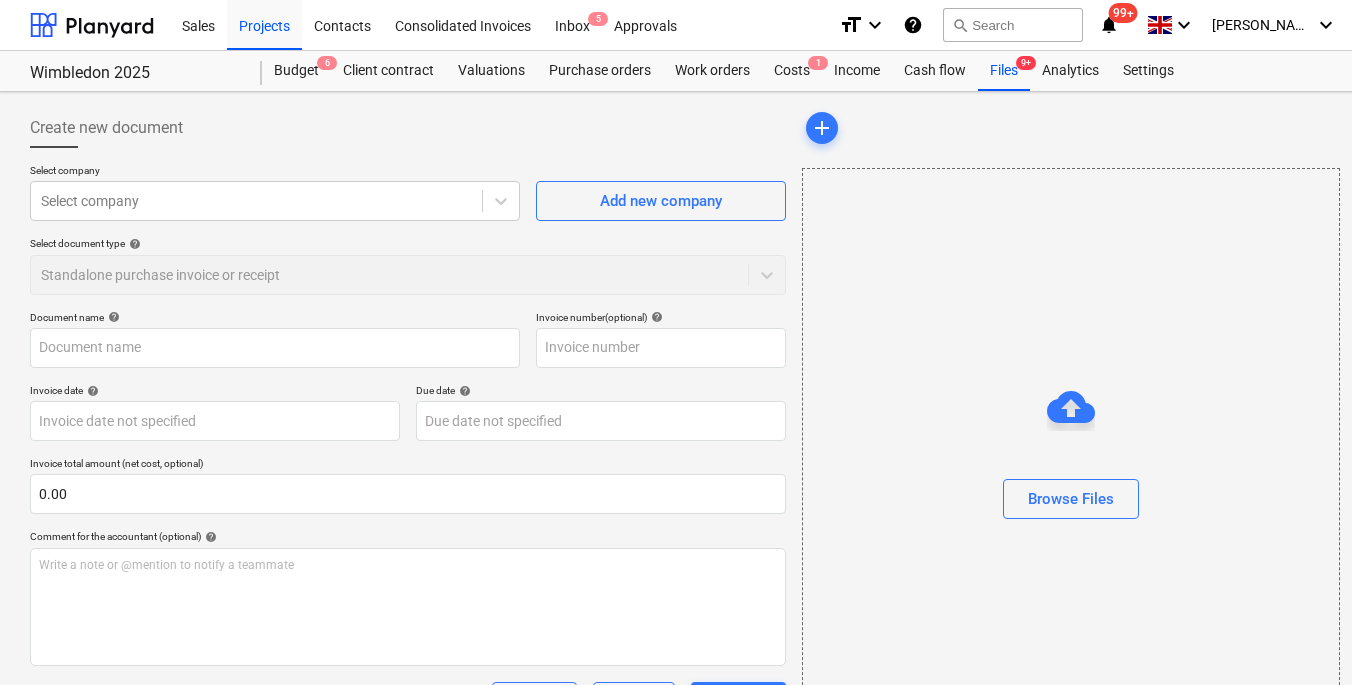scroll, scrollTop: 165, scrollLeft: 0, axis: vertical 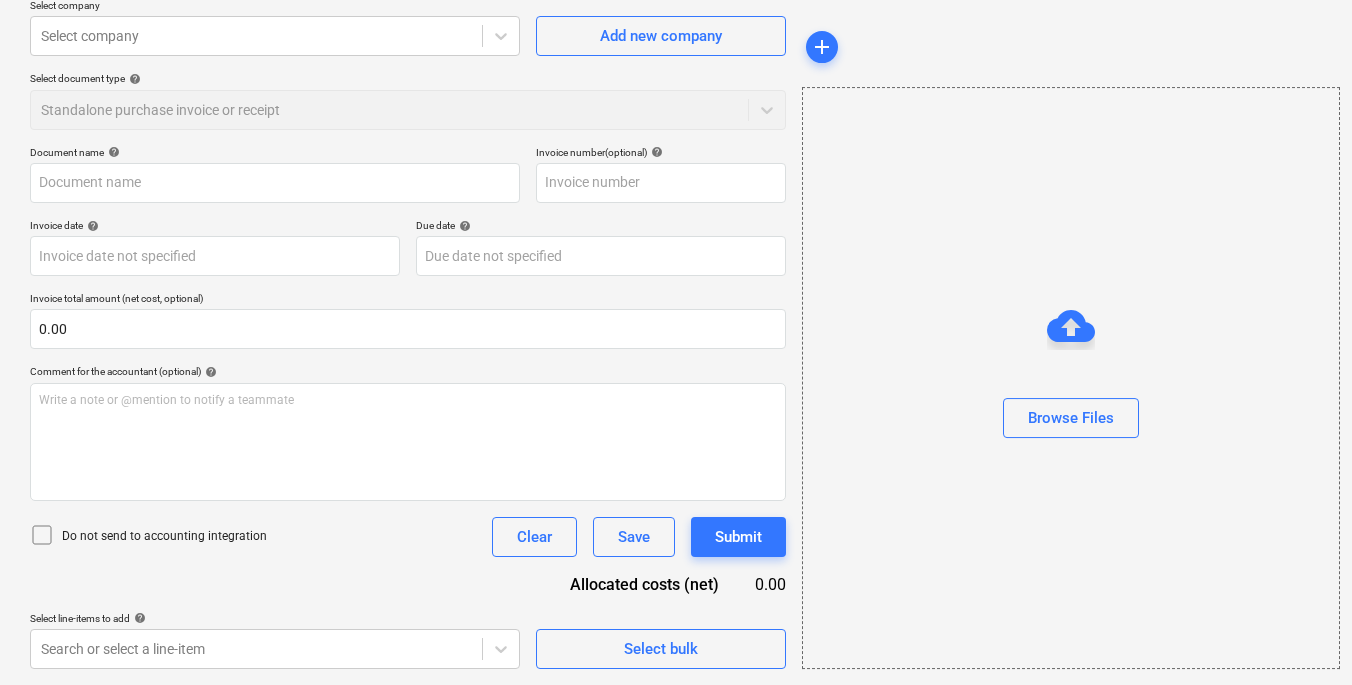 click 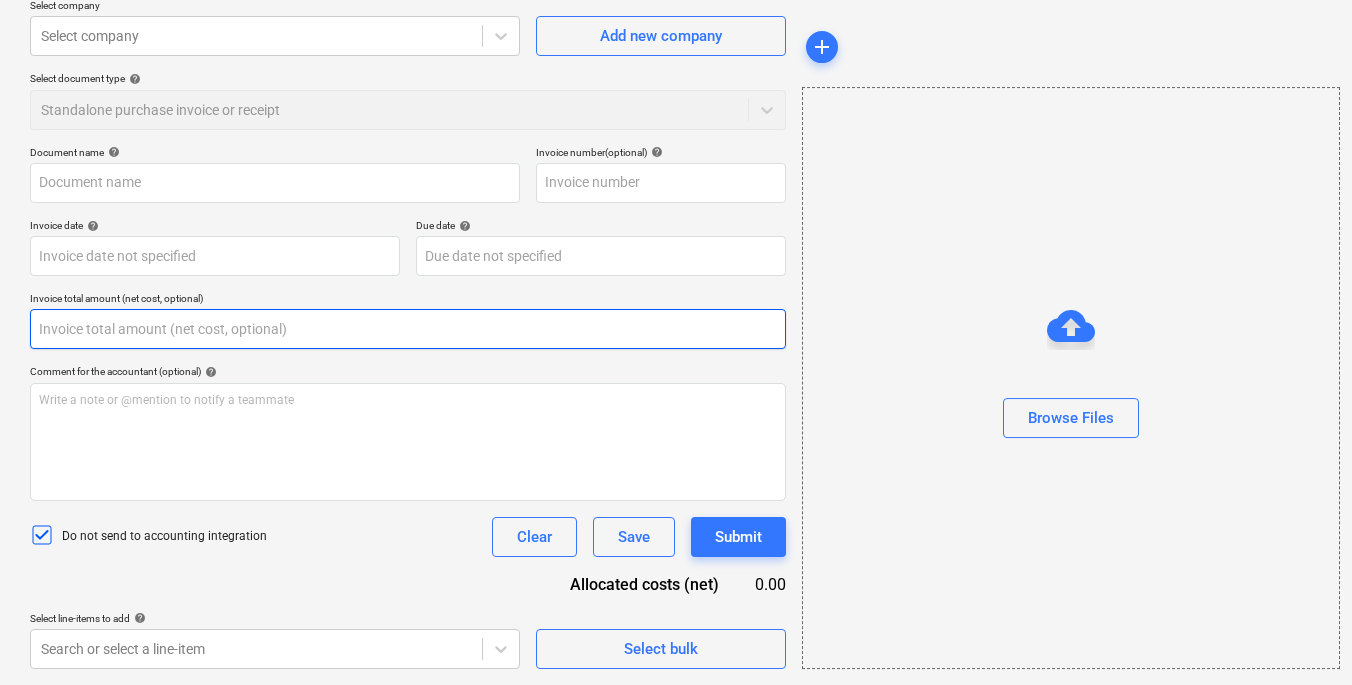 click at bounding box center [408, 329] 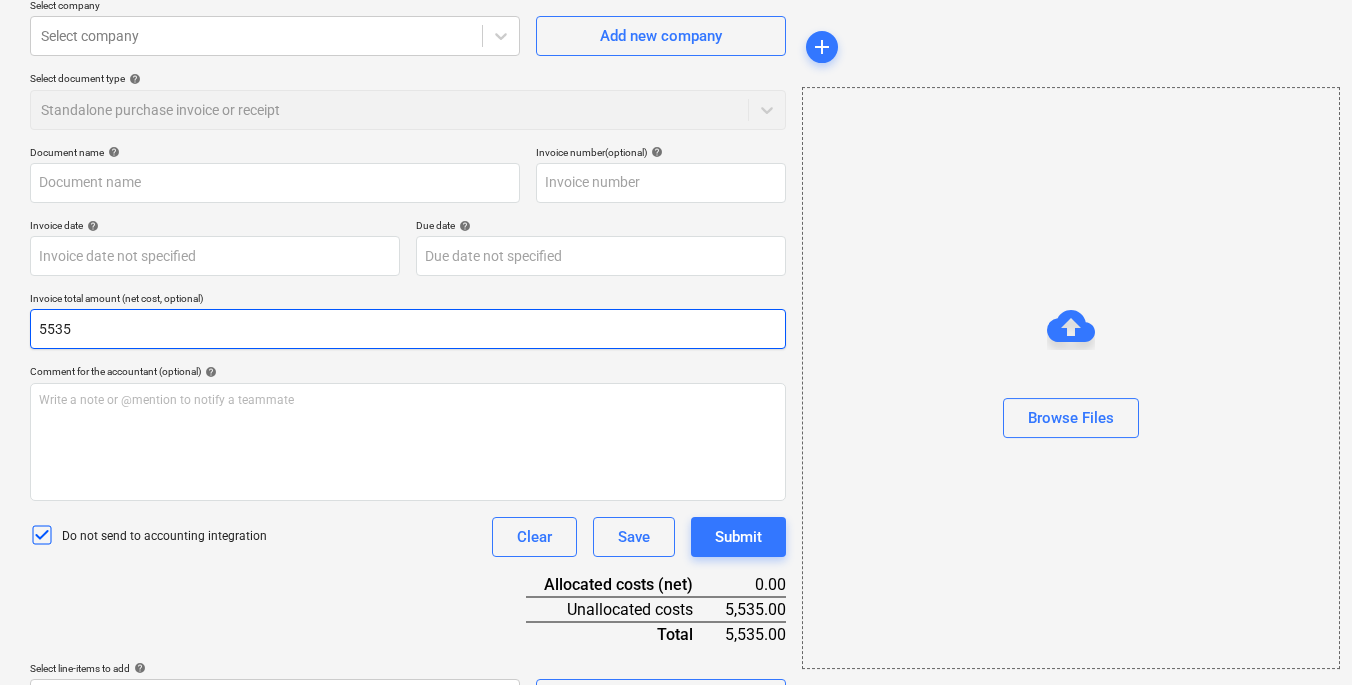 type on "5535" 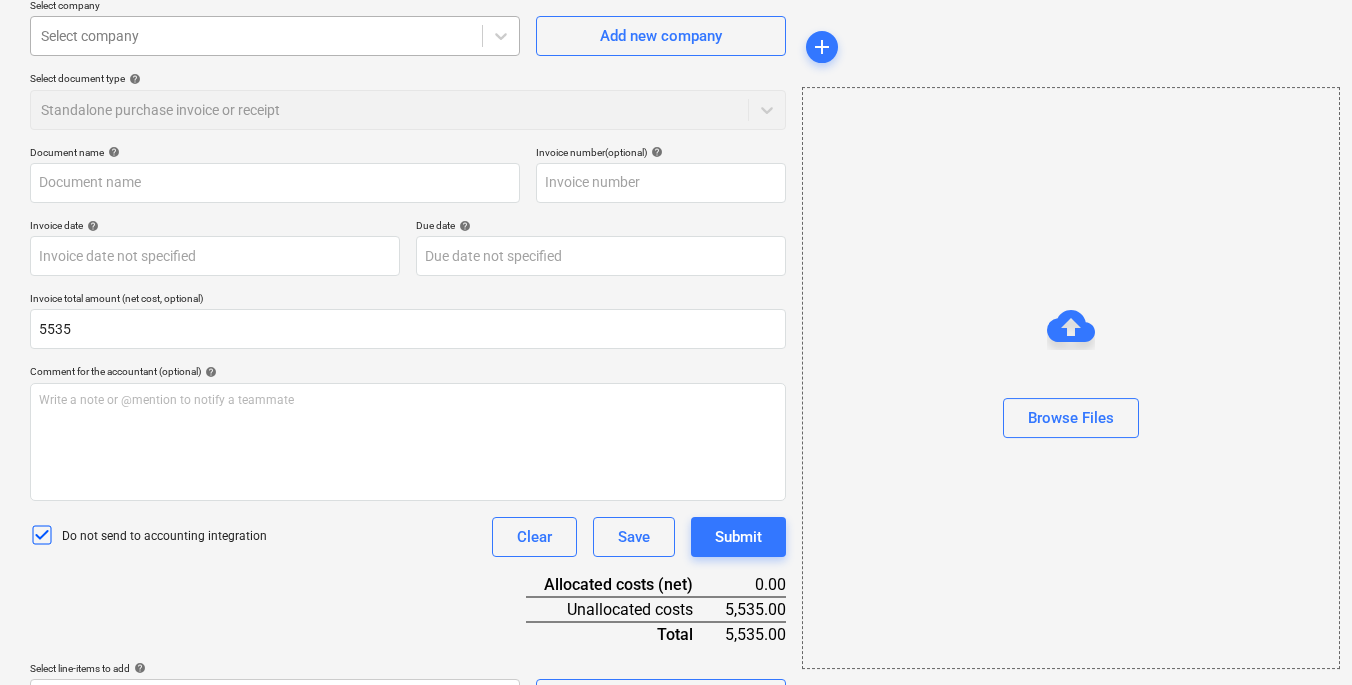 click at bounding box center [256, 36] 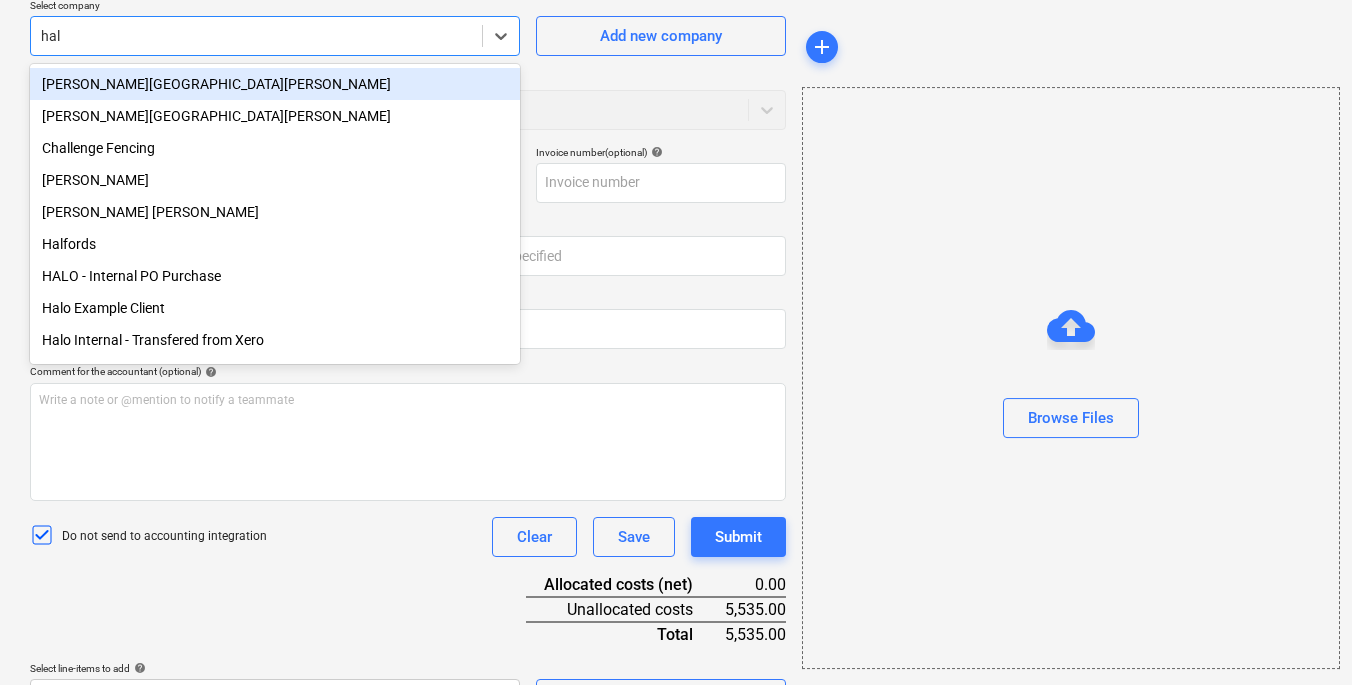 type on "halo" 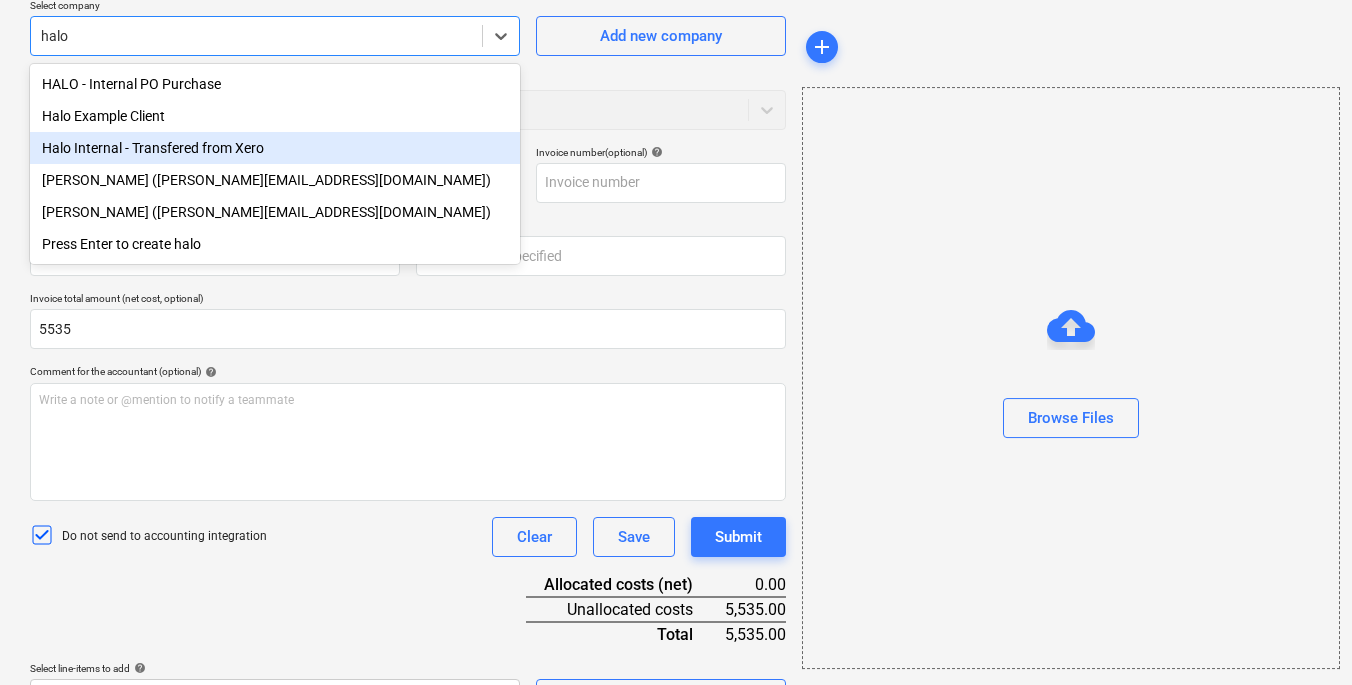 click on "Halo Internal - Transfered from Xero" at bounding box center (275, 148) 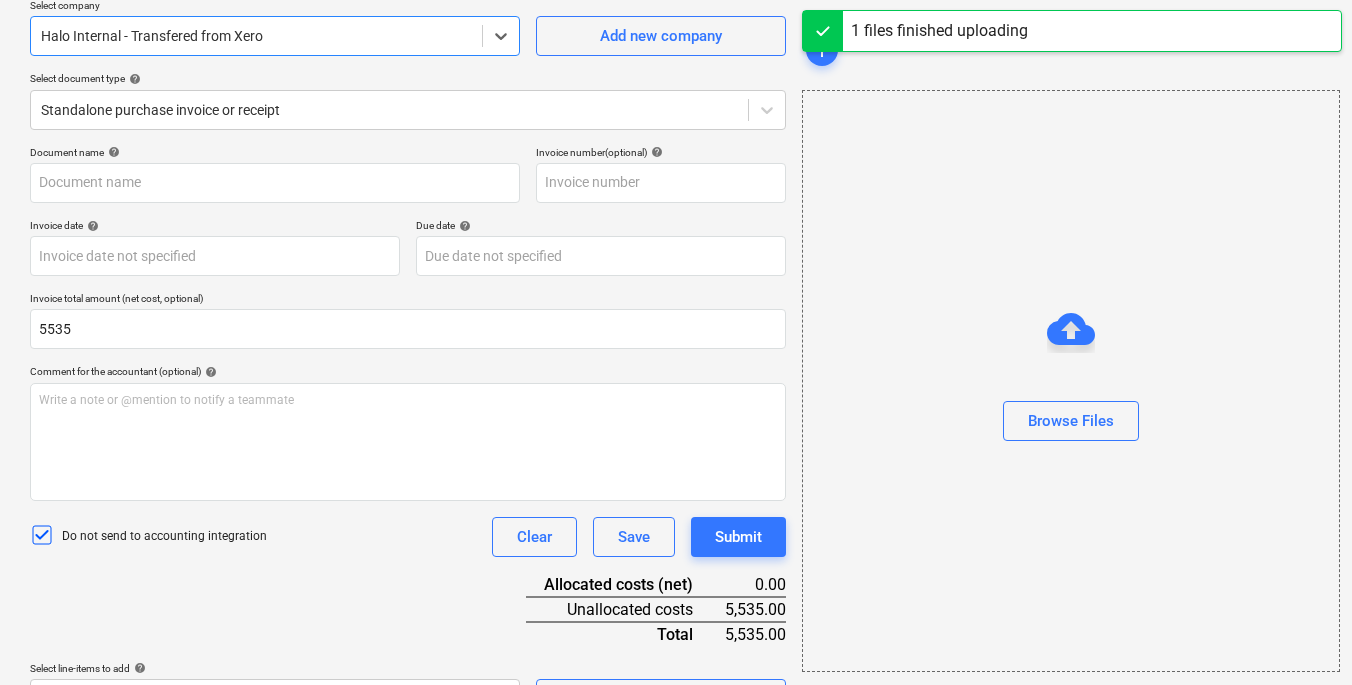 type on "Wimbledon 2025 - Xero Report - 21072025.xlsx - Account Transactions.pdf" 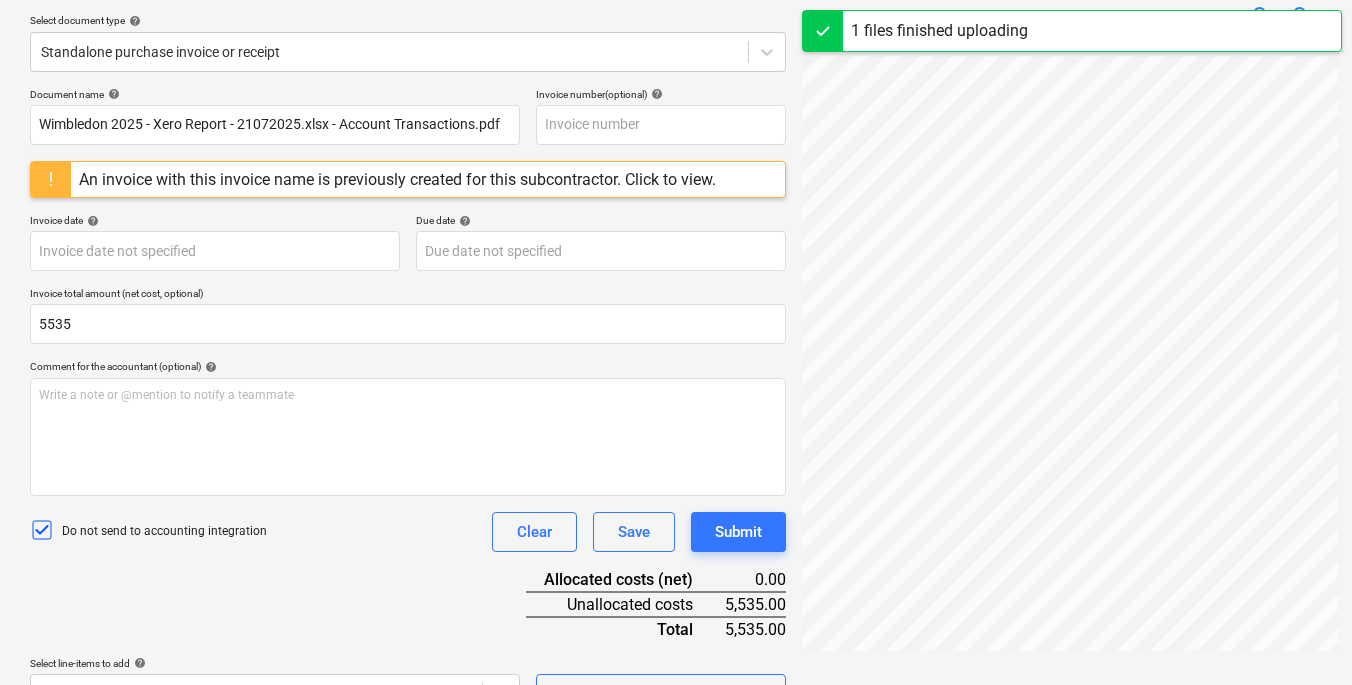 scroll, scrollTop: 268, scrollLeft: 0, axis: vertical 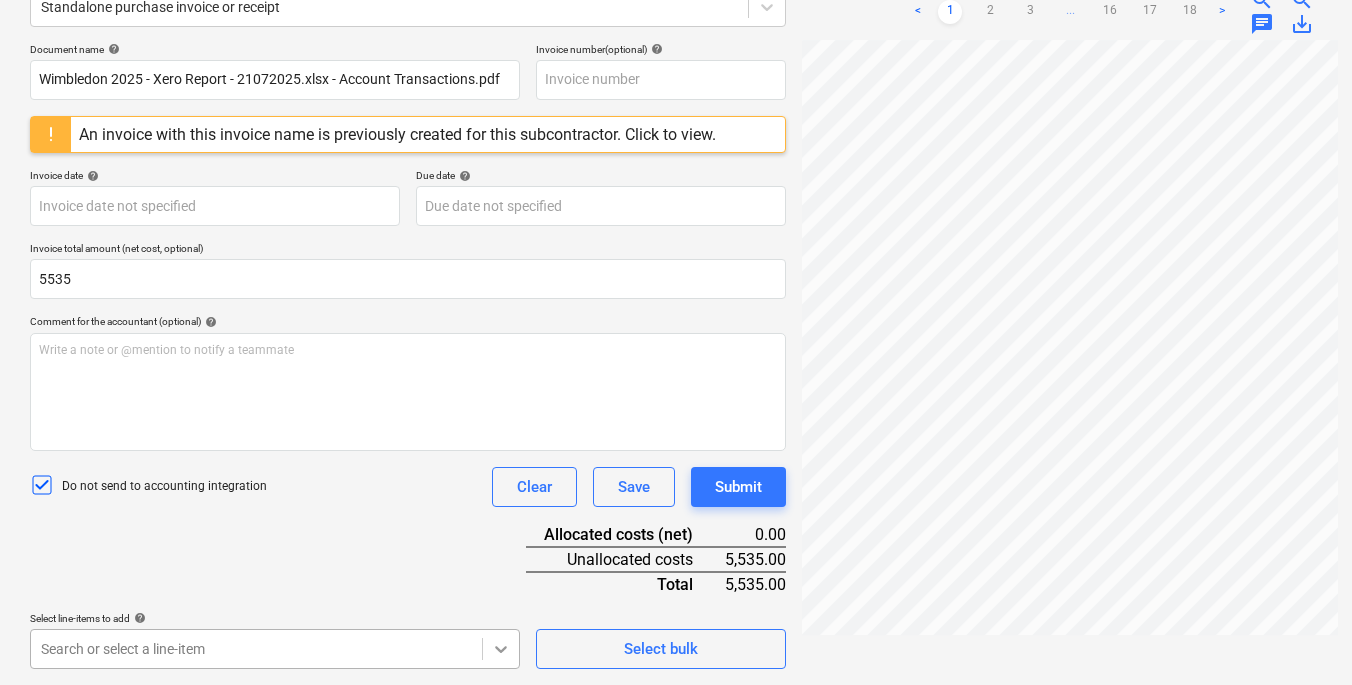click on "Sales Projects Contacts Consolidated Invoices Inbox 5 Approvals format_size keyboard_arrow_down help search Search notifications 99+ keyboard_arrow_down [PERSON_NAME] keyboard_arrow_down [GEOGRAPHIC_DATA] 2025 Wimbledon 2025 Budget 6 Client contract Valuations Purchase orders Work orders Costs 1 Income Cash flow Files 9+ Analytics Settings Create new document Select company   Select is focused ,type to refine list, press Down to open the menu,  Halo Internal - Transfered from Xero   Add new company Select document type help Standalone purchase invoice or receipt Document name help Wimbledon 2025 - Xero Report - 21072025.xlsx - Account Transactions.pdf Invoice number  (optional) help An invoice with this invoice name is previously created for this subcontractor. Click to view. Invoice date help Press the down arrow key to interact with the calendar and
select a date. Press the question mark key to get the keyboard shortcuts for changing dates. Due date help Invoice total amount (net cost, optional) 5535 help ﻿ <" at bounding box center (676, 74) 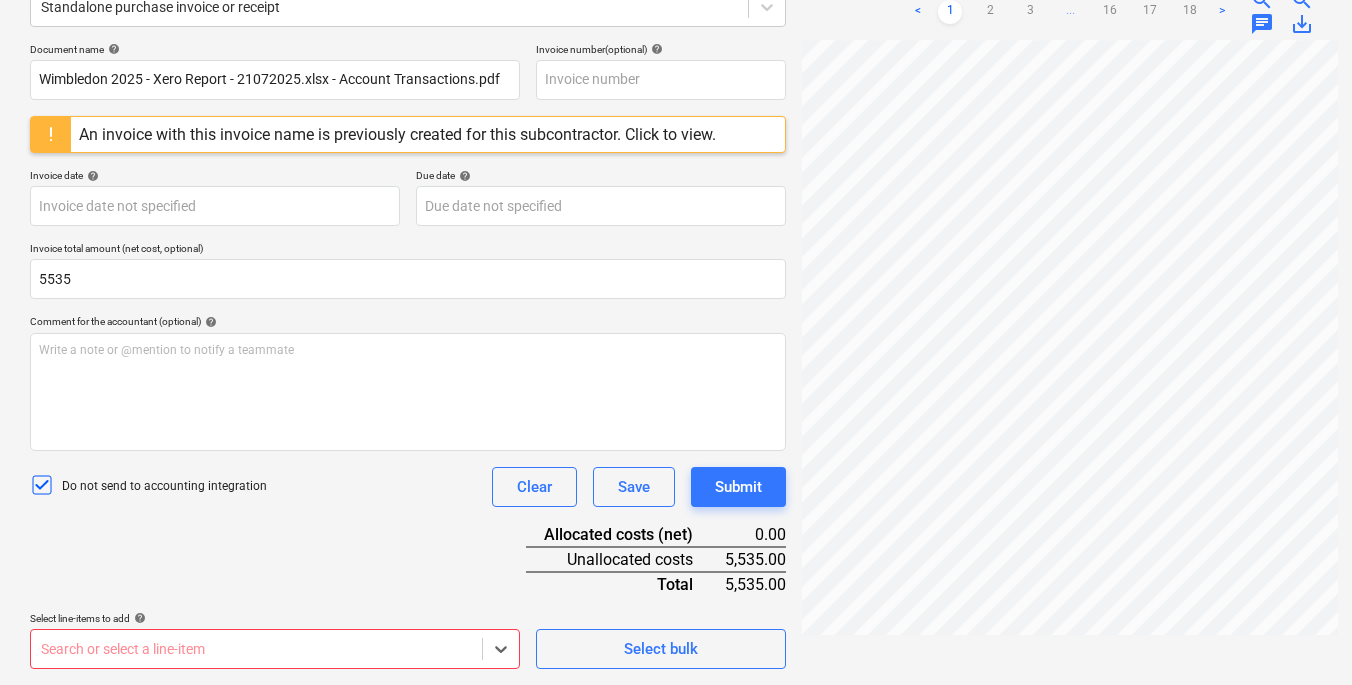 scroll, scrollTop: 268, scrollLeft: 0, axis: vertical 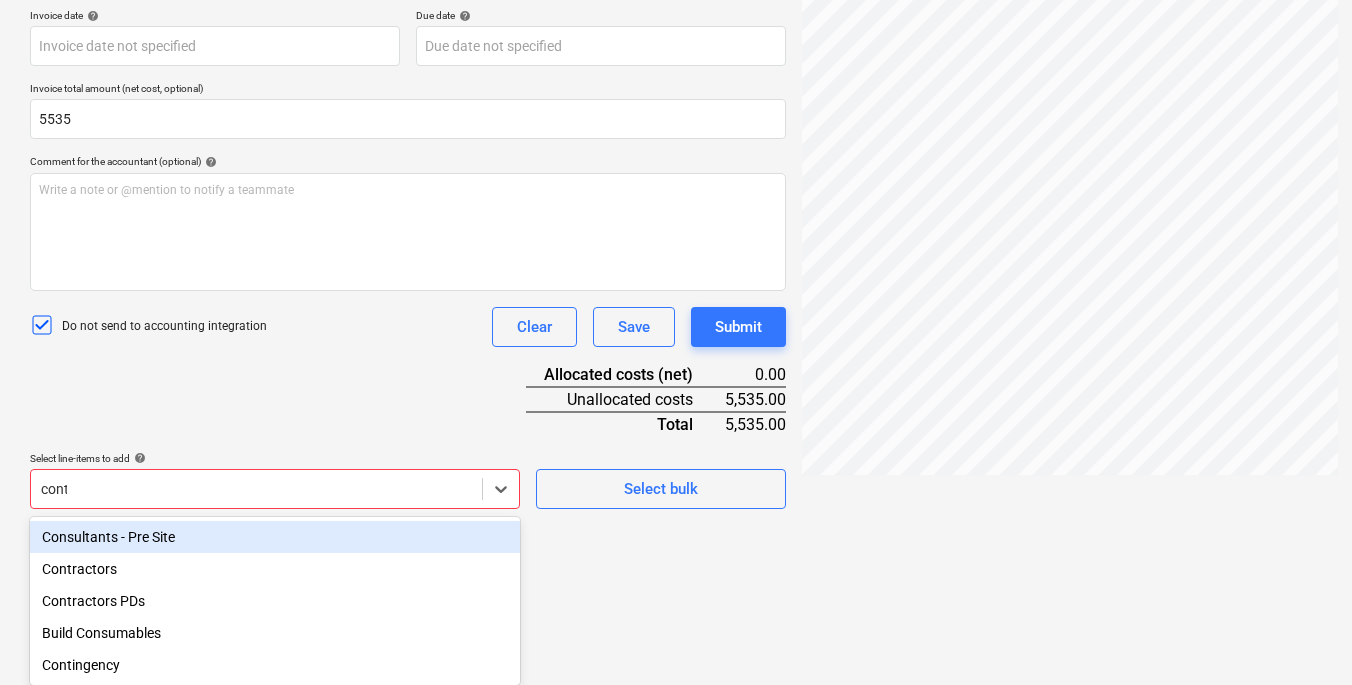 type on "contr" 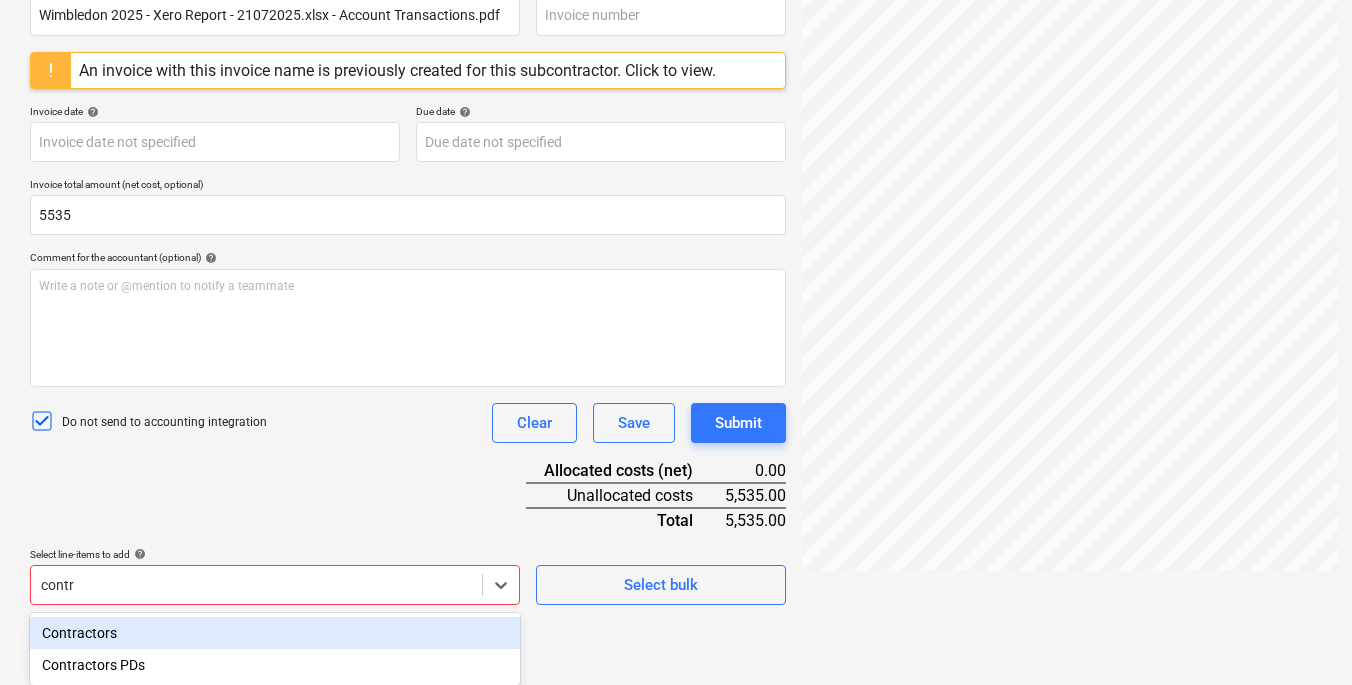 scroll, scrollTop: 333, scrollLeft: 0, axis: vertical 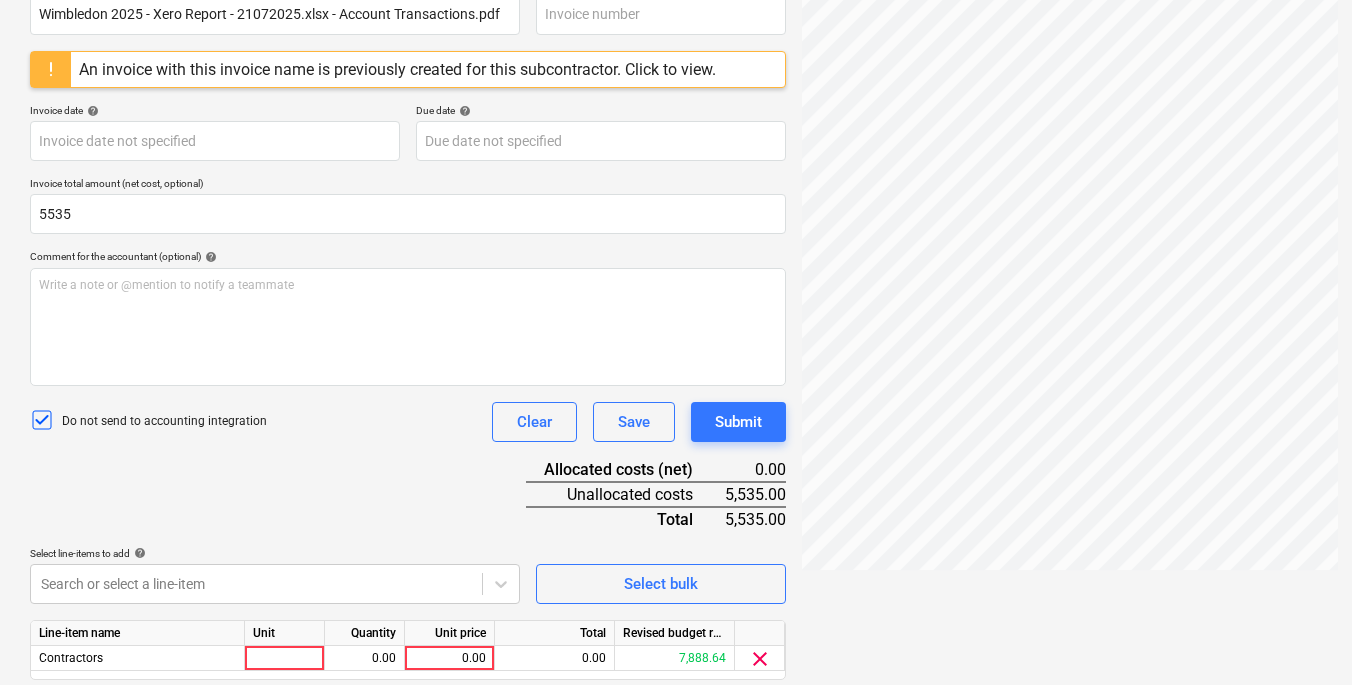 click on "Document name help Wimbledon 2025 - Xero Report - 21072025.xlsx - Account Transactions.pdf Invoice number  (optional) help An invoice with this invoice name is previously created for this subcontractor. Click to view. Invoice date help Press the down arrow key to interact with the calendar and
select a date. Press the question mark key to get the keyboard shortcuts for changing dates. Due date help Press the down arrow key to interact with the calendar and
select a date. Press the question mark key to get the keyboard shortcuts for changing dates. Invoice total amount (net cost, optional) 5535 Comment for the accountant (optional) help Write a note or @mention to notify a teammate ﻿ Do not send to accounting integration Clear Save Submit Allocated costs (net) 0.00 Unallocated costs 5,535.00 Total 5,535.00 Select line-items to add help Search or select a line-item Select bulk Line-item name Unit Quantity Unit price Total Revised budget remaining  Contractors 0.00 0.00 0.00 7,888.64 clear Clear Save" at bounding box center [408, 357] 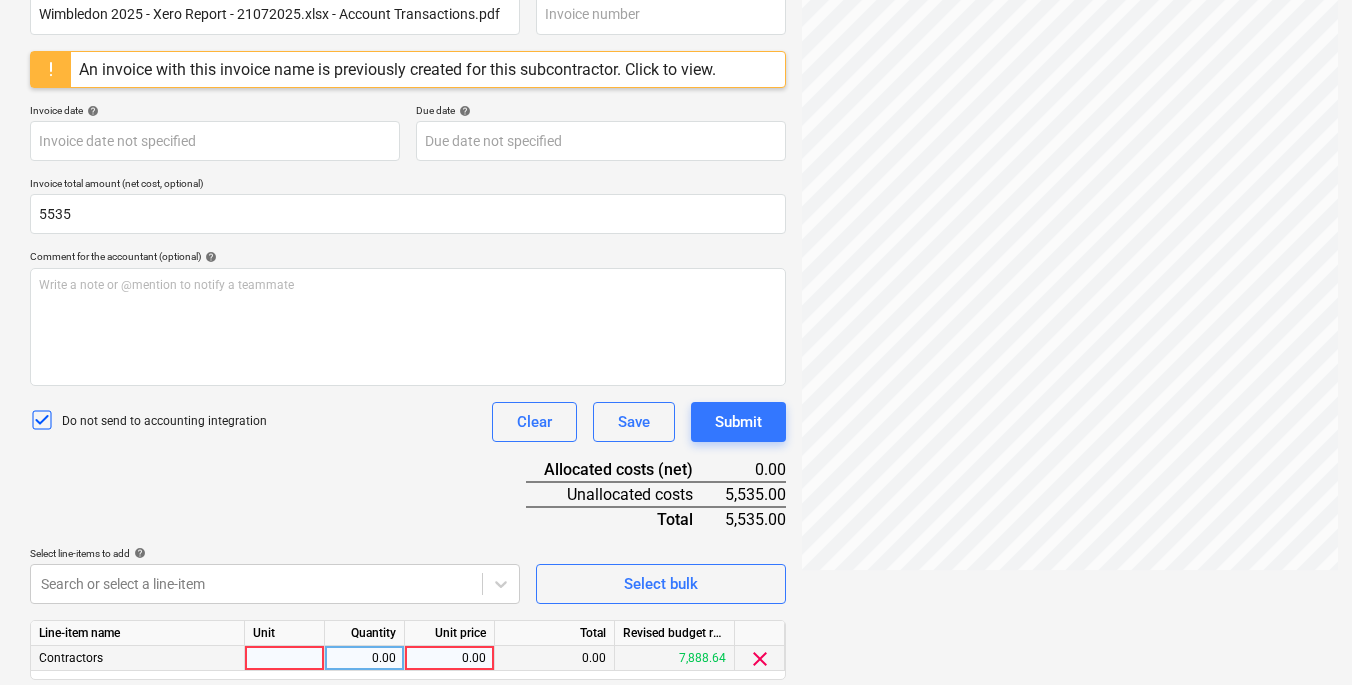 click at bounding box center [285, 658] 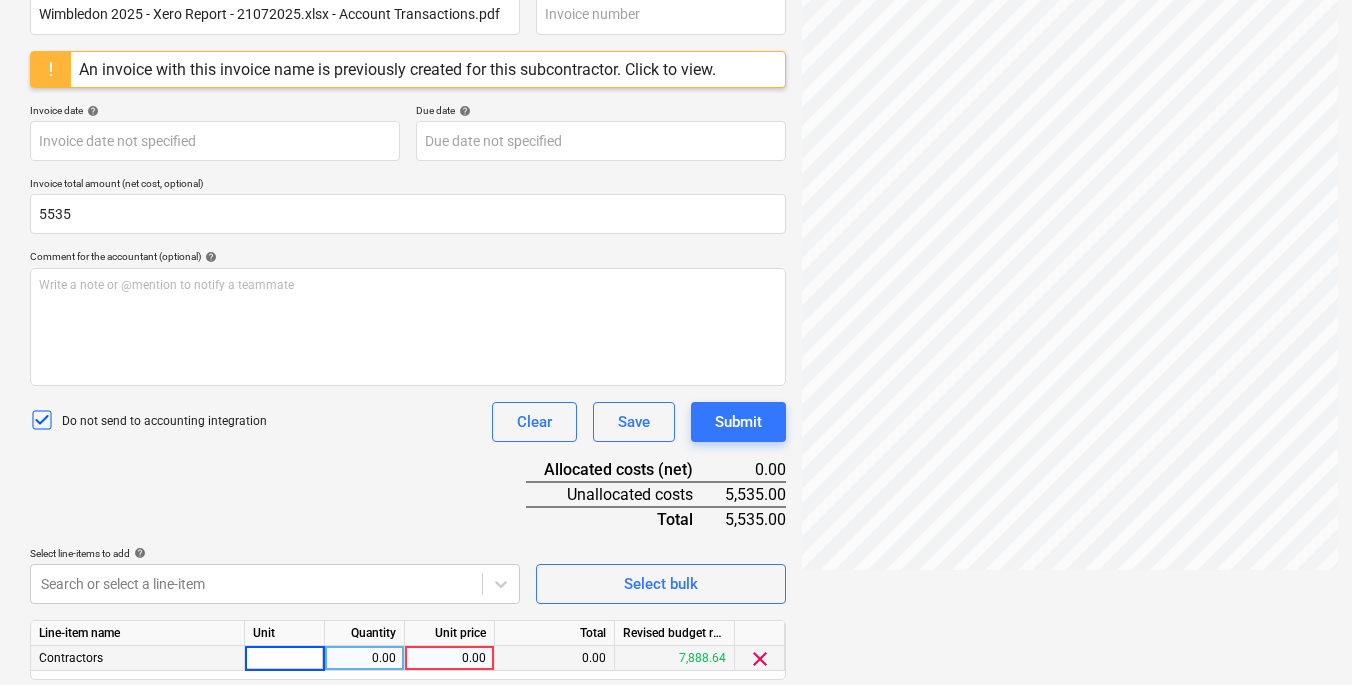 type on "1" 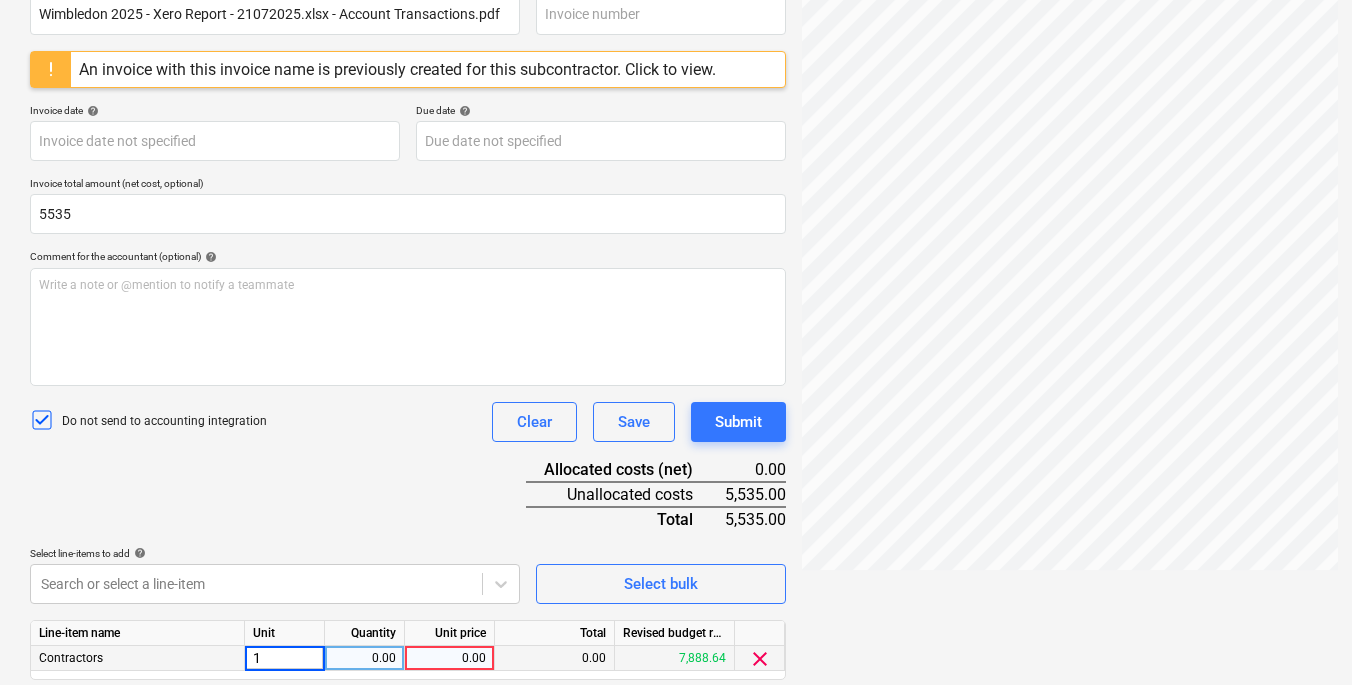 click on "0.00" at bounding box center [365, 658] 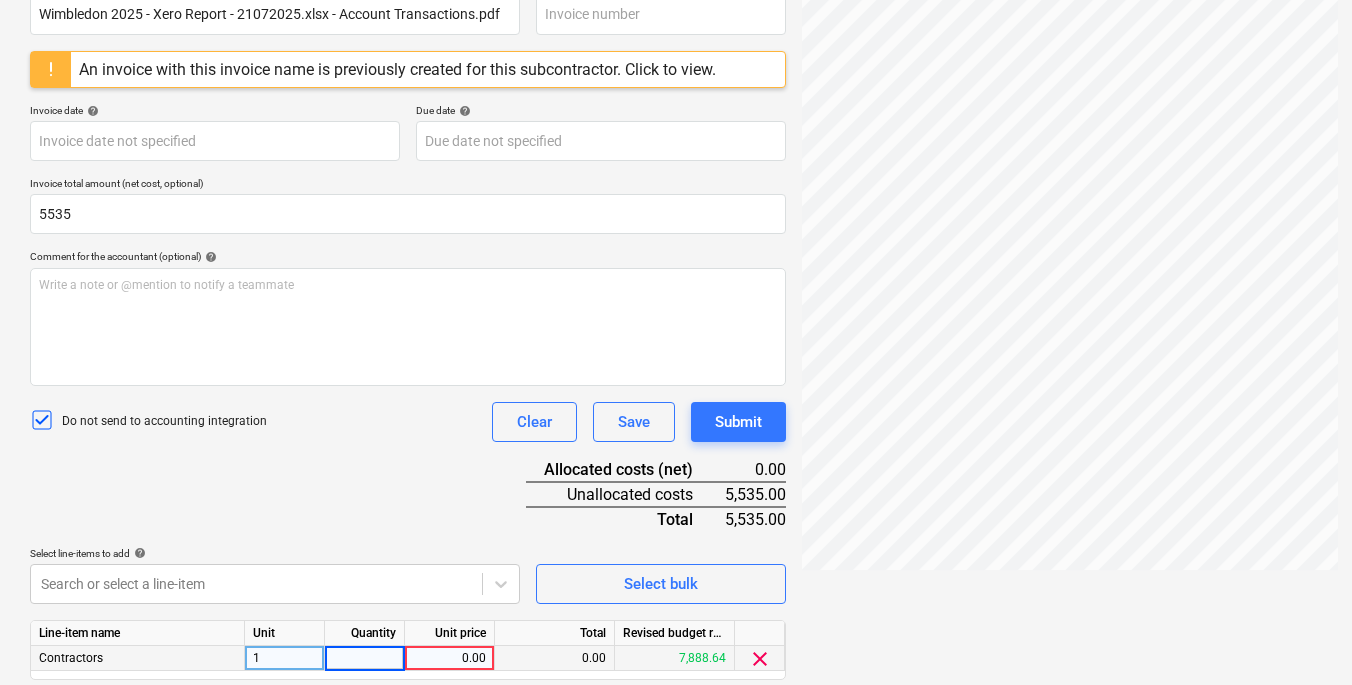 type on "1" 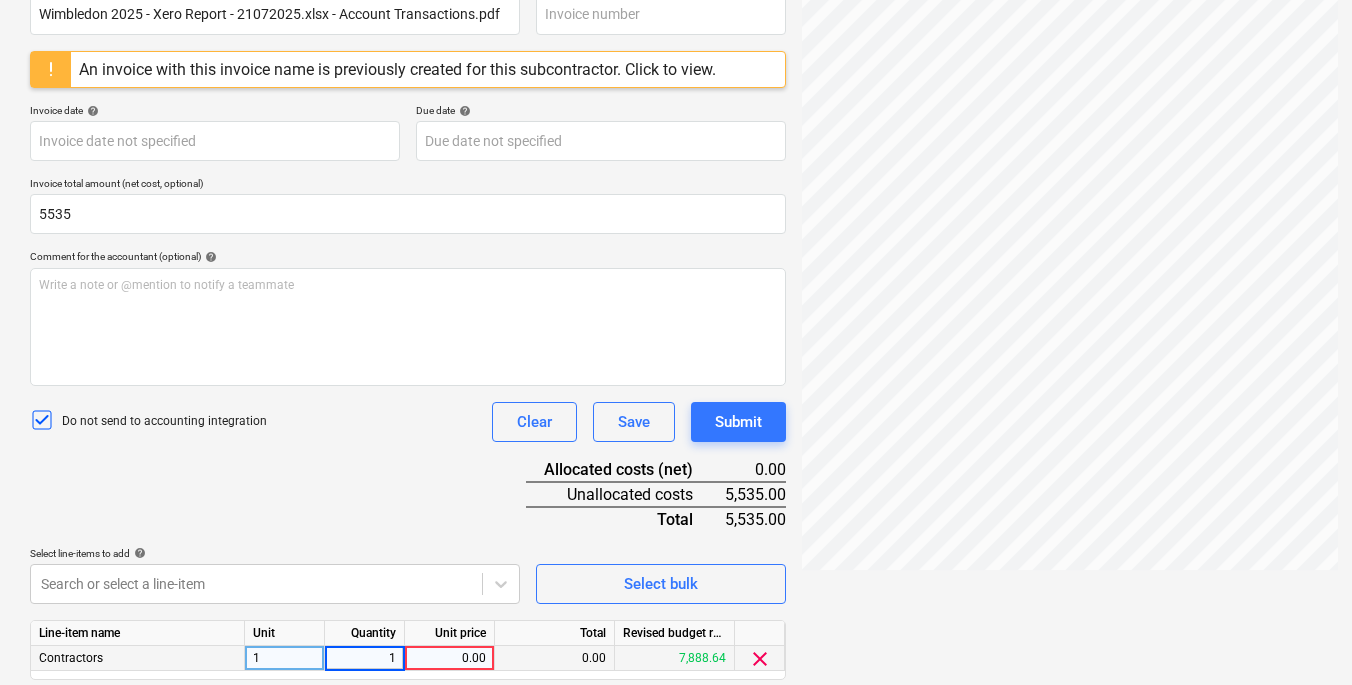 click on "0.00" at bounding box center (449, 658) 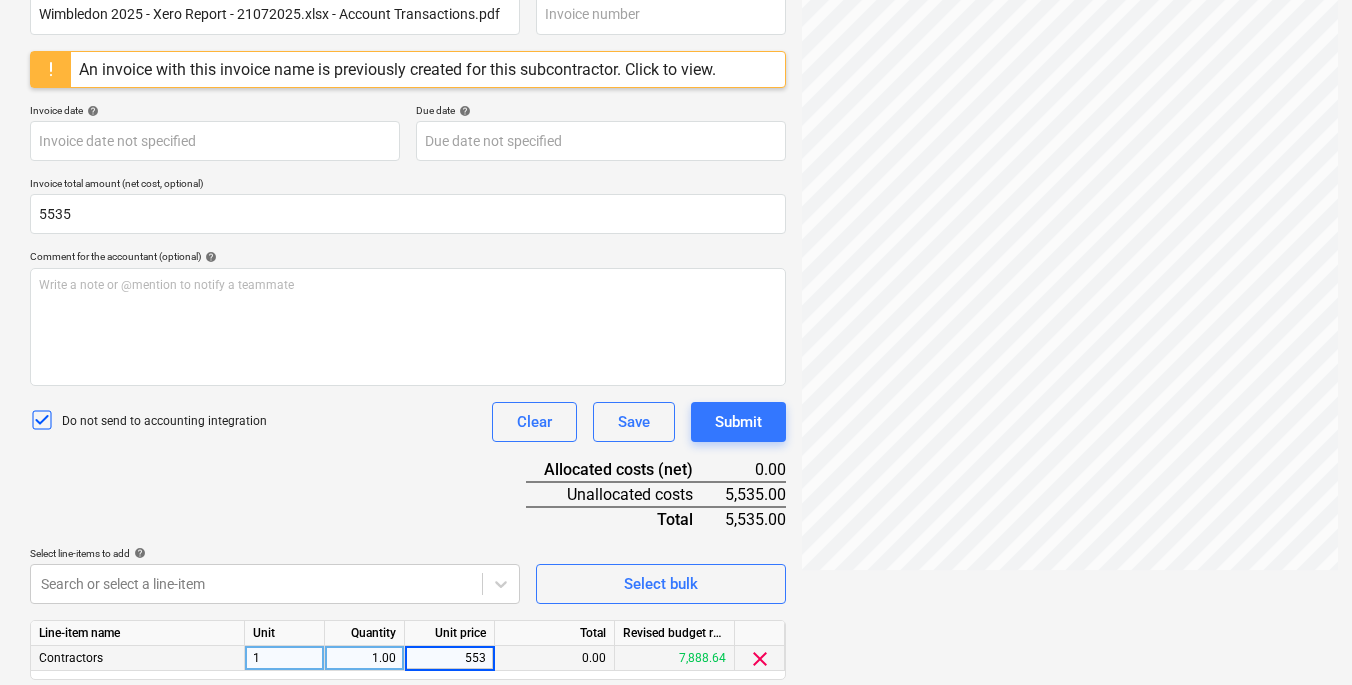 type on "5535" 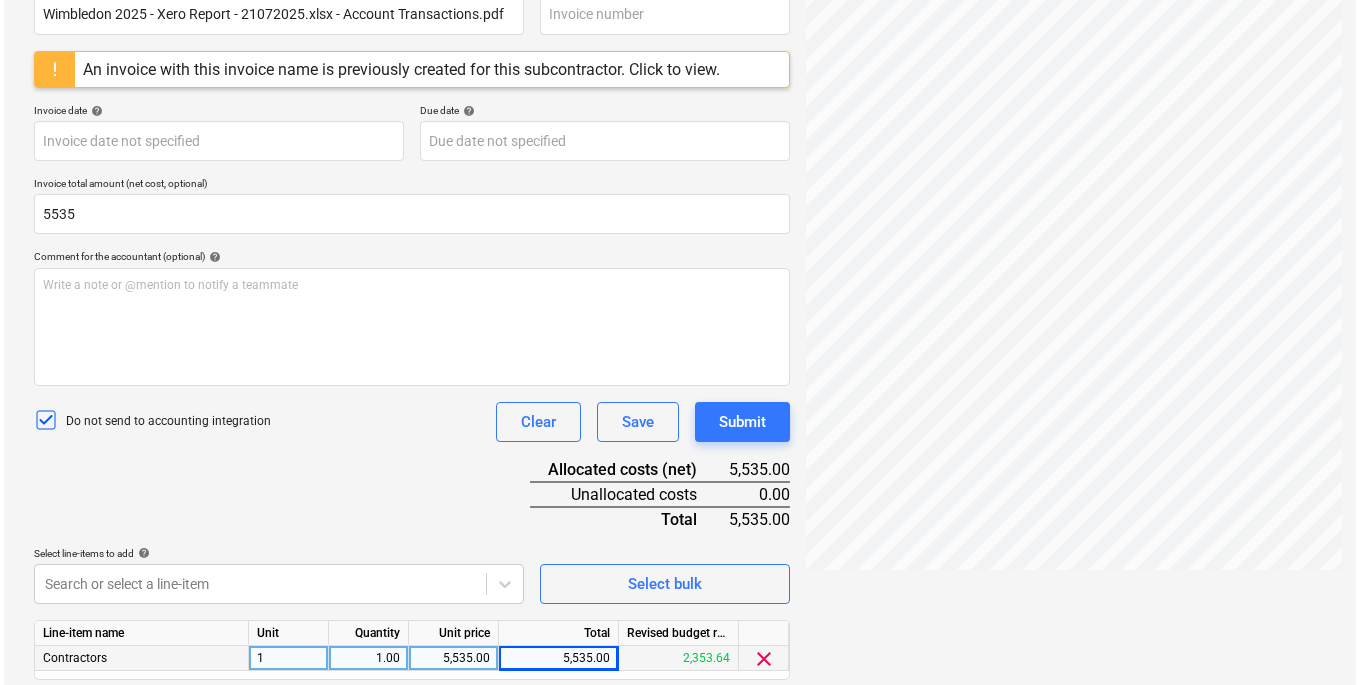 scroll, scrollTop: 400, scrollLeft: 0, axis: vertical 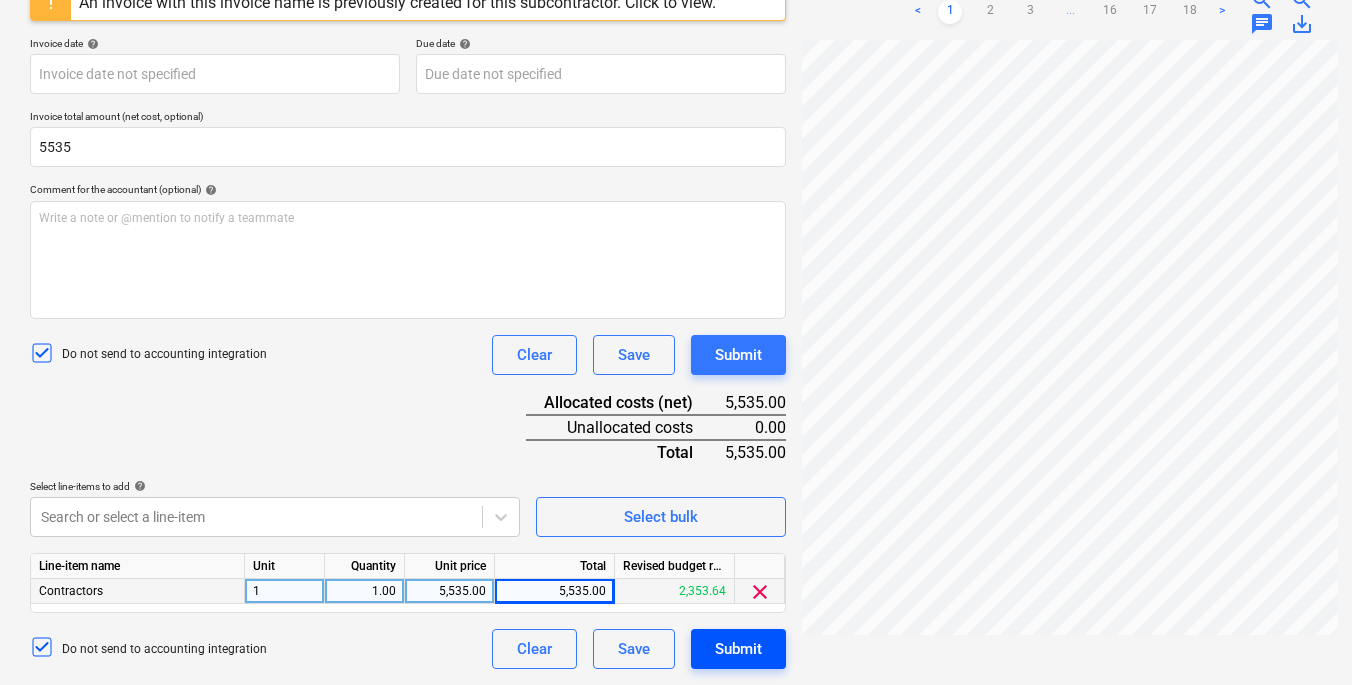 click on "Submit" at bounding box center (738, 649) 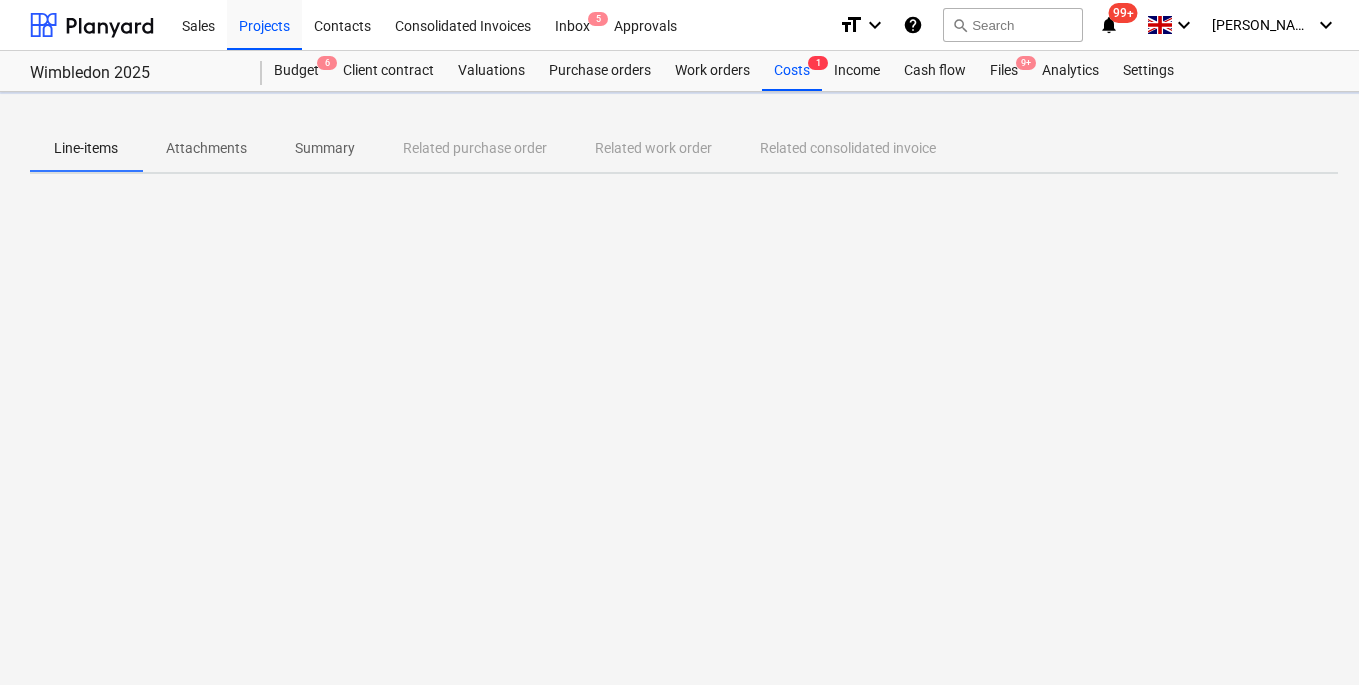 scroll, scrollTop: 0, scrollLeft: 0, axis: both 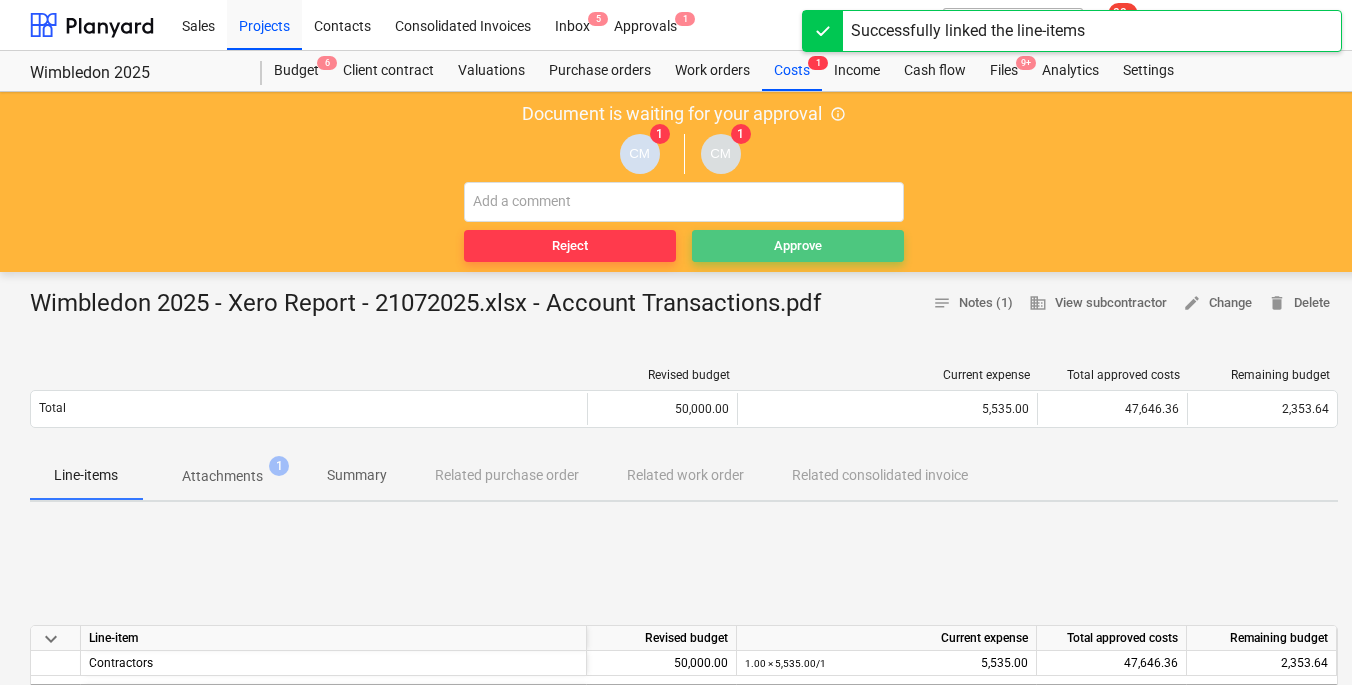click on "Approve" at bounding box center [798, 246] 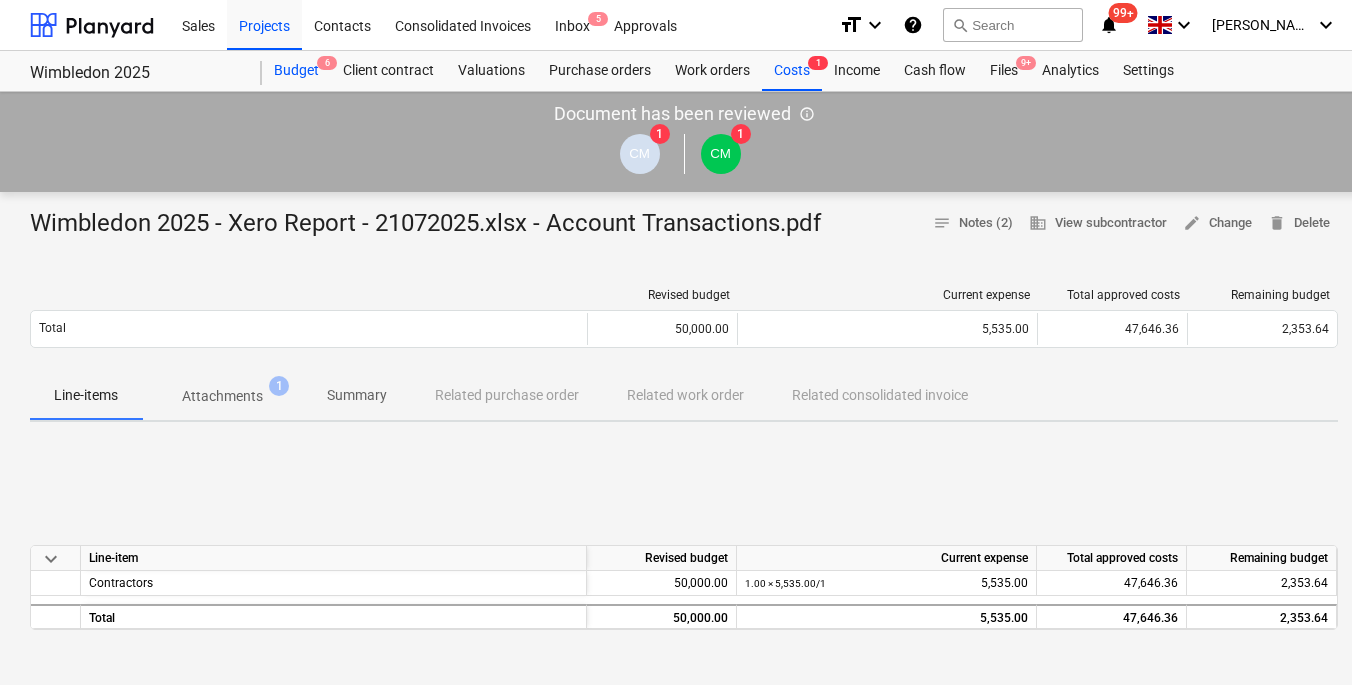 click on "Budget 6" at bounding box center [296, 71] 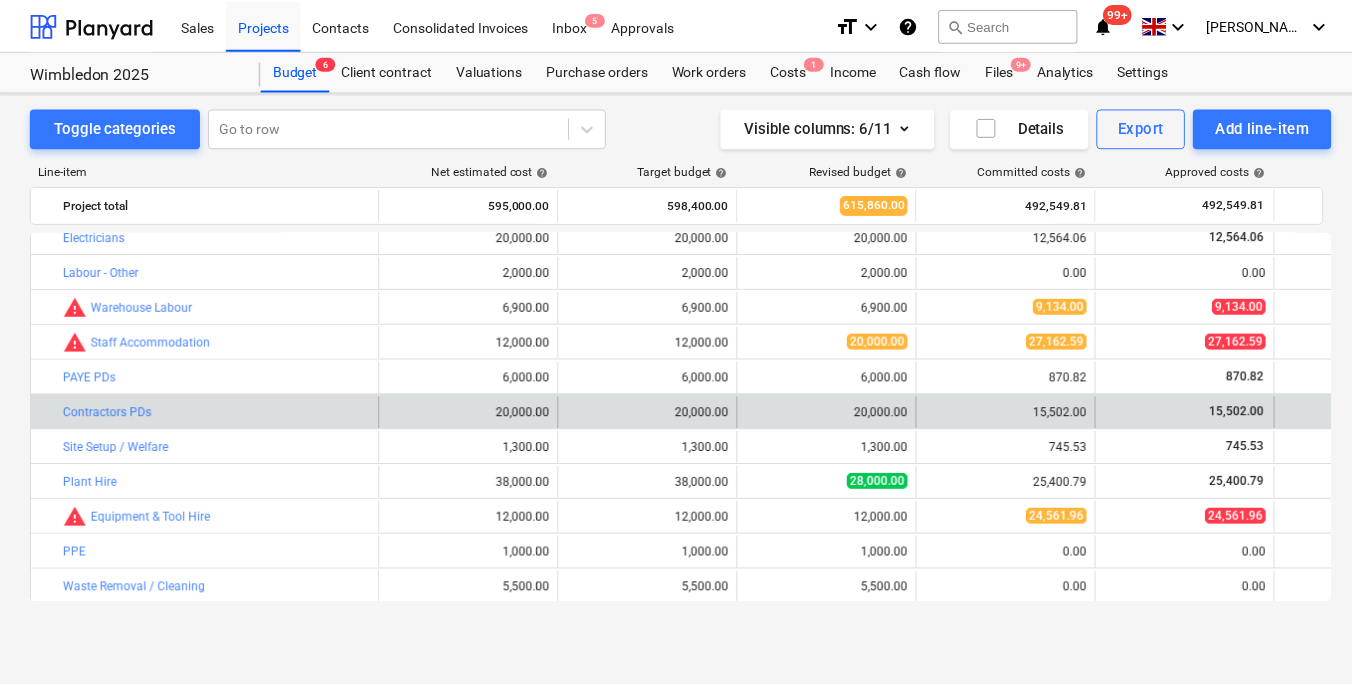 scroll, scrollTop: 443, scrollLeft: 0, axis: vertical 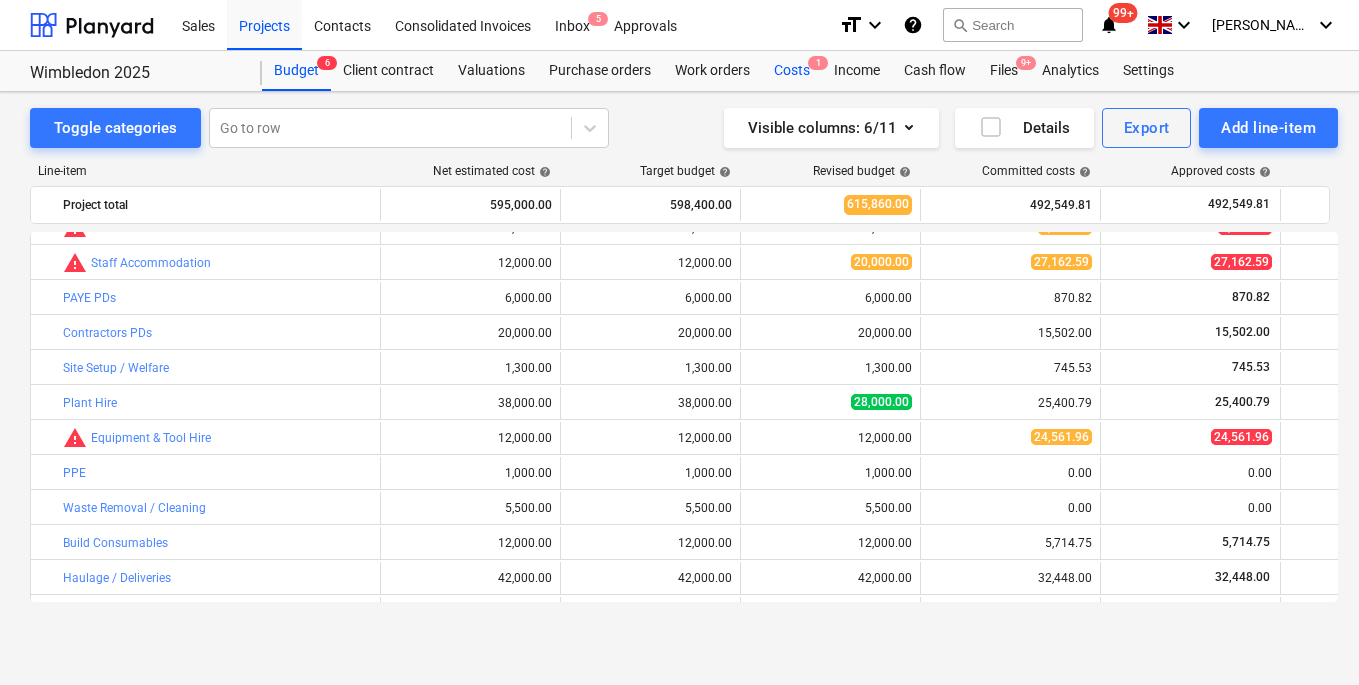 click on "Costs 1" at bounding box center (792, 71) 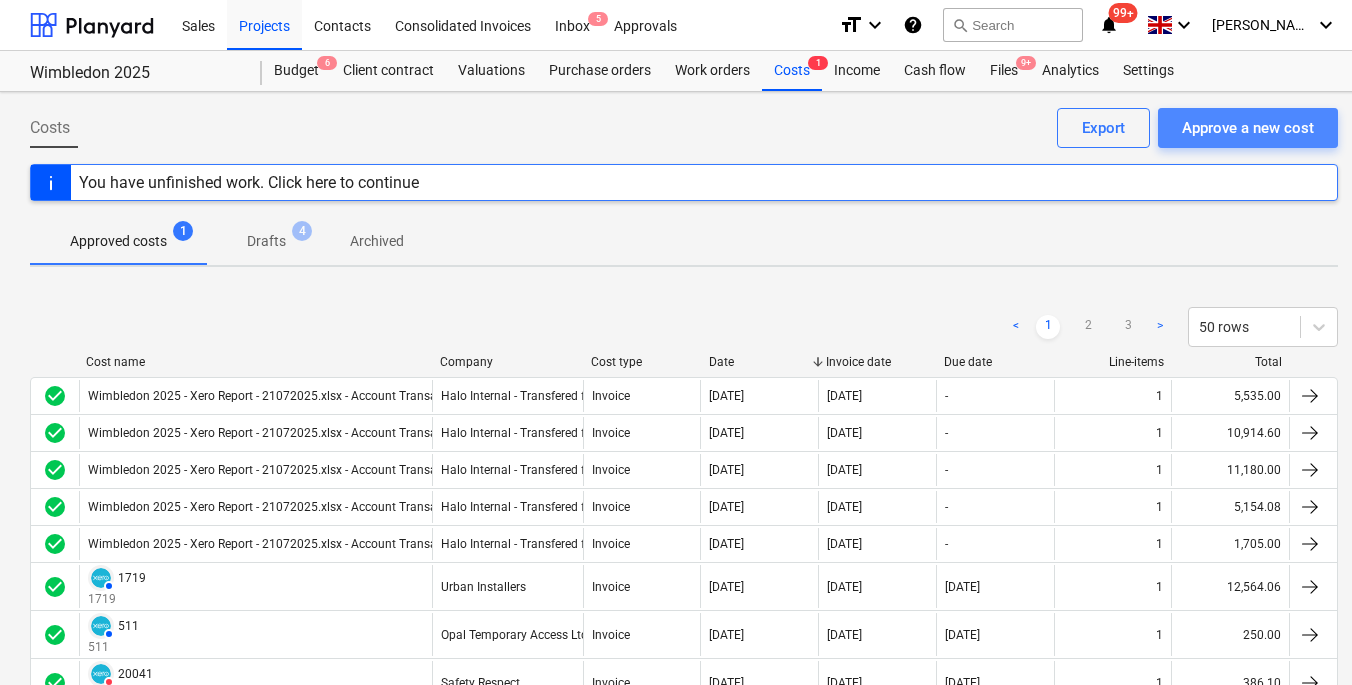 click on "Approve a new cost" at bounding box center (1248, 128) 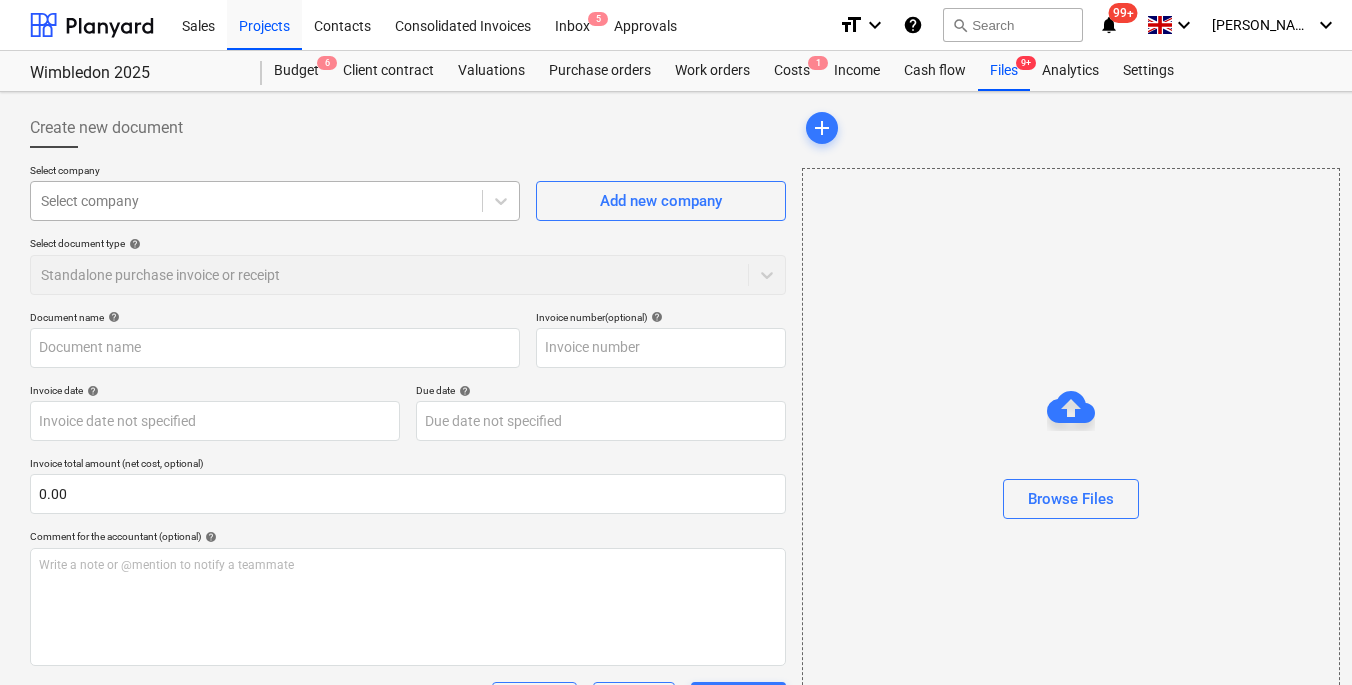 click on "Select company" at bounding box center (256, 201) 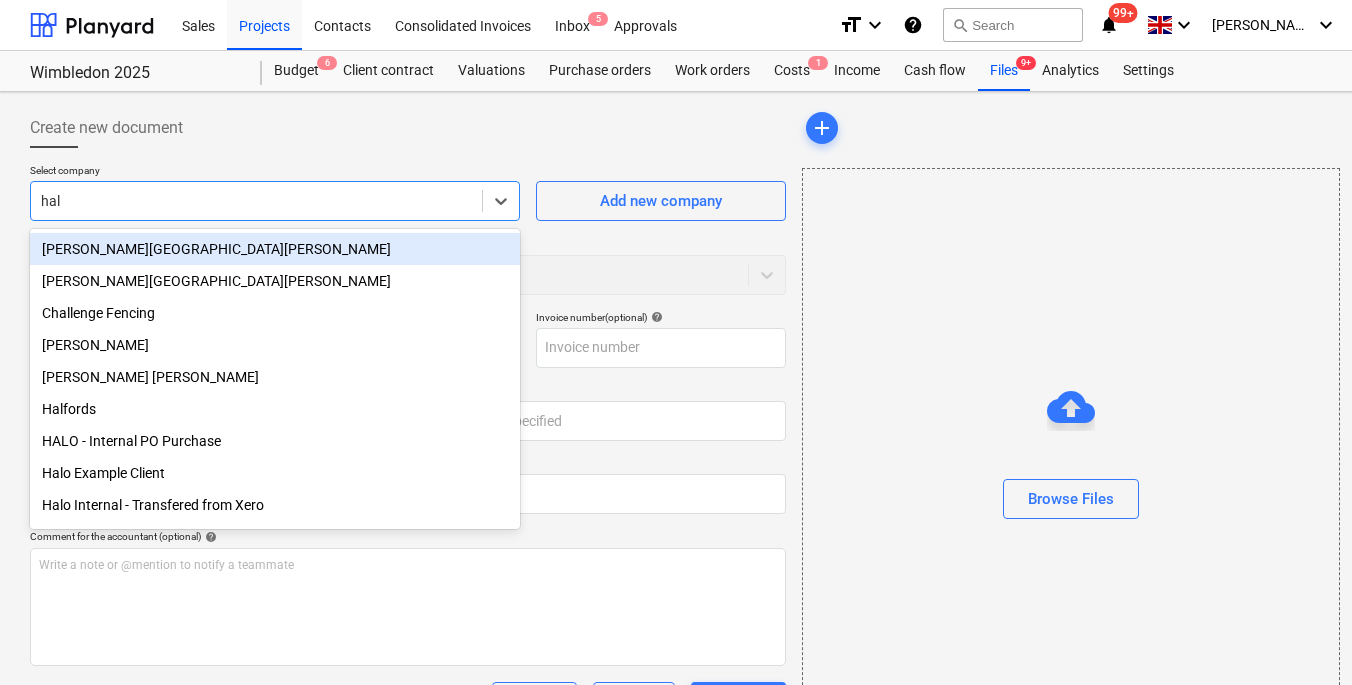 type on "halo" 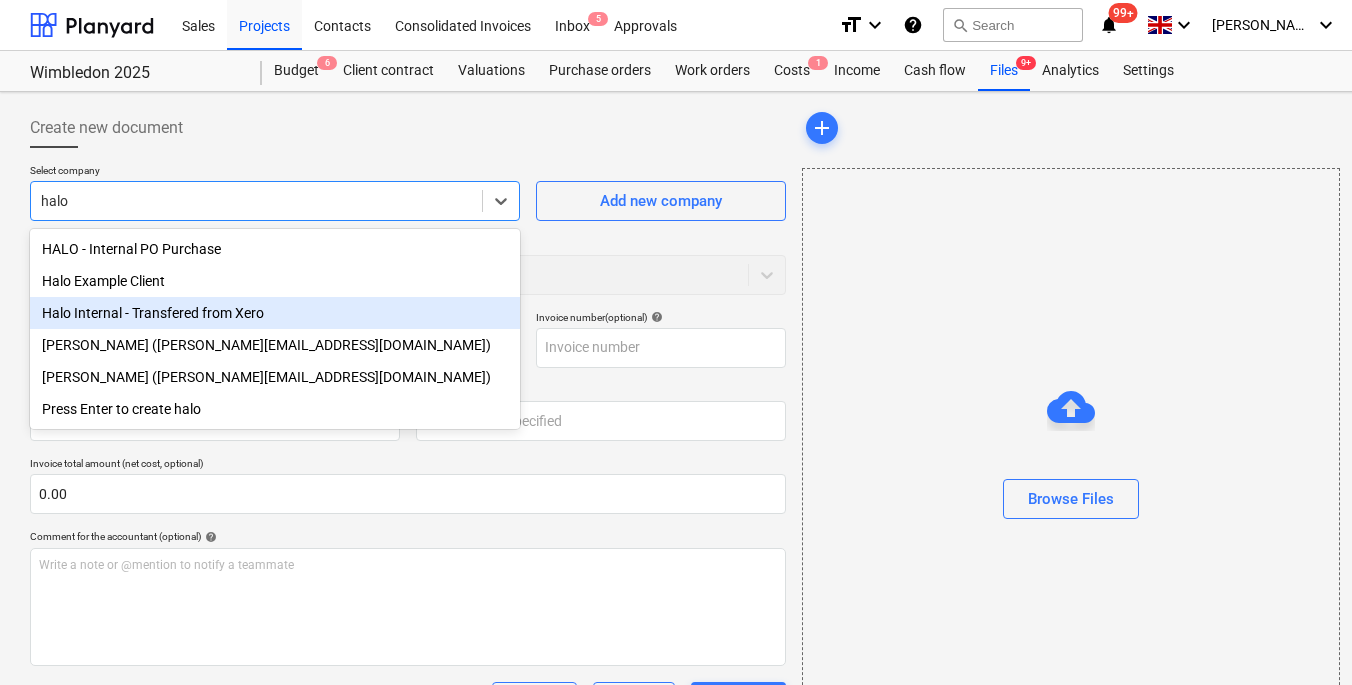 click on "Halo Internal - Transfered from Xero" at bounding box center (275, 313) 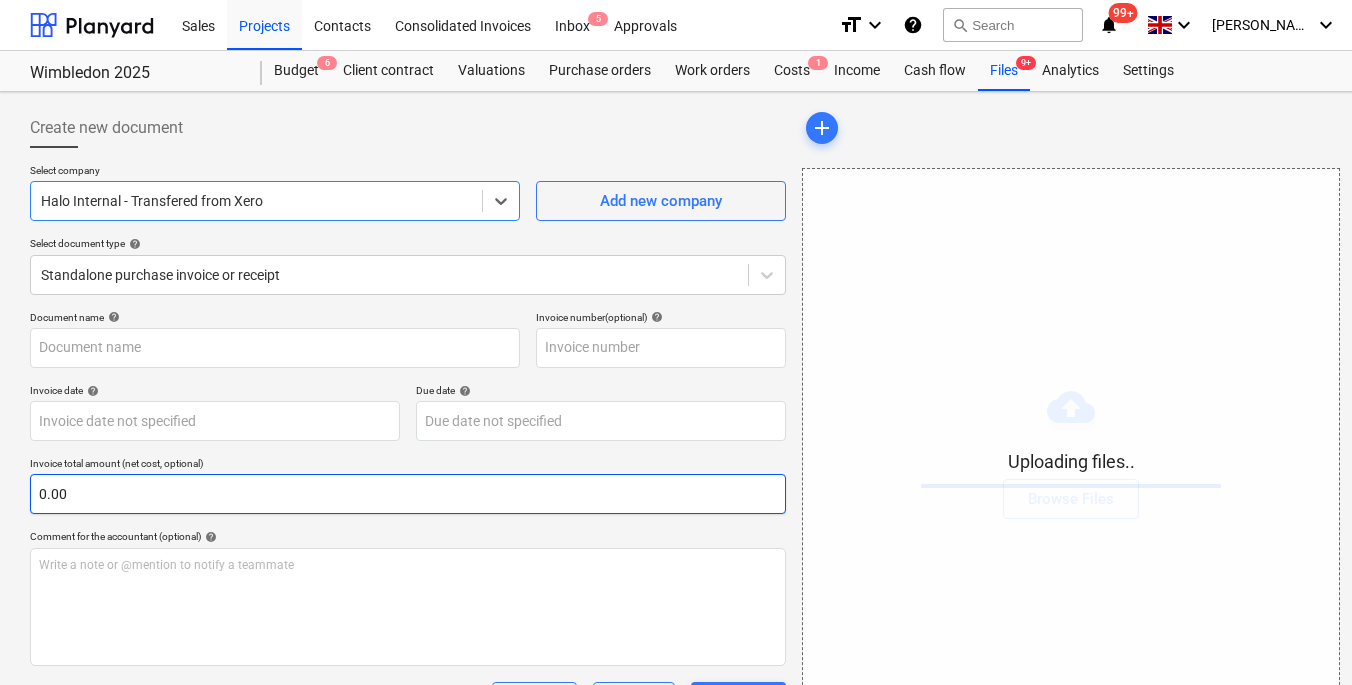 type 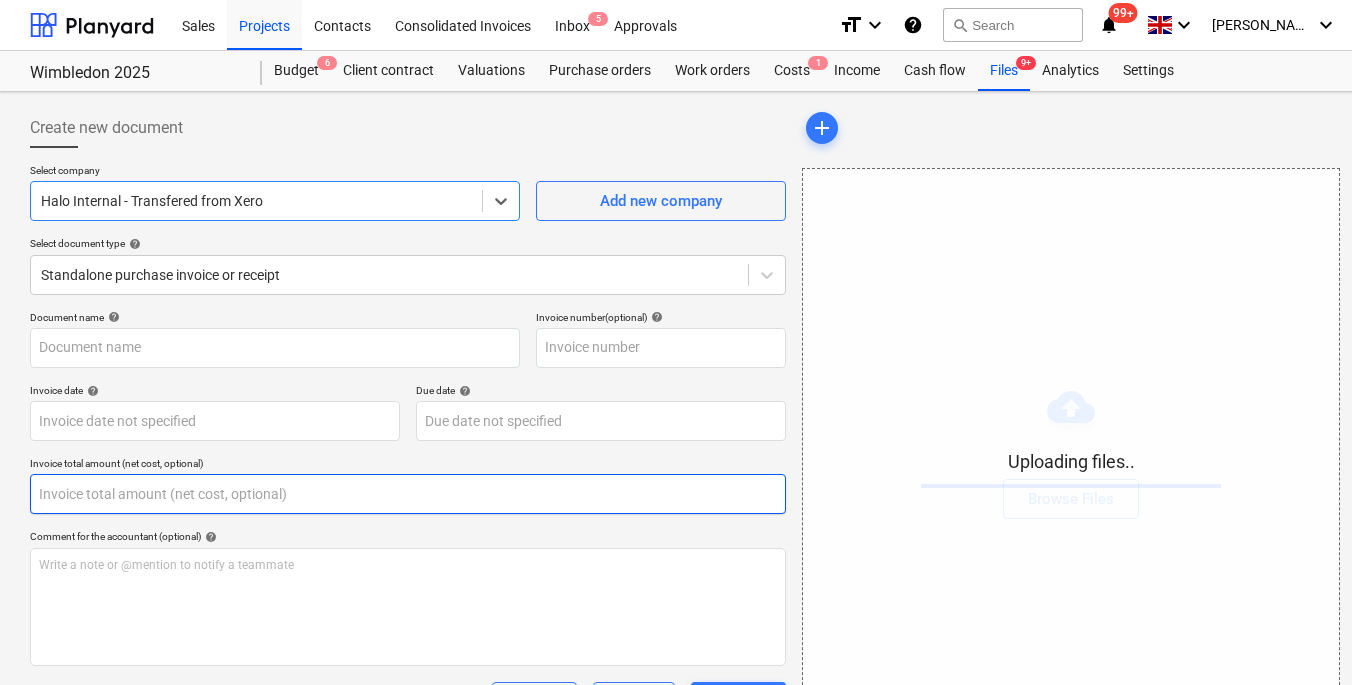 click at bounding box center [408, 494] 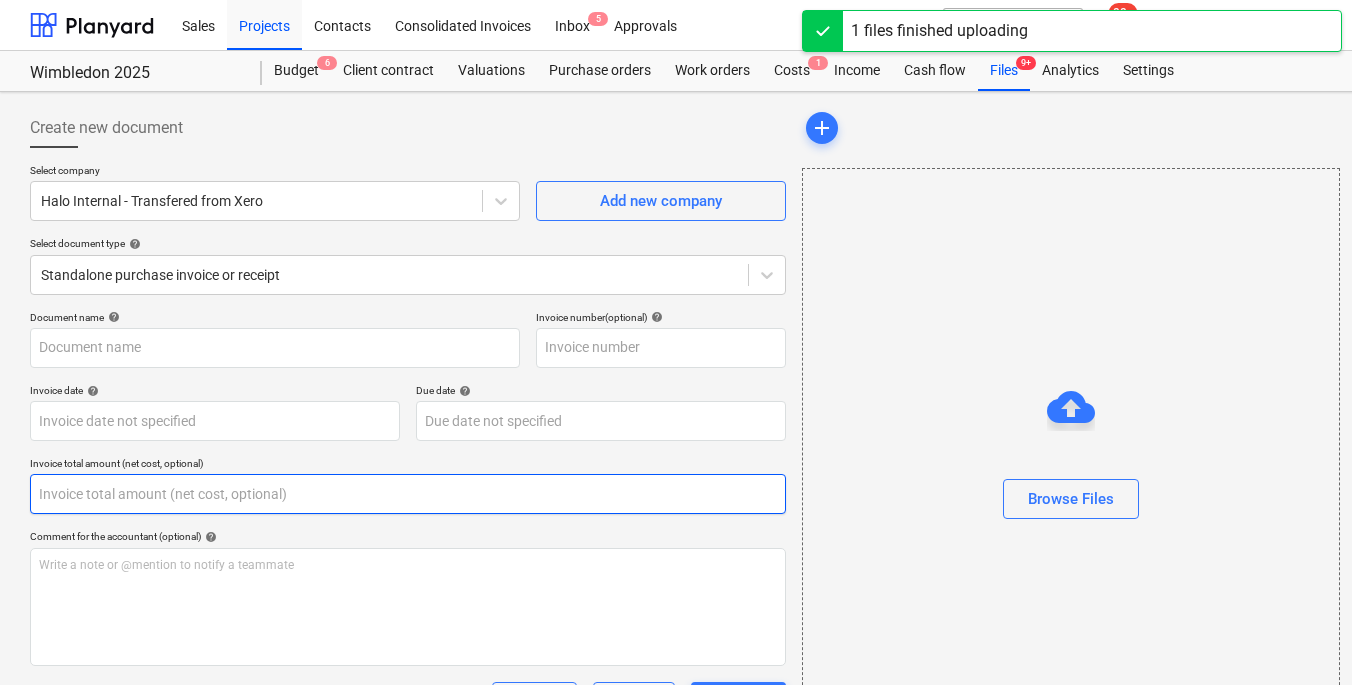 type on "Wimbledon 2025 - Xero Report - 21072025.xlsx - Account Transactions.pdf" 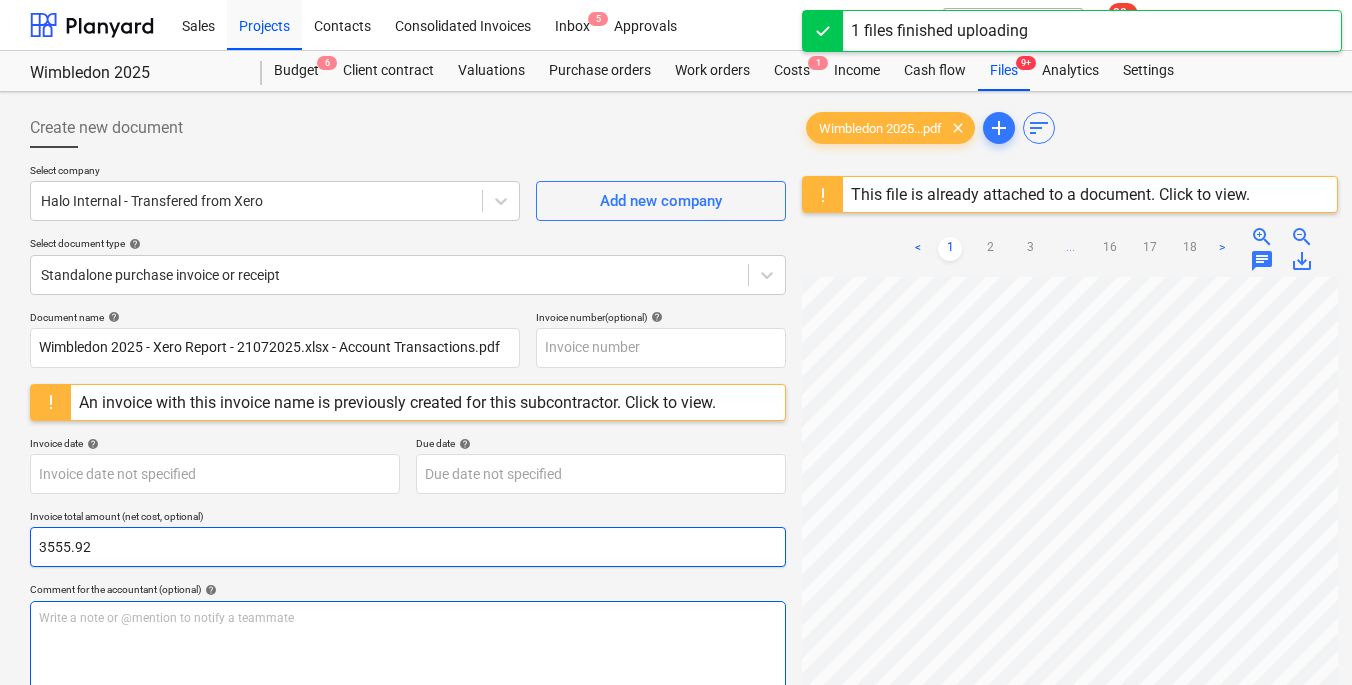 type on "3555.92" 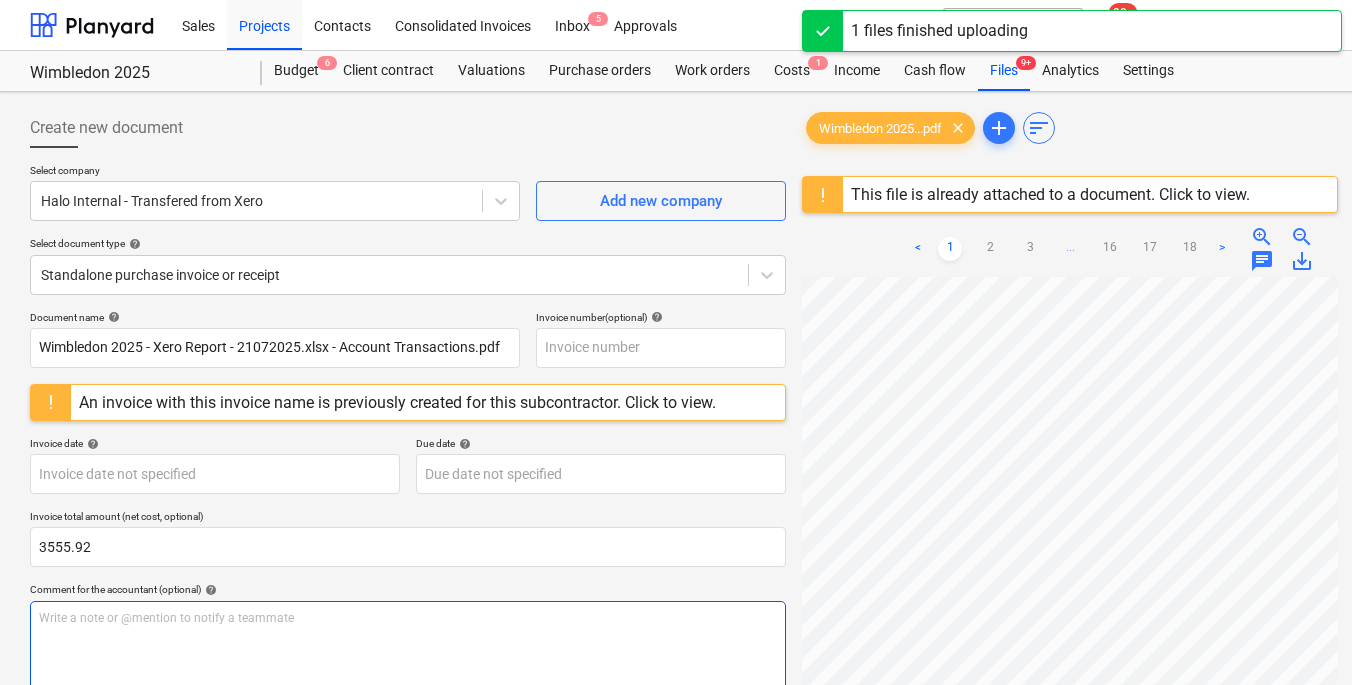 click on "Write a note or @mention to notify a teammate [PERSON_NAME]" at bounding box center (408, 660) 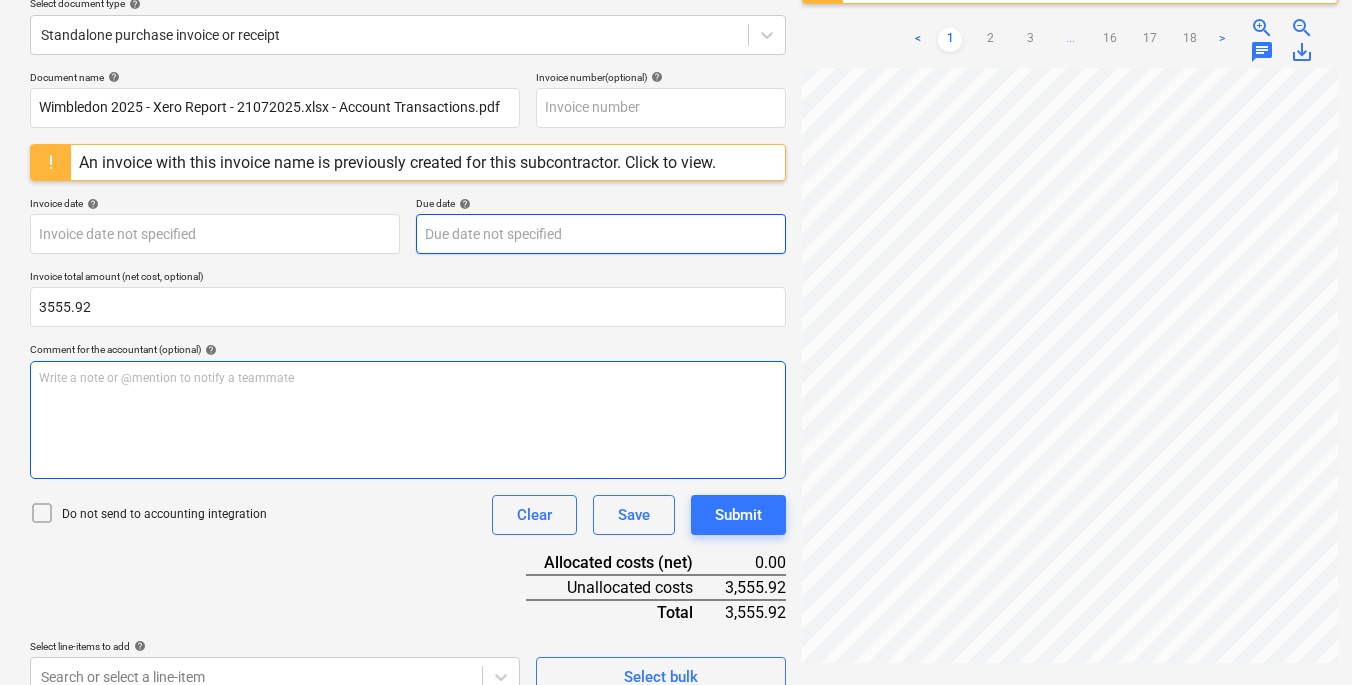 scroll, scrollTop: 268, scrollLeft: 0, axis: vertical 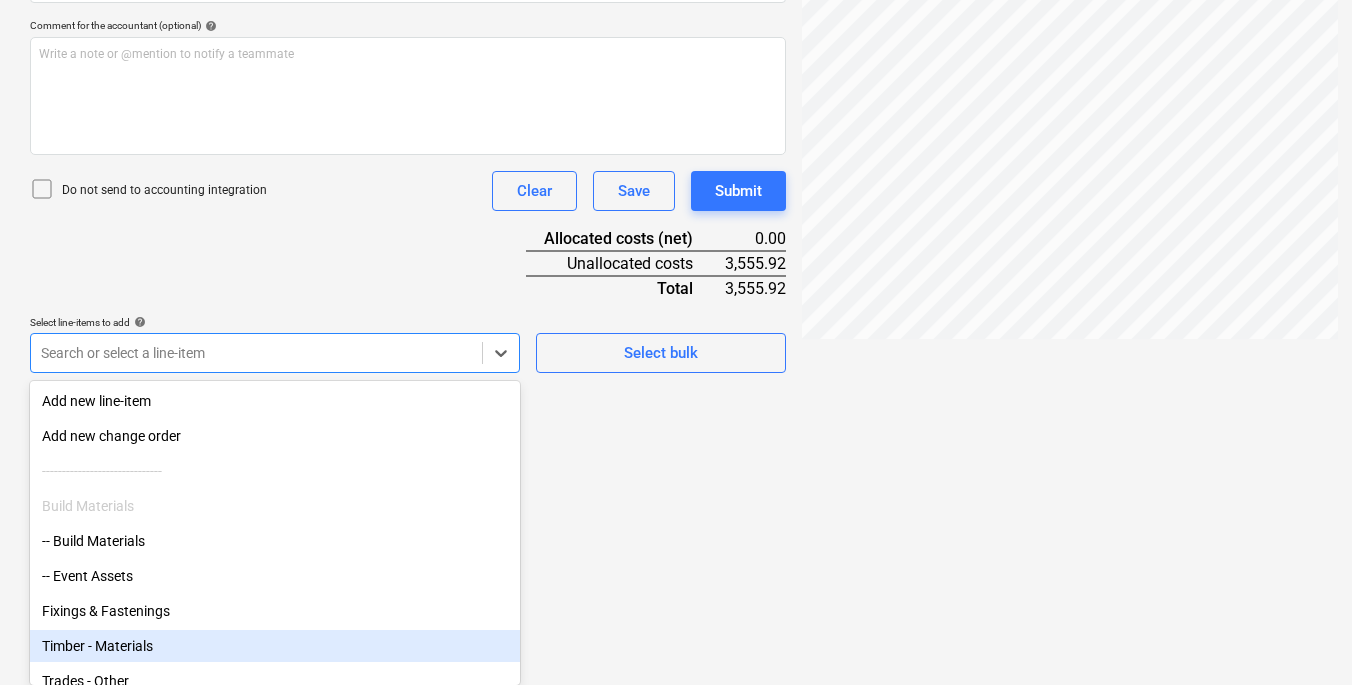 click on "Sales Projects Contacts Consolidated Invoices Inbox 5 Approvals format_size keyboard_arrow_down help search Search notifications 99+ keyboard_arrow_down [PERSON_NAME] keyboard_arrow_down [GEOGRAPHIC_DATA] 2025 Wimbledon 2025 Budget 6 Client contract Valuations Purchase orders Work orders Costs 1 Income Cash flow Files 9+ Analytics Settings Create new document Select company Halo Internal - Transfered from Xero   Add new company Select document type help Standalone purchase invoice or receipt Document name help Wimbledon 2025 - Xero Report - 21072025.xlsx - Account Transactions.pdf Invoice number  (optional) help An invoice with this invoice name is previously created for this subcontractor. Click to view. Invoice date help Press the down arrow key to interact with the calendar and
select a date. Press the question mark key to get the keyboard shortcuts for changing dates. Due date help Invoice total amount (net cost, optional) 3555.92 Comment for the accountant (optional) help ﻿ Clear Save Submit 0.00 3,555.92" at bounding box center (676, -222) 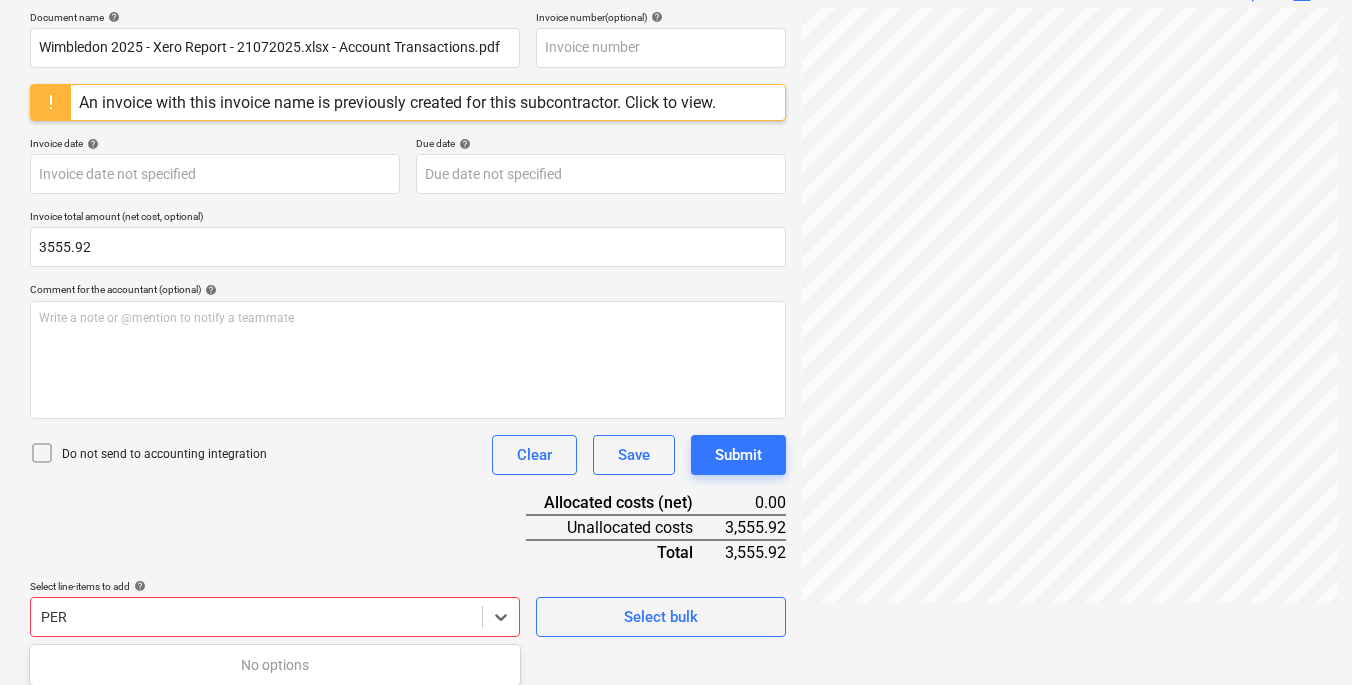 scroll, scrollTop: 300, scrollLeft: 0, axis: vertical 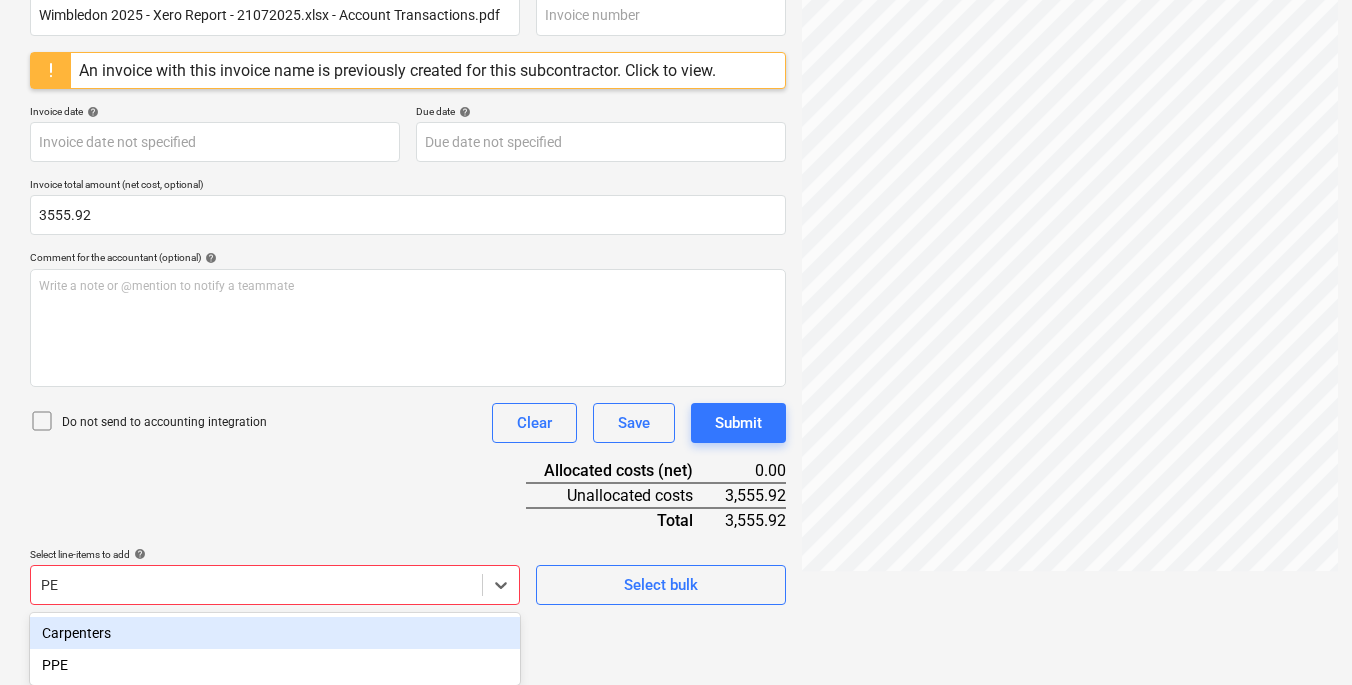 type on "P" 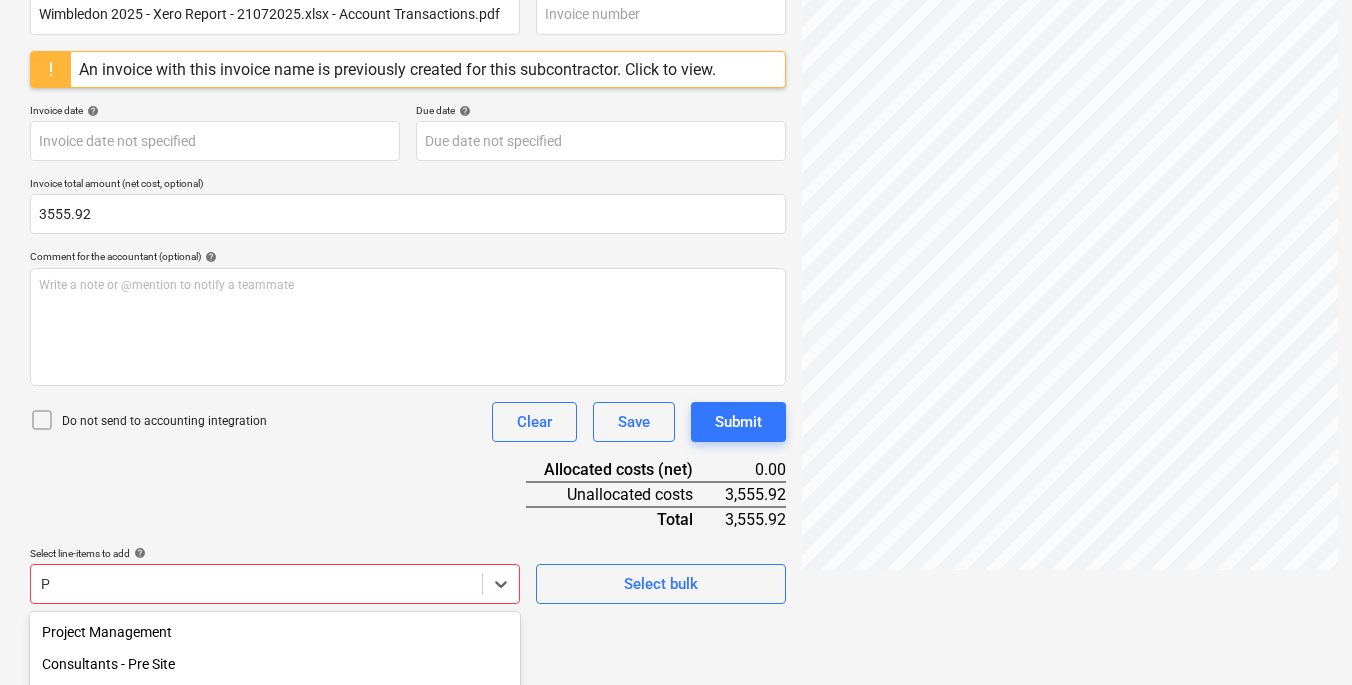 scroll, scrollTop: 560, scrollLeft: 0, axis: vertical 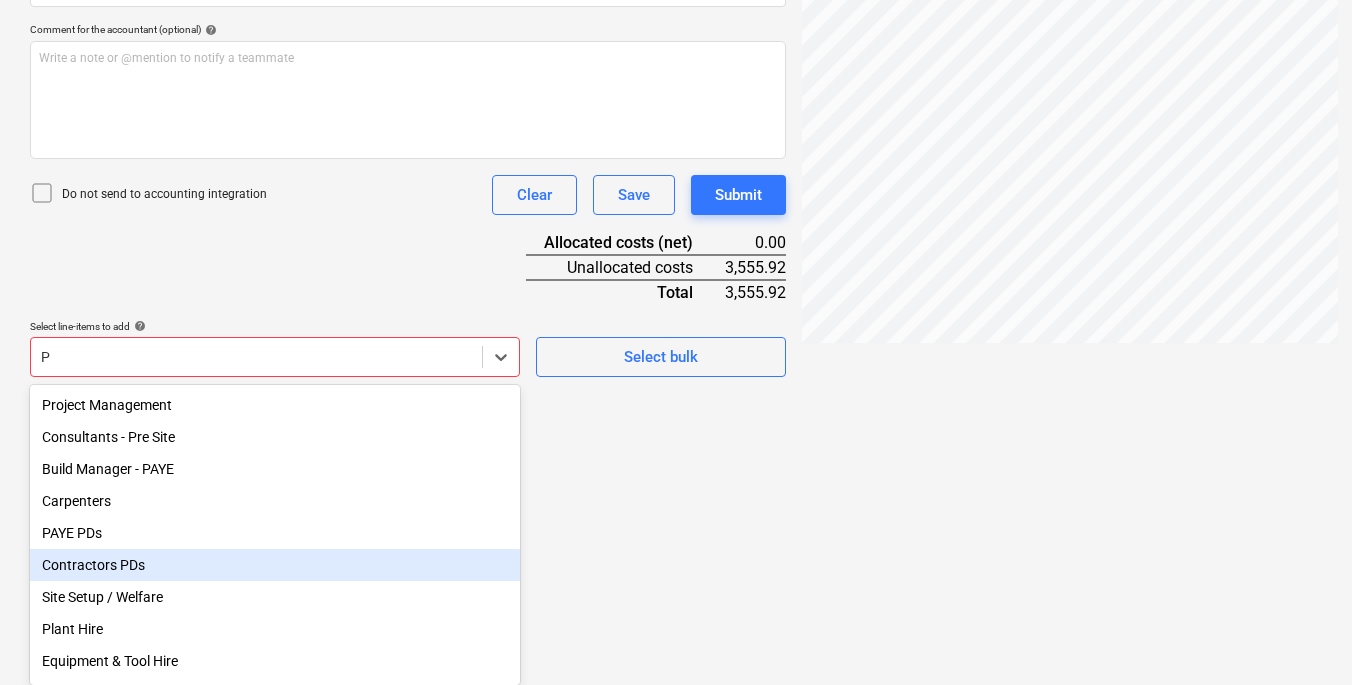 click on "Contractors PDs" at bounding box center [275, 565] 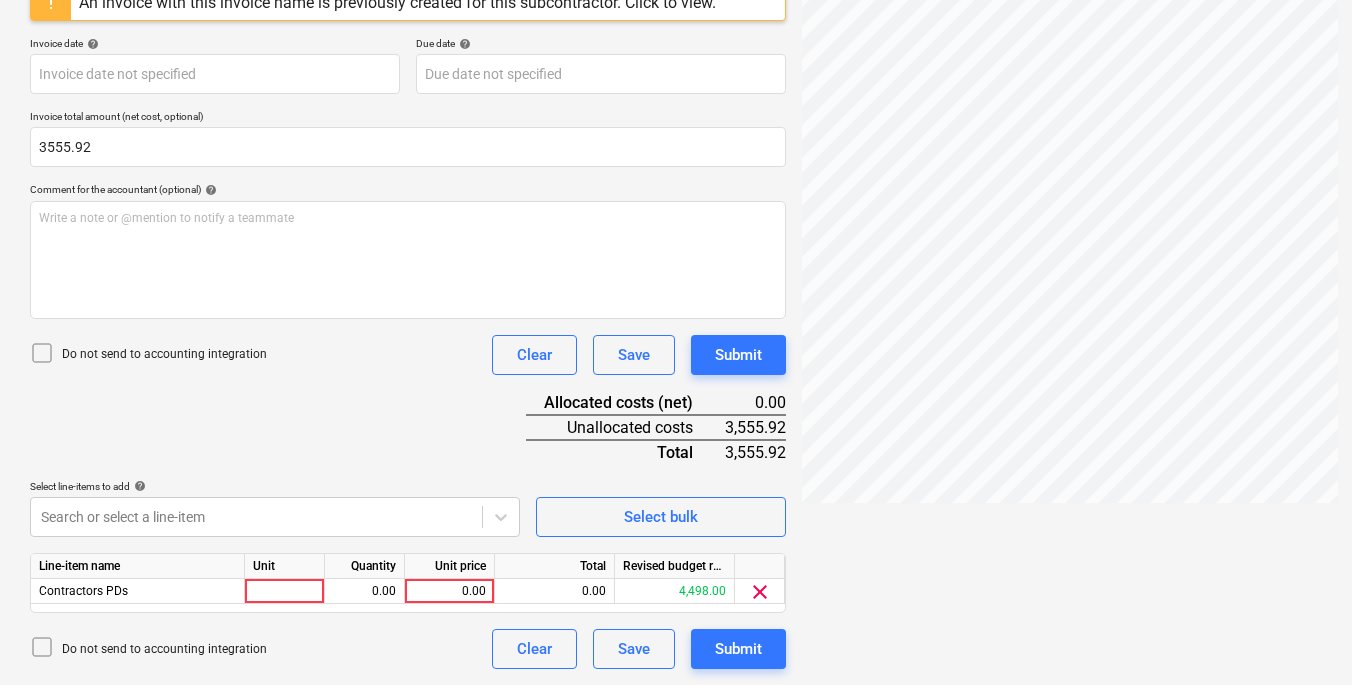 click on "Document name help Wimbledon 2025 - Xero Report - 21072025.xlsx - Account Transactions.pdf Invoice number  (optional) help An invoice with this invoice name is previously created for this subcontractor. Click to view. Invoice date help Press the down arrow key to interact with the calendar and
select a date. Press the question mark key to get the keyboard shortcuts for changing dates. Due date help Press the down arrow key to interact with the calendar and
select a date. Press the question mark key to get the keyboard shortcuts for changing dates. Invoice total amount (net cost, optional) 3555.92 Comment for the accountant (optional) help Write a note or @mention to notify a teammate ﻿ Do not send to accounting integration Clear Save Submit Allocated costs (net) 0.00 Unallocated costs 3,555.92 Total 3,555.92 Select line-items to add help Search or select a line-item Select bulk Line-item name Unit Quantity Unit price Total Revised budget remaining  Contractors PDs 0.00 0.00 0.00 4,498.00 clear Clear" at bounding box center (408, 290) 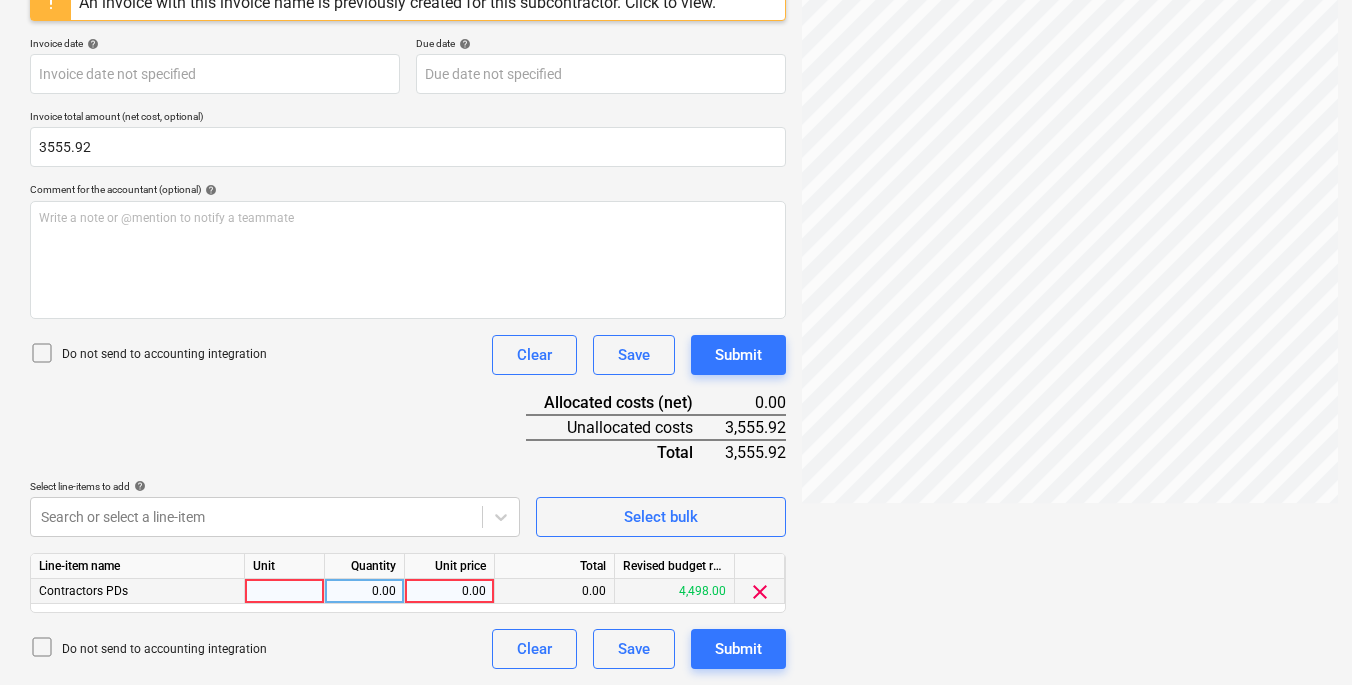 click at bounding box center [285, 591] 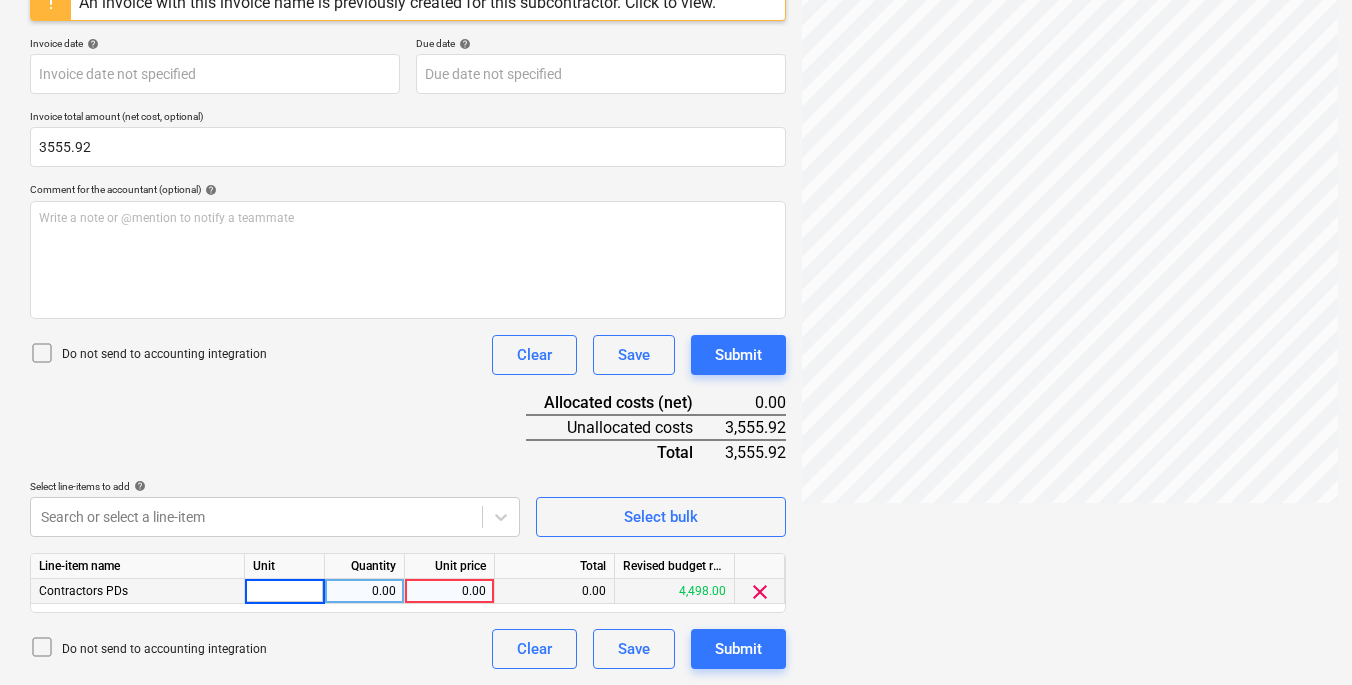 type on "1" 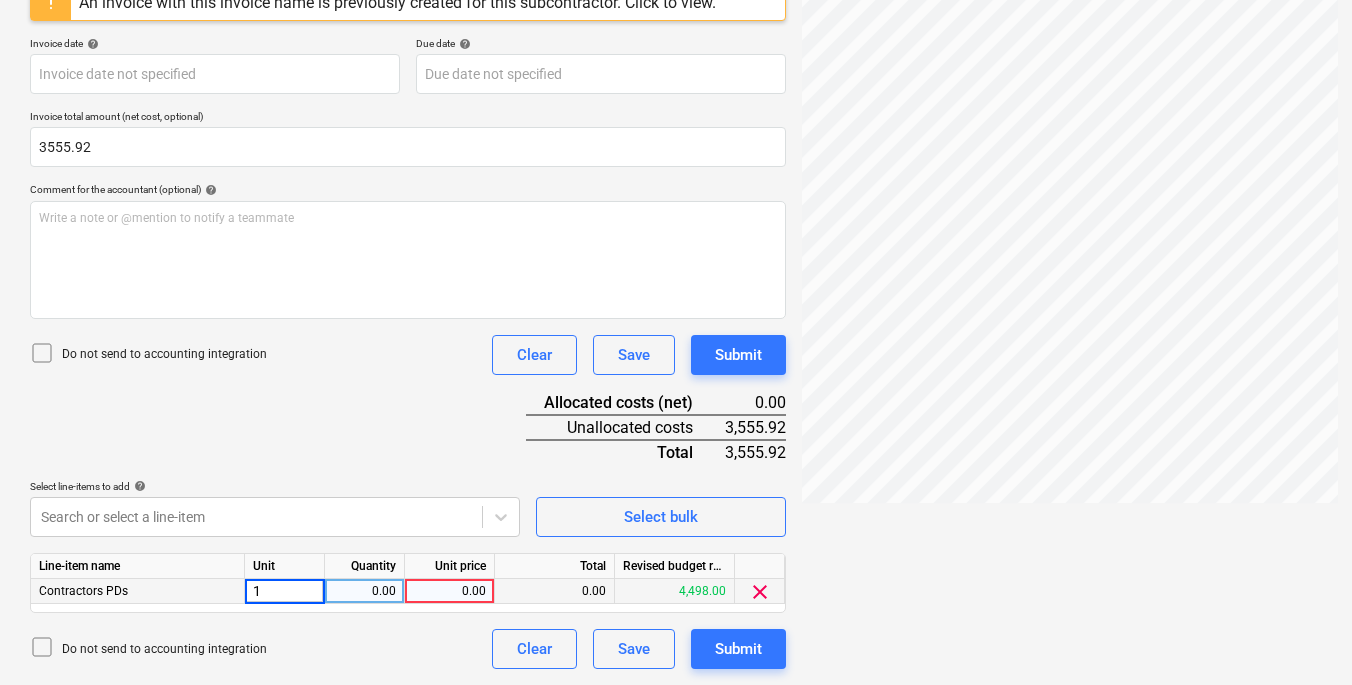 click 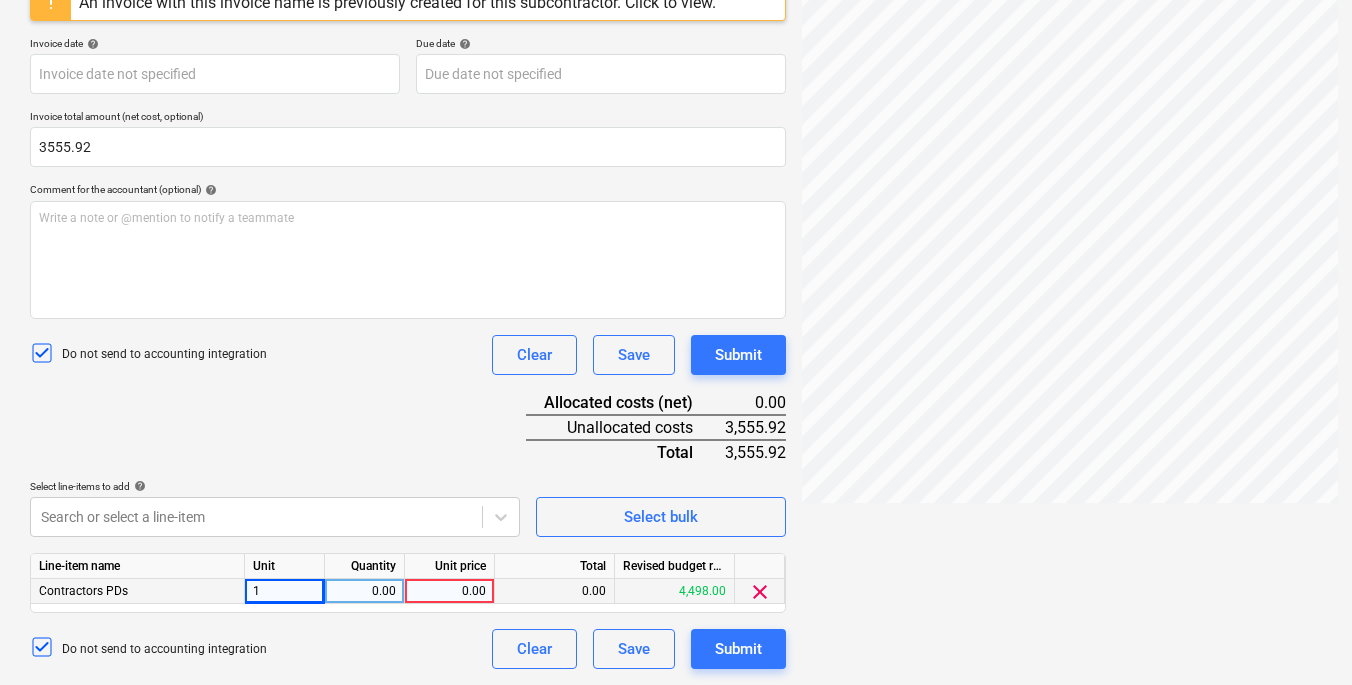 click on "0.00" at bounding box center (364, 591) 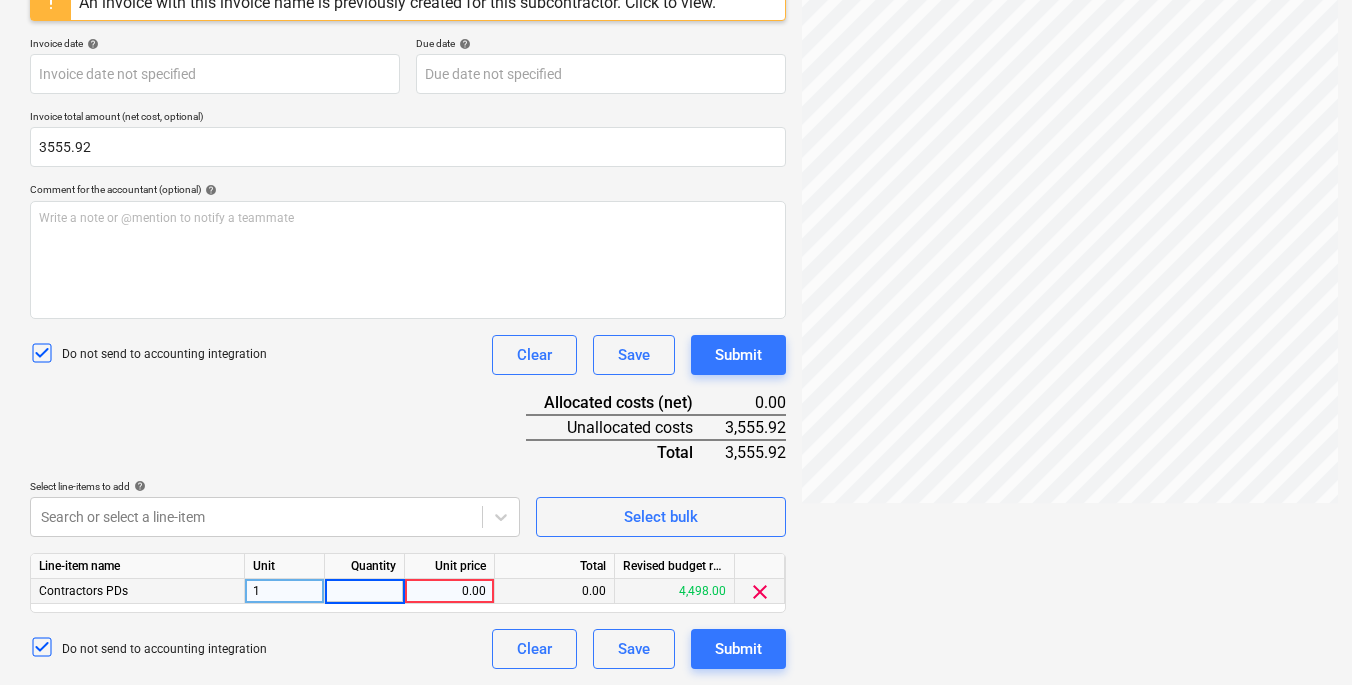 type on "1" 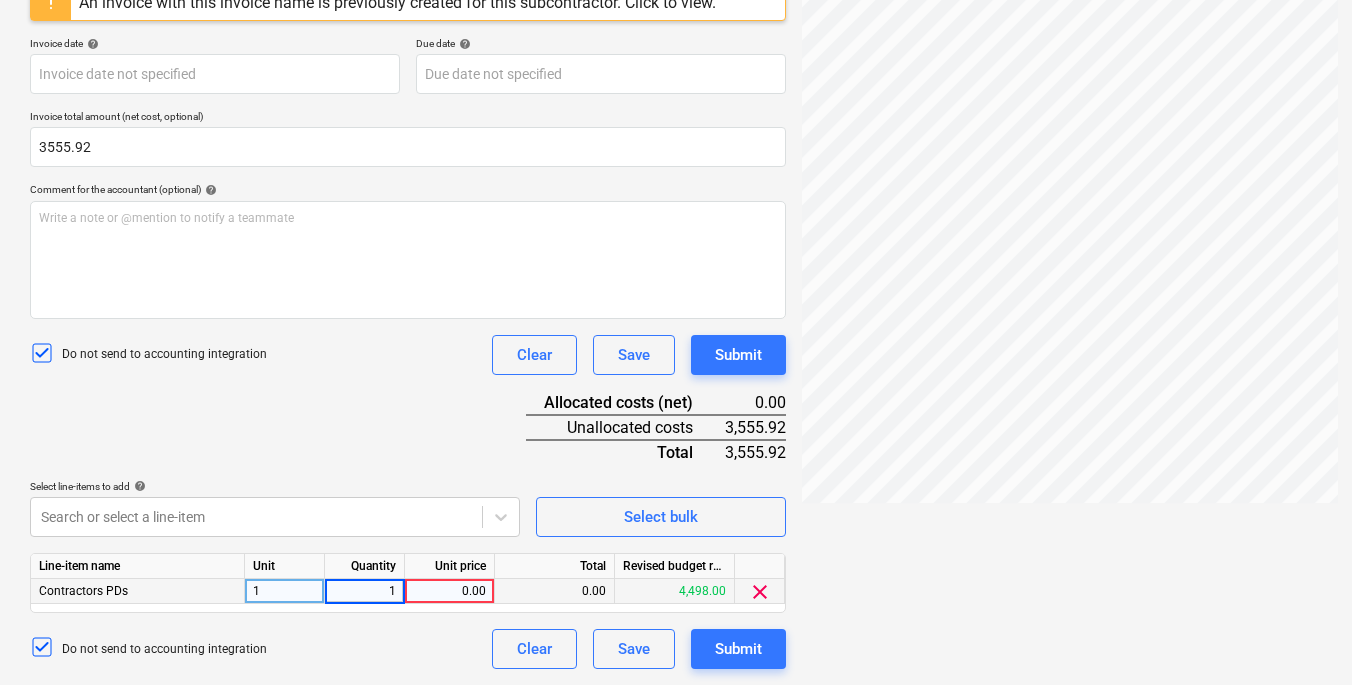 click on "0.00" at bounding box center [449, 591] 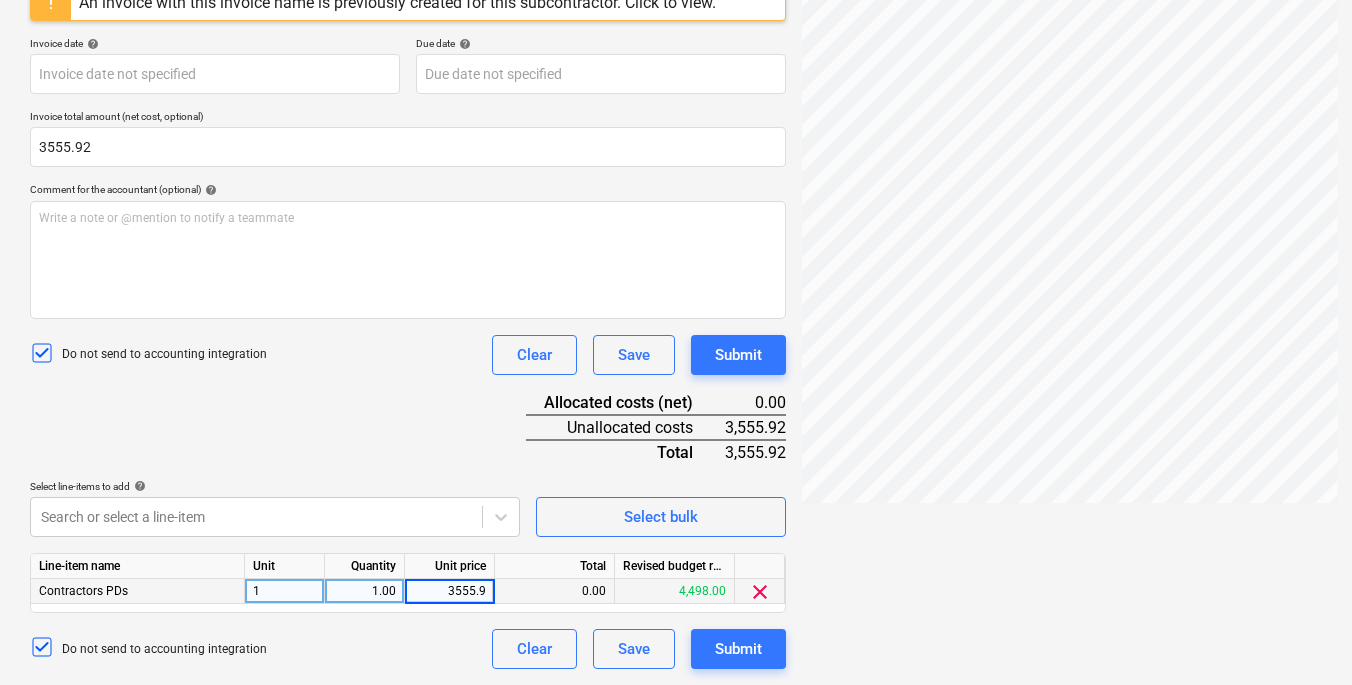 type on "3555.92" 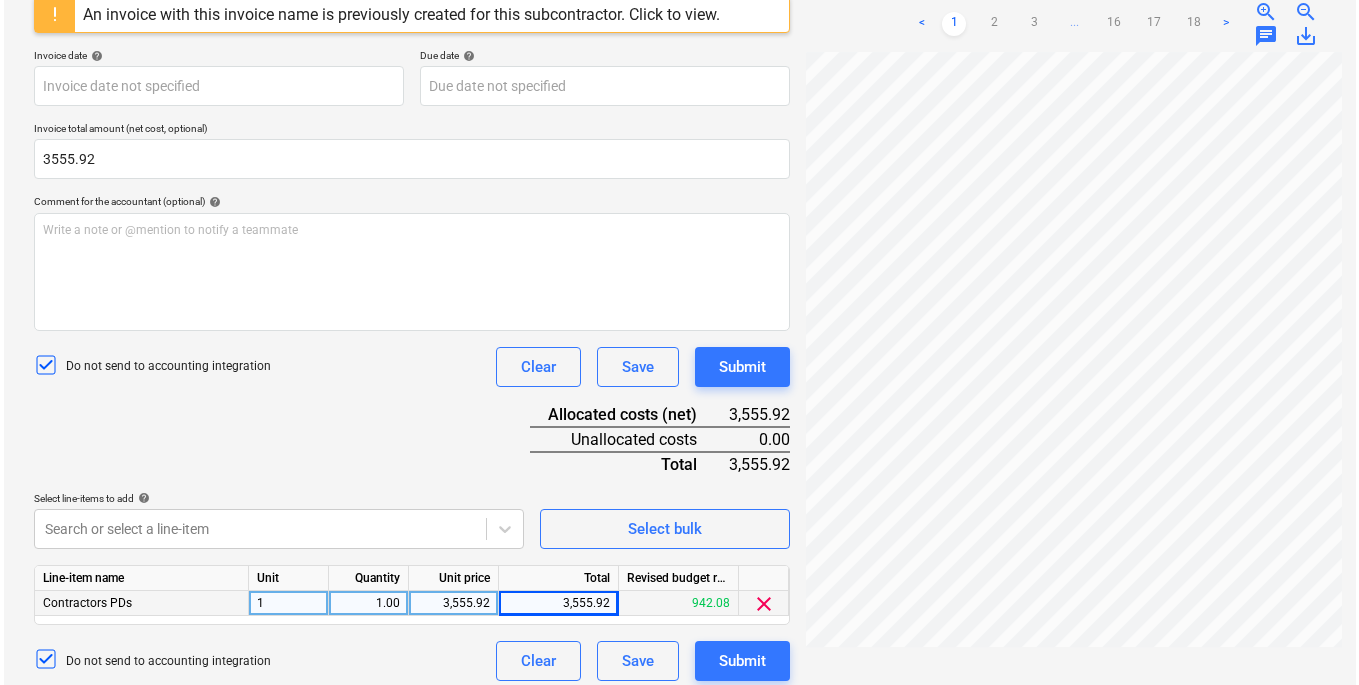 scroll, scrollTop: 400, scrollLeft: 0, axis: vertical 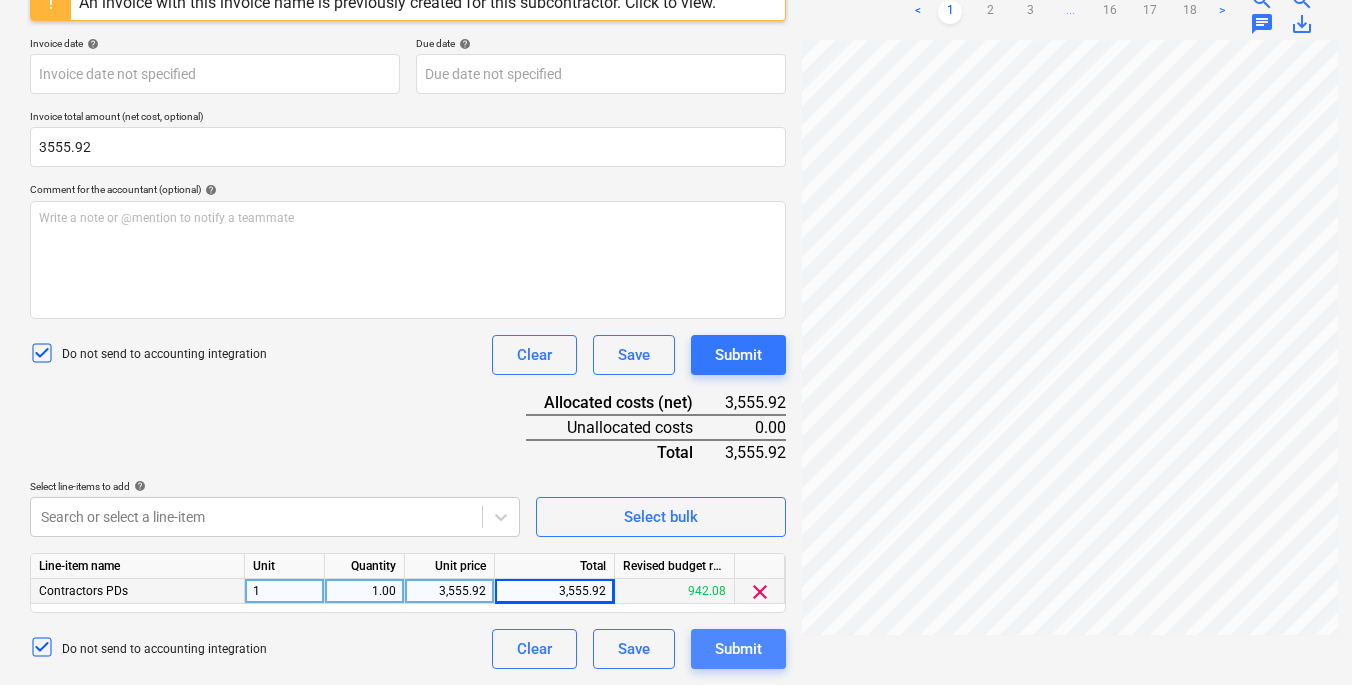 click on "Submit" at bounding box center (738, 649) 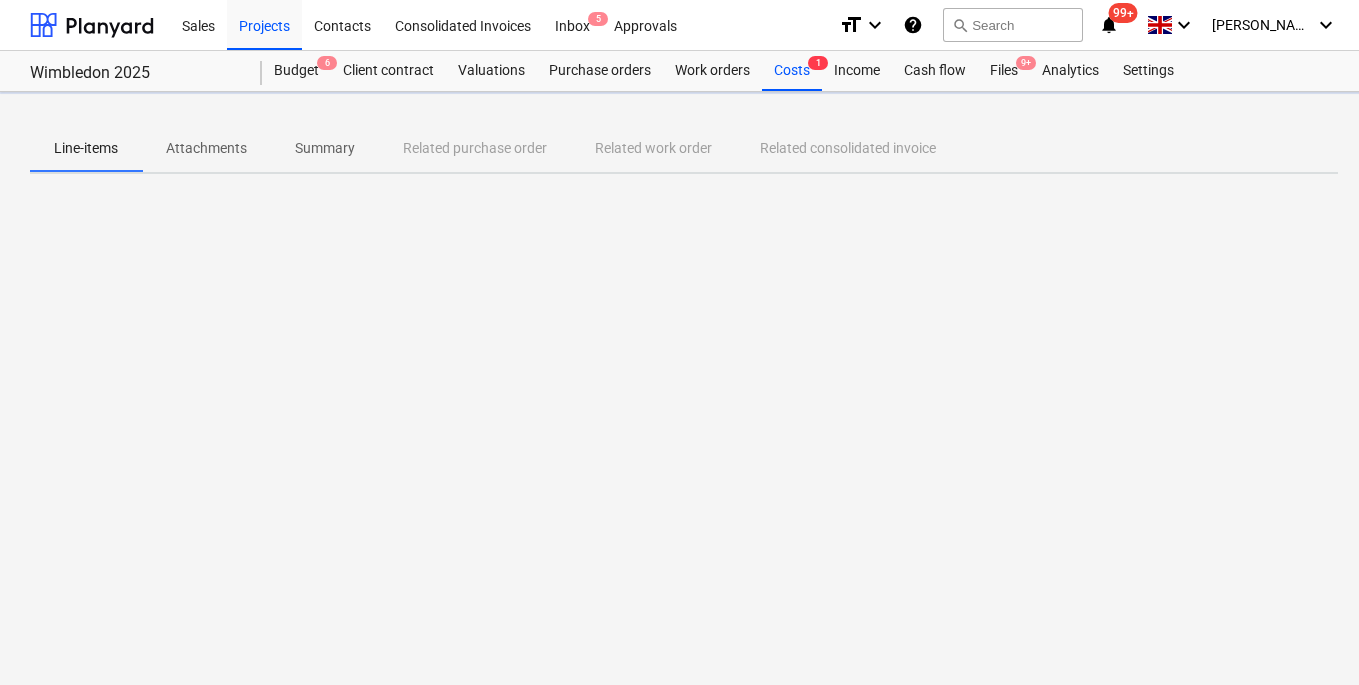 scroll, scrollTop: 0, scrollLeft: 0, axis: both 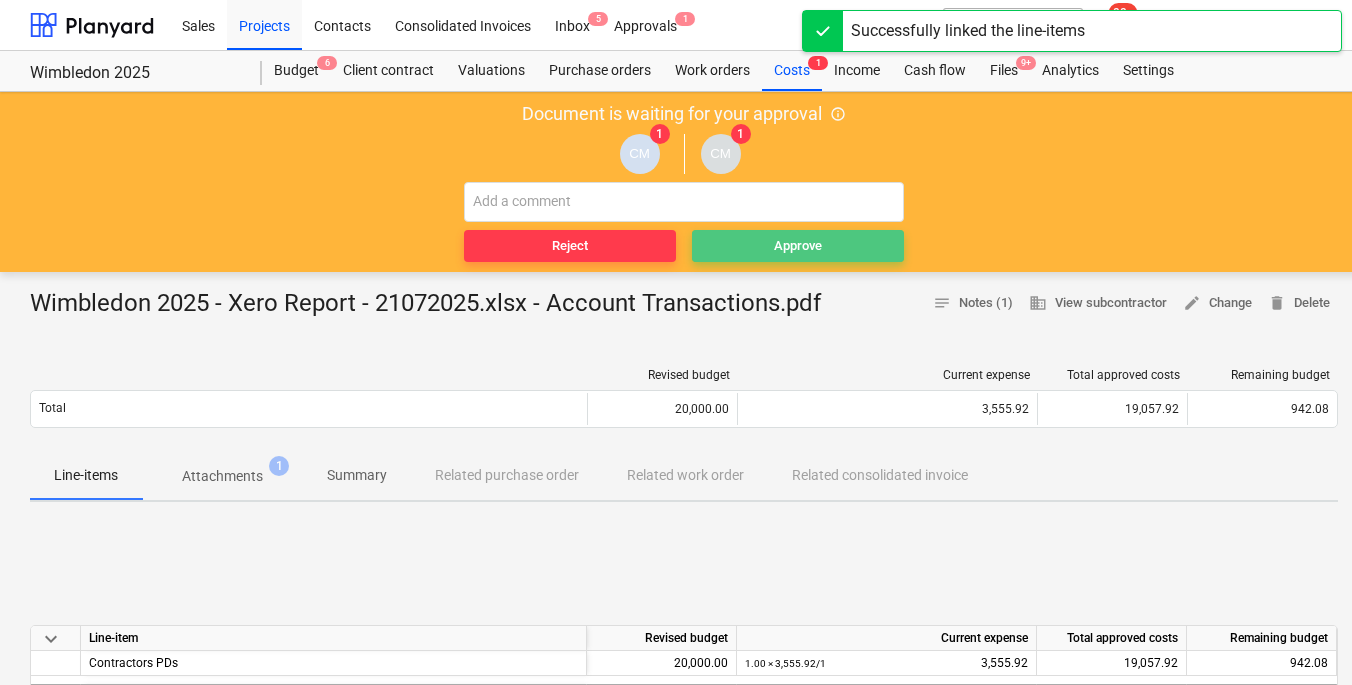 click on "Approve" at bounding box center [798, 246] 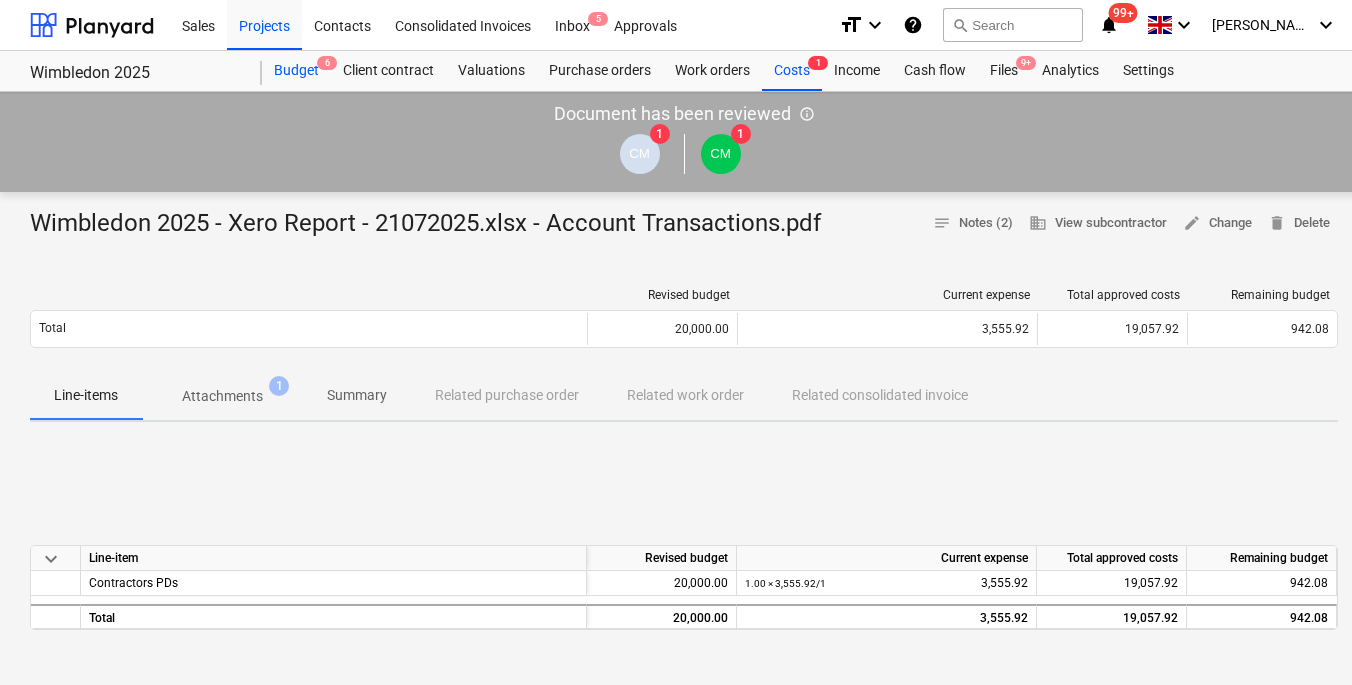 click on "Budget 6" at bounding box center [296, 71] 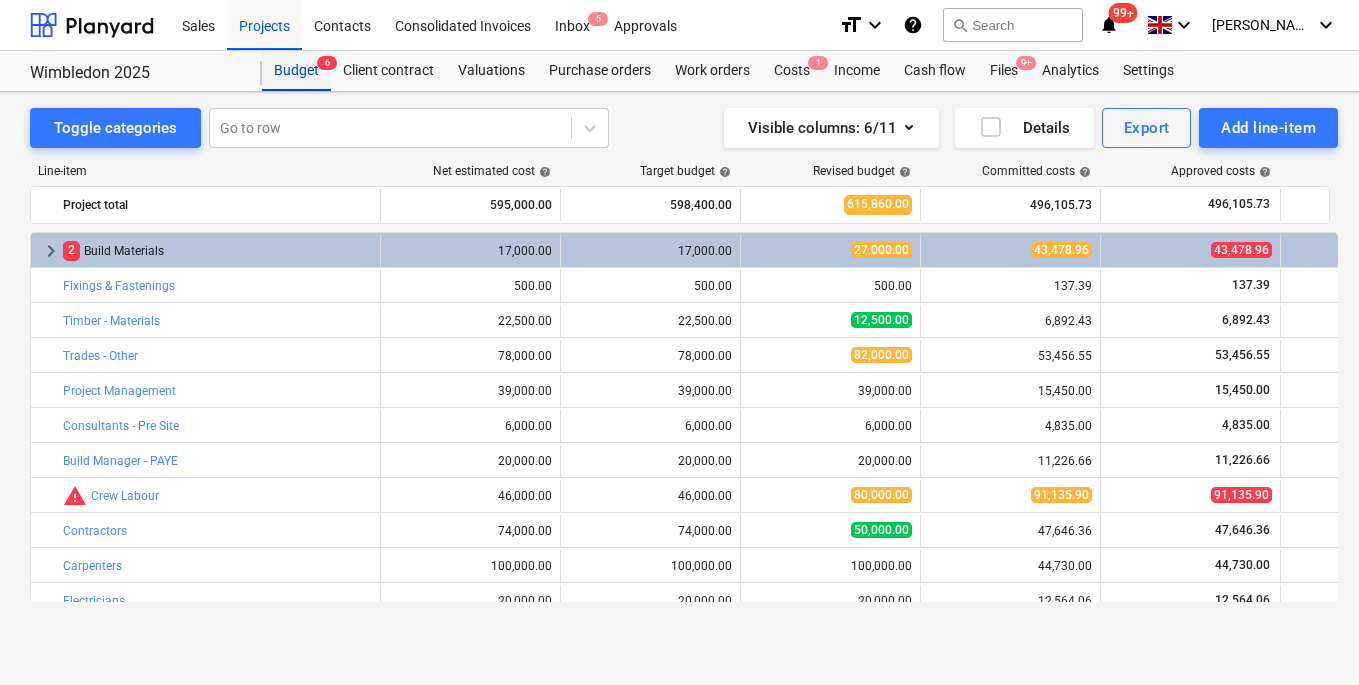 scroll, scrollTop: 443, scrollLeft: 0, axis: vertical 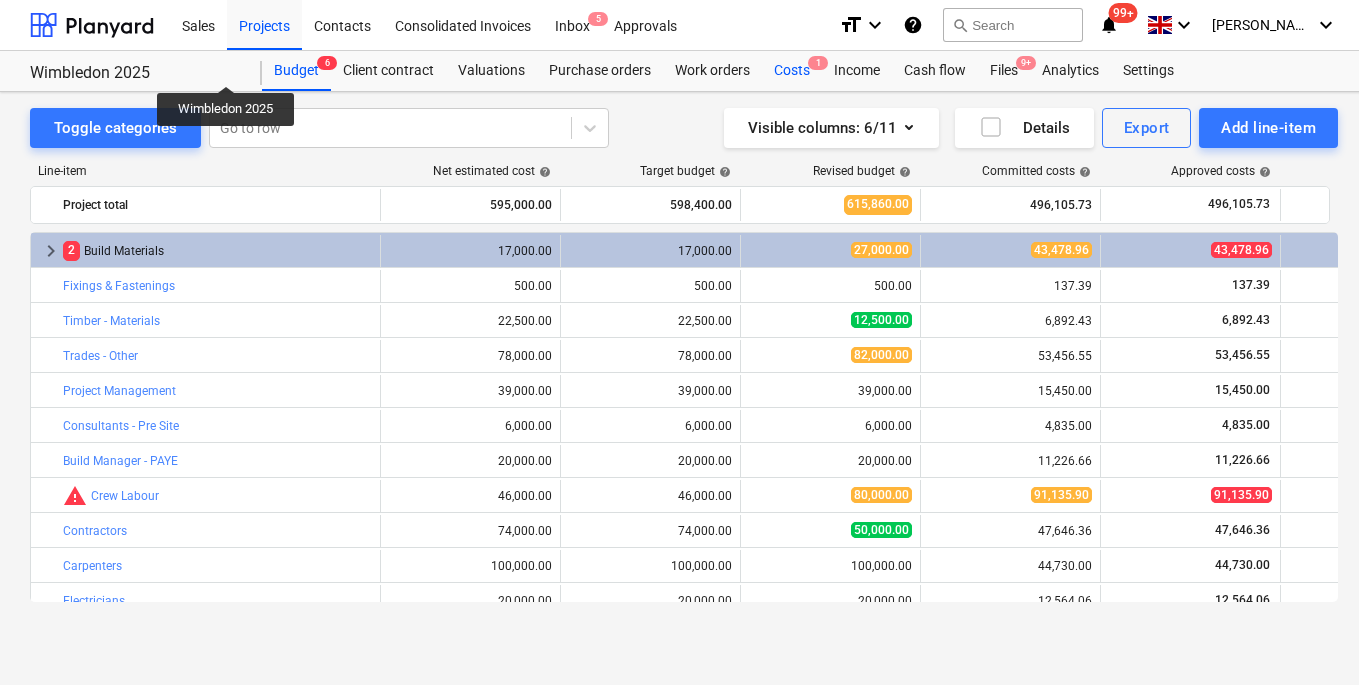 click on "Costs 1" at bounding box center [792, 71] 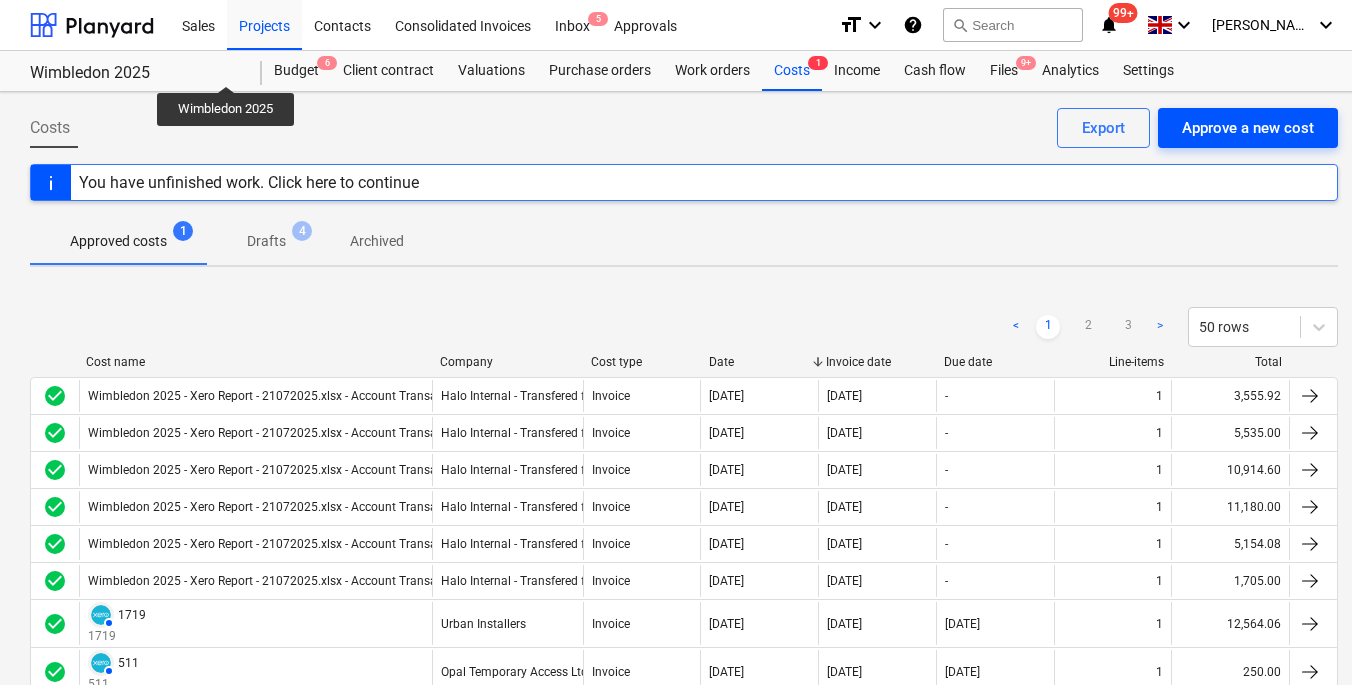 click on "Approve a new cost" at bounding box center [1248, 128] 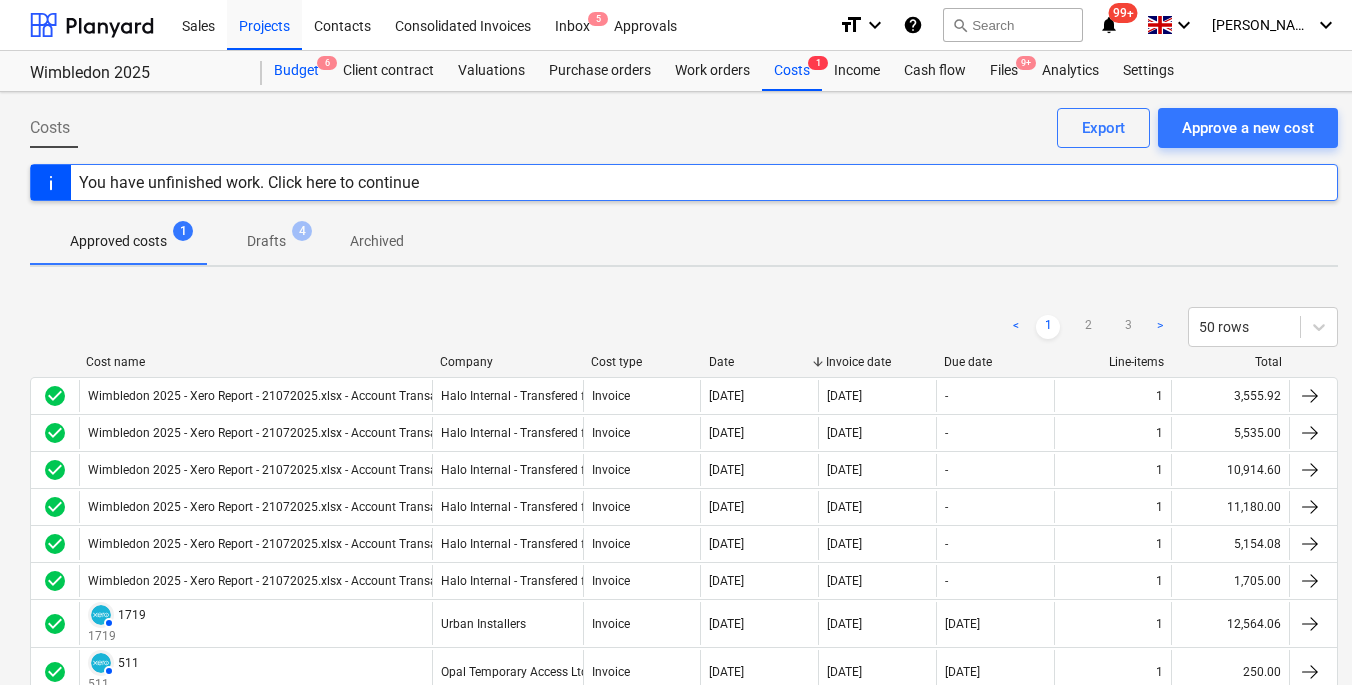 click on "Budget 6" at bounding box center [296, 71] 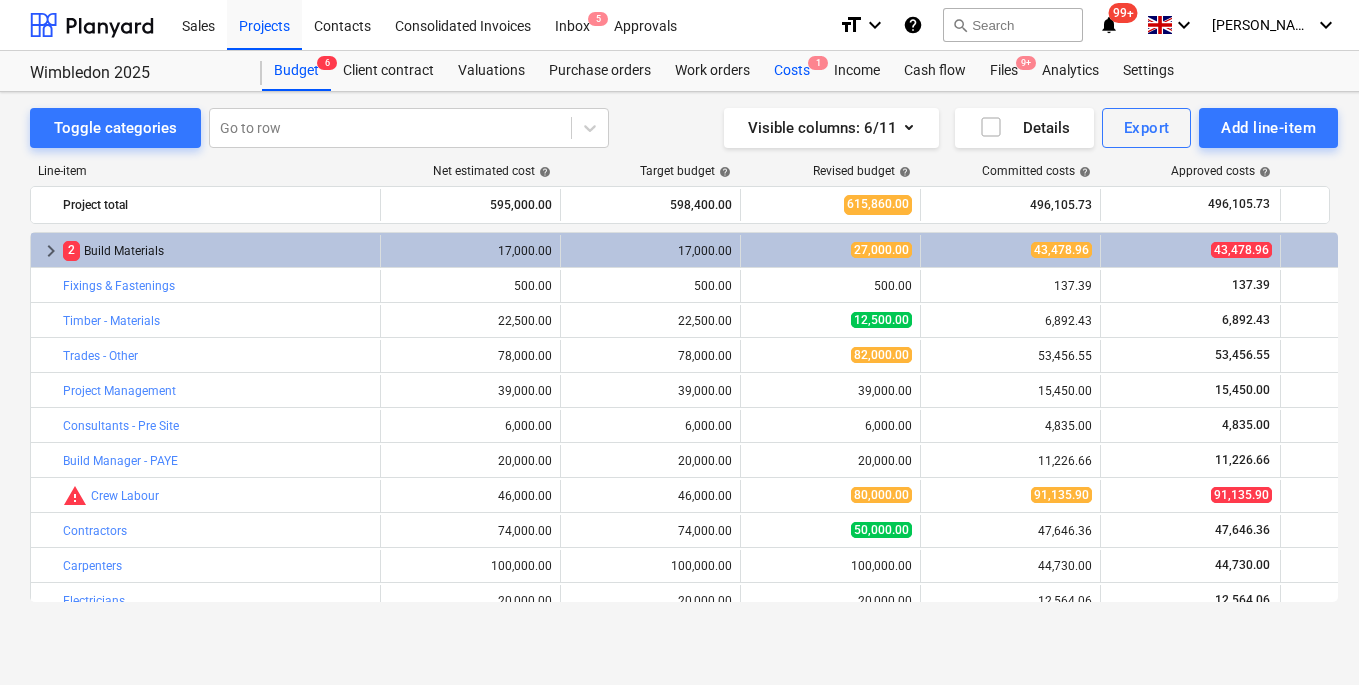 click on "Costs 1" at bounding box center (792, 71) 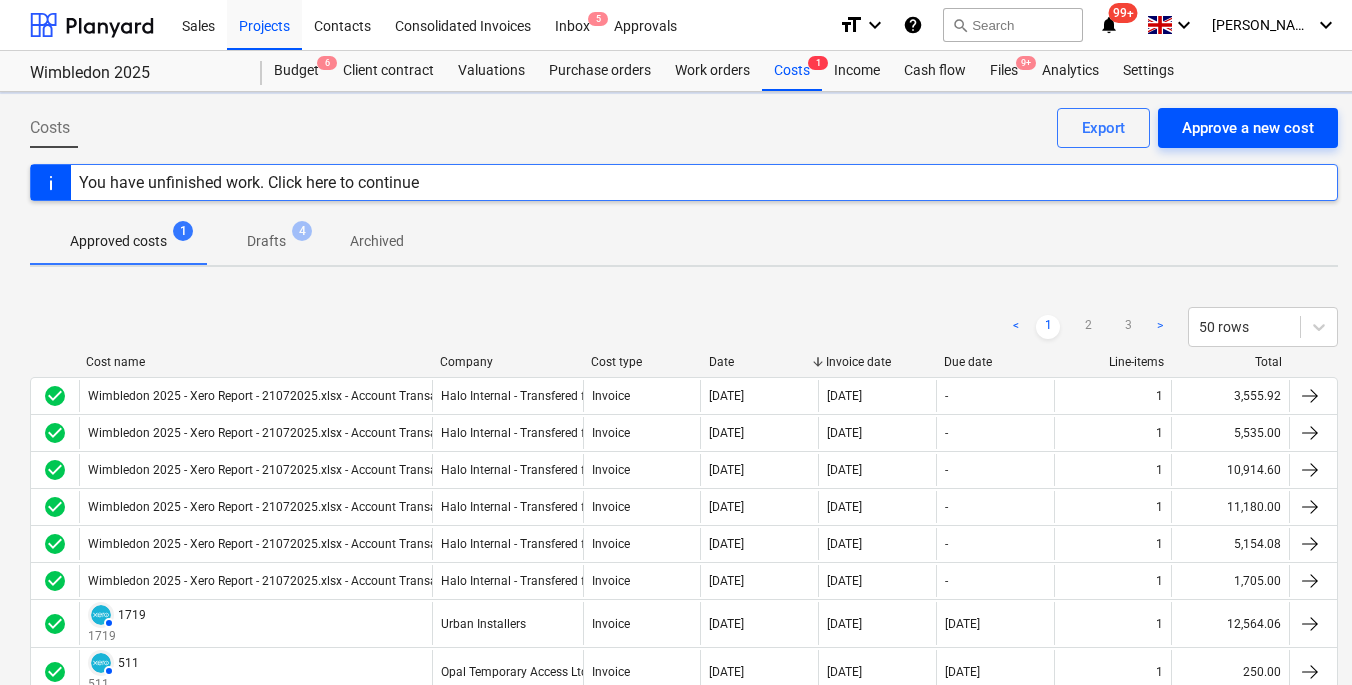 click on "Approve a new cost" at bounding box center [1248, 128] 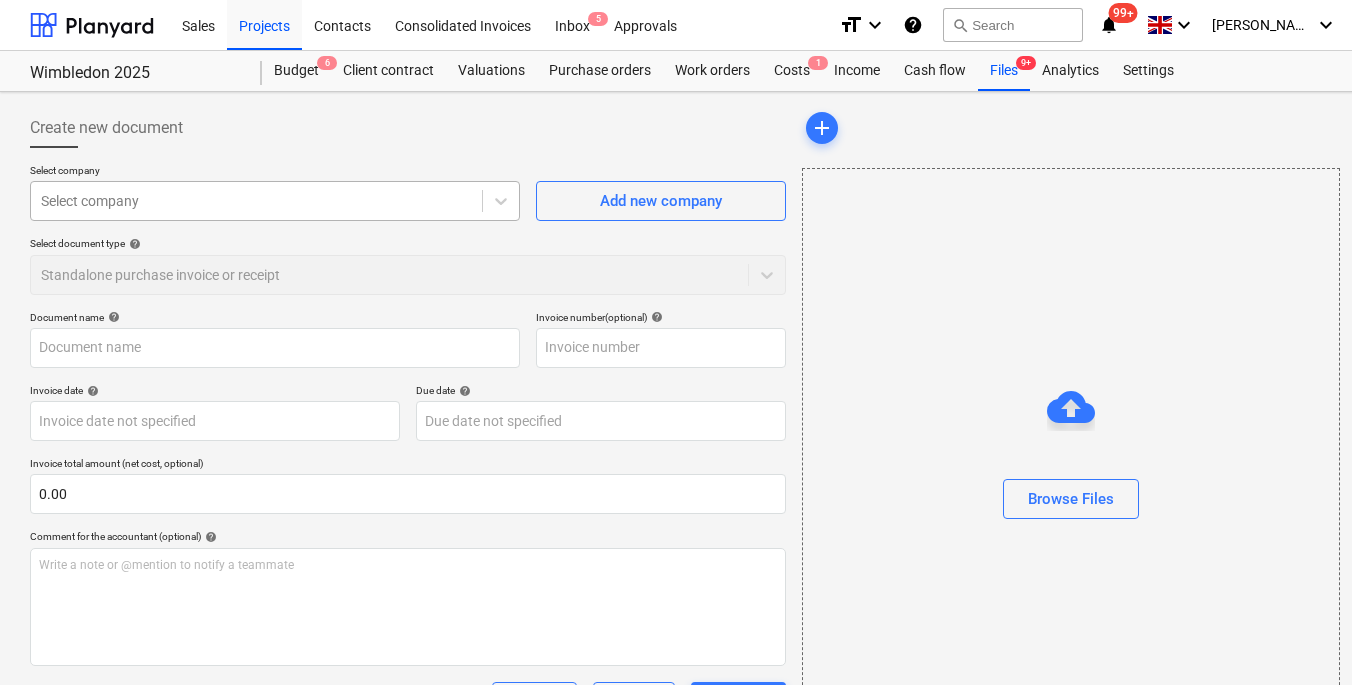 click on "Select company" at bounding box center [256, 201] 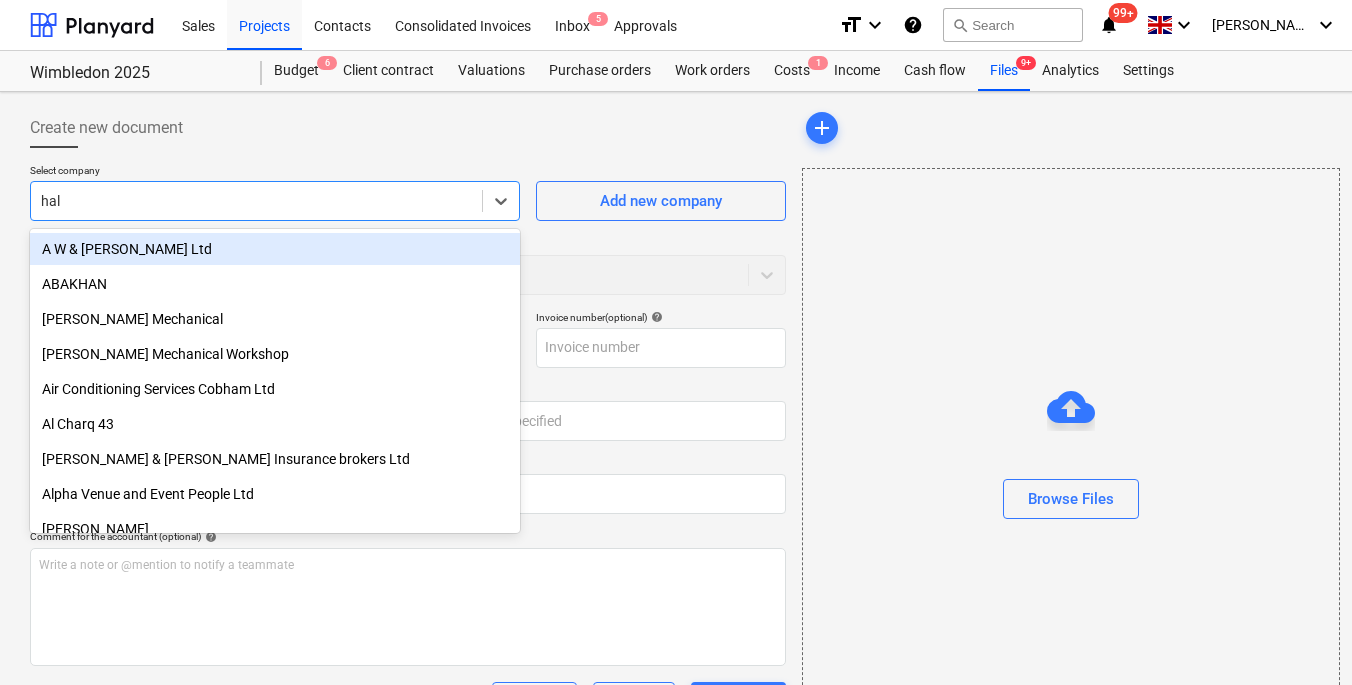 type on "halo" 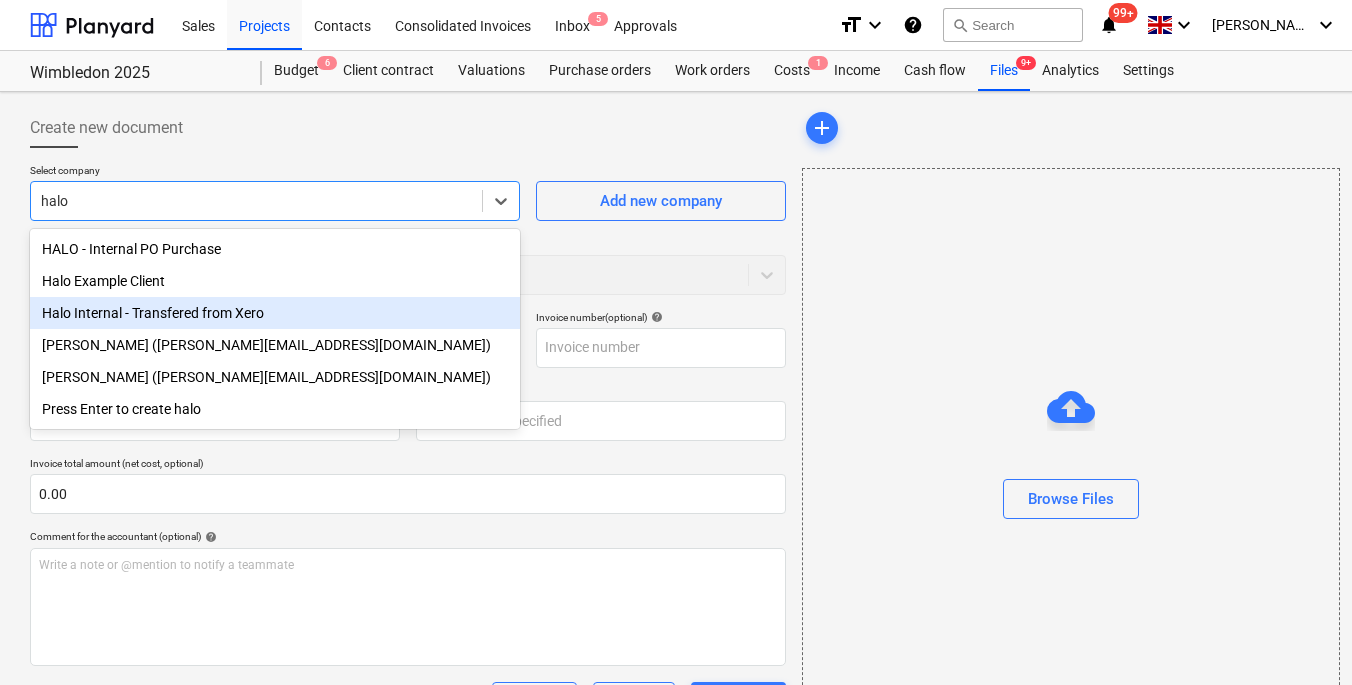 click on "Halo Internal - Transfered from Xero" at bounding box center [275, 313] 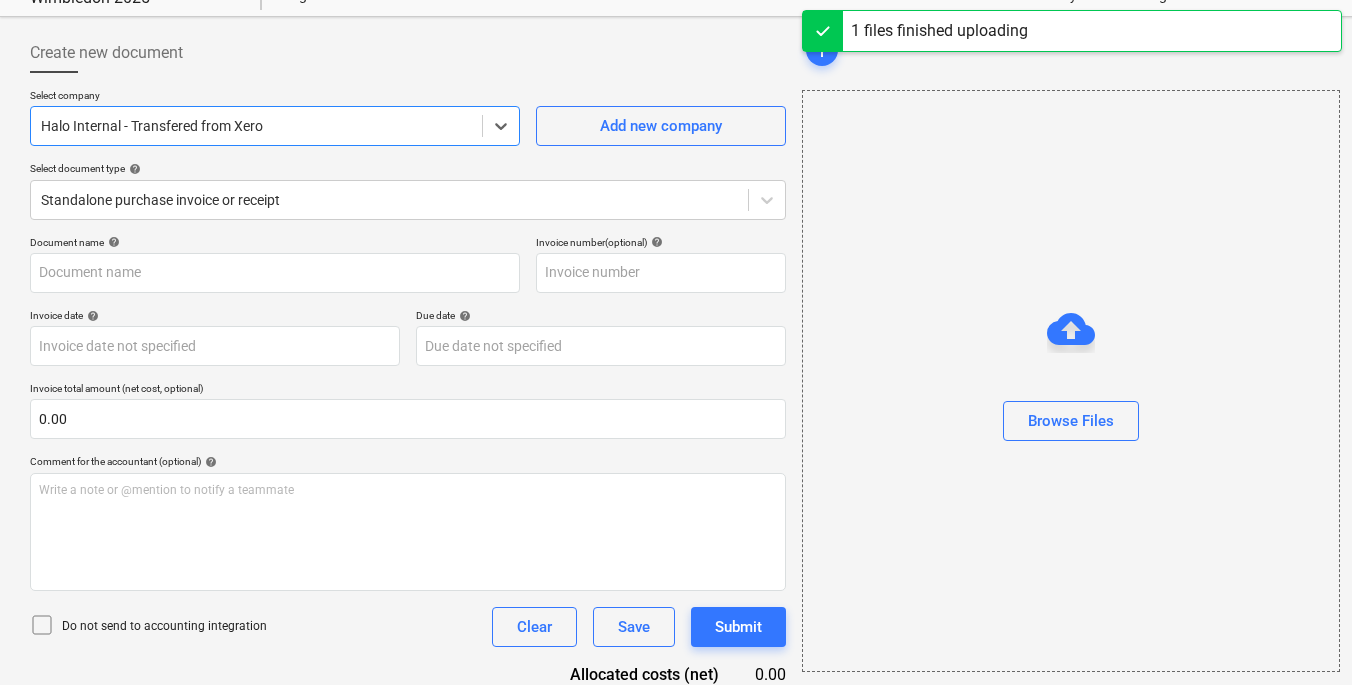 type on "Wimbledon 2025 - Xero Report - 21072025.xlsx - Account Transactions.pdf" 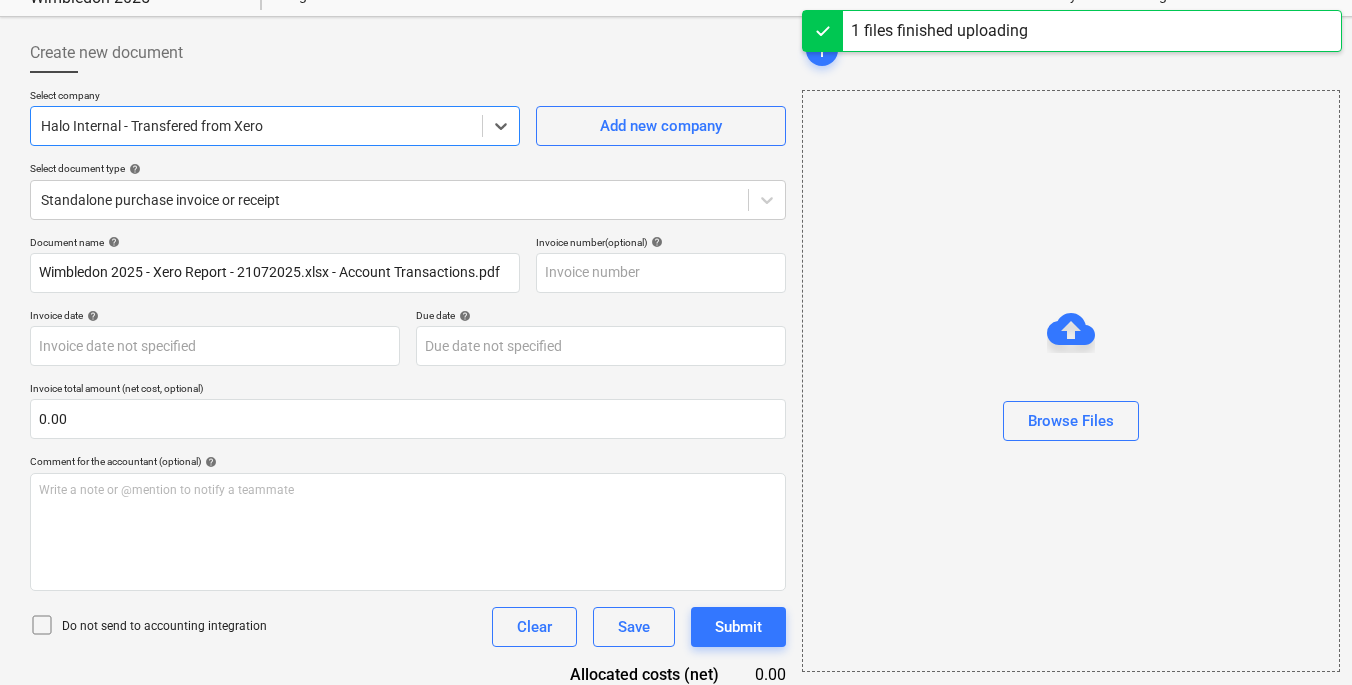 scroll, scrollTop: 165, scrollLeft: 0, axis: vertical 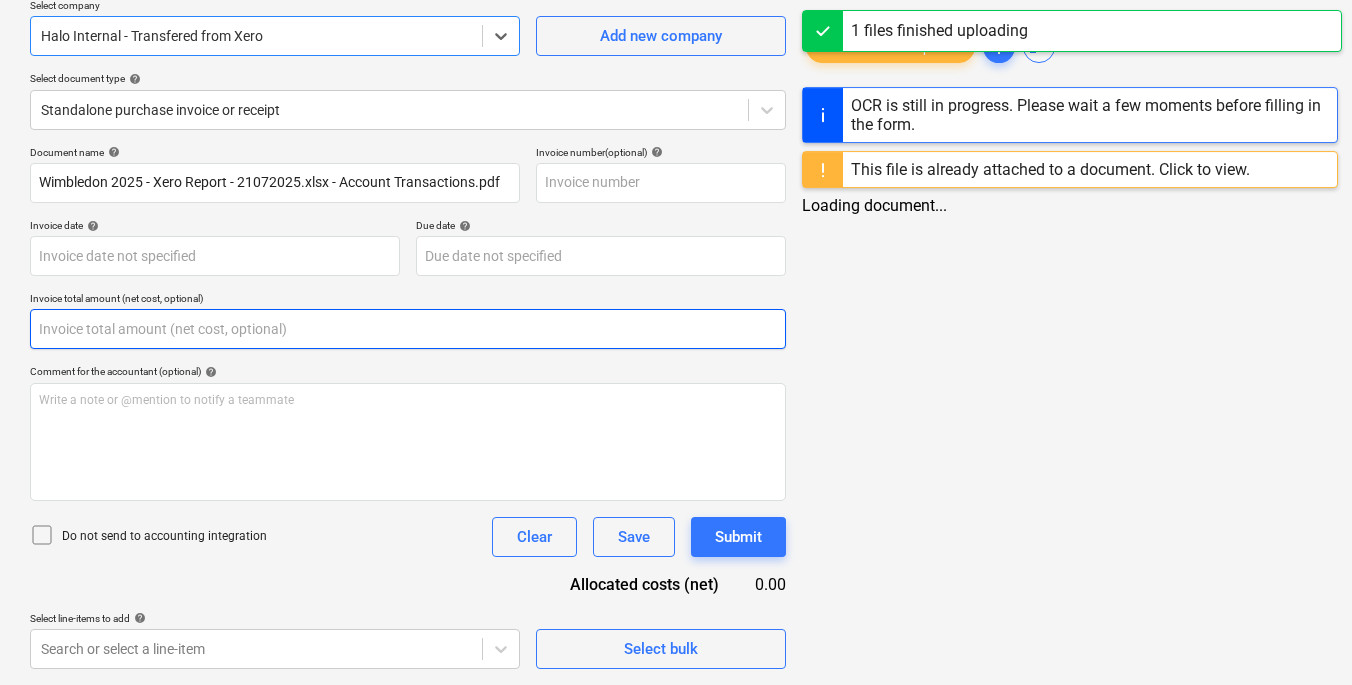 click on "Document name help Wimbledon 2025 - Xero Report - 21072025.xlsx - Account Transactions.pdf Invoice number  (optional) help Invoice date help Press the down arrow key to interact with the calendar and
select a date. Press the question mark key to get the keyboard shortcuts for changing dates. Due date help Press the down arrow key to interact with the calendar and
select a date. Press the question mark key to get the keyboard shortcuts for changing dates. Invoice total amount (net cost, optional) Comment for the accountant (optional) help Write a note or @mention to notify a teammate ﻿ Do not send to accounting integration Clear Save Submit Allocated costs (net) 0.00 Select line-items to add help Search or select a line-item Select bulk" at bounding box center (408, 407) 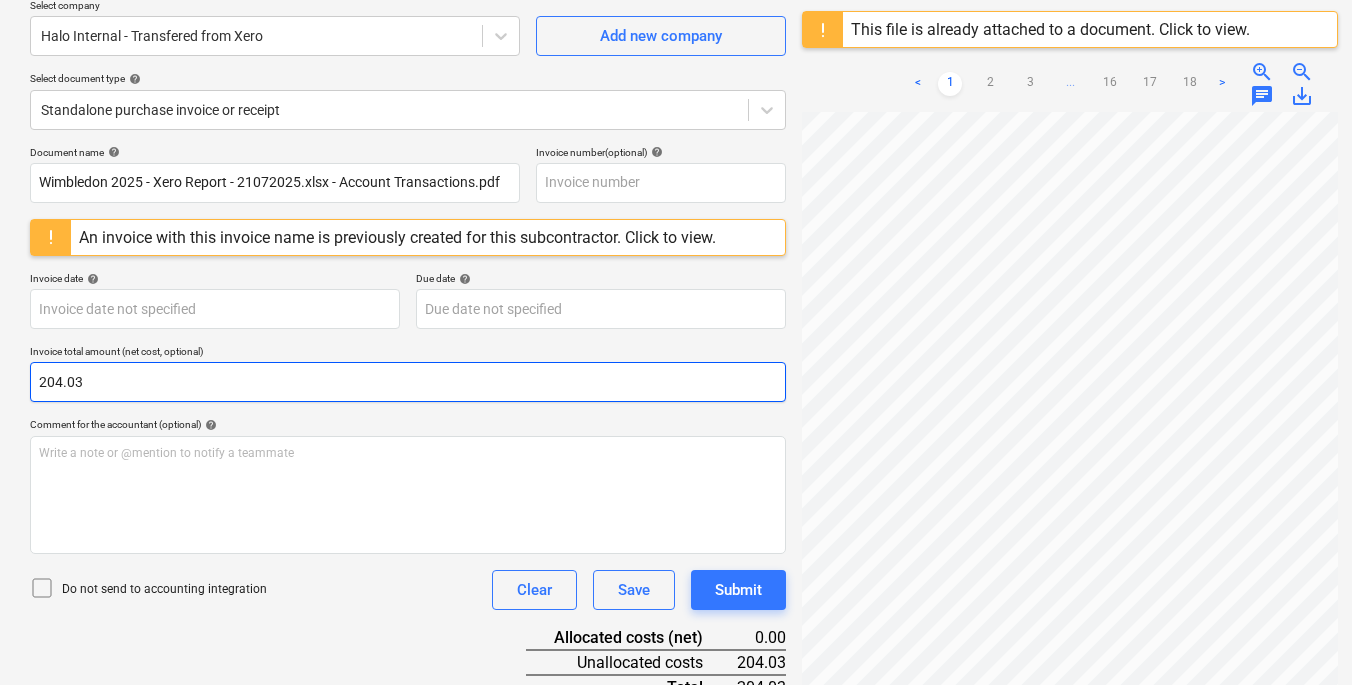 type on "204.03" 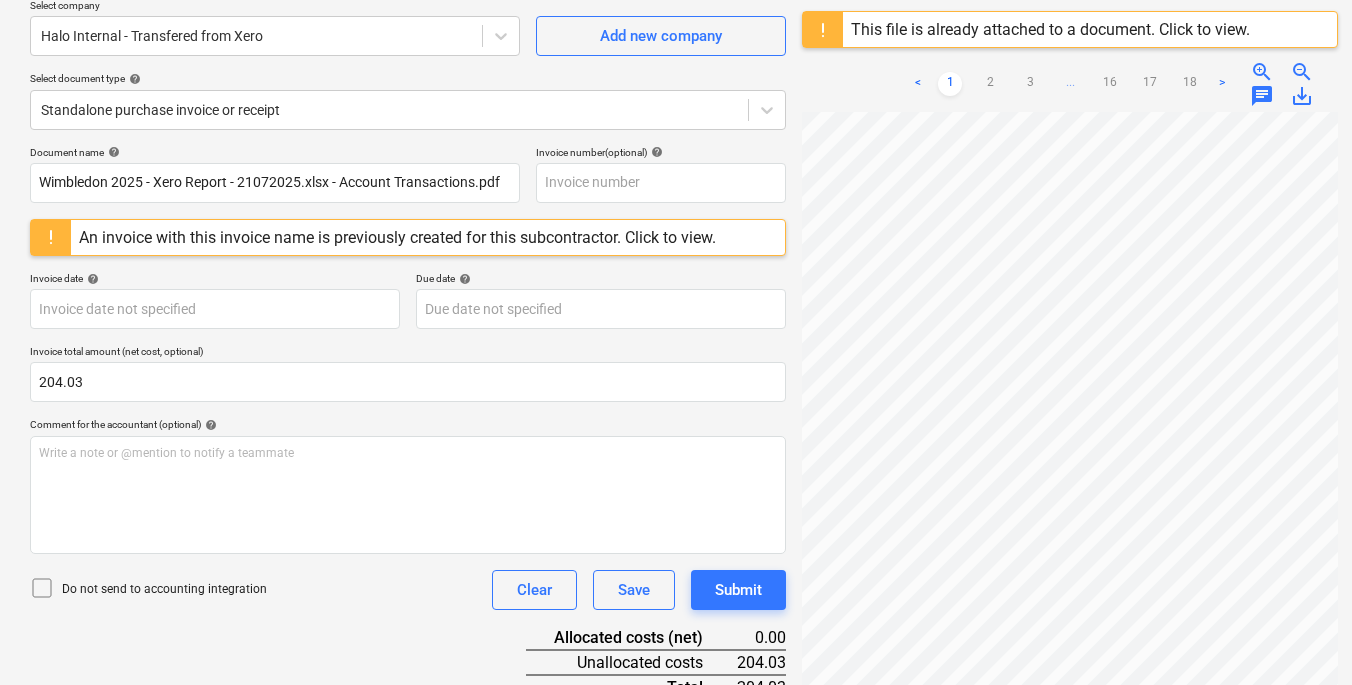 click 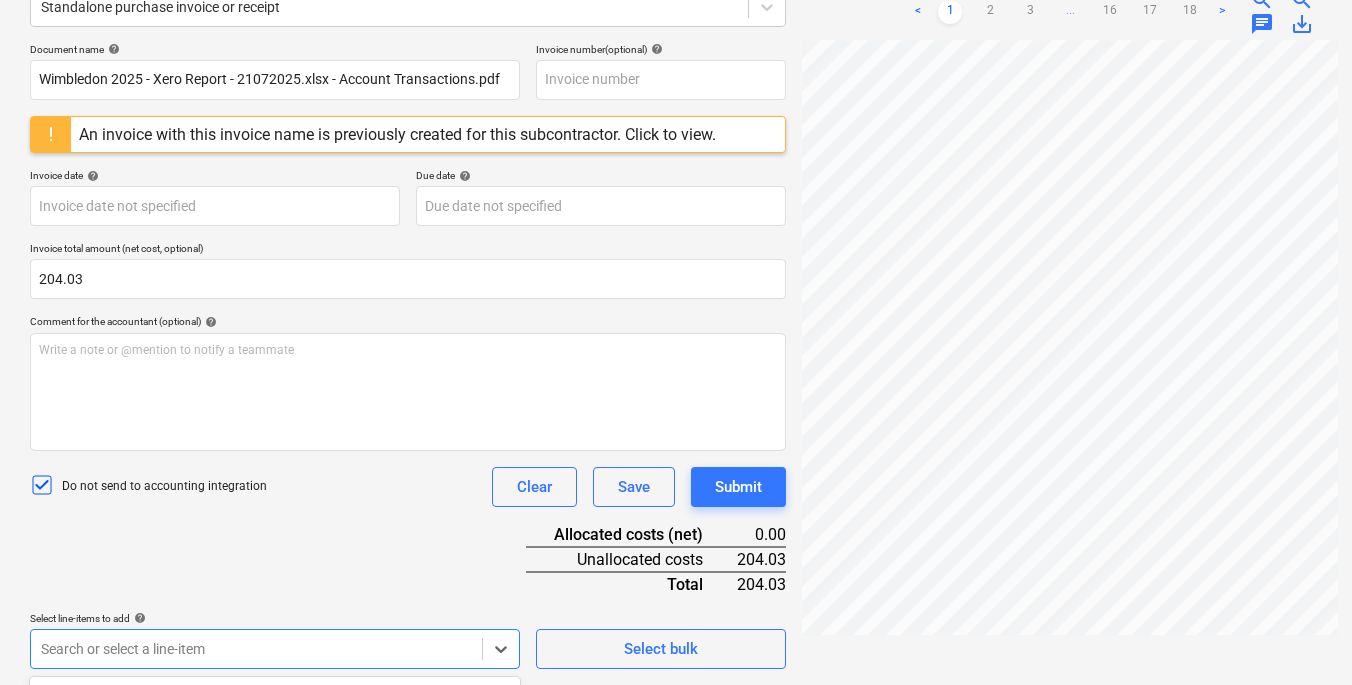 click on "Sales Projects Contacts Consolidated Invoices Inbox 5 Approvals format_size keyboard_arrow_down help search Search notifications 99+ keyboard_arrow_down [PERSON_NAME] keyboard_arrow_down [GEOGRAPHIC_DATA] 2025 Wimbledon 2025 Budget 6 Client contract Valuations Purchase orders Work orders Costs 1 Income Cash flow Files 9+ Analytics Settings Create new document Select company Halo Internal - Transfered from Xero   Add new company Select document type help Standalone purchase invoice or receipt Document name help Wimbledon 2025 - Xero Report - 21072025.xlsx - Account Transactions.pdf Invoice number  (optional) help An invoice with this invoice name is previously created for this subcontractor. Click to view. Invoice date help Press the down arrow key to interact with the calendar and
select a date. Press the question mark key to get the keyboard shortcuts for changing dates. Due date help Invoice total amount (net cost, optional) 204.03 Comment for the accountant (optional) help ﻿ Clear Save Submit 0.00 204.03 add" at bounding box center [676, 74] 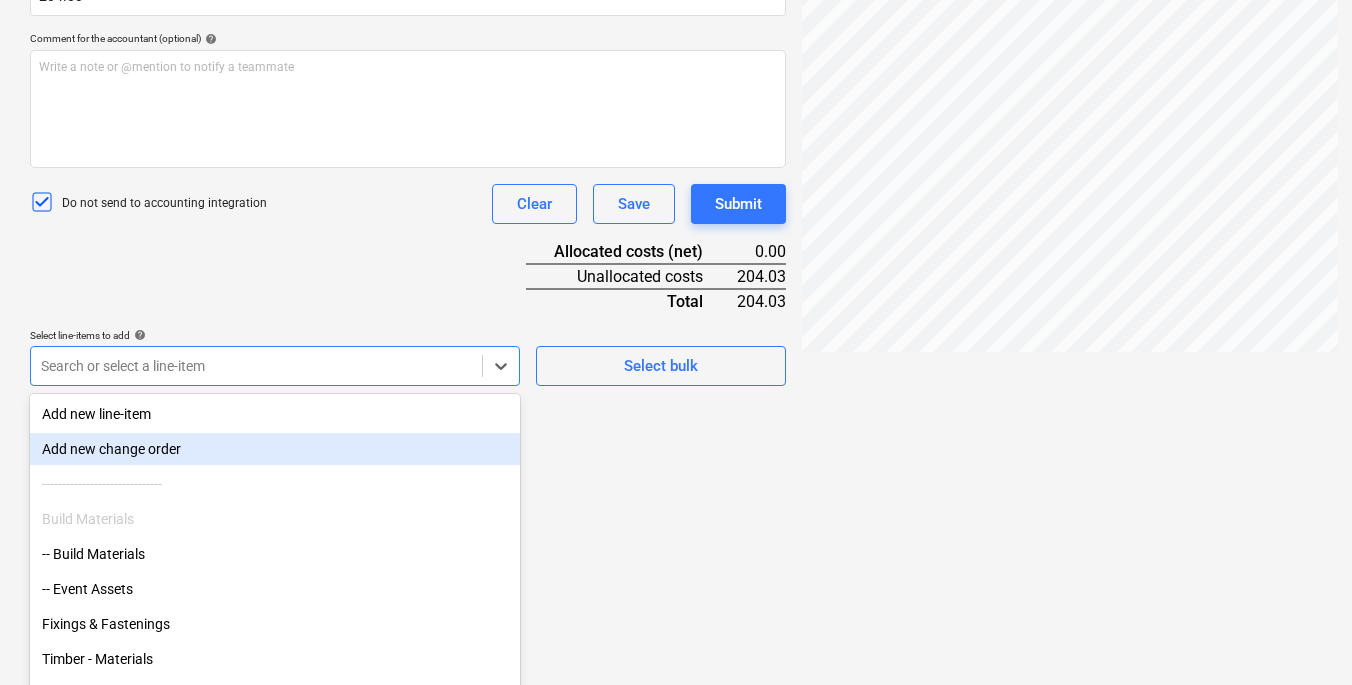 scroll, scrollTop: 564, scrollLeft: 0, axis: vertical 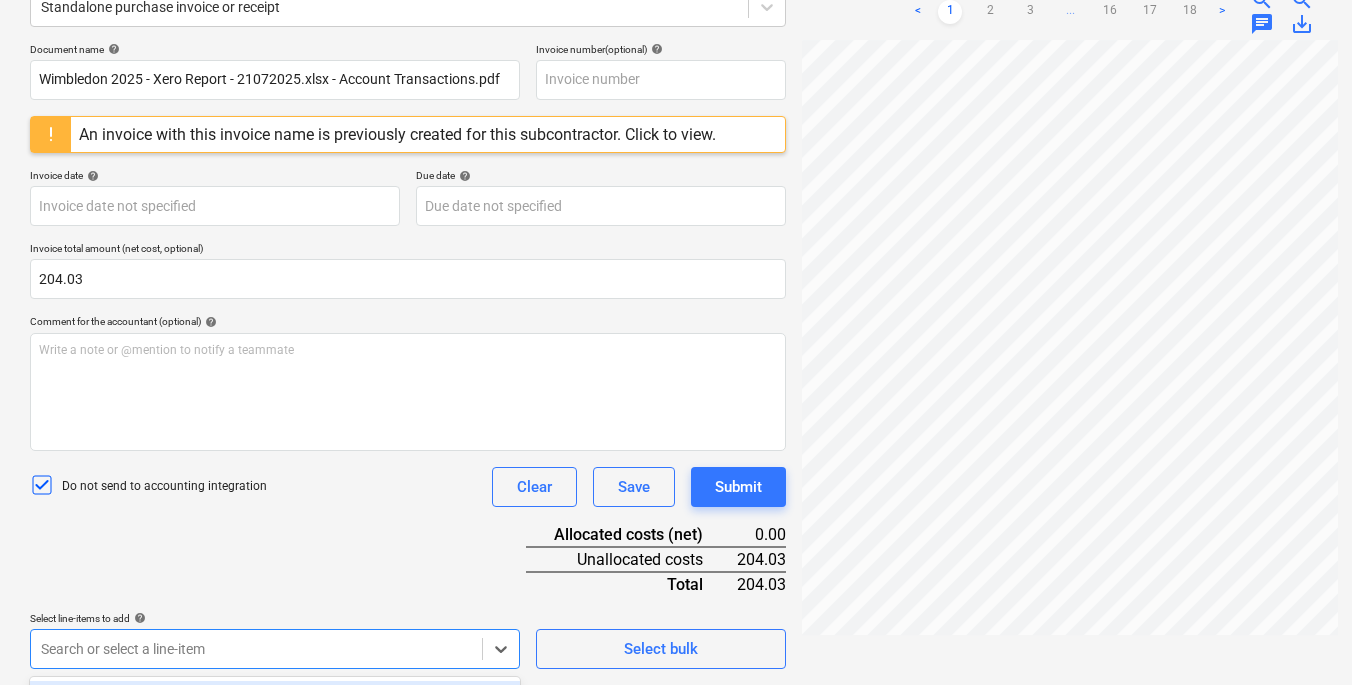 click on "Document name help Wimbledon 2025 - Xero Report - 21072025.xlsx - Account Transactions.pdf Invoice number  (optional) help An invoice with this invoice name is previously created for this subcontractor. Click to view. Invoice date help Press the down arrow key to interact with the calendar and
select a date. Press the question mark key to get the keyboard shortcuts for changing dates. Due date help Press the down arrow key to interact with the calendar and
select a date. Press the question mark key to get the keyboard shortcuts for changing dates. Invoice total amount (net cost, optional) 204.03 Comment for the accountant (optional) help Write a note or @mention to notify a teammate ﻿ Do not send to accounting integration Clear Save Submit Allocated costs (net) 0.00 Unallocated costs 204.03 Total 204.03 Select line-items to add help Search or select a line-item Select bulk" at bounding box center (408, 356) 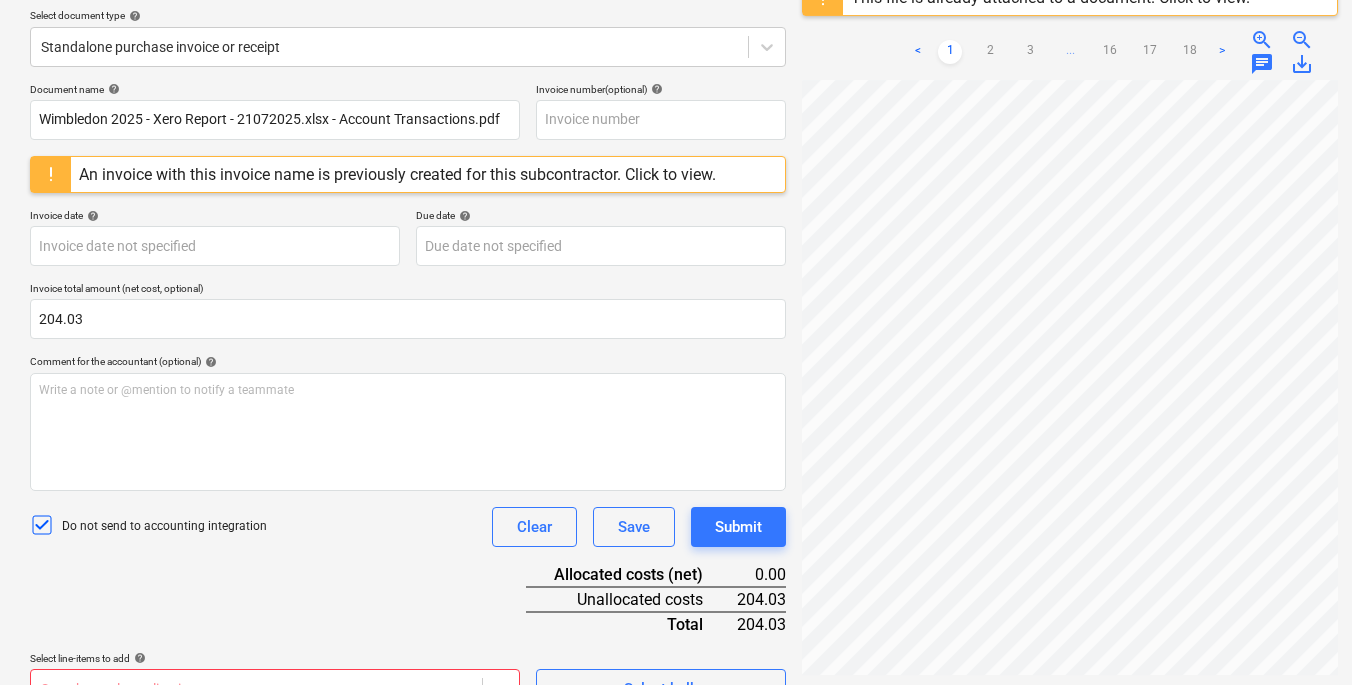 scroll, scrollTop: 229, scrollLeft: 2, axis: both 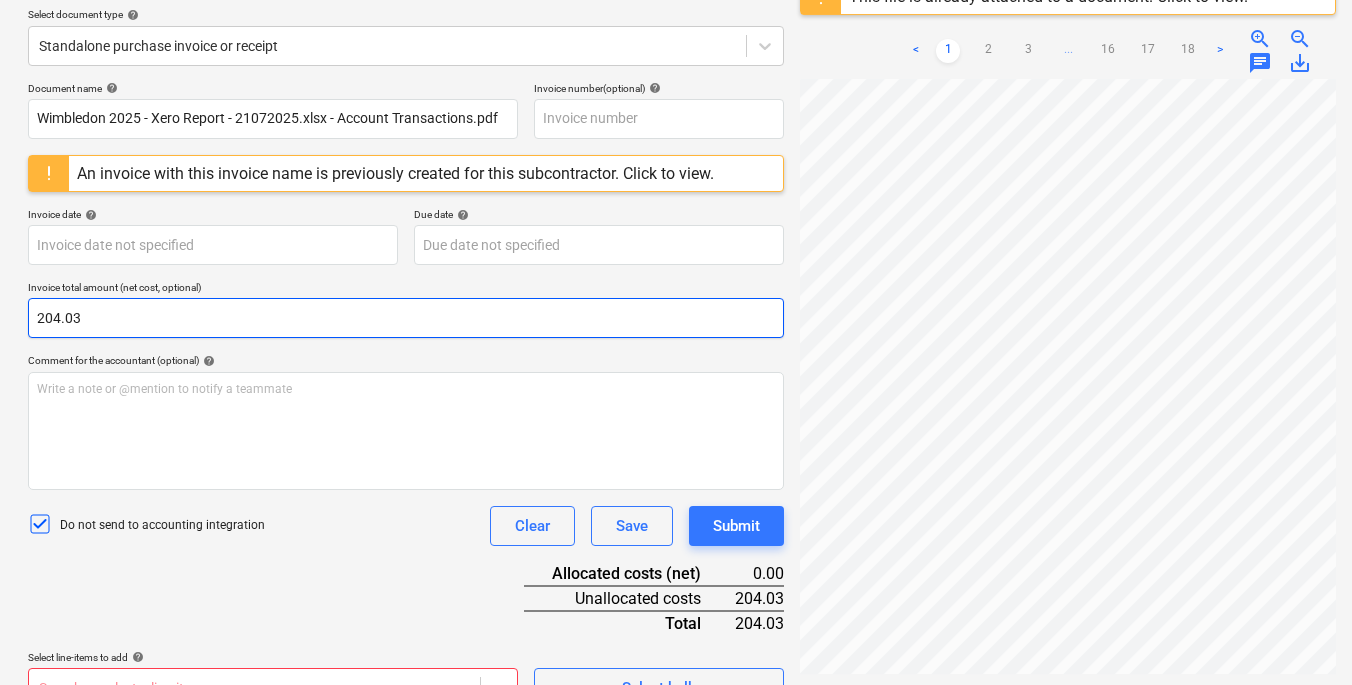 drag, startPoint x: 154, startPoint y: 321, endPoint x: -40, endPoint y: 316, distance: 194.06442 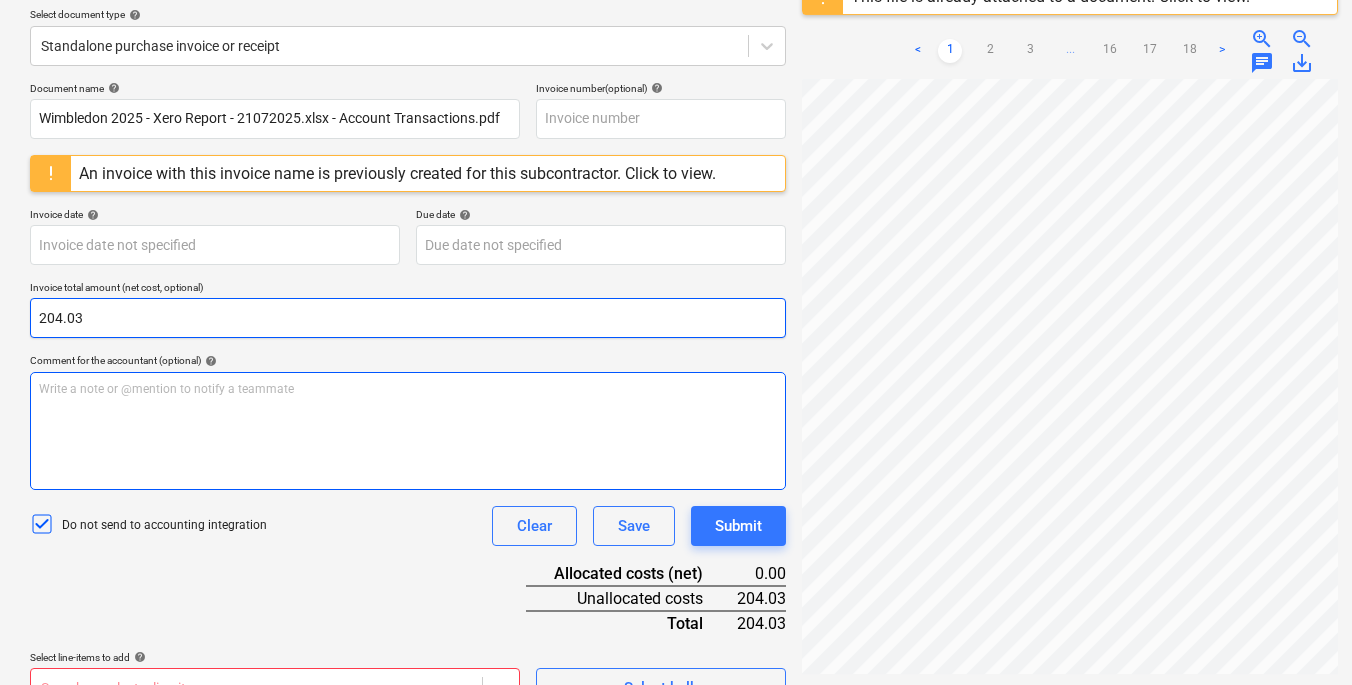 scroll, scrollTop: 268, scrollLeft: 0, axis: vertical 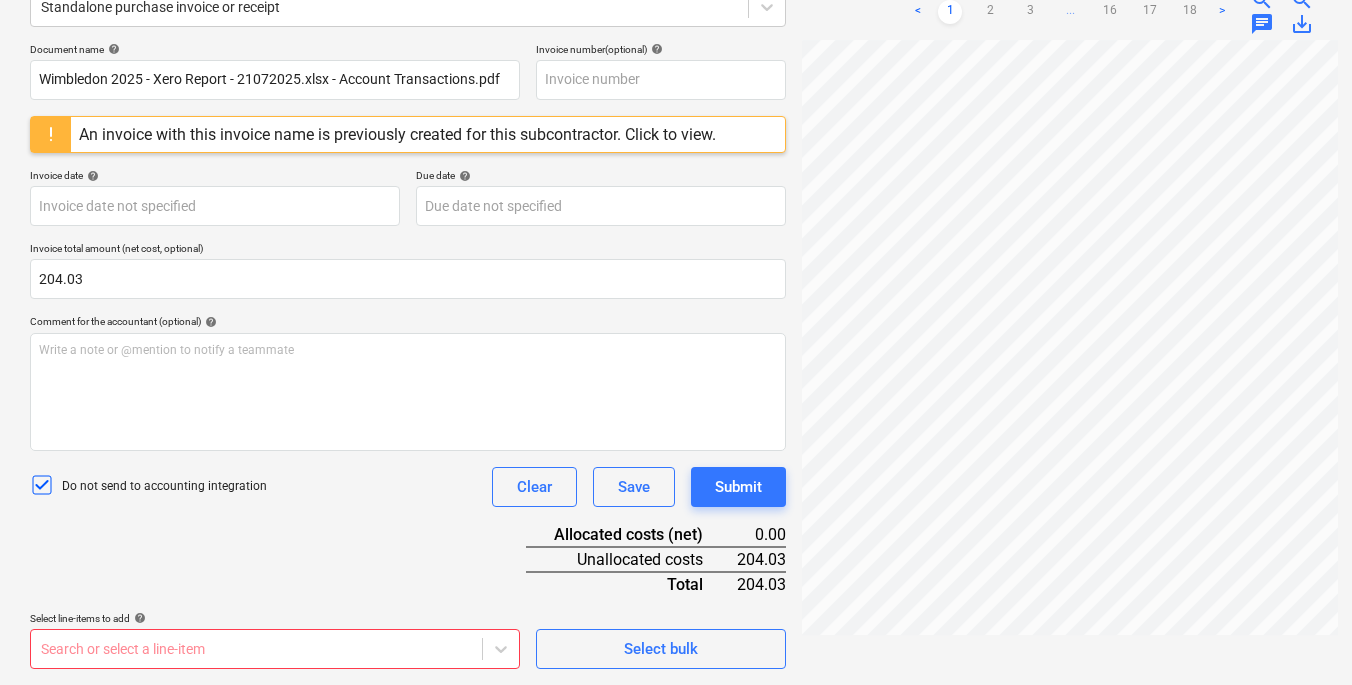 click on "Sales Projects Contacts Consolidated Invoices Inbox 5 Approvals format_size keyboard_arrow_down help search Search notifications 99+ keyboard_arrow_down [PERSON_NAME] keyboard_arrow_down [GEOGRAPHIC_DATA] 2025 Wimbledon 2025 Budget 6 Client contract Valuations Purchase orders Work orders Costs 1 Income Cash flow Files 9+ Analytics Settings Create new document Select company Halo Internal - Transfered from Xero   Add new company Select document type help Standalone purchase invoice or receipt Document name help Wimbledon 2025 - Xero Report - 21072025.xlsx - Account Transactions.pdf Invoice number  (optional) help An invoice with this invoice name is previously created for this subcontractor. Click to view. Invoice date help Press the down arrow key to interact with the calendar and
select a date. Press the question mark key to get the keyboard shortcuts for changing dates. Due date help Invoice total amount (net cost, optional) 204.03 Comment for the accountant (optional) help ﻿ Clear Save Submit 0.00 204.03 add" at bounding box center (676, 74) 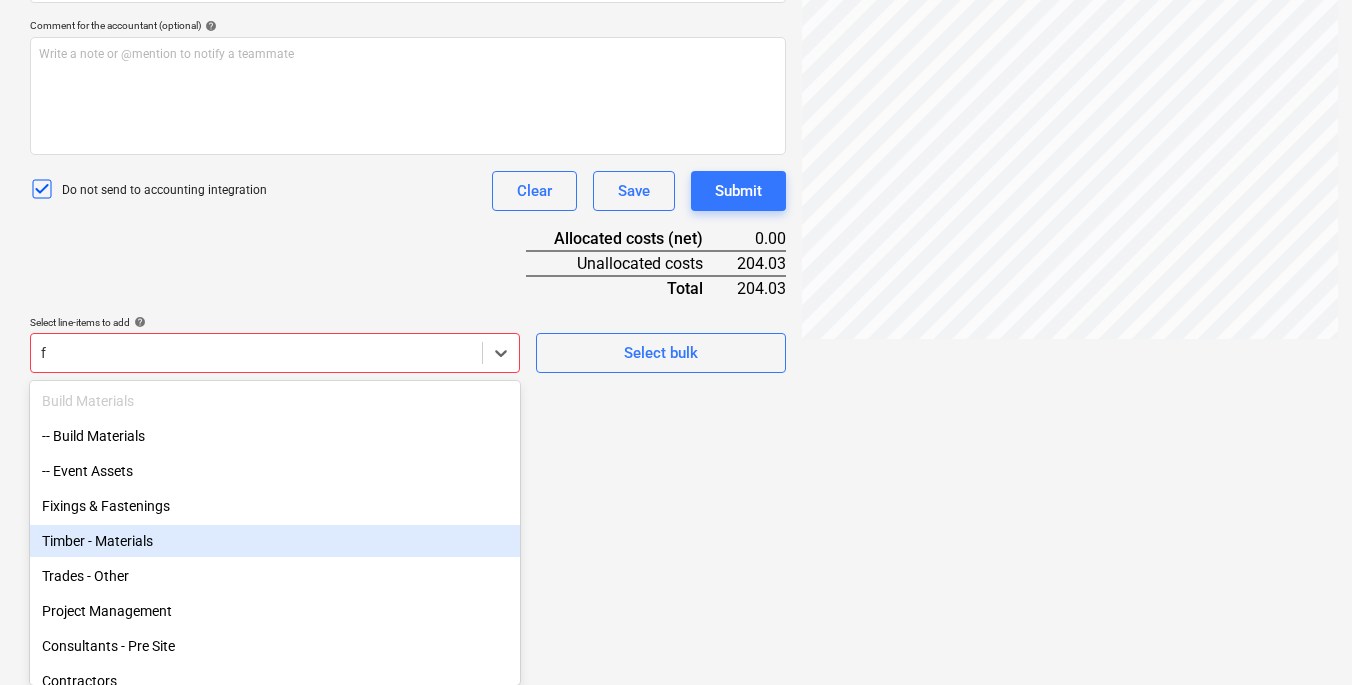 type on "fi" 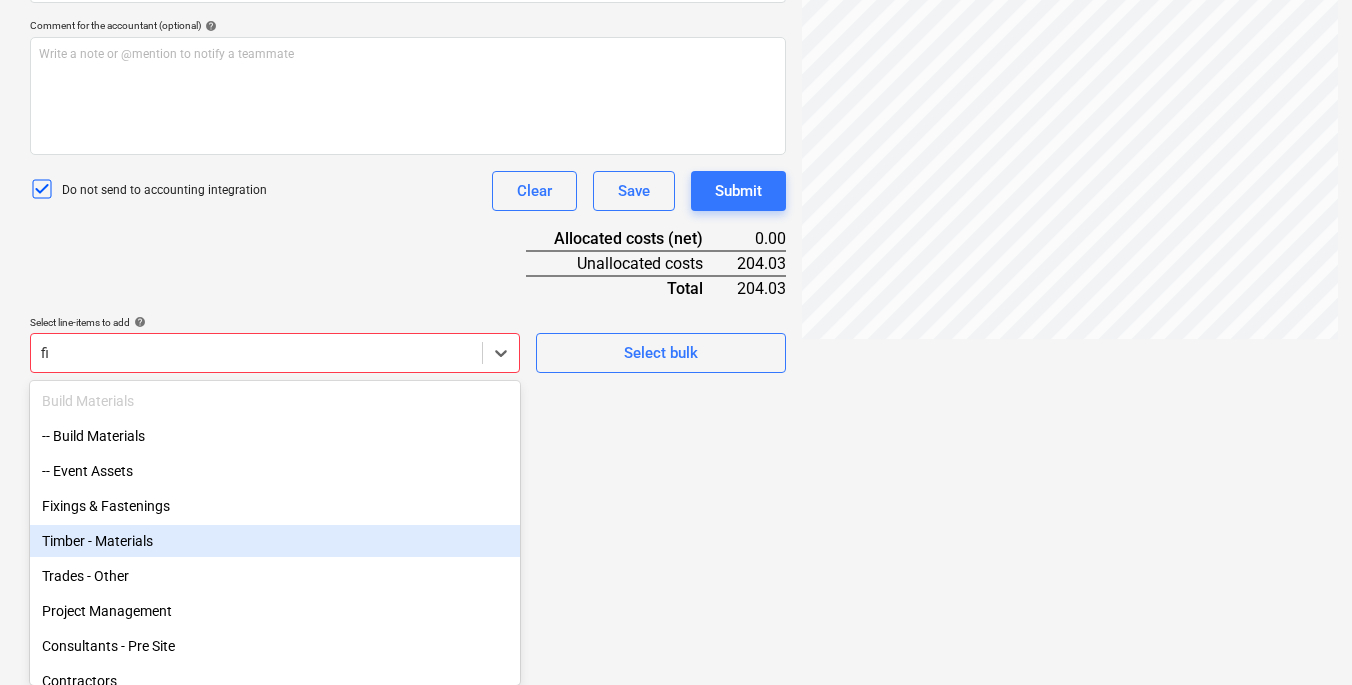 scroll, scrollTop: 300, scrollLeft: 0, axis: vertical 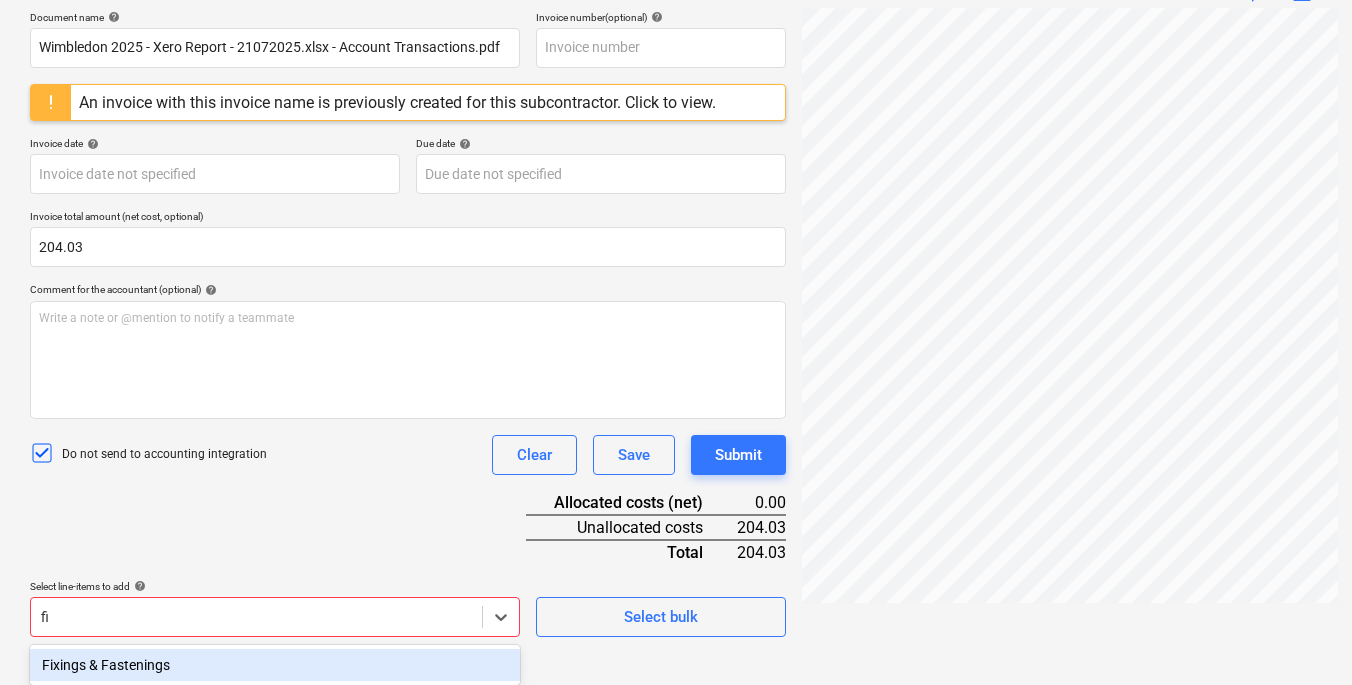 click on "Fixings & Fastenings" at bounding box center (275, 665) 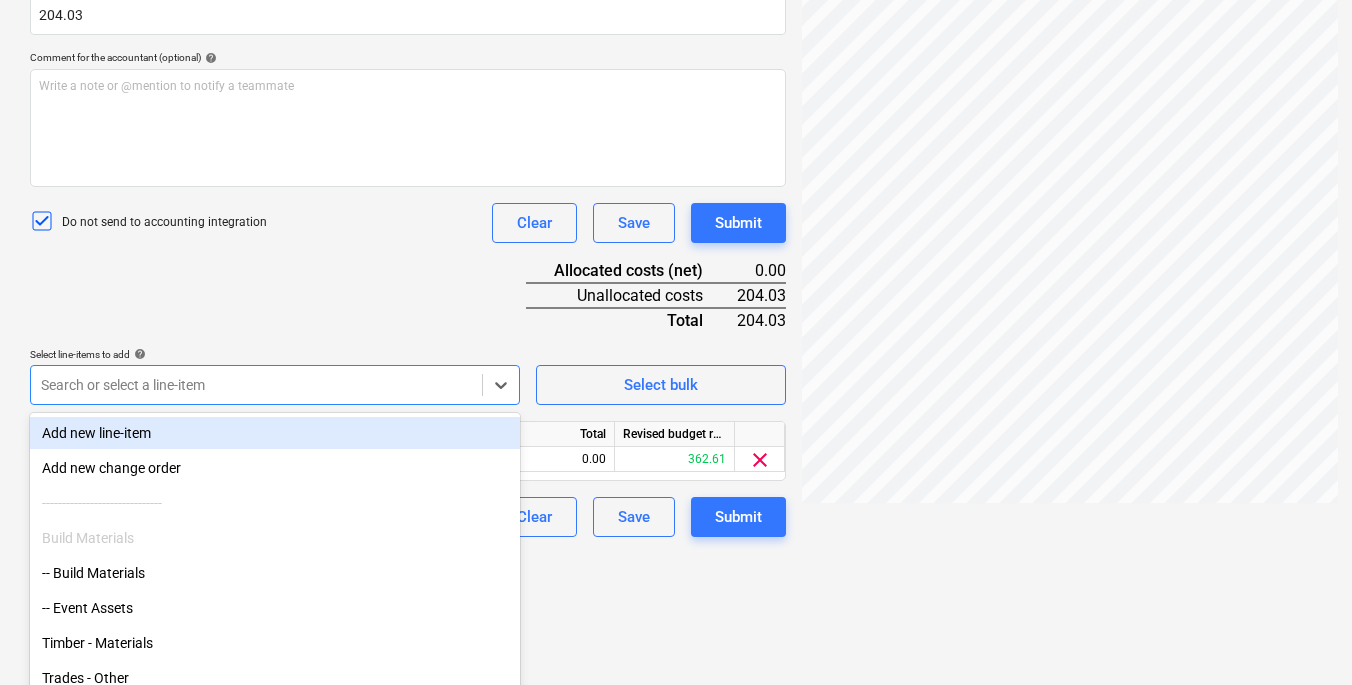 scroll, scrollTop: 564, scrollLeft: 0, axis: vertical 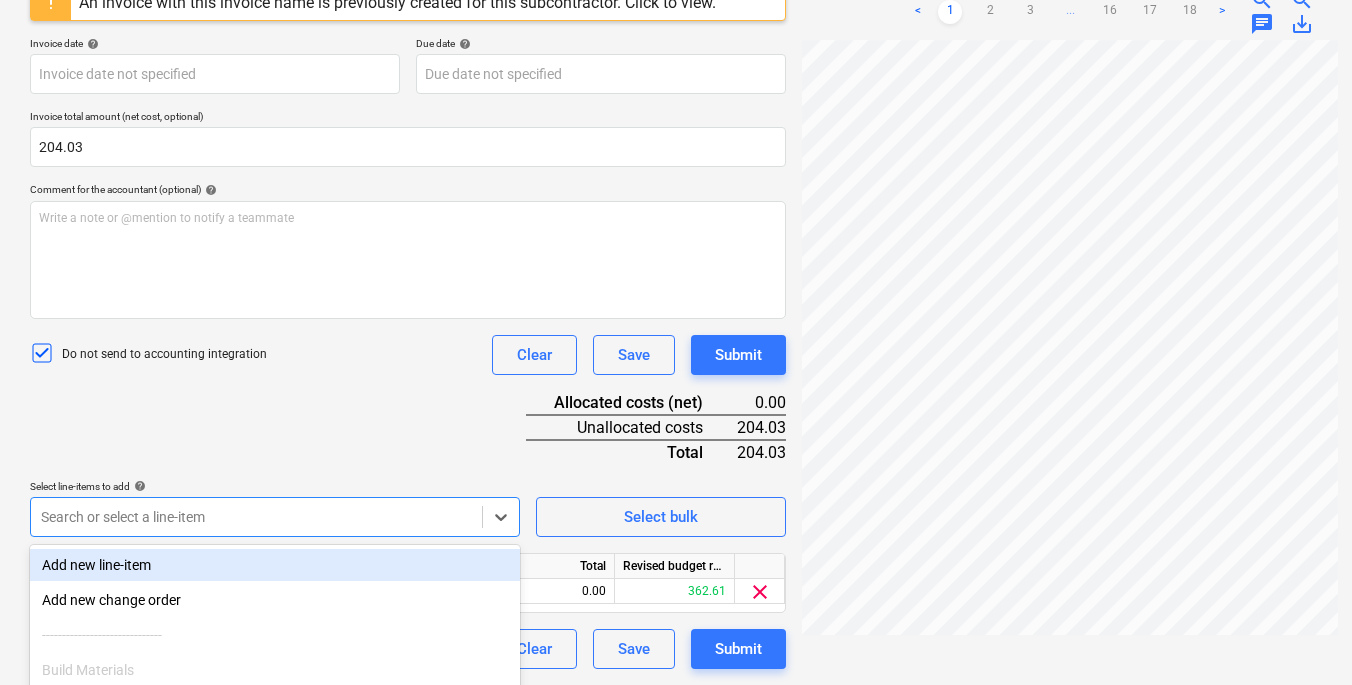 click on "Document name help Wimbledon 2025 - Xero Report - 21072025.xlsx - Account Transactions.pdf Invoice number  (optional) help An invoice with this invoice name is previously created for this subcontractor. Click to view. Invoice date help Press the down arrow key to interact with the calendar and
select a date. Press the question mark key to get the keyboard shortcuts for changing dates. Due date help Press the down arrow key to interact with the calendar and
select a date. Press the question mark key to get the keyboard shortcuts for changing dates. Invoice total amount (net cost, optional) 204.03 Comment for the accountant (optional) help Write a note or @mention to notify a teammate ﻿ Do not send to accounting integration Clear Save Submit Allocated costs (net) 0.00 Unallocated costs 204.03 Total 204.03 Select line-items to add help option   Fixings & Fastenings, selected. Search or select a line-item Select bulk Line-item name Unit Quantity Unit price Total Revised budget remaining 0.00 0.00 0.00 clear" at bounding box center (408, 290) 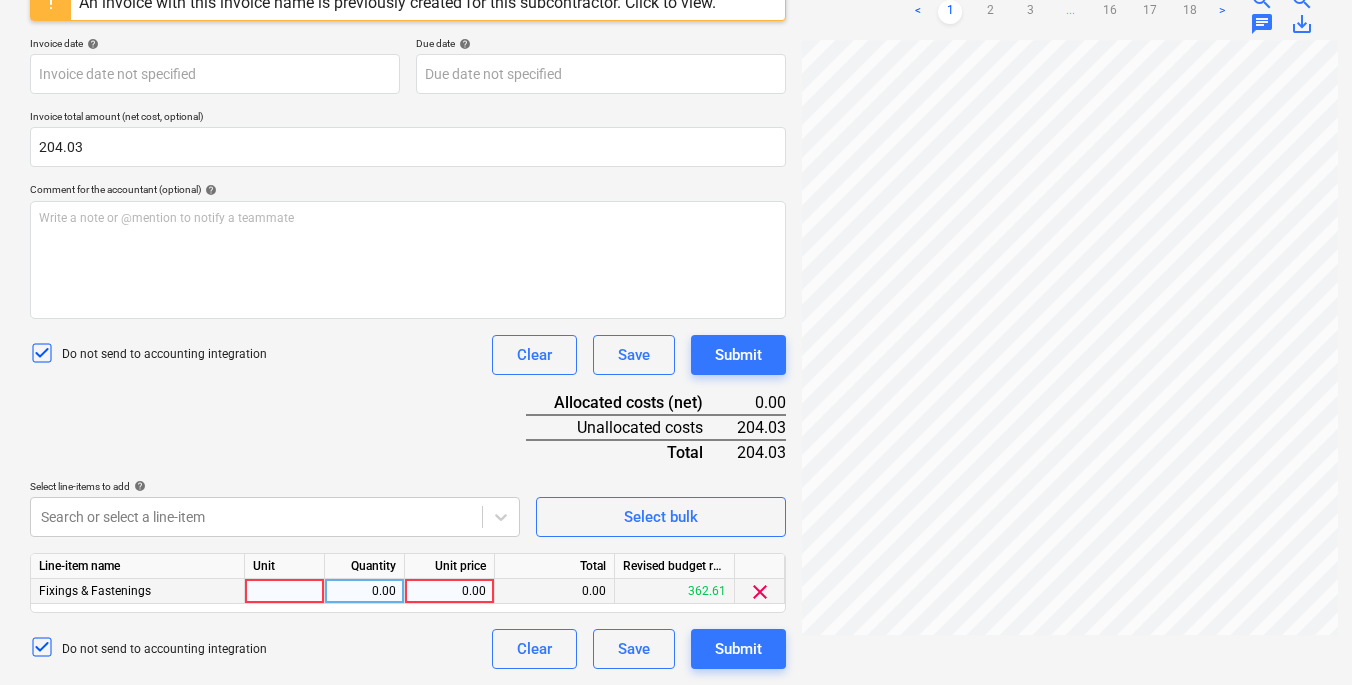 click at bounding box center (285, 591) 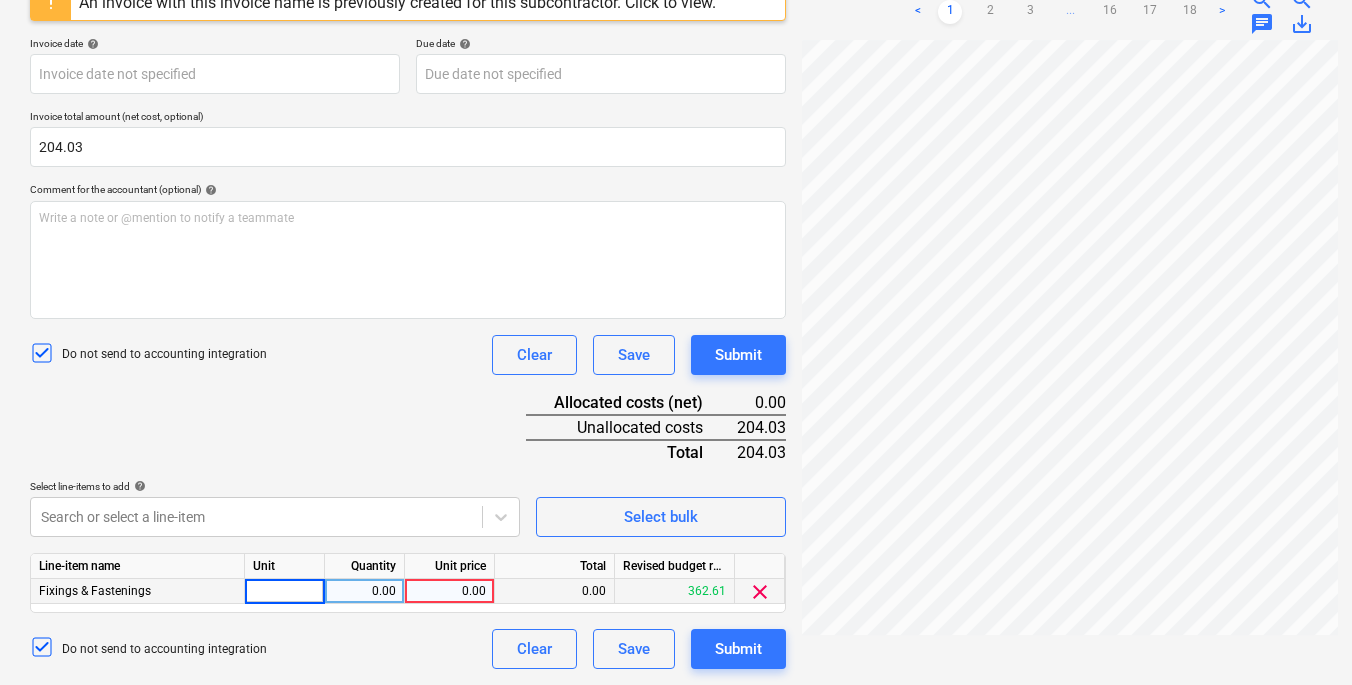 type on "1" 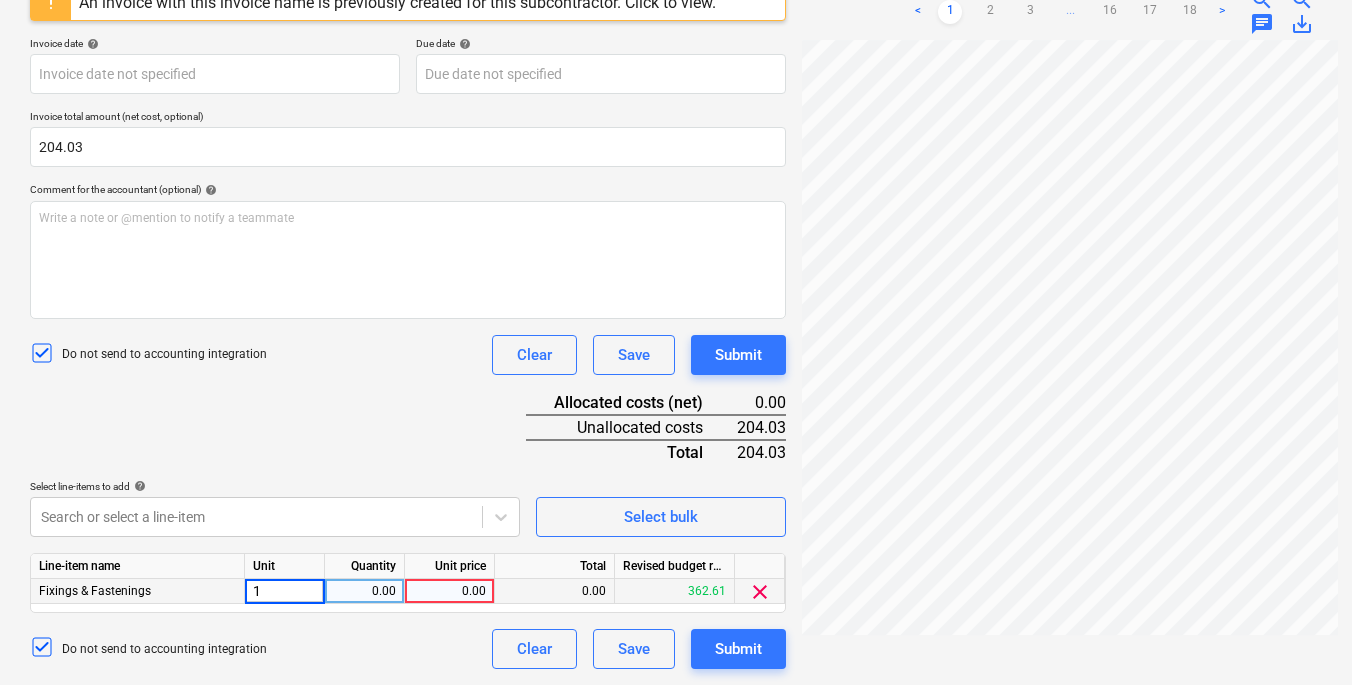 click on "0.00" at bounding box center [364, 591] 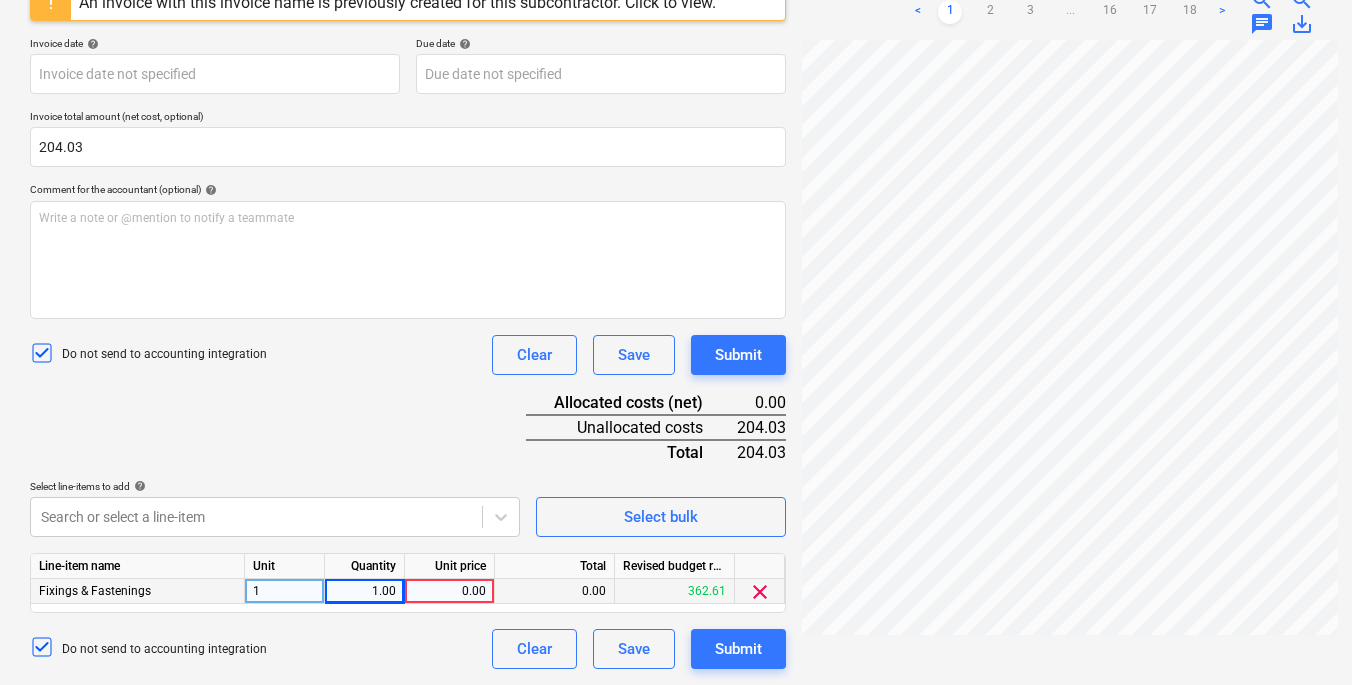 click on "0.00" at bounding box center (449, 591) 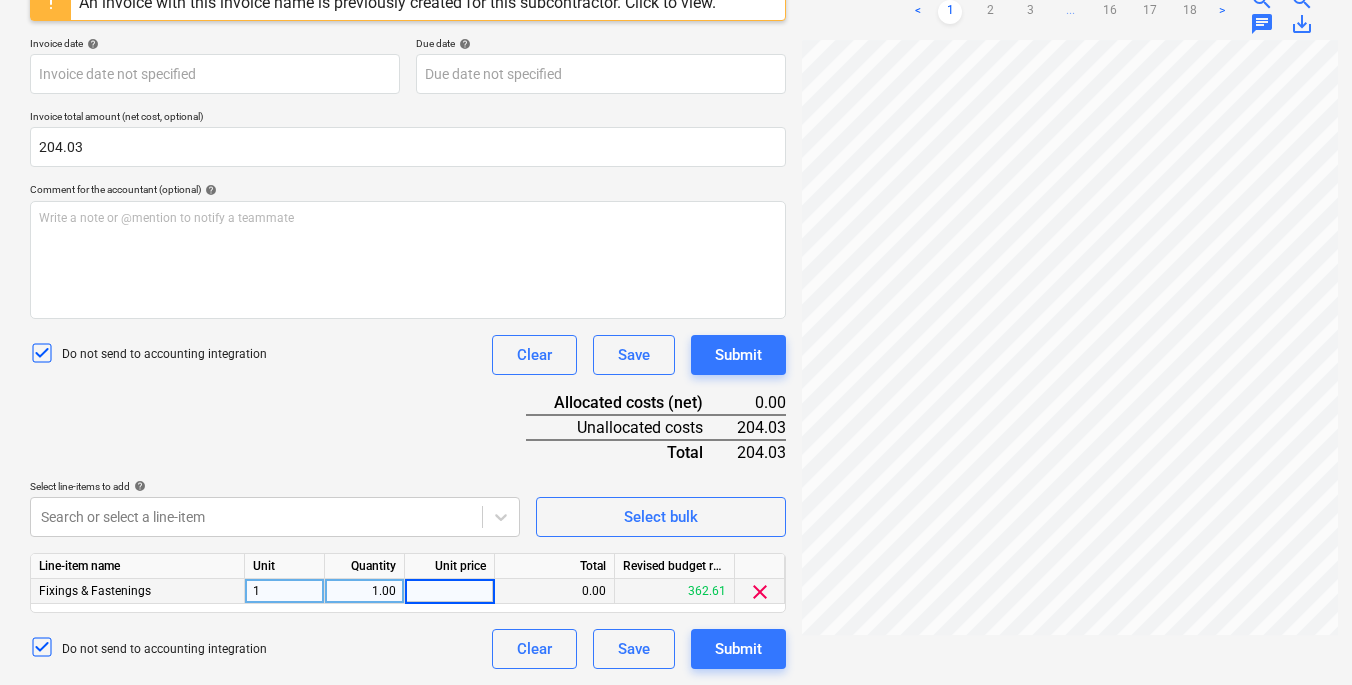 type on "204.03" 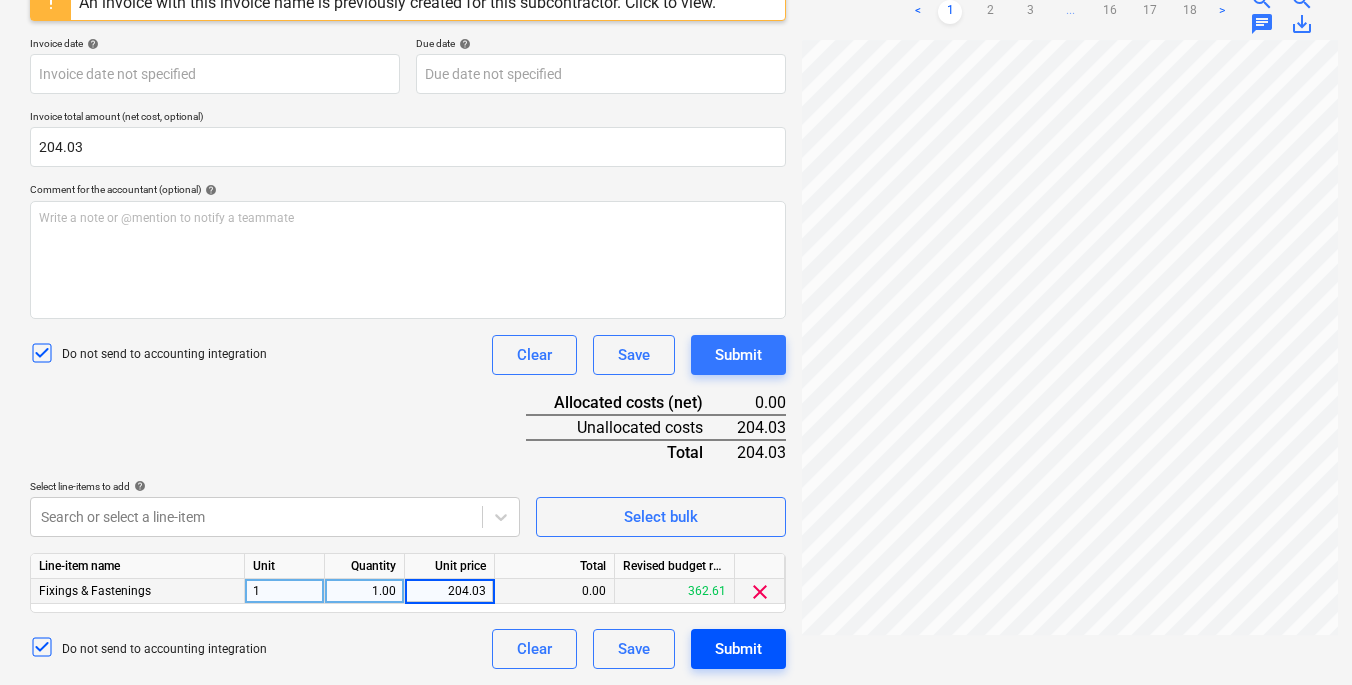 click on "Submit" at bounding box center [738, 649] 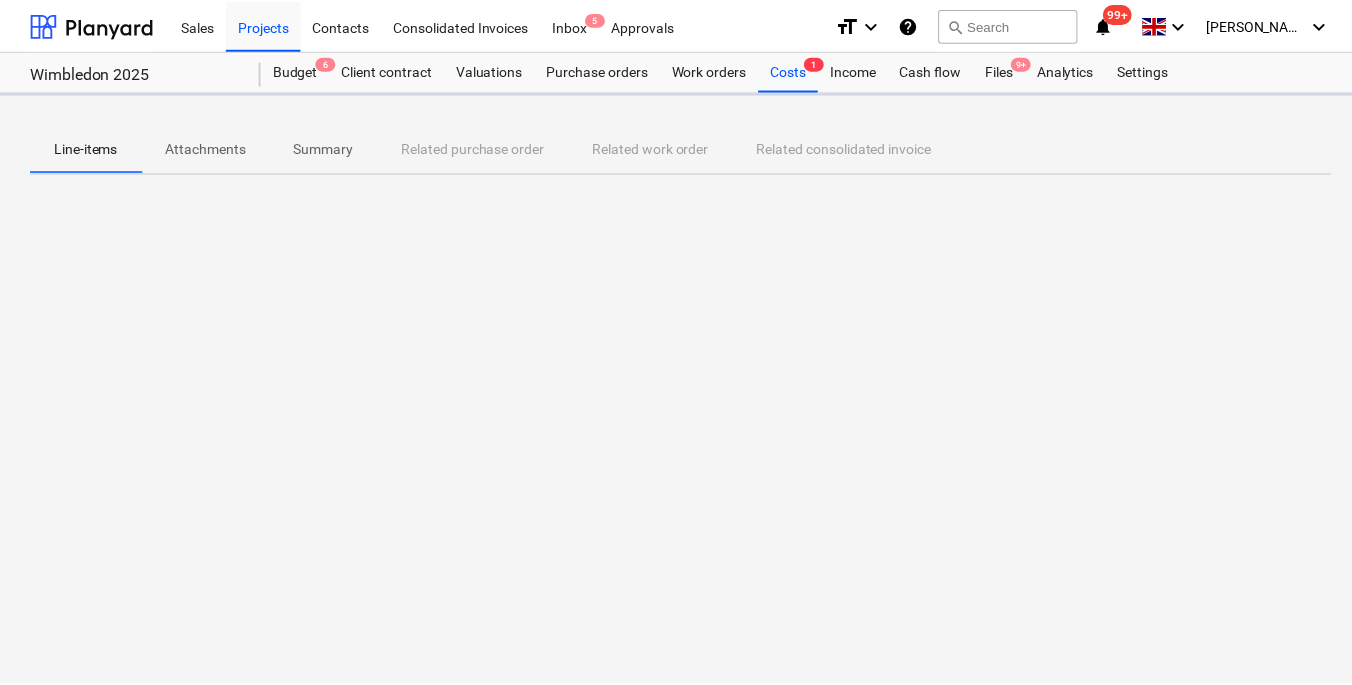 scroll, scrollTop: 0, scrollLeft: 0, axis: both 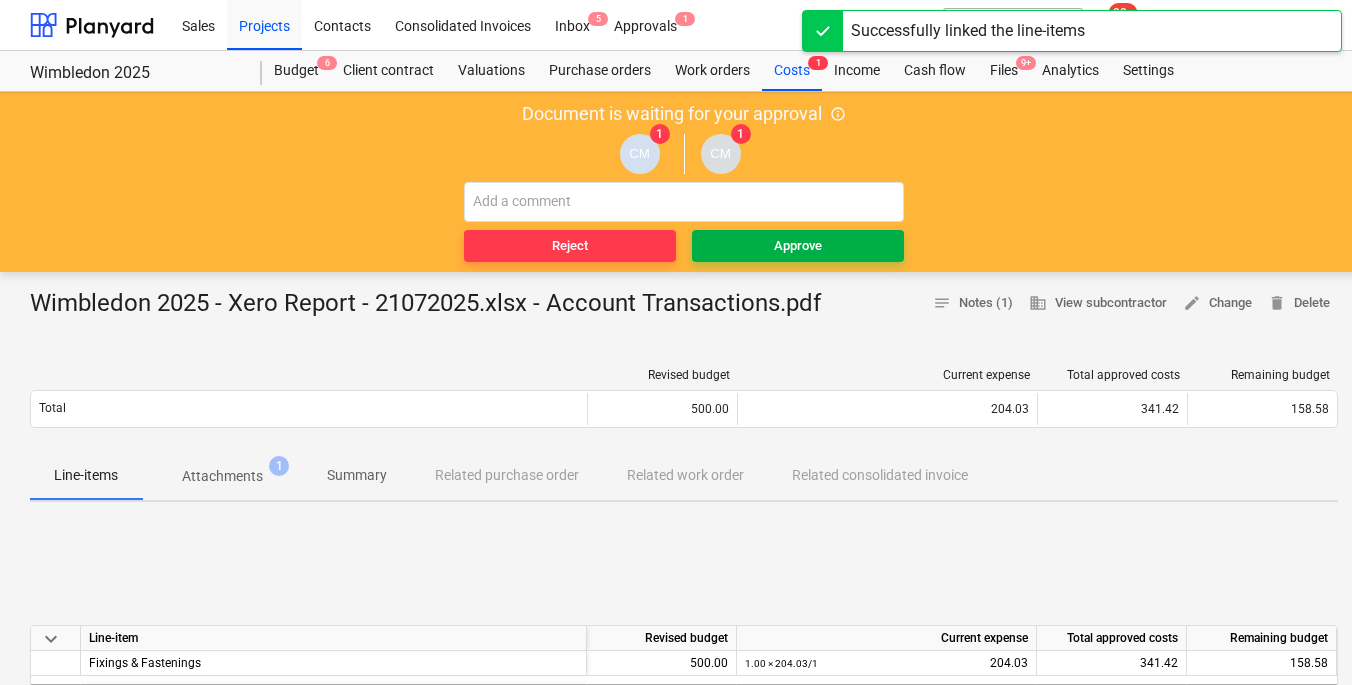 click on "Approve" at bounding box center [798, 246] 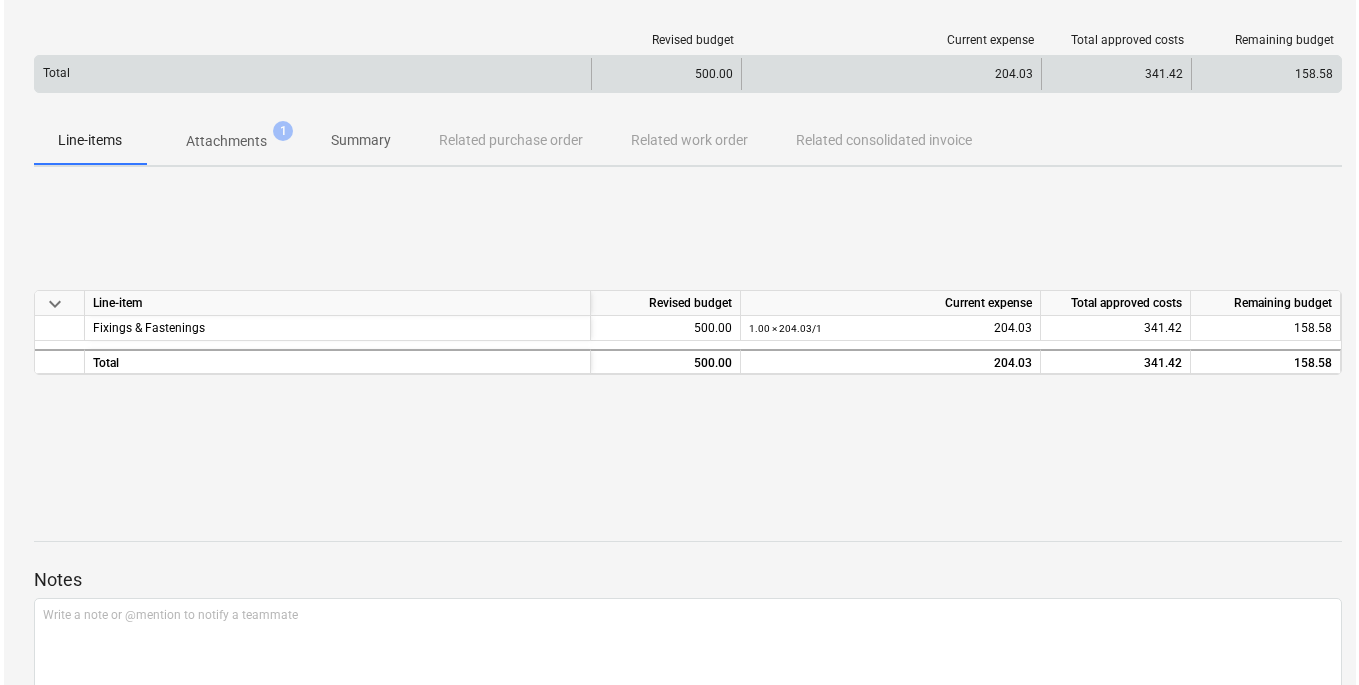 scroll, scrollTop: 0, scrollLeft: 0, axis: both 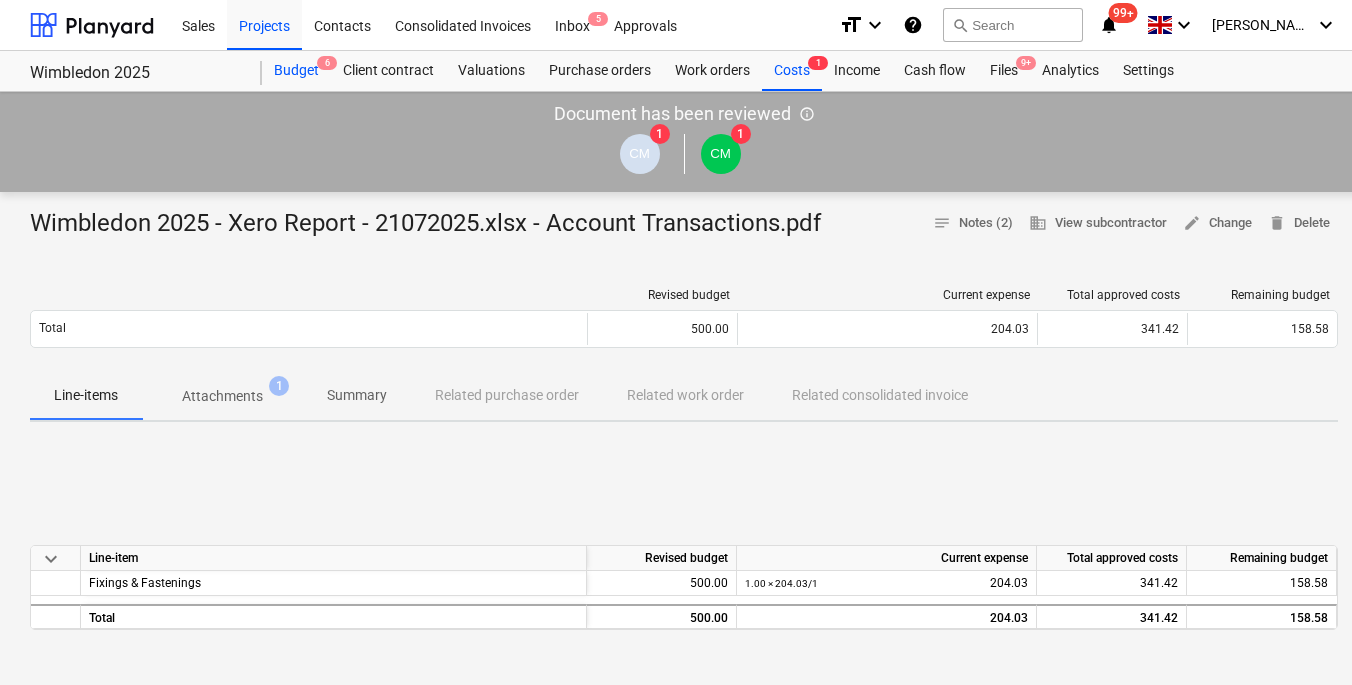 click on "Budget 6" at bounding box center (296, 71) 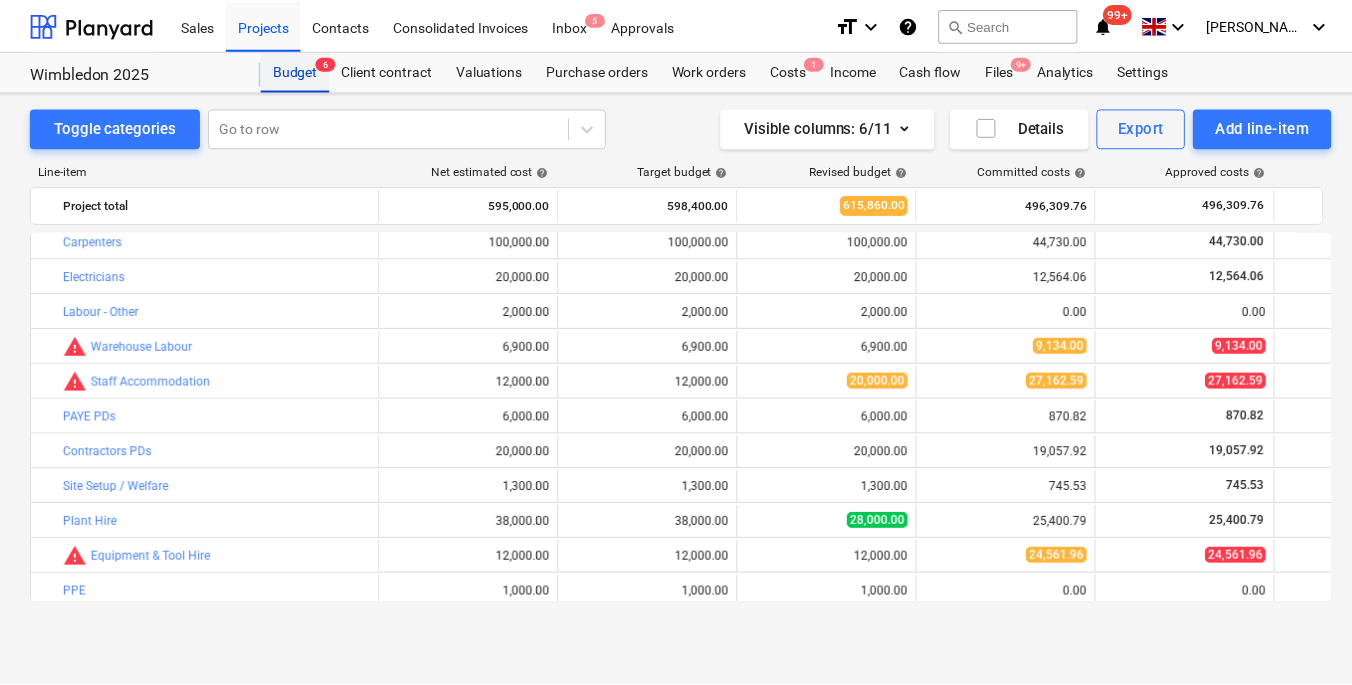 scroll, scrollTop: 645, scrollLeft: 0, axis: vertical 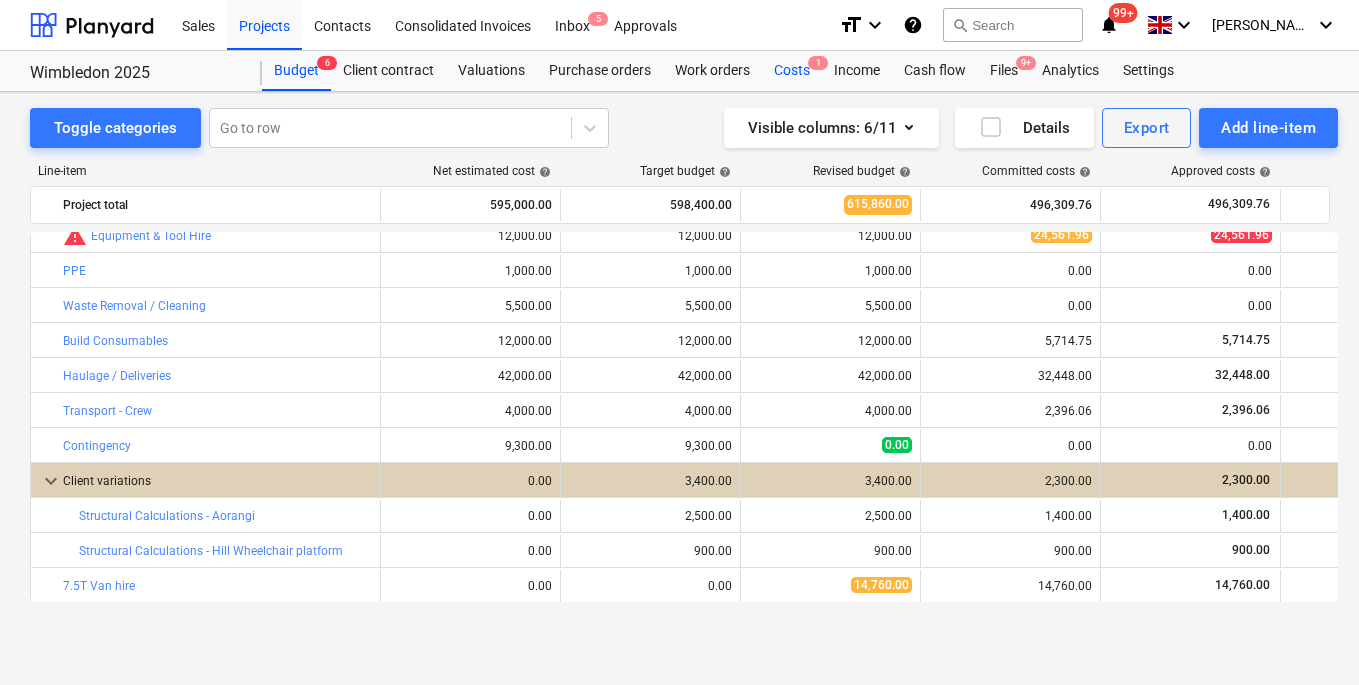 click on "Costs 1" at bounding box center (792, 71) 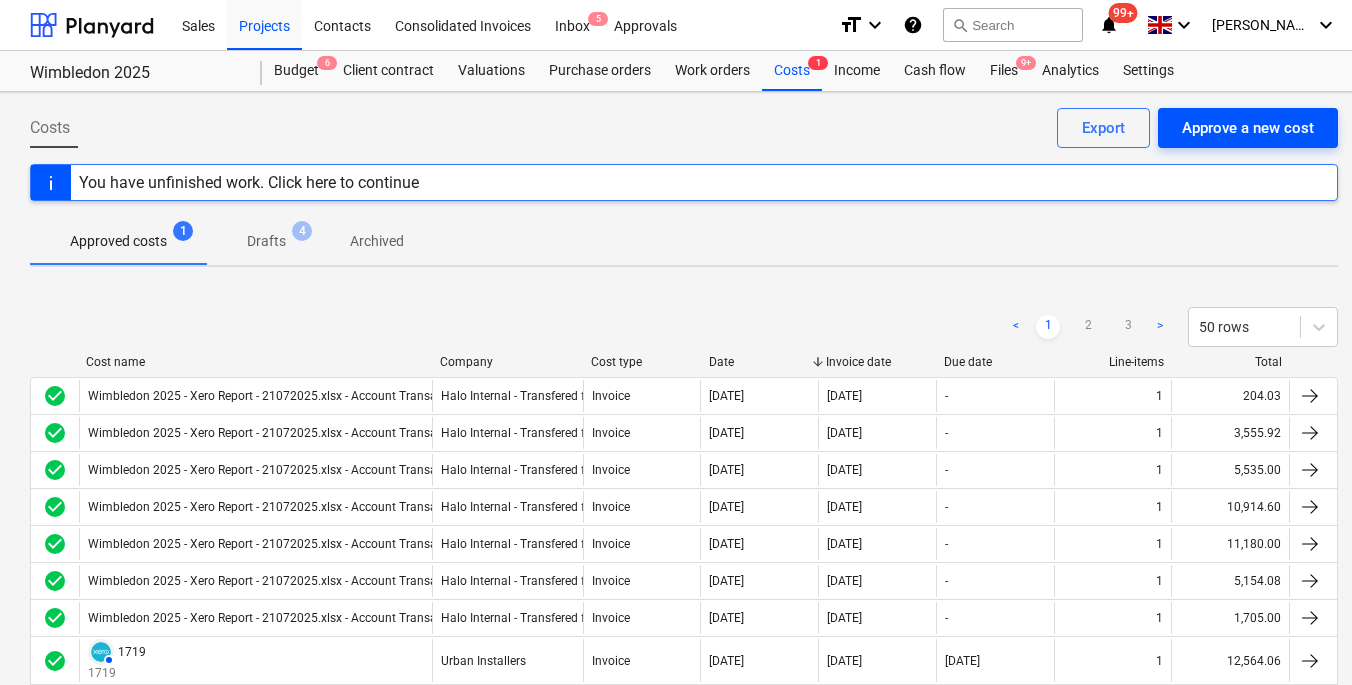 click on "Approve a new cost" at bounding box center [1248, 128] 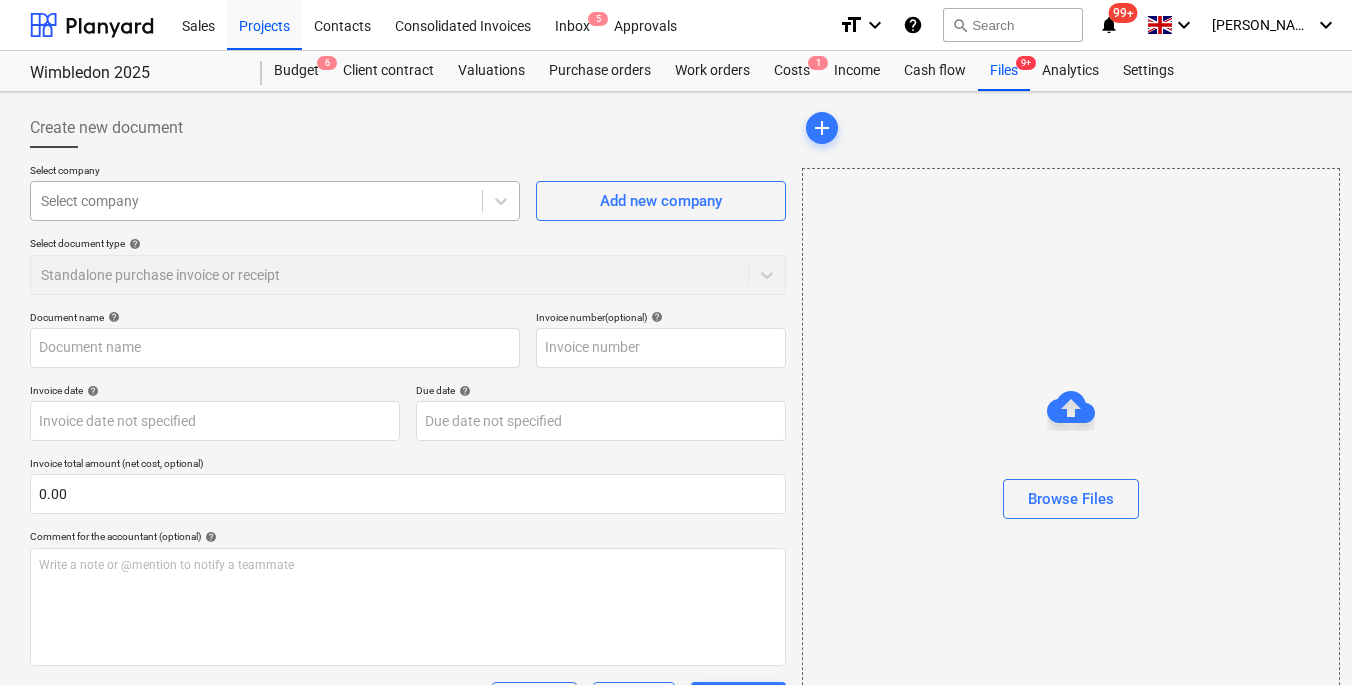 click at bounding box center (256, 201) 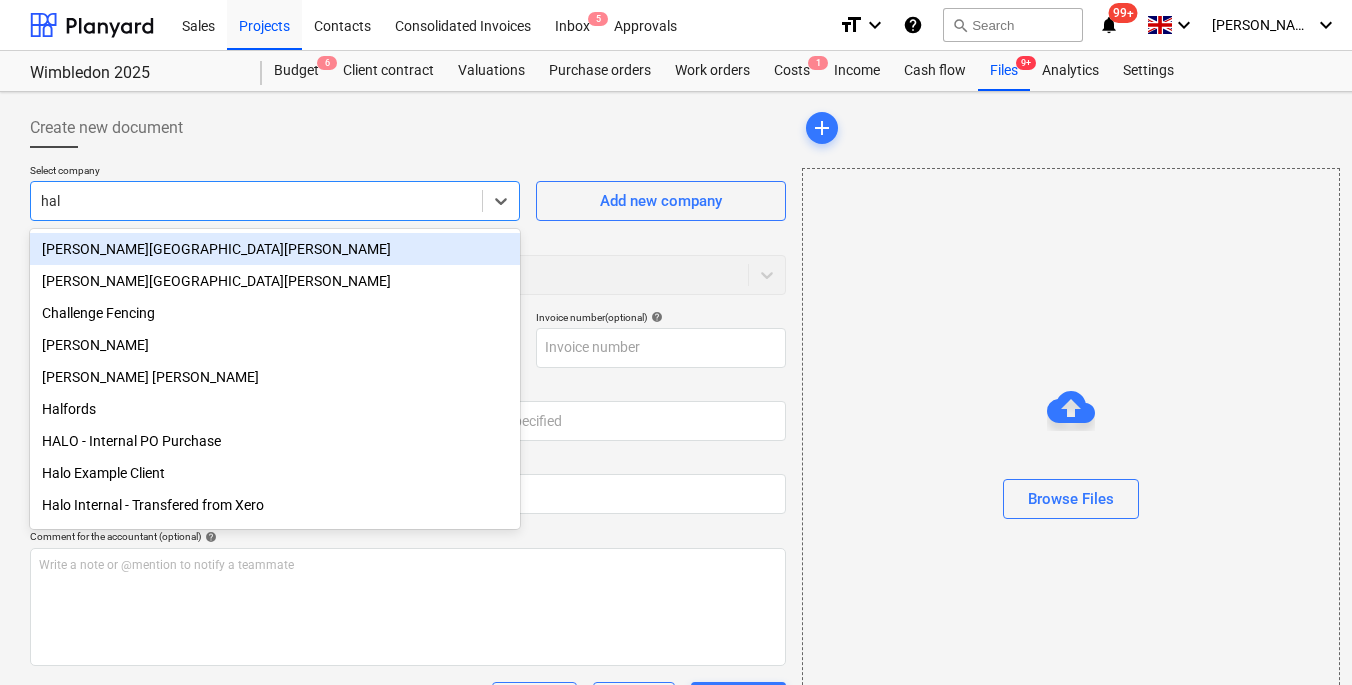type on "halo" 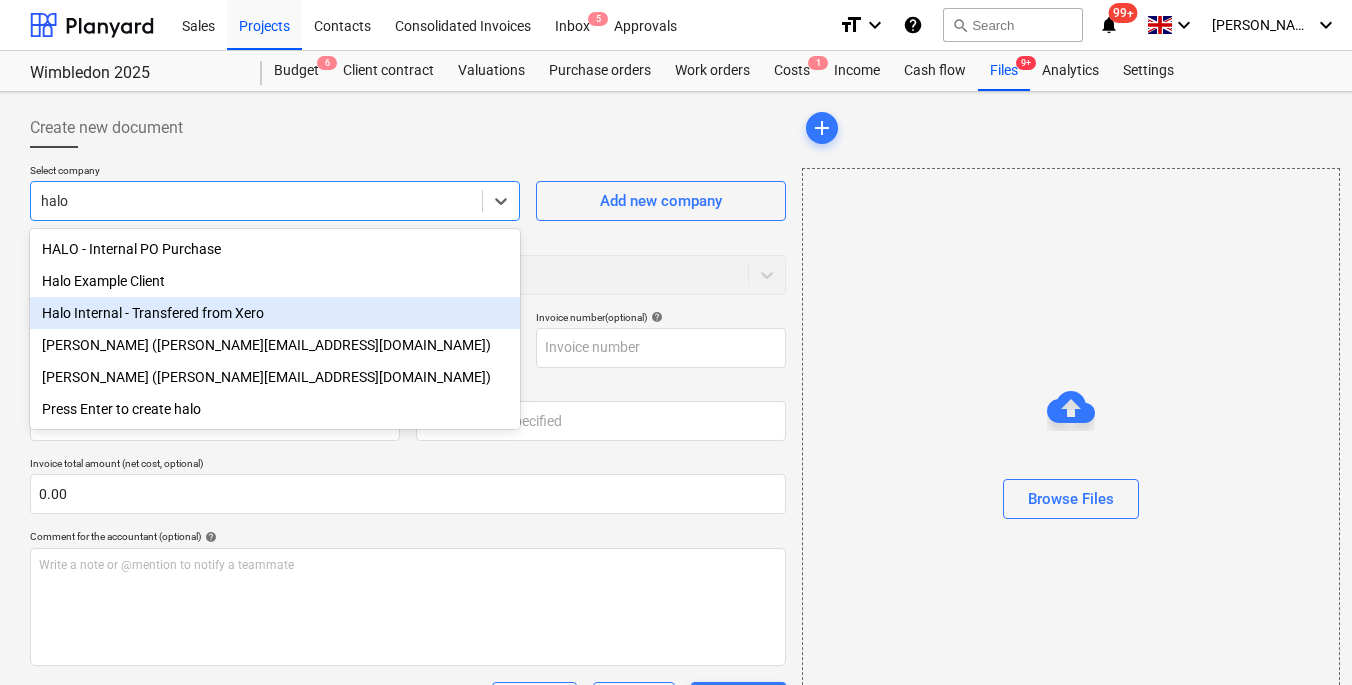 click on "Halo Internal - Transfered from Xero" at bounding box center (275, 313) 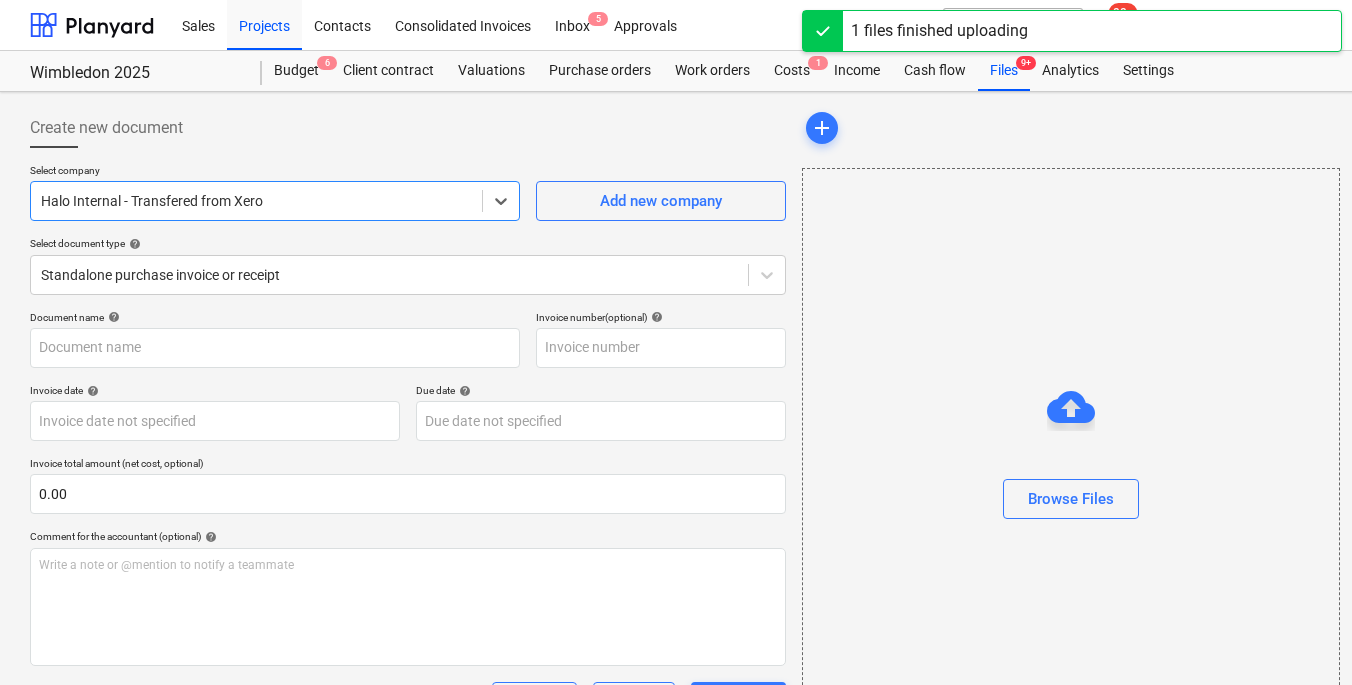 type on "Wimbledon 2025 - Xero Report - 21072025.xlsx - Account Transactions.pdf" 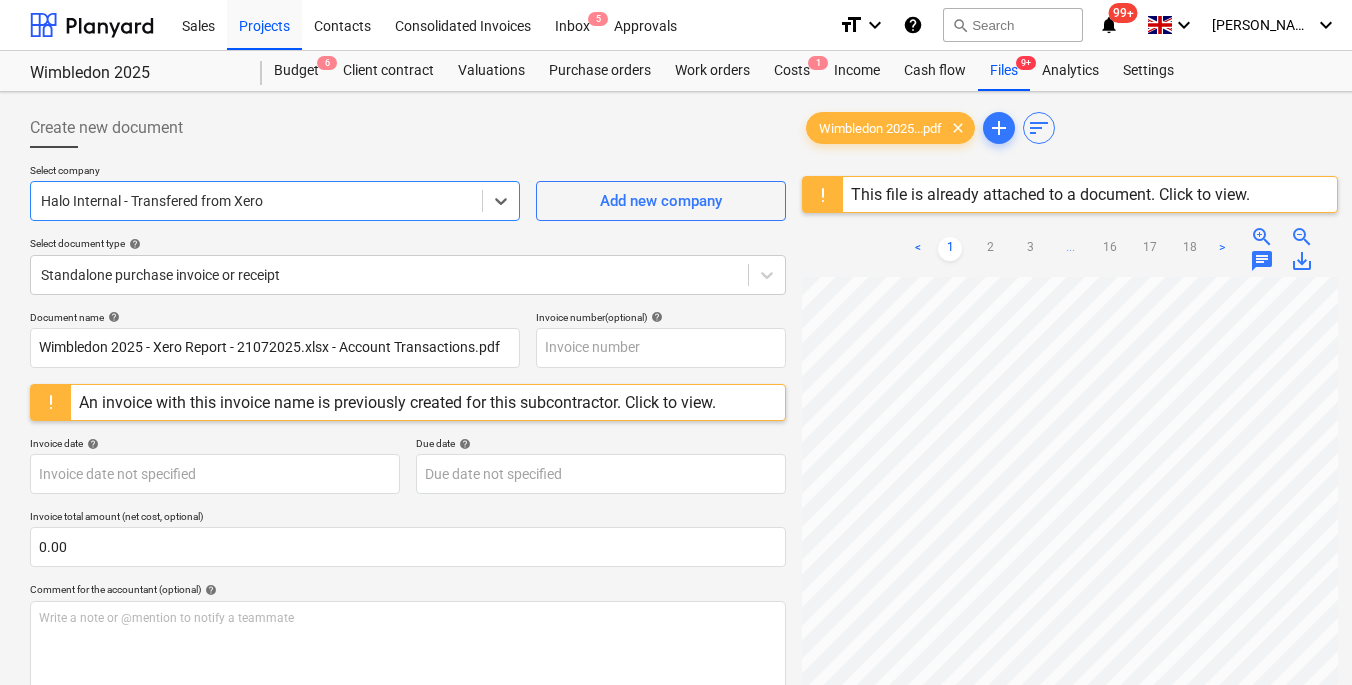 scroll, scrollTop: 237, scrollLeft: 0, axis: vertical 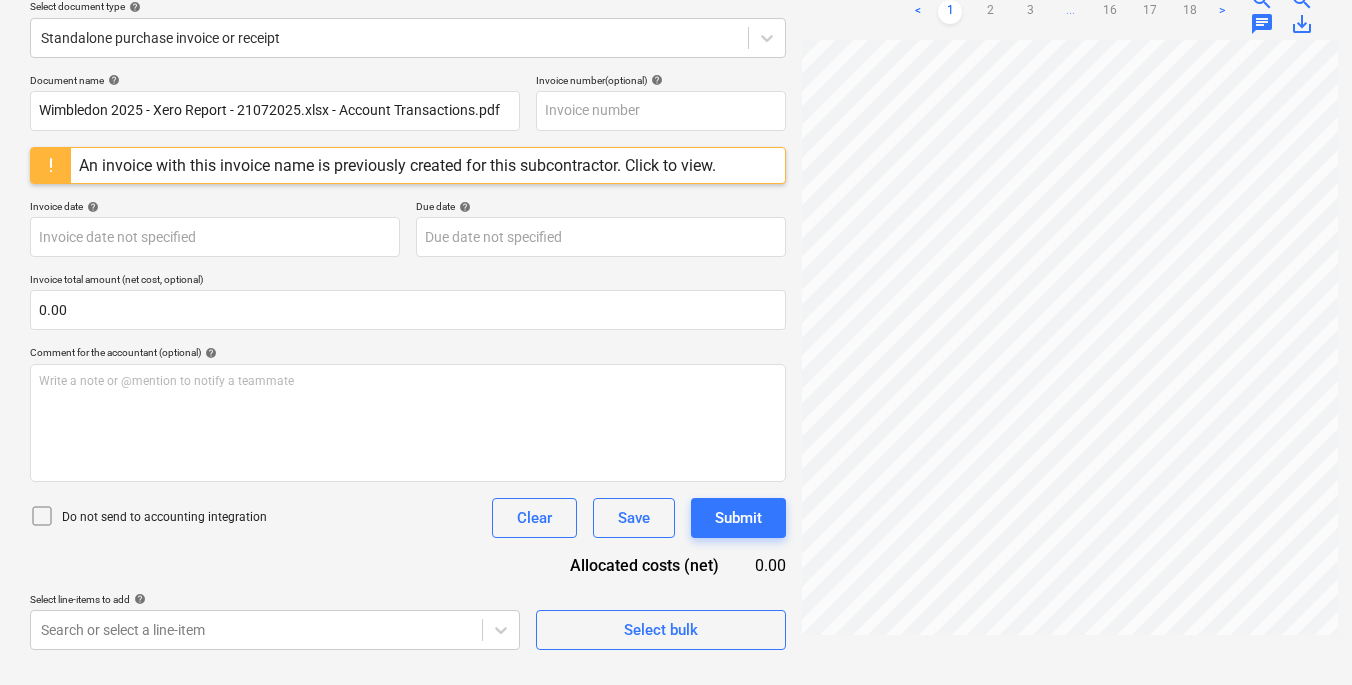 click 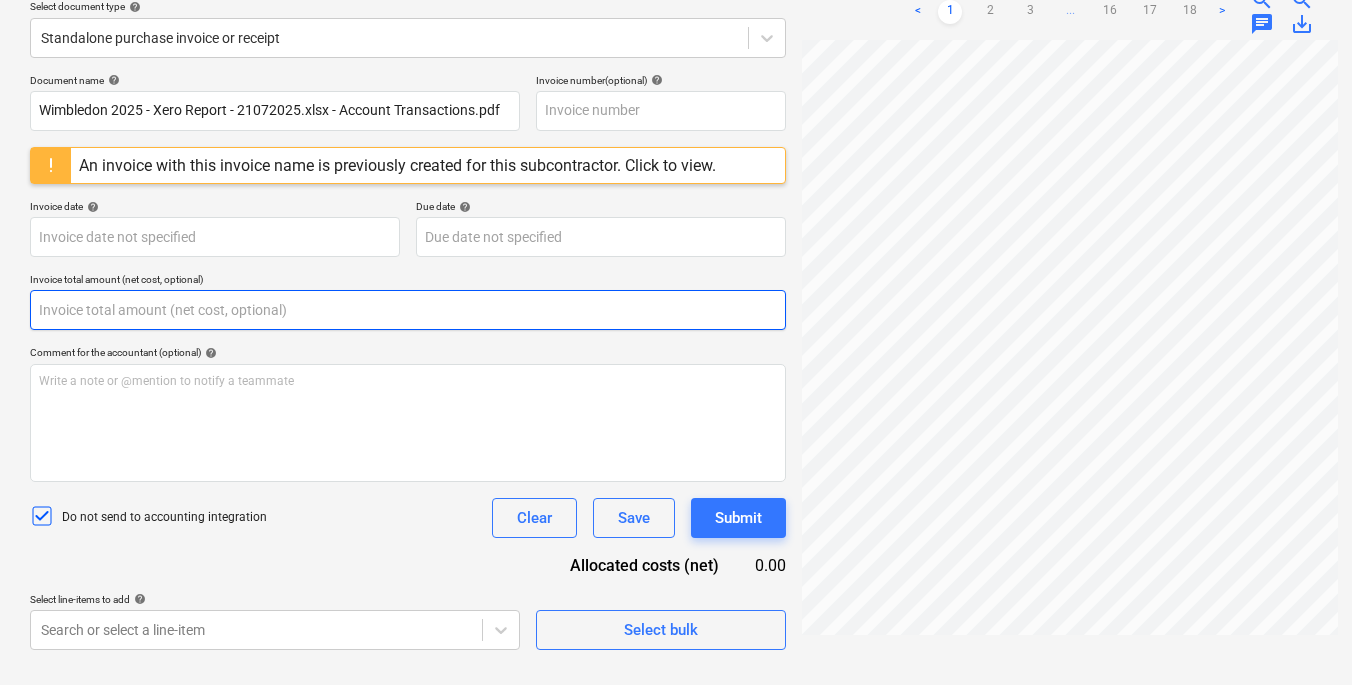click at bounding box center [408, 310] 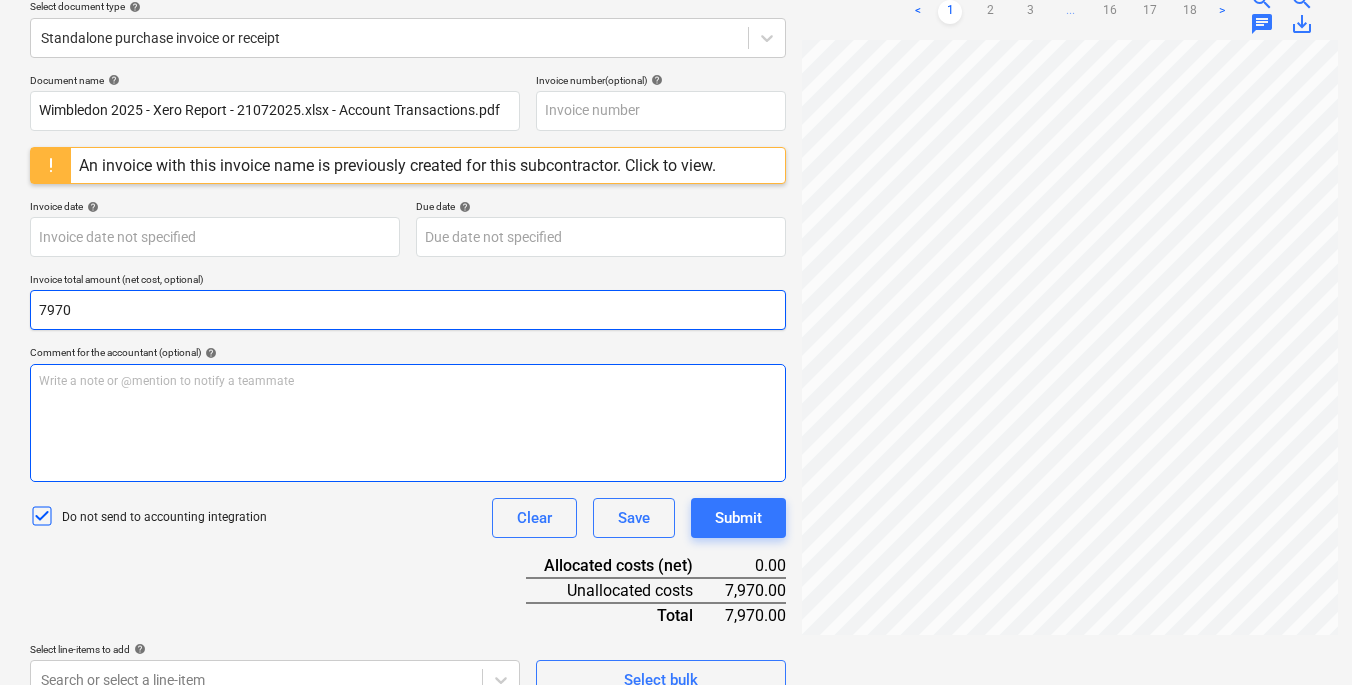 type on "7970" 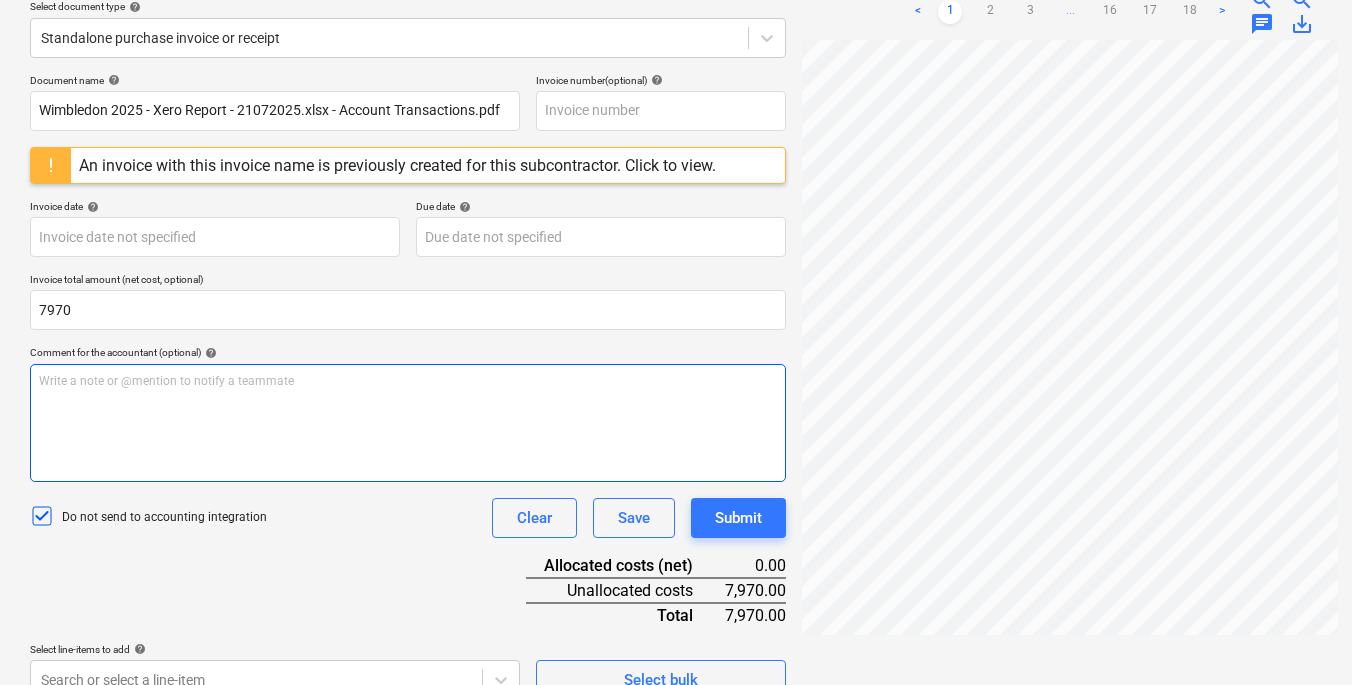 click on "Write a note or @mention to notify a teammate [PERSON_NAME]" at bounding box center (408, 423) 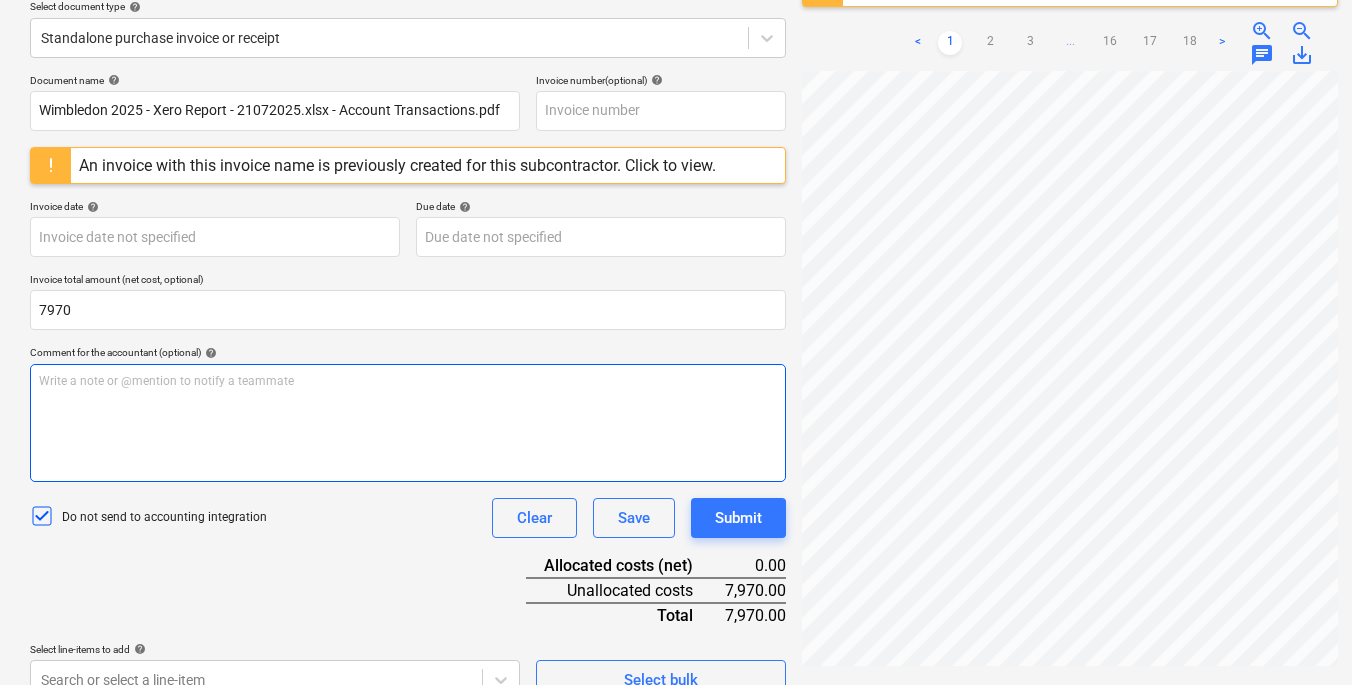 scroll, scrollTop: 268, scrollLeft: 0, axis: vertical 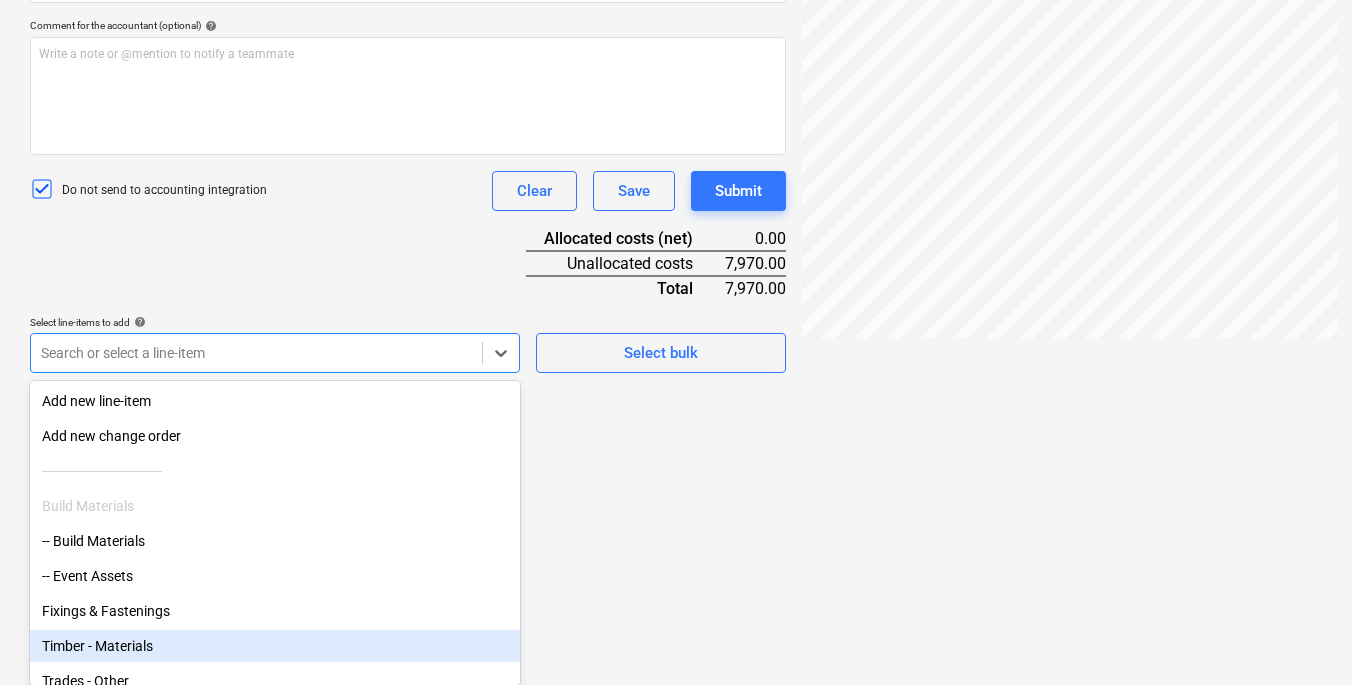 click on "Sales Projects Contacts Consolidated Invoices Inbox 5 Approvals format_size keyboard_arrow_down help search Search notifications 99+ keyboard_arrow_down [PERSON_NAME] keyboard_arrow_down [GEOGRAPHIC_DATA] 2025 Wimbledon 2025 Budget 6 Client contract Valuations Purchase orders Work orders Costs 1 Income Cash flow Files 9+ Analytics Settings Create new document Select company Halo Internal - Transfered from Xero   Add new company Select document type help Standalone purchase invoice or receipt Document name help Wimbledon 2025 - Xero Report - 21072025.xlsx - Account Transactions.pdf Invoice number  (optional) help An invoice with this invoice name is previously created for this subcontractor. Click to view. Invoice date help Press the down arrow key to interact with the calendar and
select a date. Press the question mark key to get the keyboard shortcuts for changing dates. Due date help Invoice total amount (net cost, optional) 7970 Comment for the accountant (optional) help ﻿ Clear Save Submit 0.00 7,970.00 add" at bounding box center (676, -222) 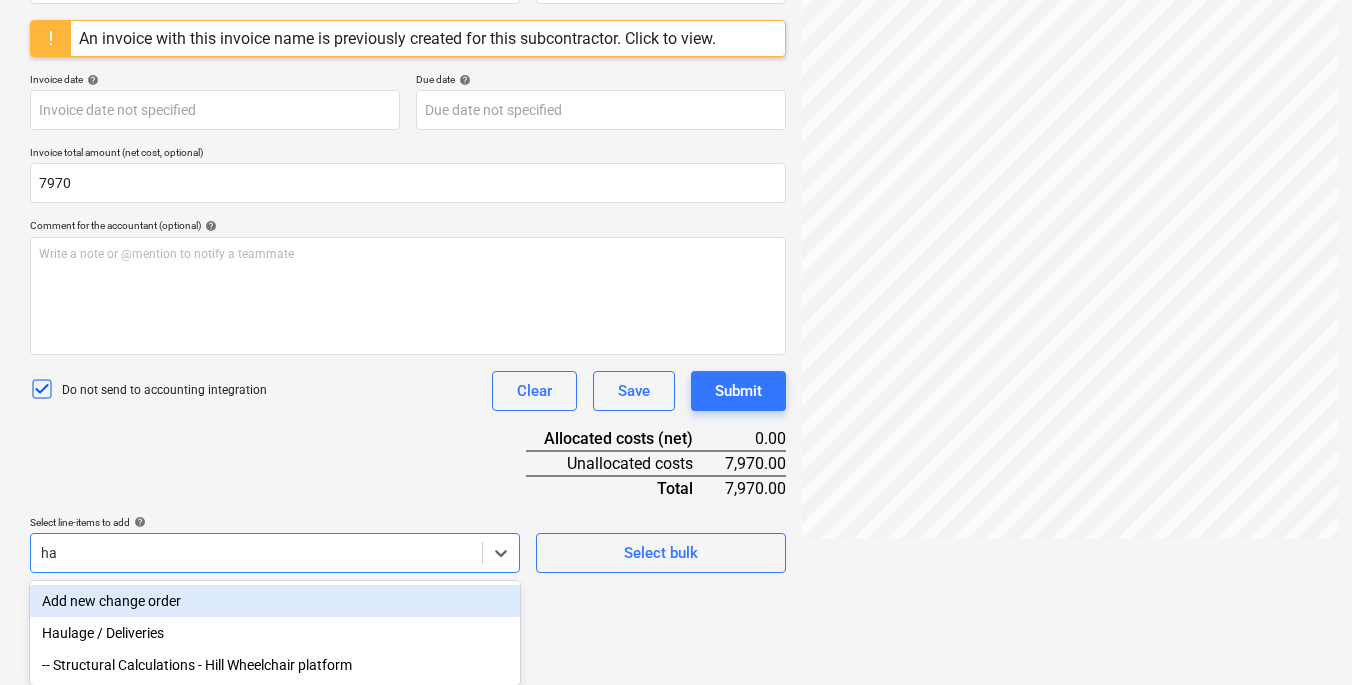 type on "hau" 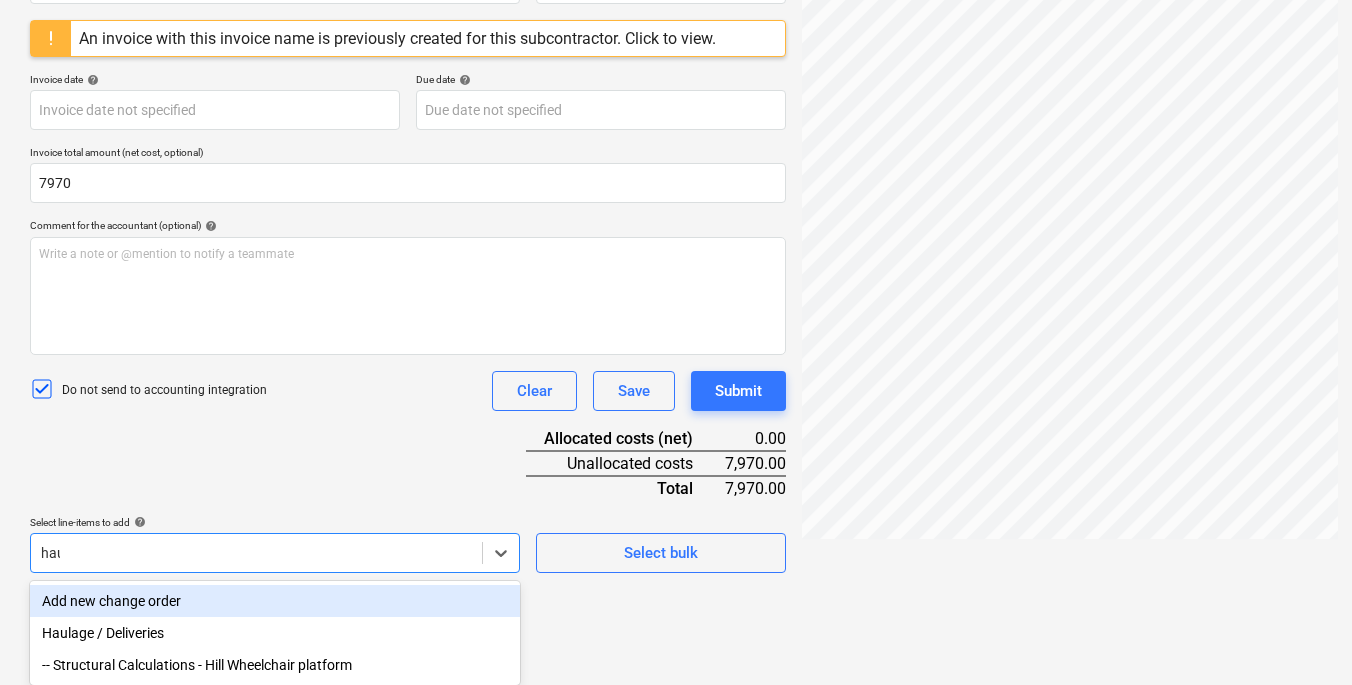 scroll, scrollTop: 300, scrollLeft: 0, axis: vertical 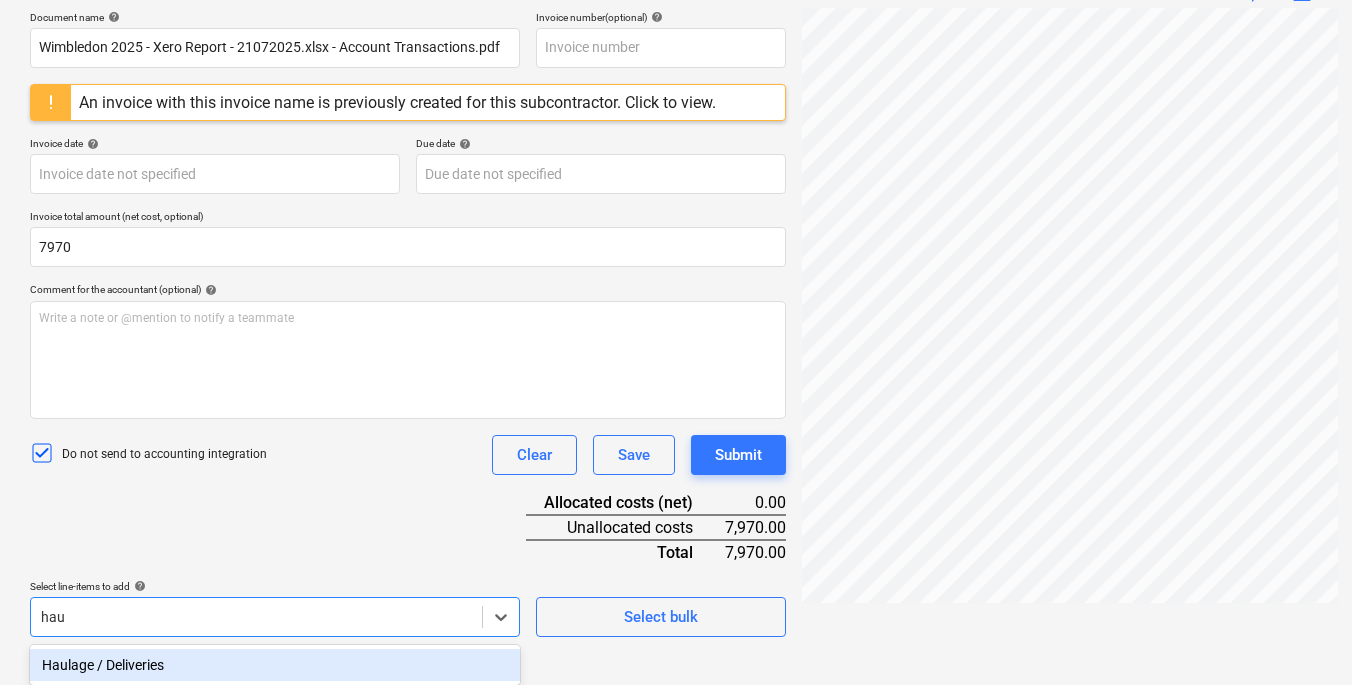 click on "Haulage / Deliveries" at bounding box center [275, 665] 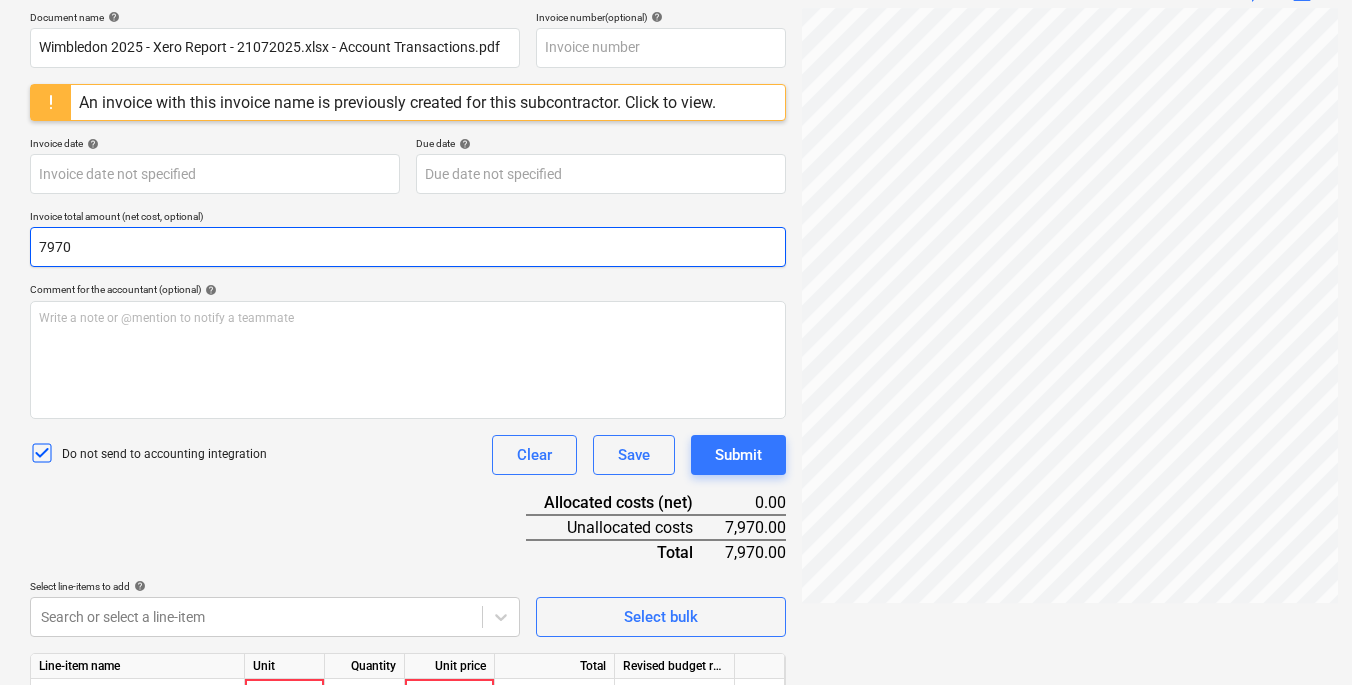 drag, startPoint x: 112, startPoint y: 239, endPoint x: -44, endPoint y: 239, distance: 156 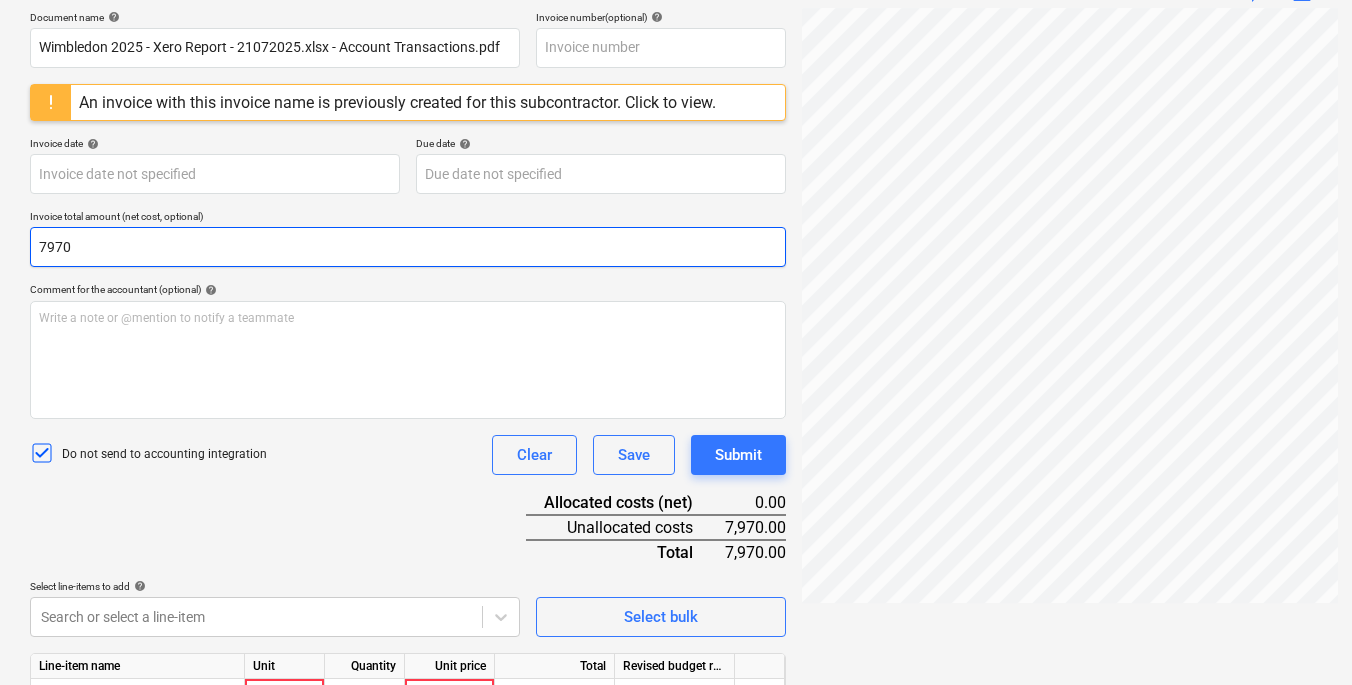 click on "Sales Projects Contacts Consolidated Invoices Inbox 5 Approvals format_size keyboard_arrow_down help search Search notifications 99+ keyboard_arrow_down [PERSON_NAME] keyboard_arrow_down [GEOGRAPHIC_DATA] 2025 Wimbledon 2025 Budget 6 Client contract Valuations Purchase orders Work orders Costs 1 Income Cash flow Files 9+ Analytics Settings Create new document Select company Halo Internal - Transfered from Xero   Add new company Select document type help Standalone purchase invoice or receipt Document name help Wimbledon 2025 - Xero Report - 21072025.xlsx - Account Transactions.pdf Invoice number  (optional) help An invoice with this invoice name is previously created for this subcontractor. Click to view. Invoice date help Press the down arrow key to interact with the calendar and
select a date. Press the question mark key to get the keyboard shortcuts for changing dates. Due date help Invoice total amount (net cost, optional) 7970 Comment for the accountant (optional) help ﻿ Clear Save Submit 0.00 Total <" at bounding box center [676, 42] 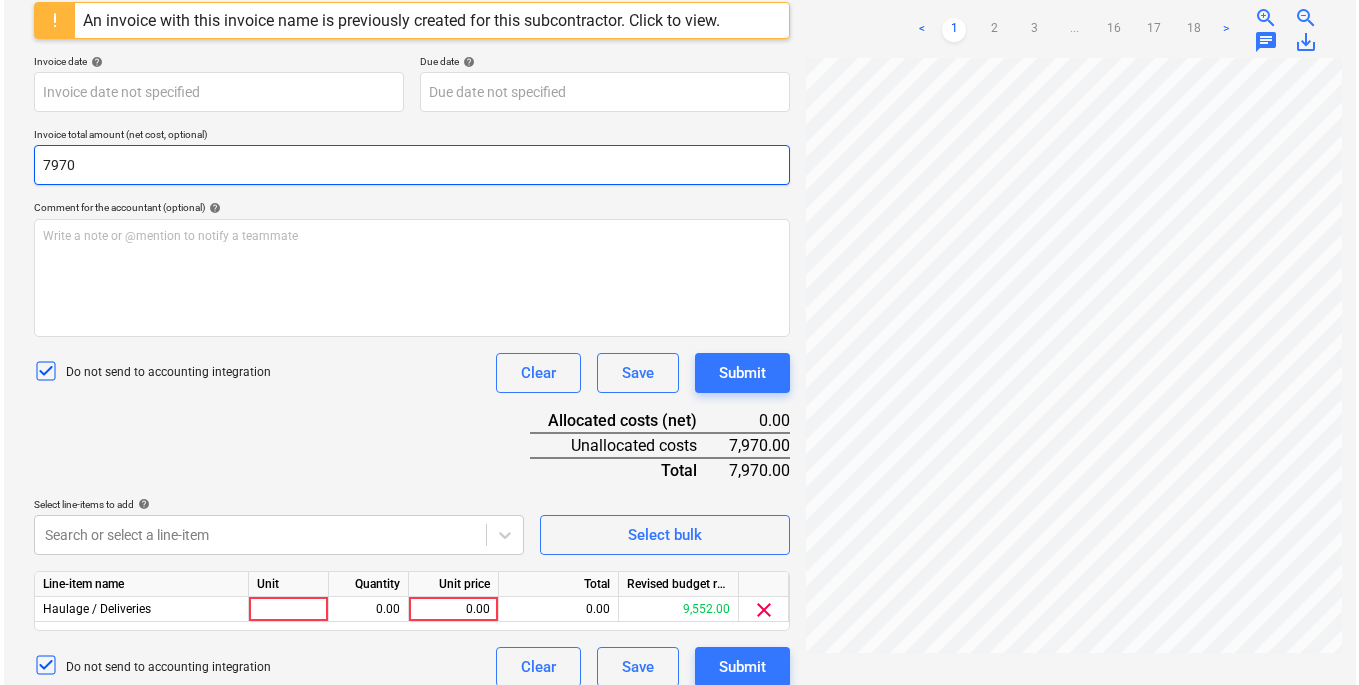 scroll, scrollTop: 400, scrollLeft: 0, axis: vertical 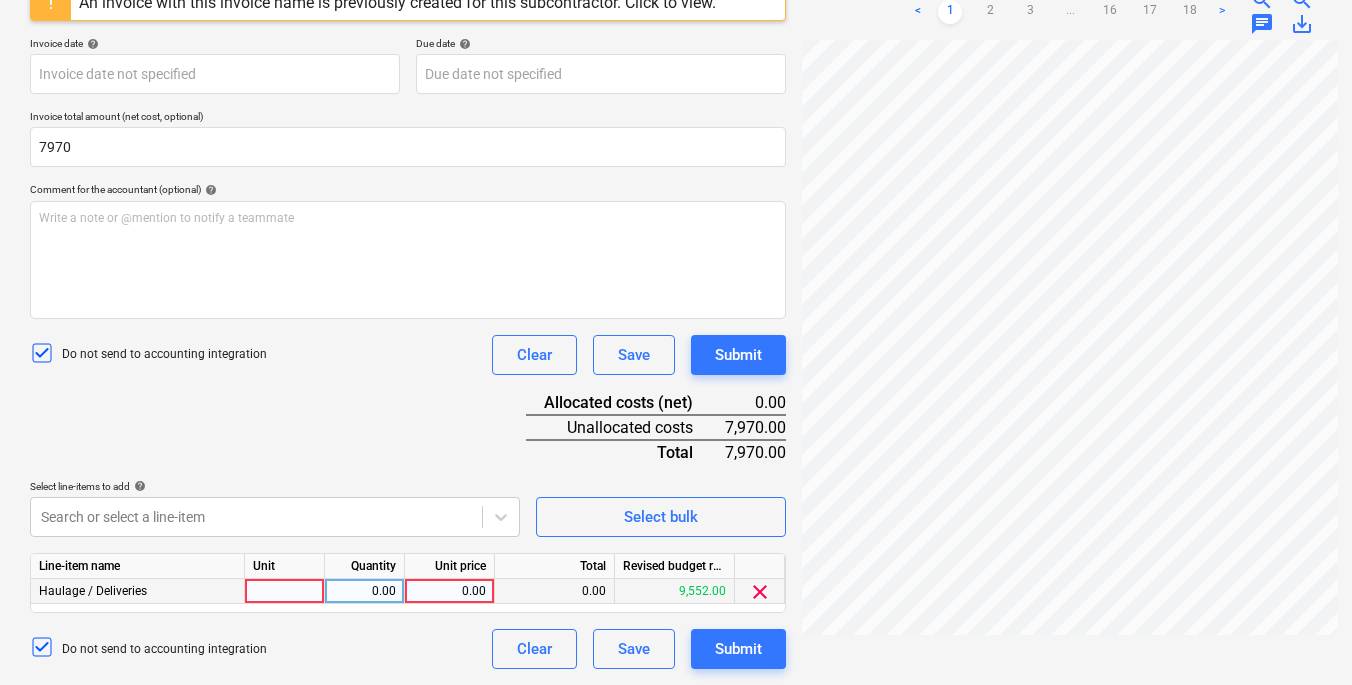 click at bounding box center [285, 591] 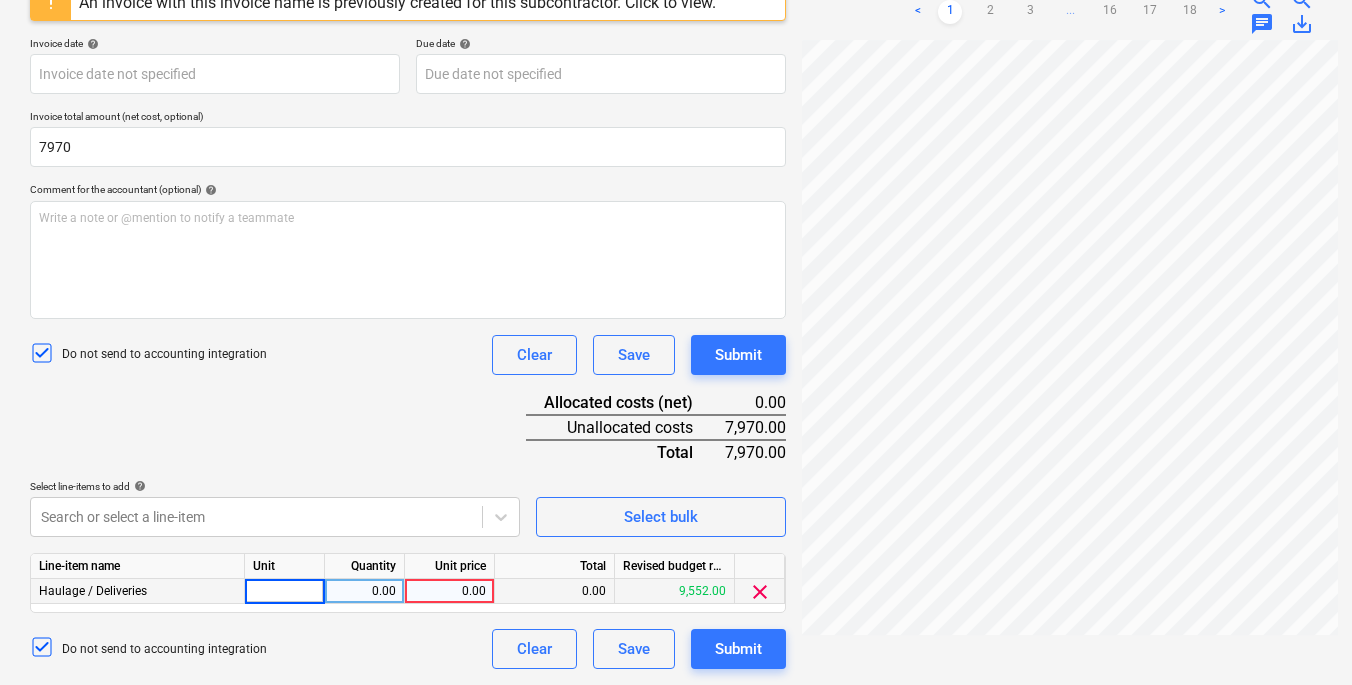type on "1" 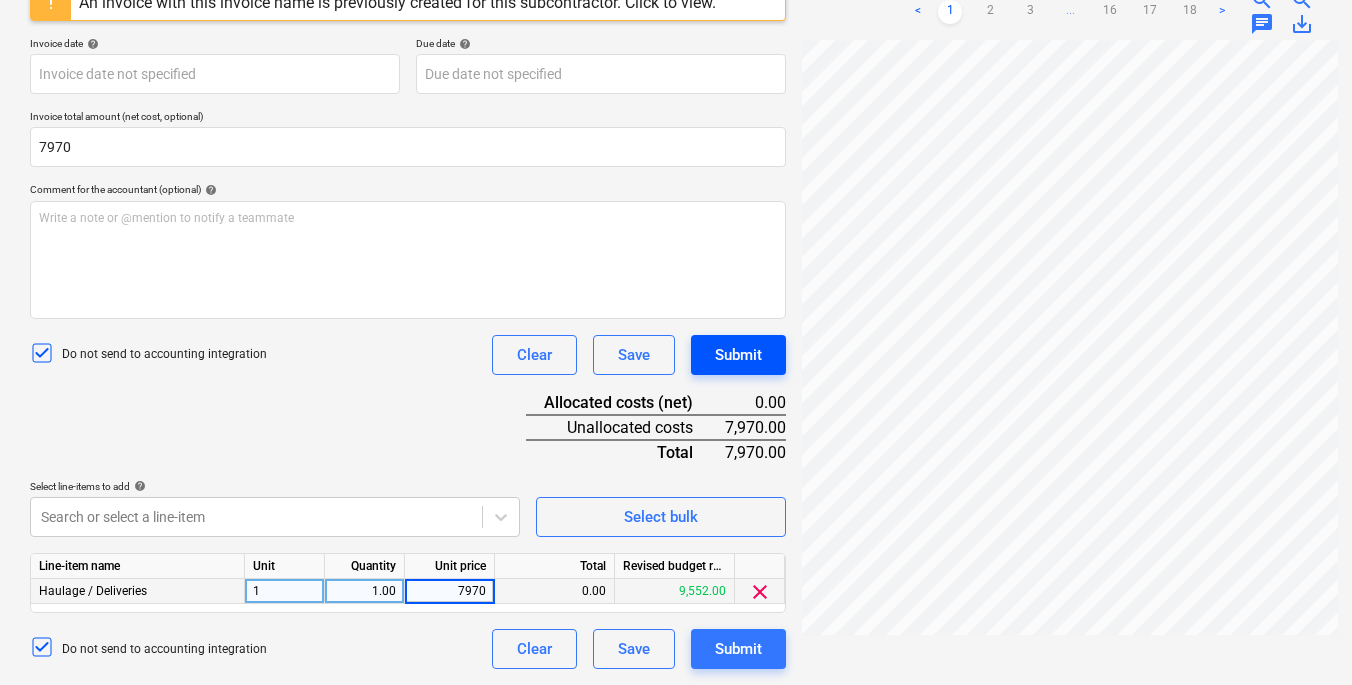 click on "Submit" at bounding box center (738, 355) 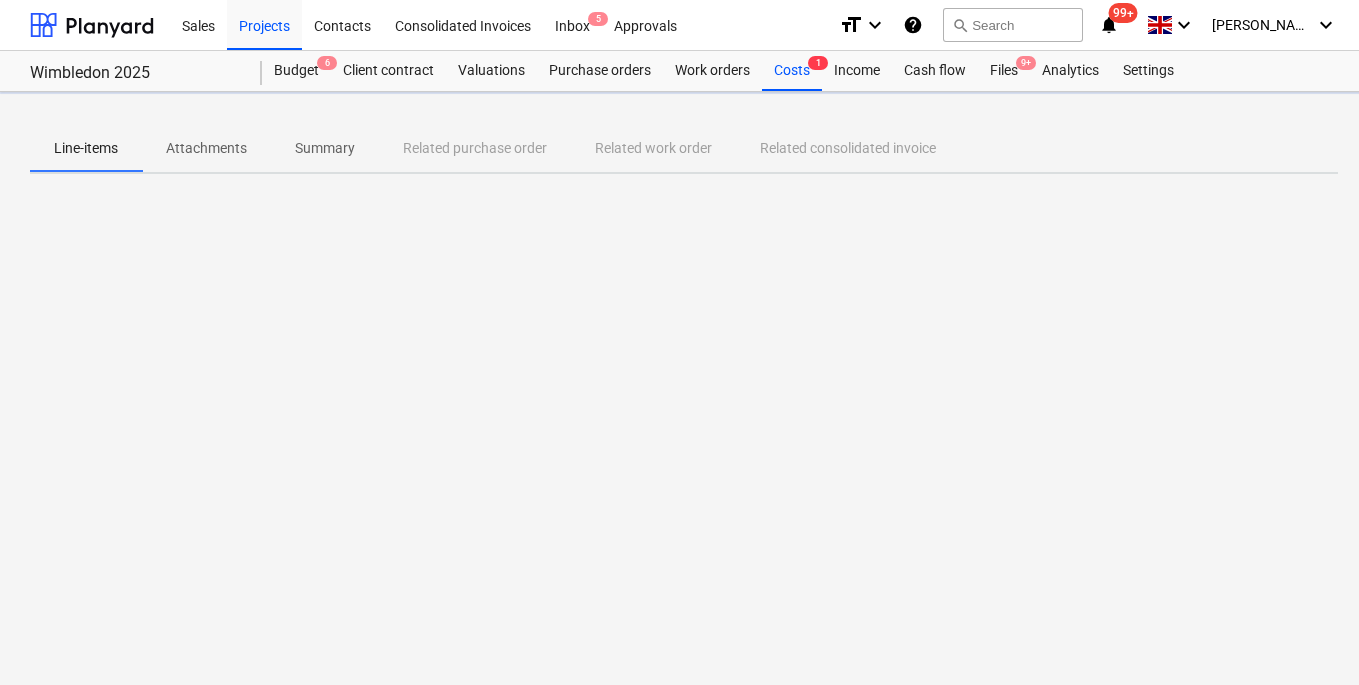 scroll, scrollTop: 0, scrollLeft: 0, axis: both 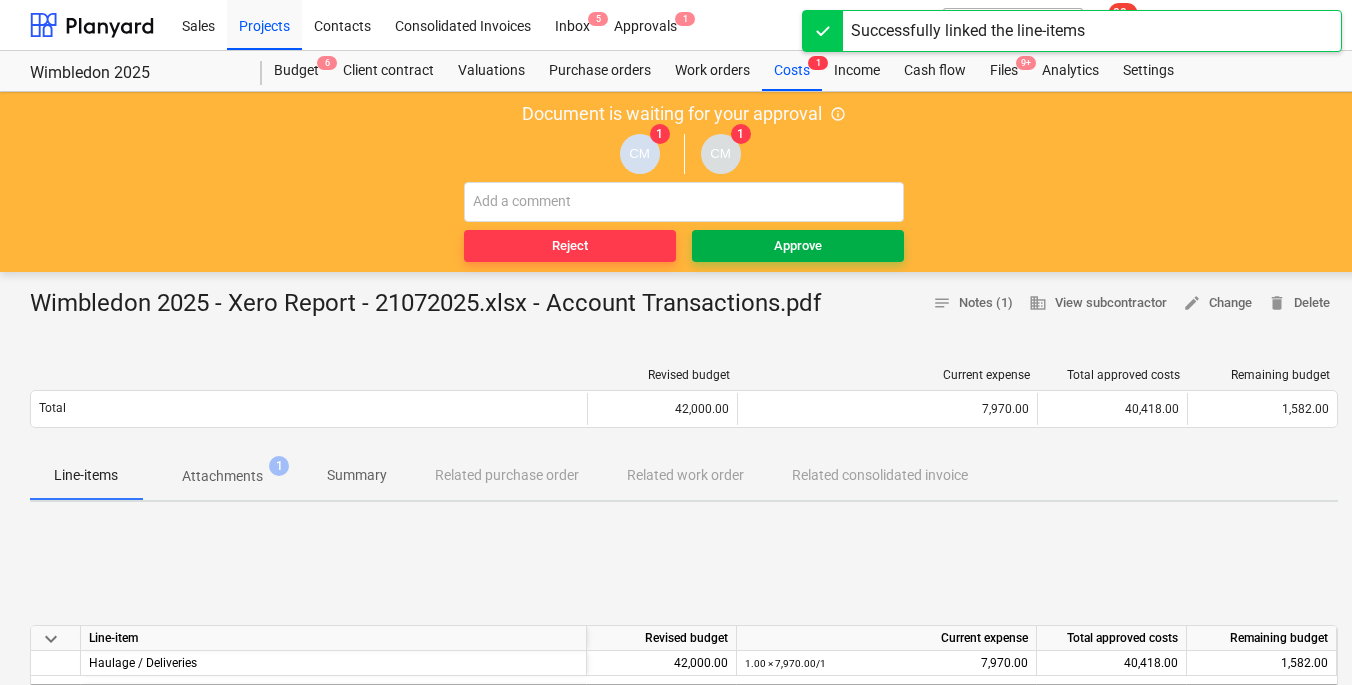 click on "Approve" at bounding box center [798, 246] 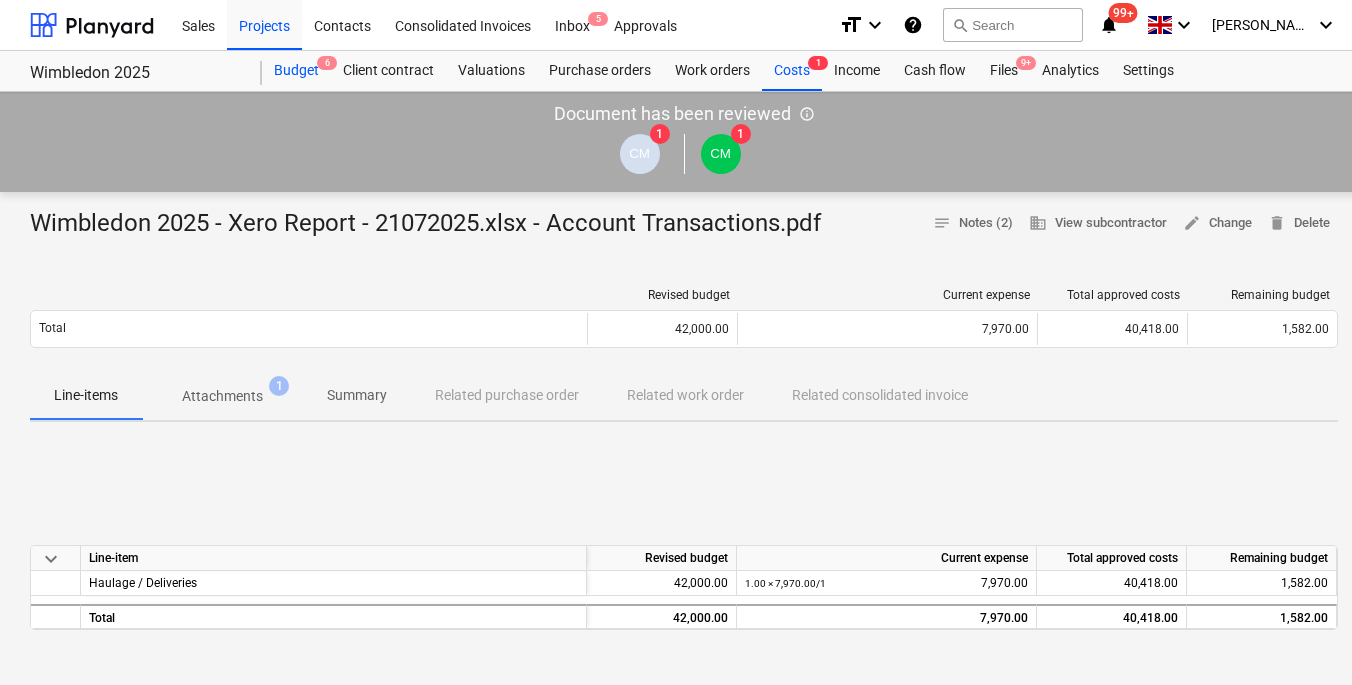 click on "Budget 6" at bounding box center [296, 71] 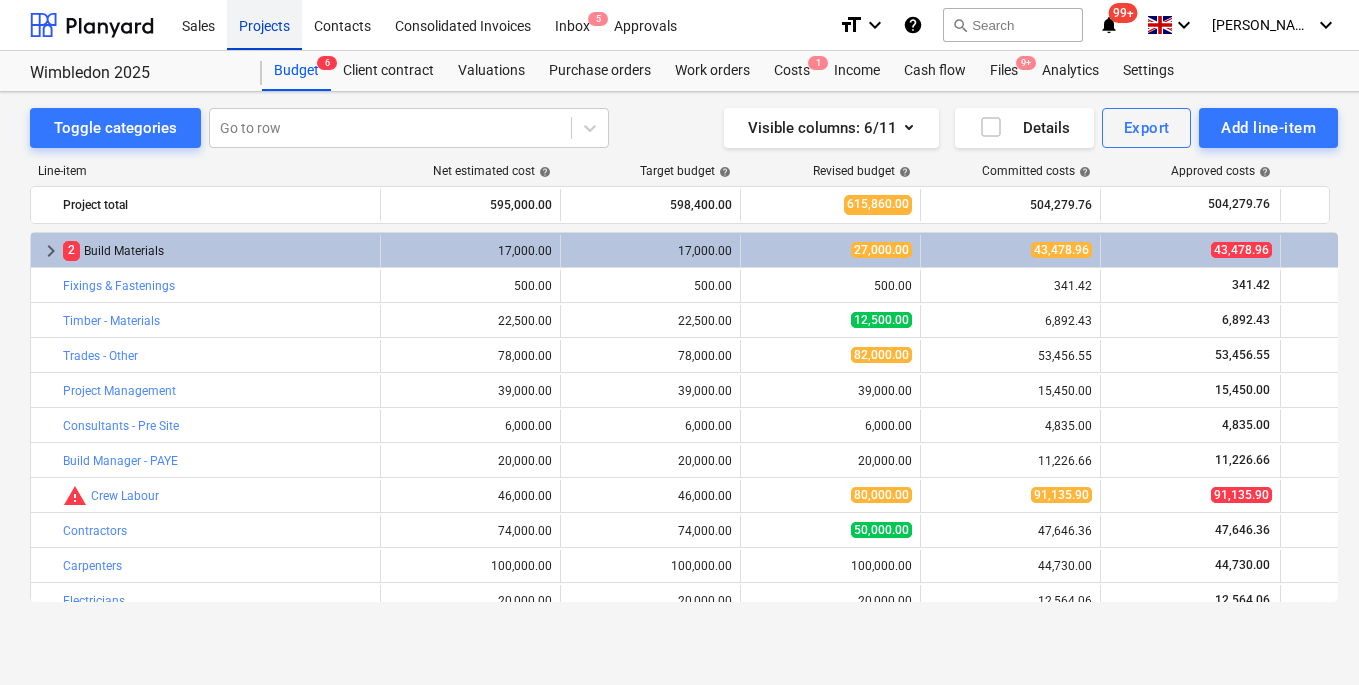 scroll, scrollTop: 645, scrollLeft: 0, axis: vertical 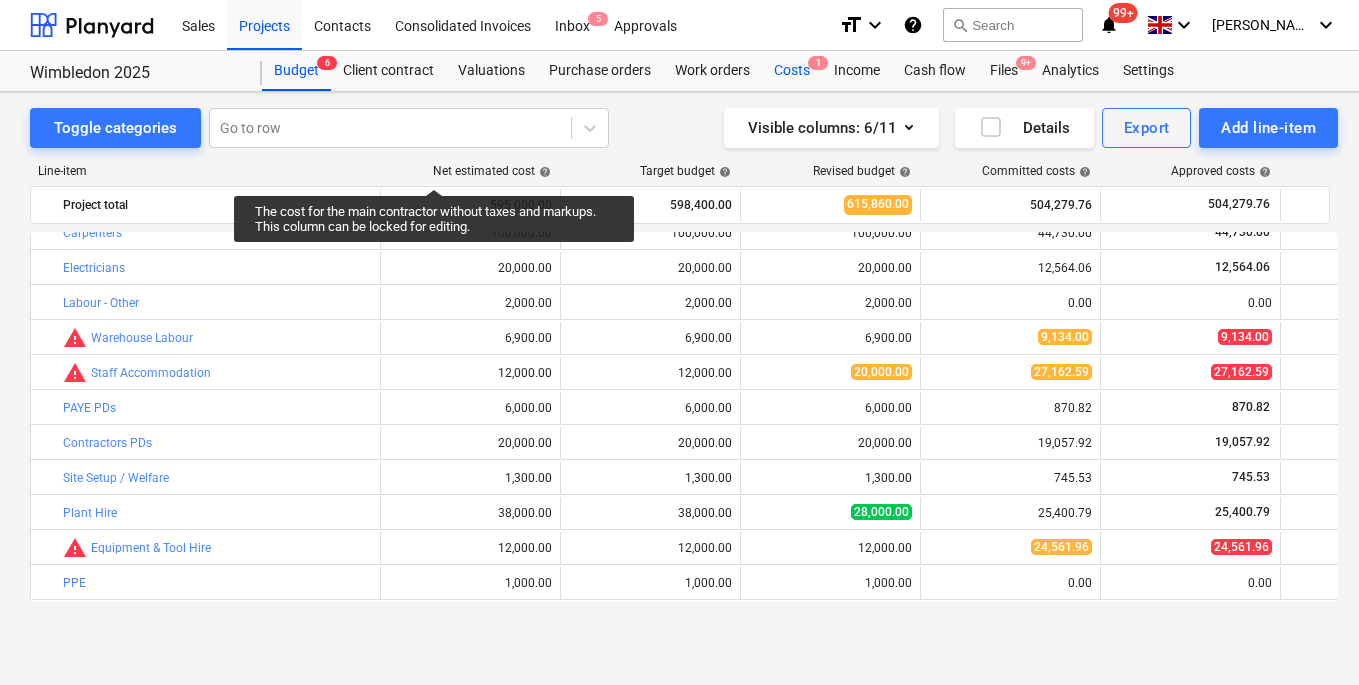 click on "Costs 1" at bounding box center (792, 71) 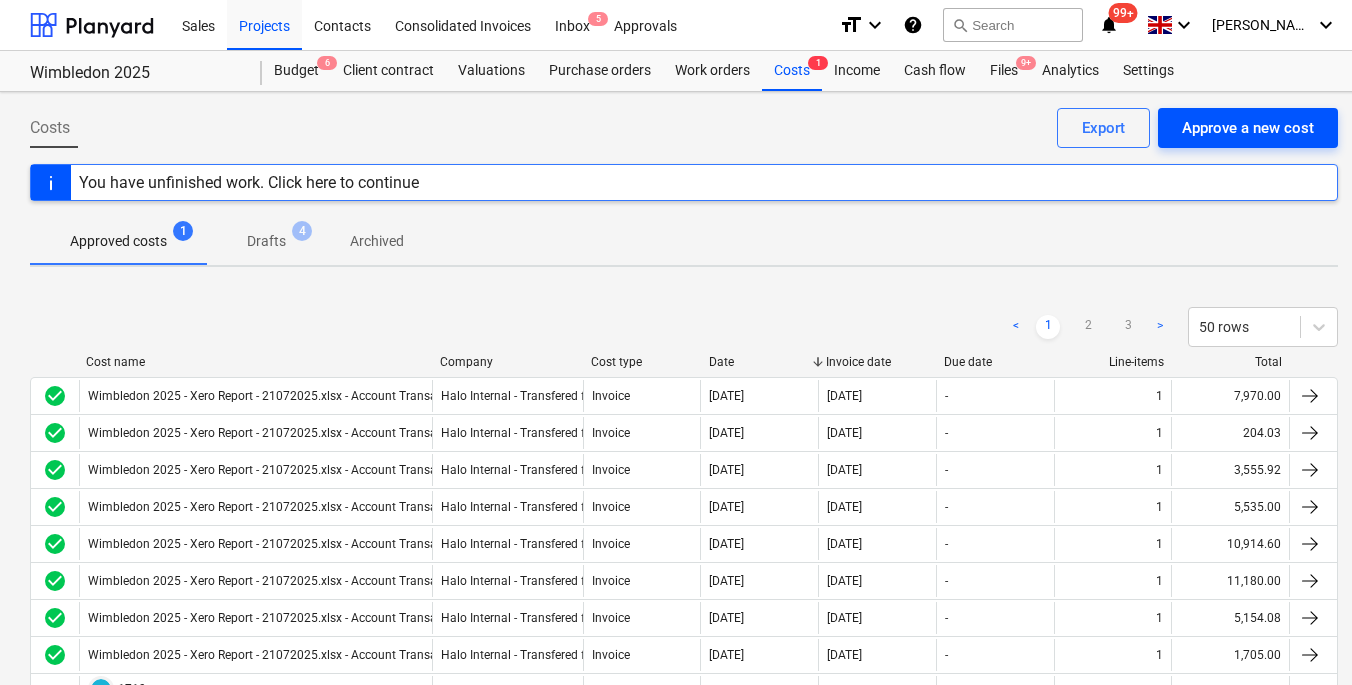 click on "Approve a new cost" at bounding box center [1248, 128] 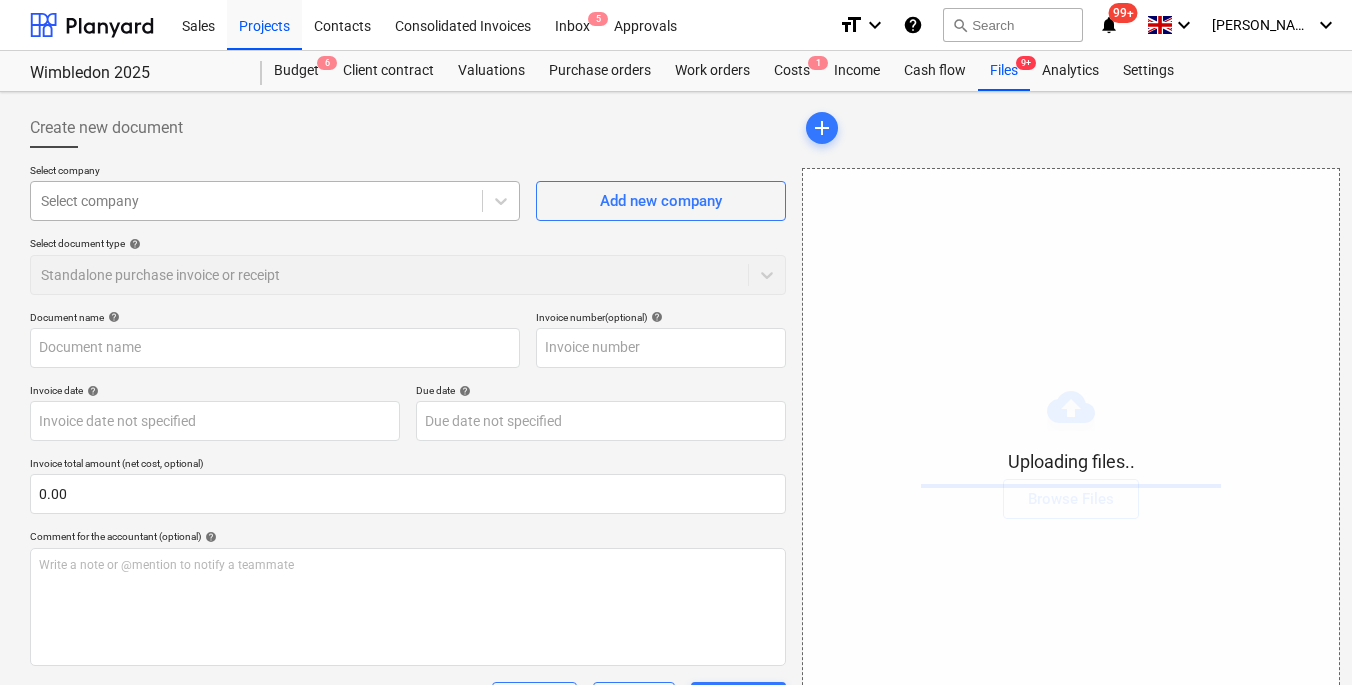 click at bounding box center [256, 201] 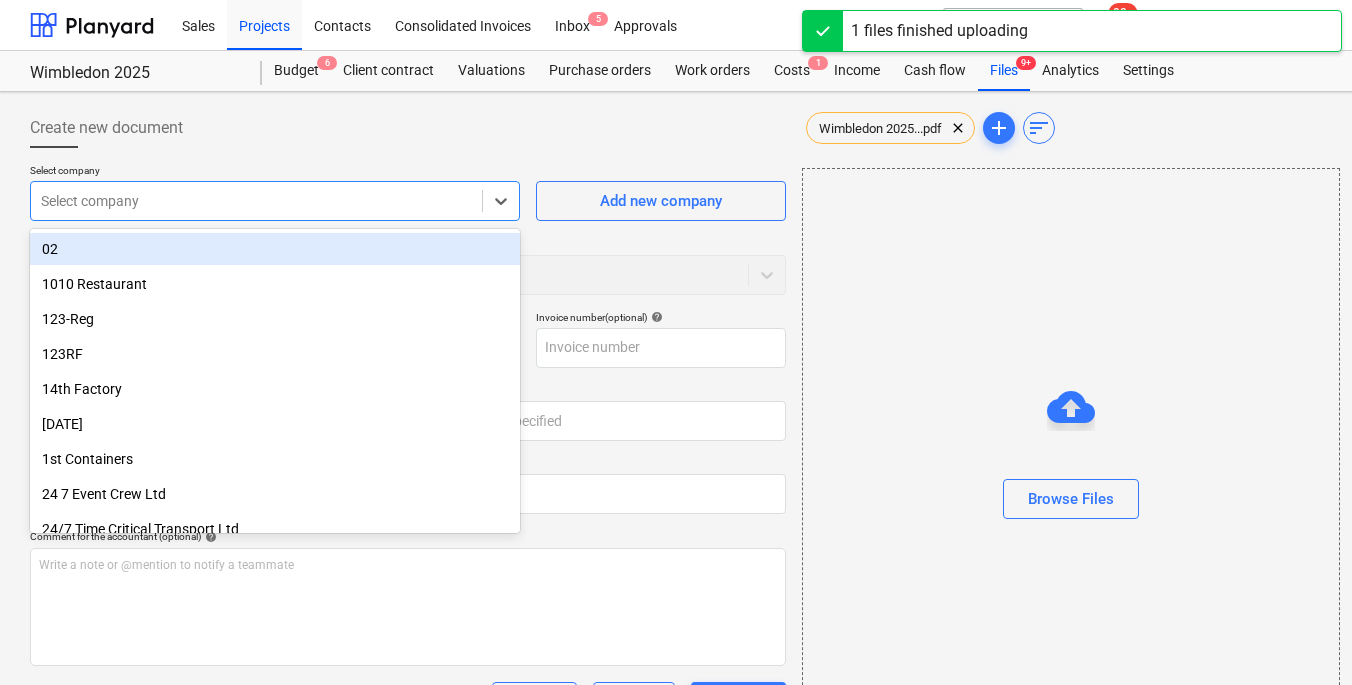 type on "Wimbledon 2025 - Xero Report - 21072025.xlsx - Account Transactions.pdf" 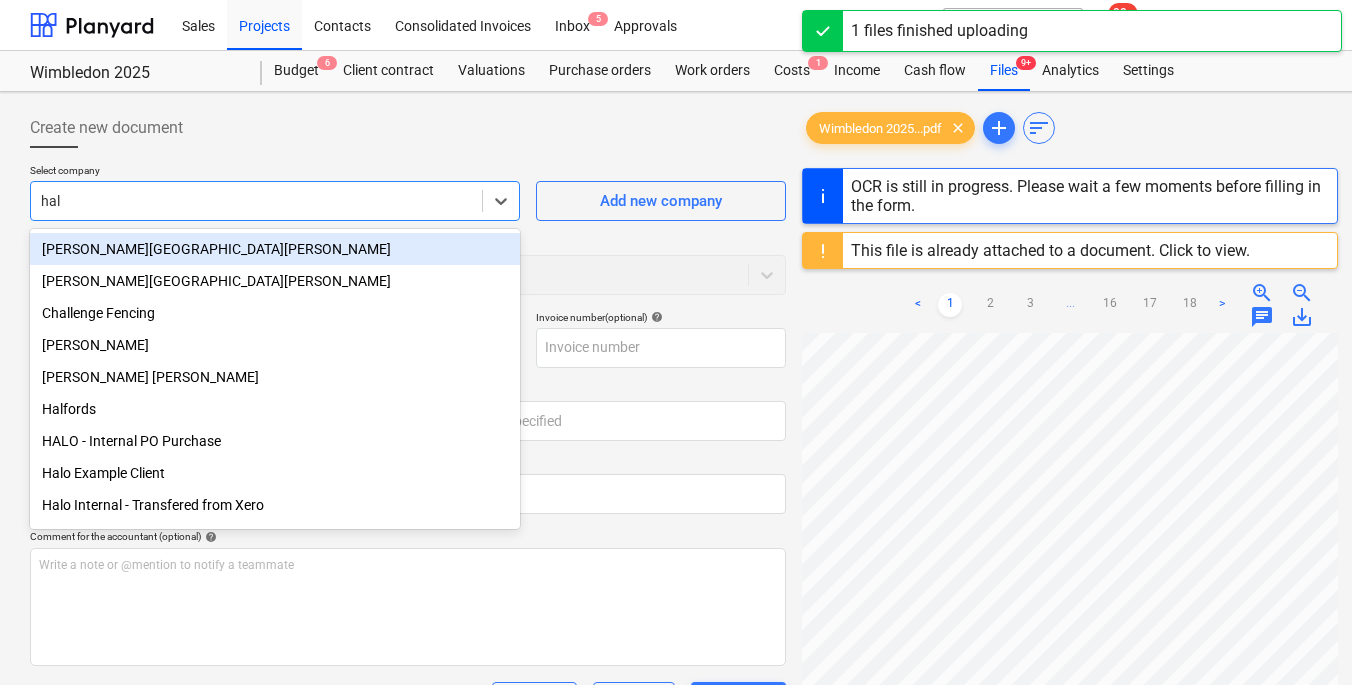 type on "halo" 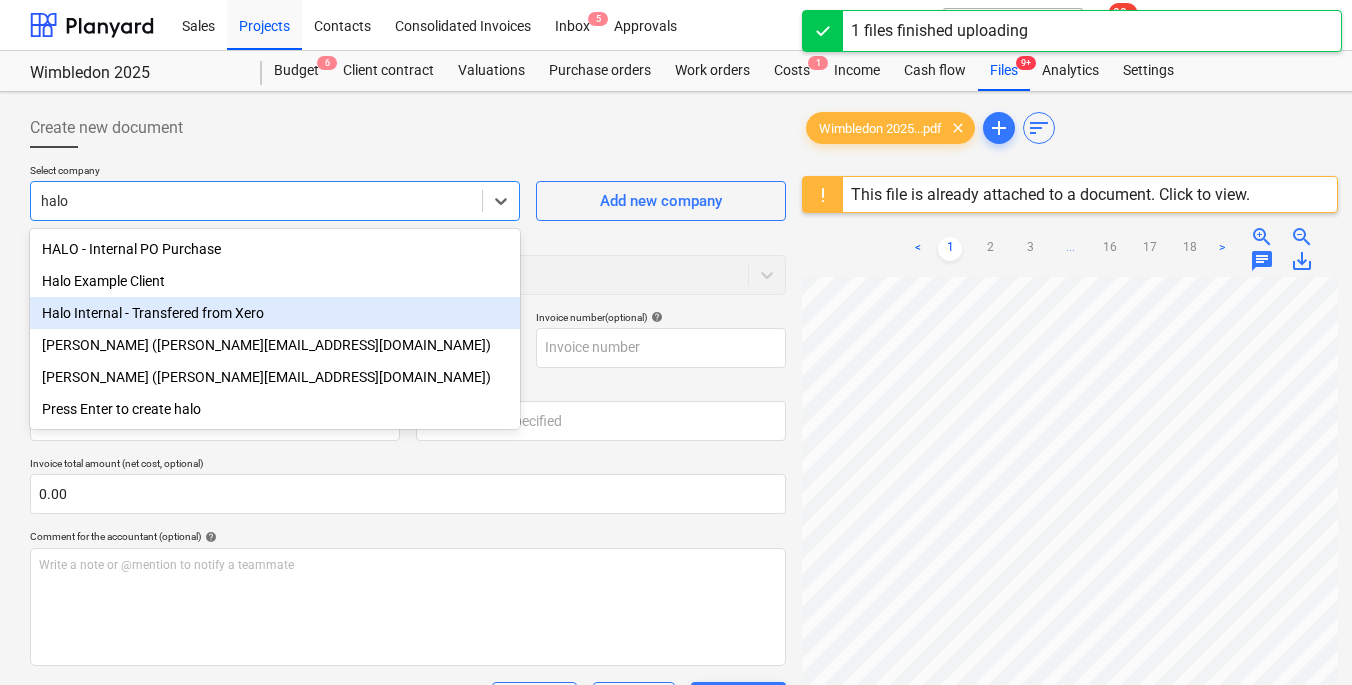 click on "Halo Internal - Transfered from Xero" at bounding box center [275, 313] 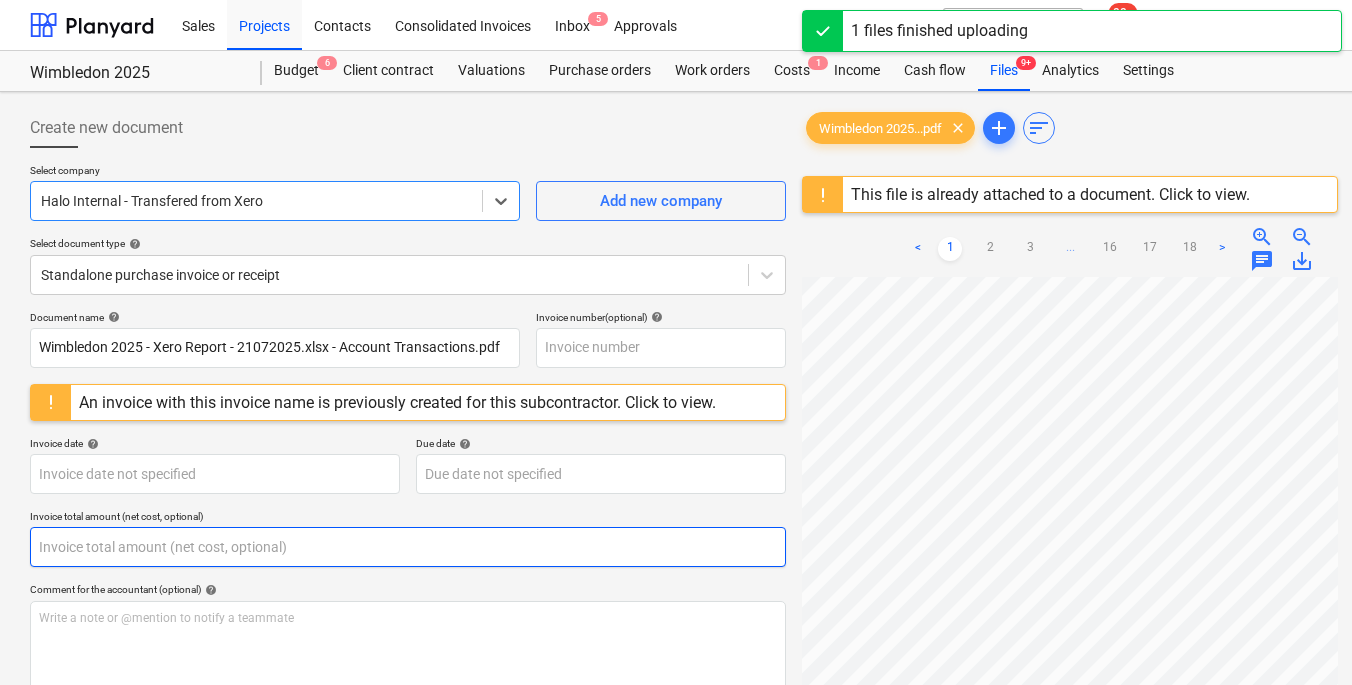 click at bounding box center (408, 547) 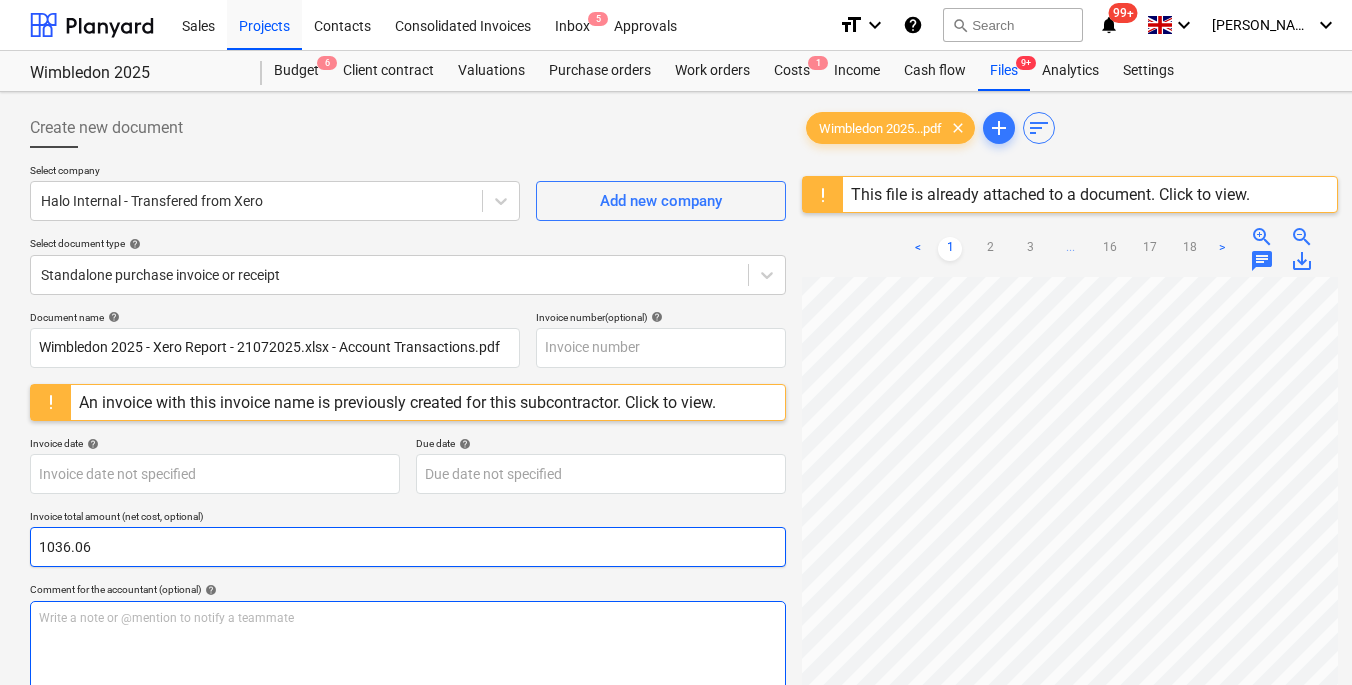 type on "1036.06" 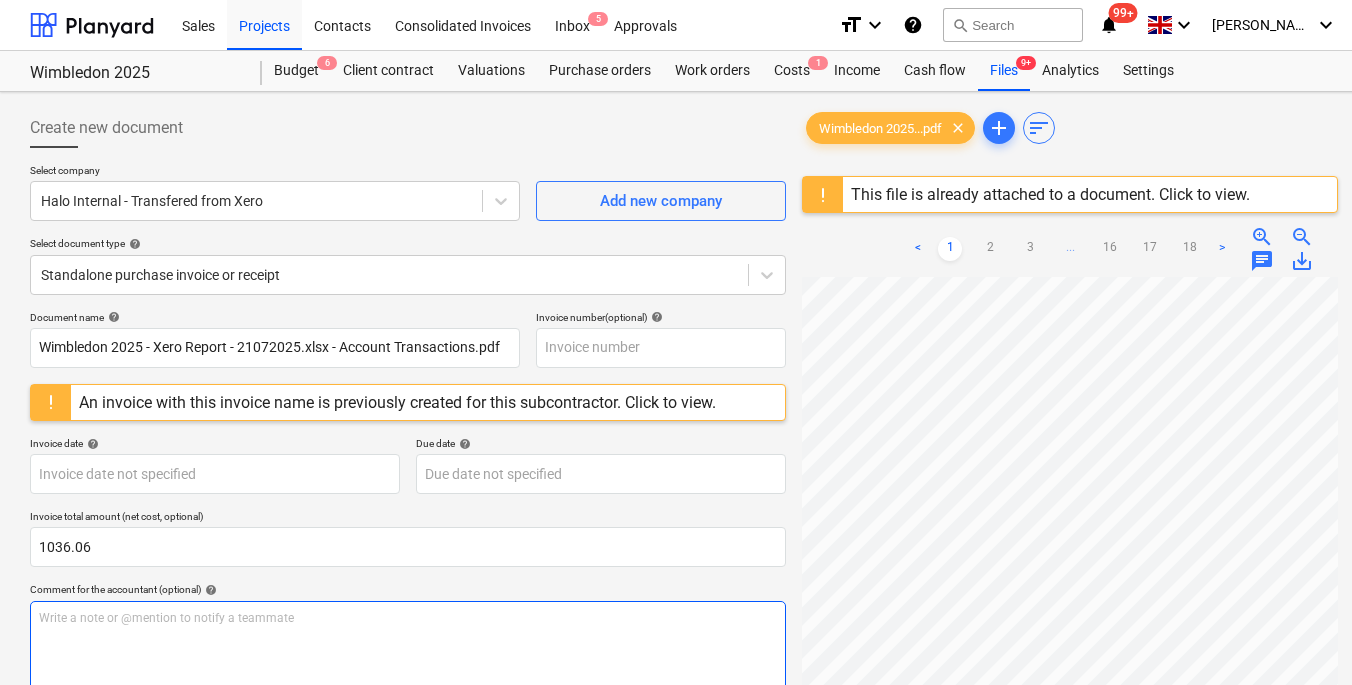 click on "Write a note or @mention to notify a teammate [PERSON_NAME]" at bounding box center (408, 660) 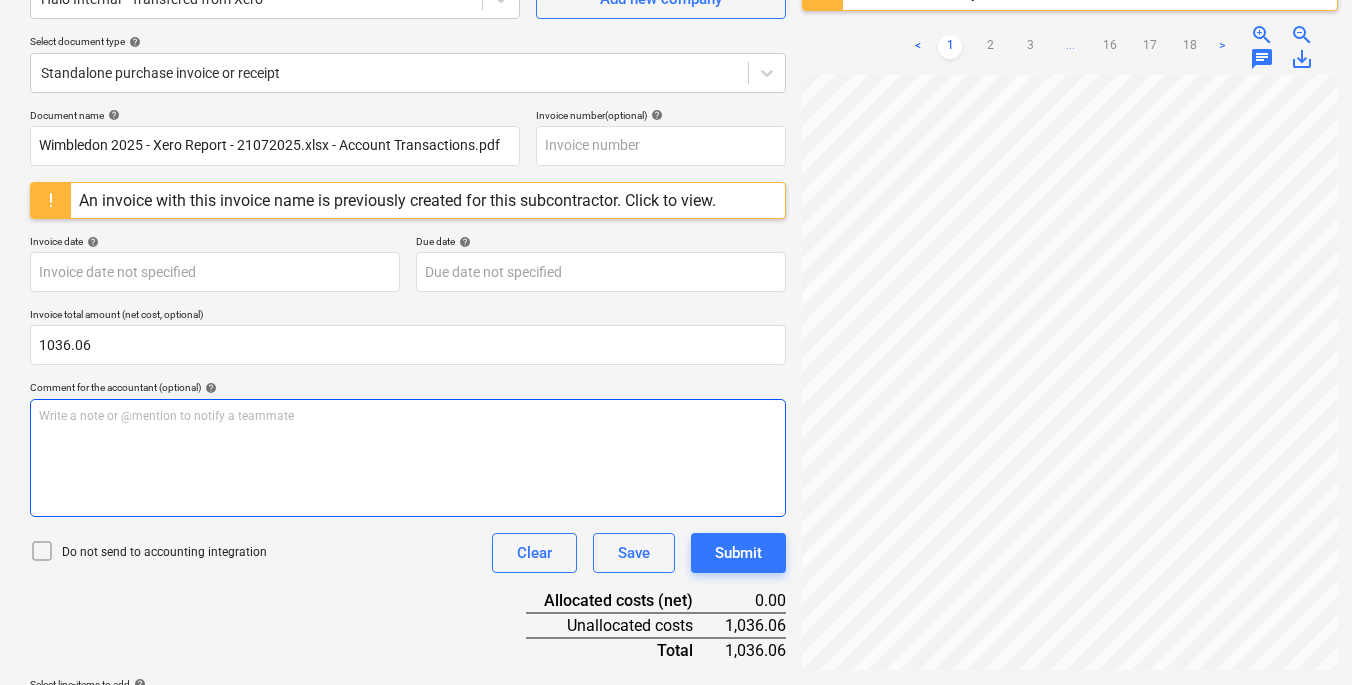 scroll, scrollTop: 268, scrollLeft: 0, axis: vertical 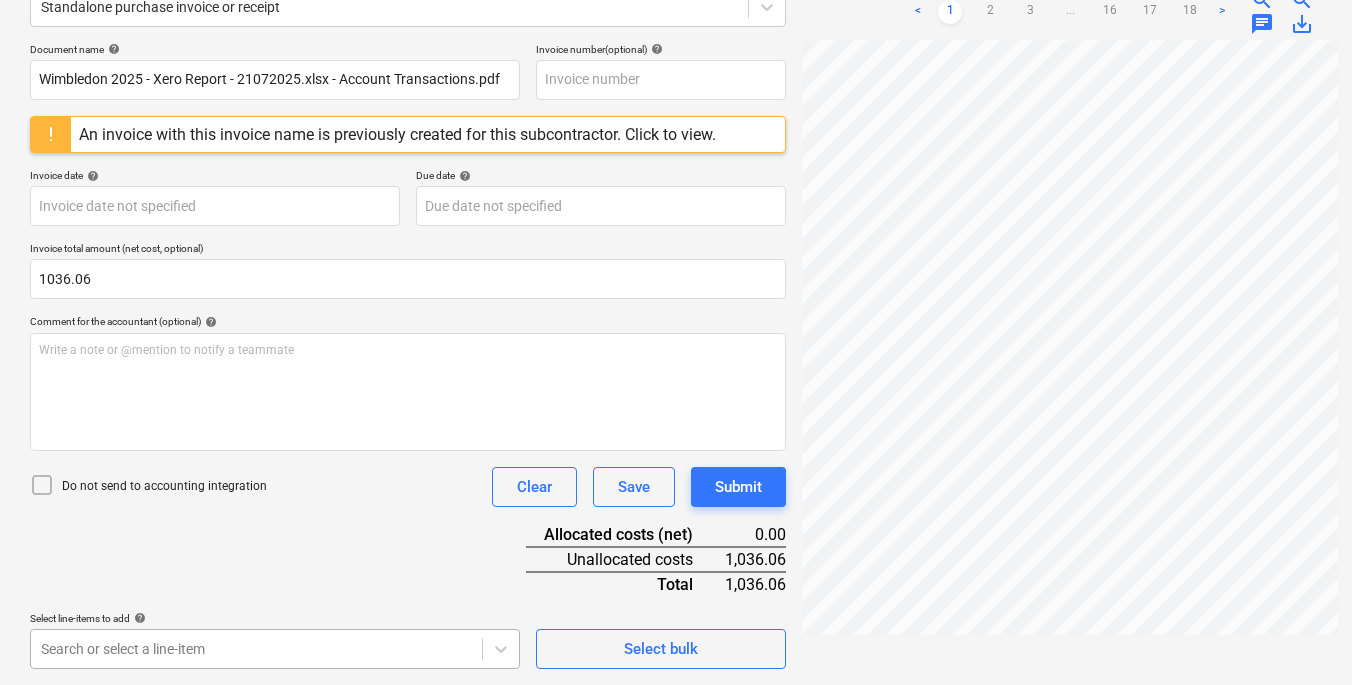 click on "Sales Projects Contacts Consolidated Invoices Inbox 5 Approvals format_size keyboard_arrow_down help search Search notifications 99+ keyboard_arrow_down [PERSON_NAME] keyboard_arrow_down [GEOGRAPHIC_DATA] 2025 Wimbledon 2025 Budget 6 Client contract Valuations Purchase orders Work orders Costs 1 Income Cash flow Files 9+ Analytics Settings Create new document Select company Halo Internal - Transfered from Xero   Add new company Select document type help Standalone purchase invoice or receipt Document name help Wimbledon 2025 - Xero Report - 21072025.xlsx - Account Transactions.pdf Invoice number  (optional) help An invoice with this invoice name is previously created for this subcontractor. Click to view. Invoice date help Press the down arrow key to interact with the calendar and
select a date. Press the question mark key to get the keyboard shortcuts for changing dates. Due date help Invoice total amount (net cost, optional) 1036.06 Comment for the accountant (optional) help ﻿ Clear Save Submit 0.00 1,036.06" at bounding box center [676, 74] 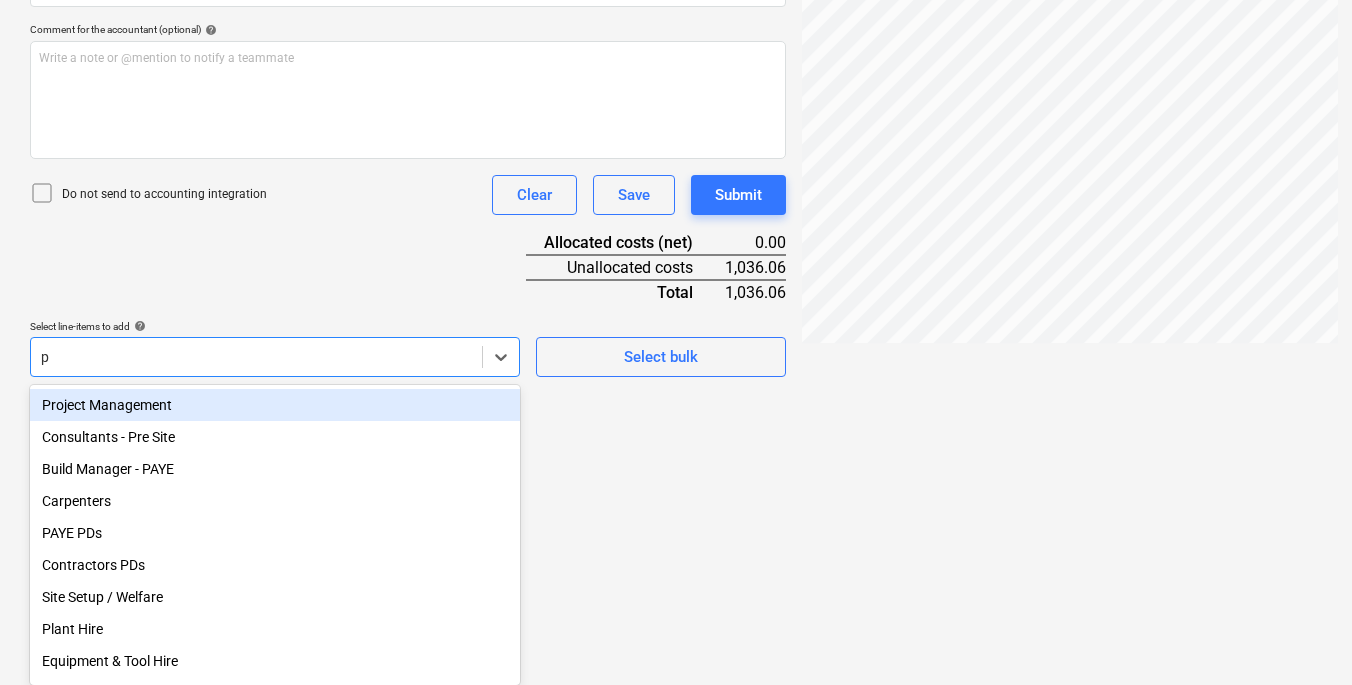 type on "pd" 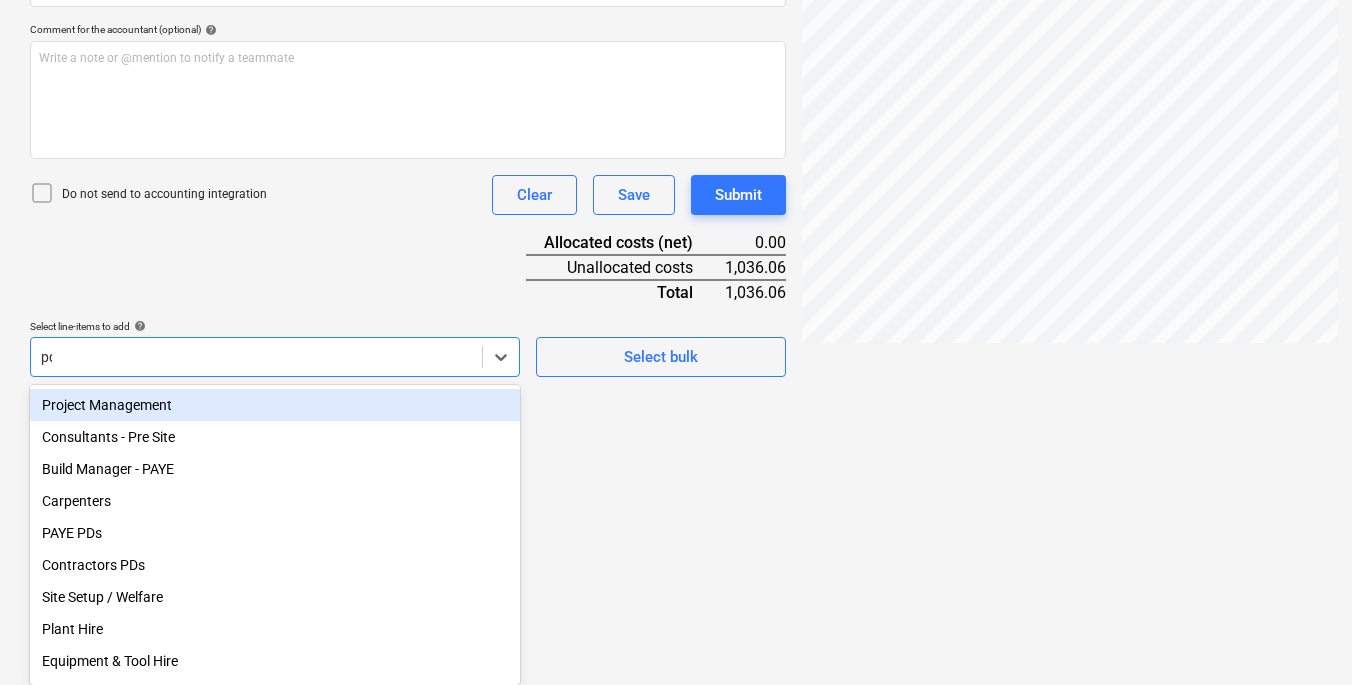 scroll, scrollTop: 333, scrollLeft: 0, axis: vertical 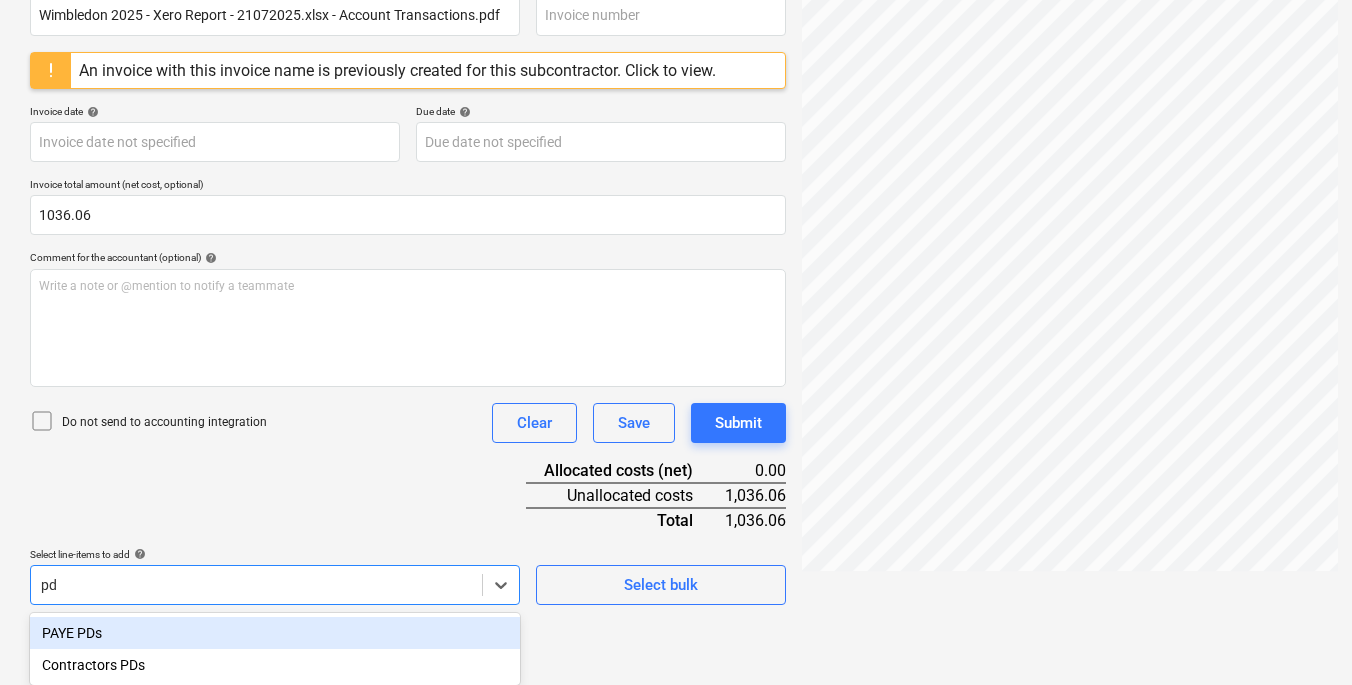 click on "PAYE PDs" at bounding box center [275, 633] 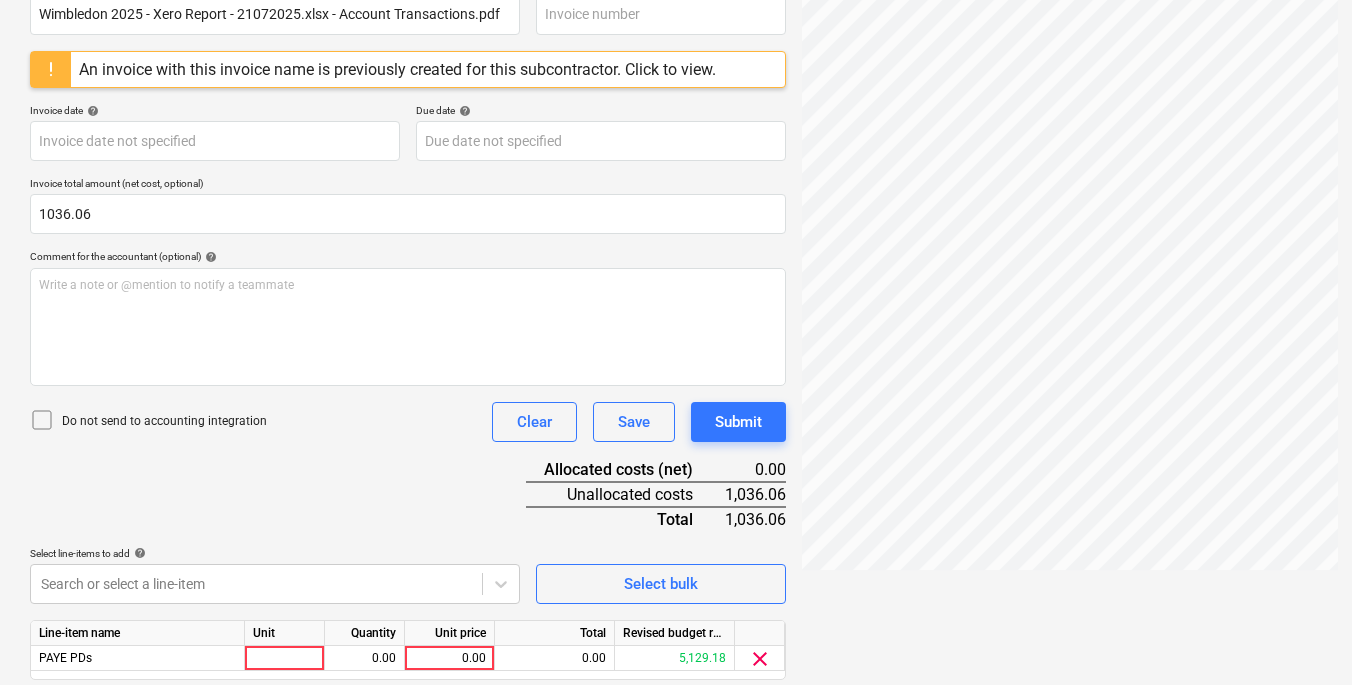 click on "Document name help Wimbledon 2025 - Xero Report - 21072025.xlsx - Account Transactions.pdf Invoice number  (optional) help An invoice with this invoice name is previously created for this subcontractor. Click to view. Invoice date help Press the down arrow key to interact with the calendar and
select a date. Press the question mark key to get the keyboard shortcuts for changing dates. Due date help Press the down arrow key to interact with the calendar and
select a date. Press the question mark key to get the keyboard shortcuts for changing dates. Invoice total amount (net cost, optional) 1036.06 Comment for the accountant (optional) help Write a note or @mention to notify a teammate ﻿ Do not send to accounting integration Clear Save Submit Allocated costs (net) 0.00 Unallocated costs 1,036.06 Total 1,036.06 Select line-items to add help Search or select a line-item Select bulk Line-item name Unit Quantity Unit price Total Revised budget remaining  PAYE PDs 0.00 0.00 0.00 5,129.18 clear Clear Save" at bounding box center (408, 357) 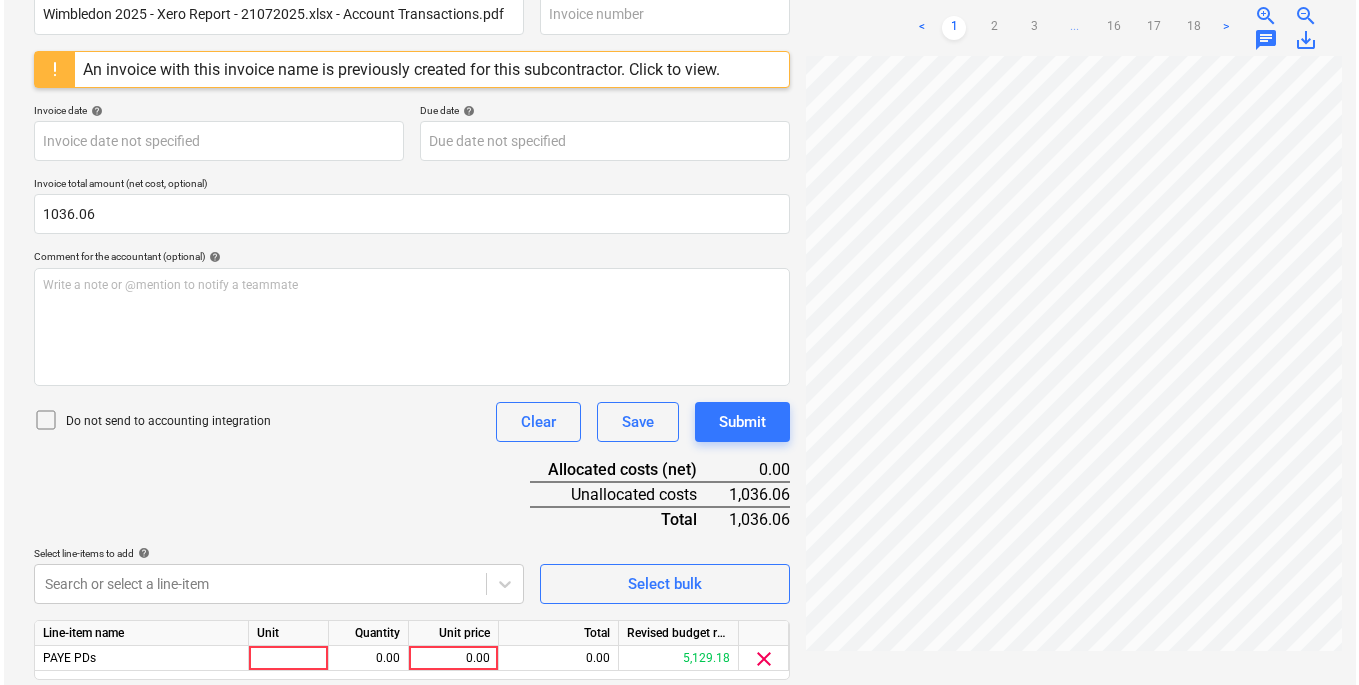 scroll, scrollTop: 400, scrollLeft: 0, axis: vertical 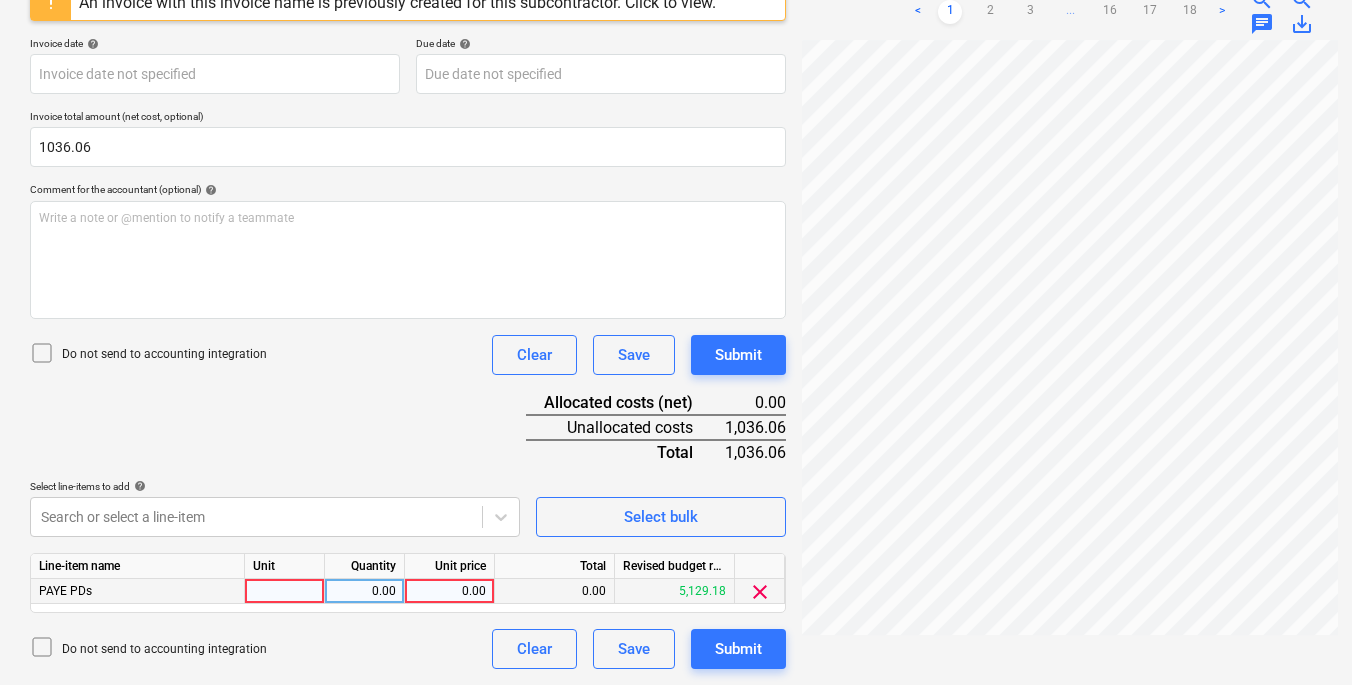 click at bounding box center [285, 591] 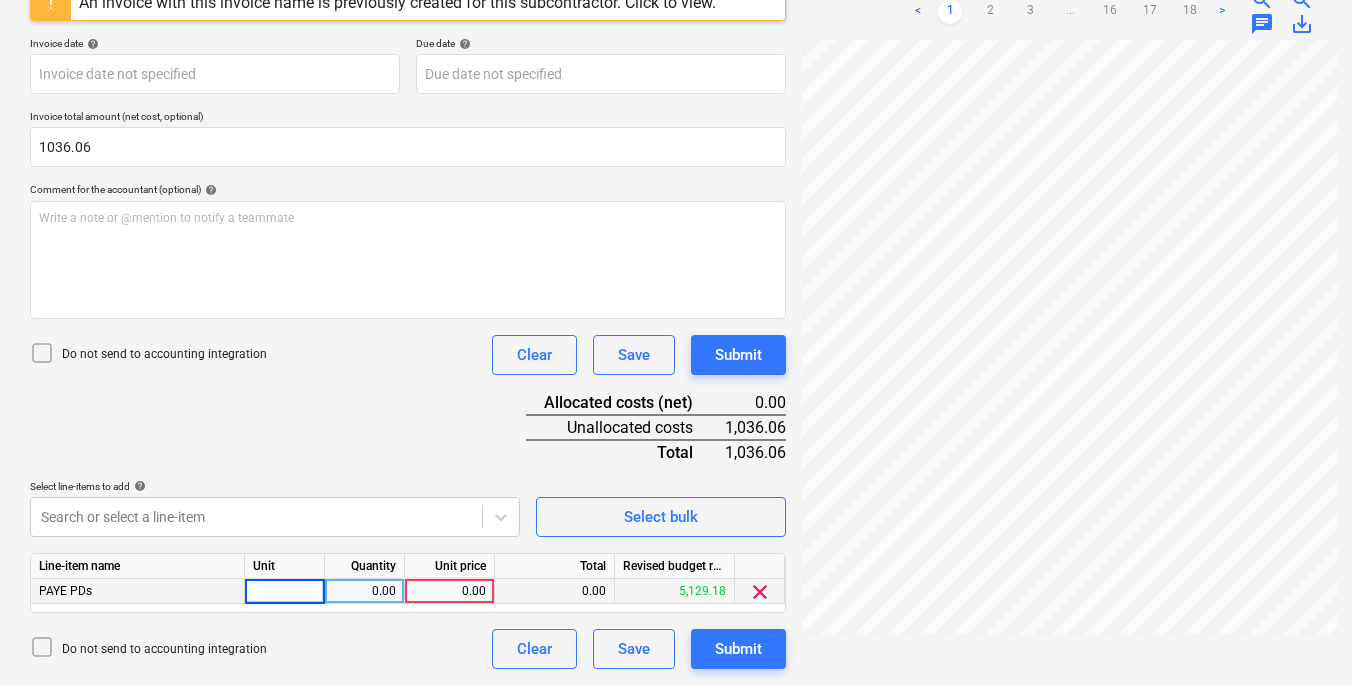 type on "1" 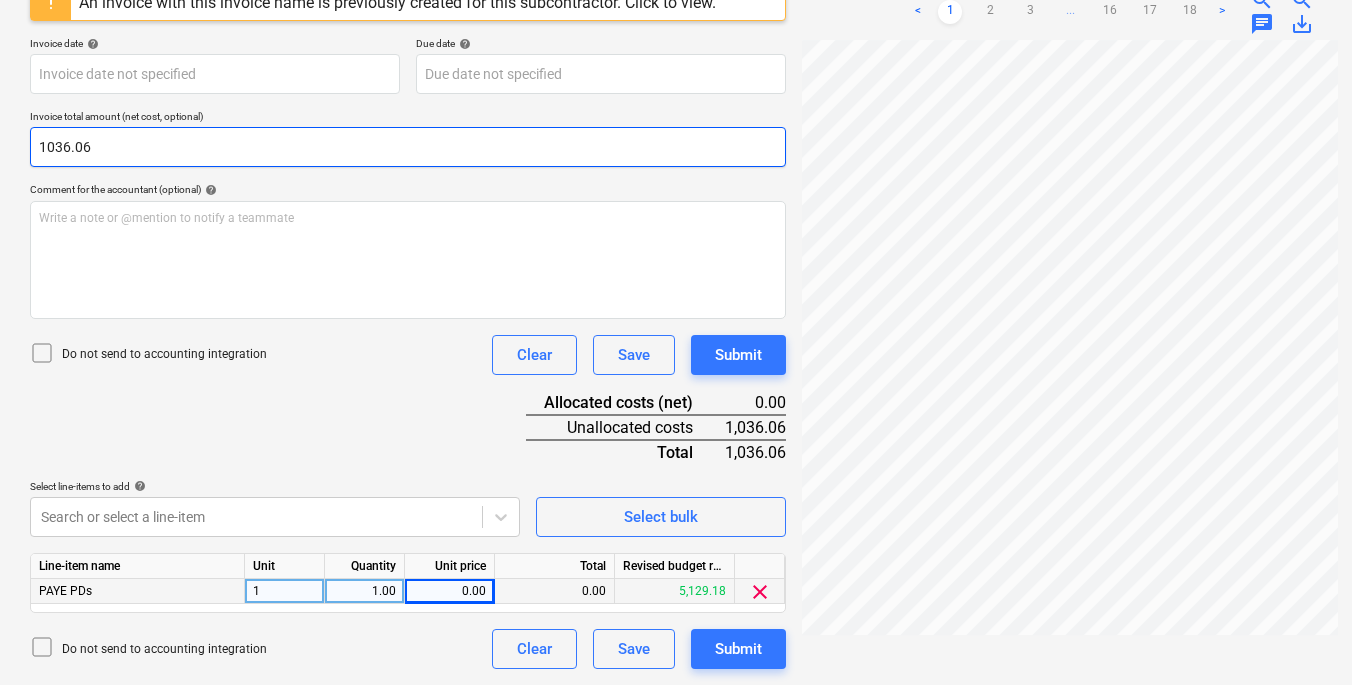 drag, startPoint x: 110, startPoint y: 153, endPoint x: -38, endPoint y: 147, distance: 148.12157 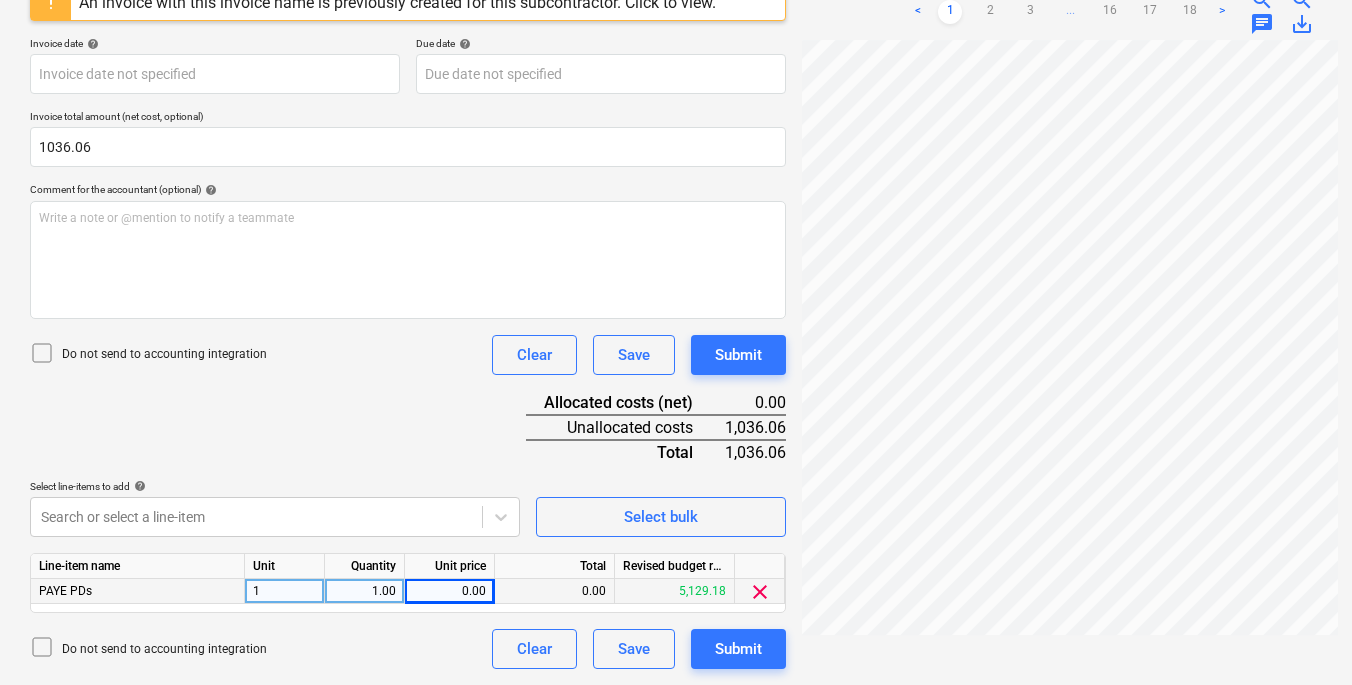 click on "0.00" at bounding box center [449, 591] 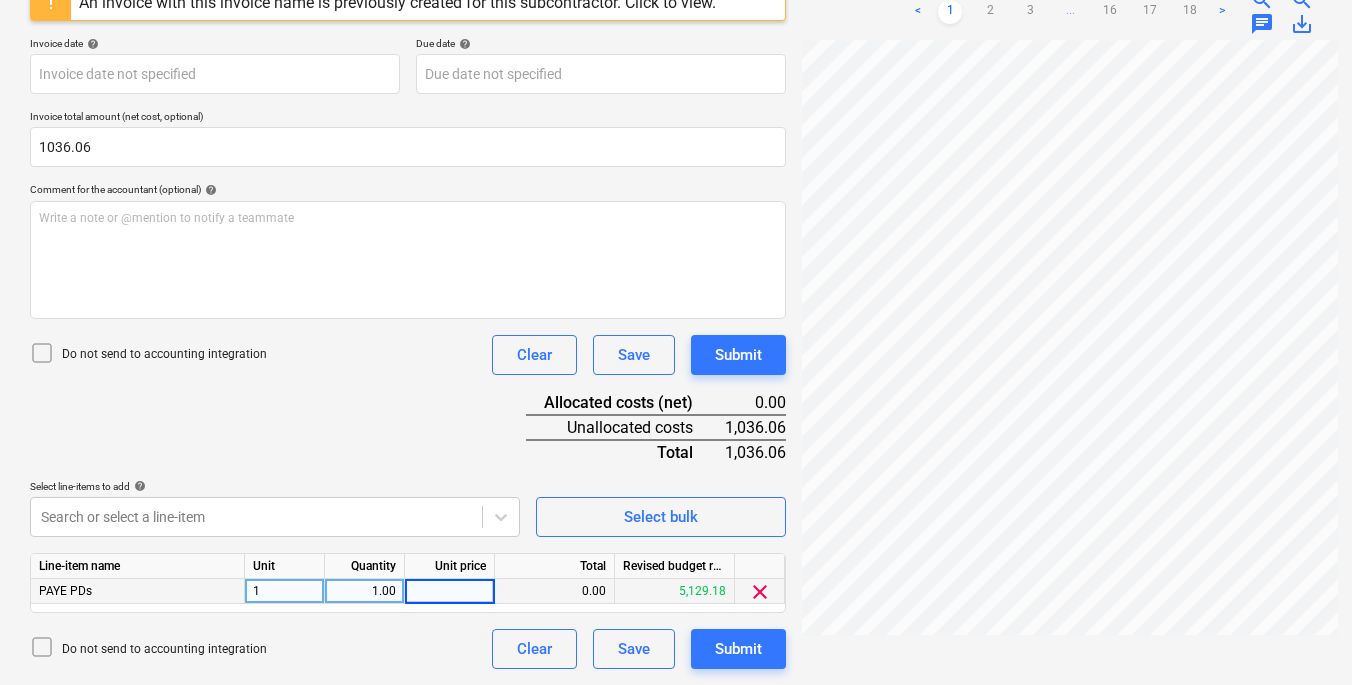 type on "1036.06" 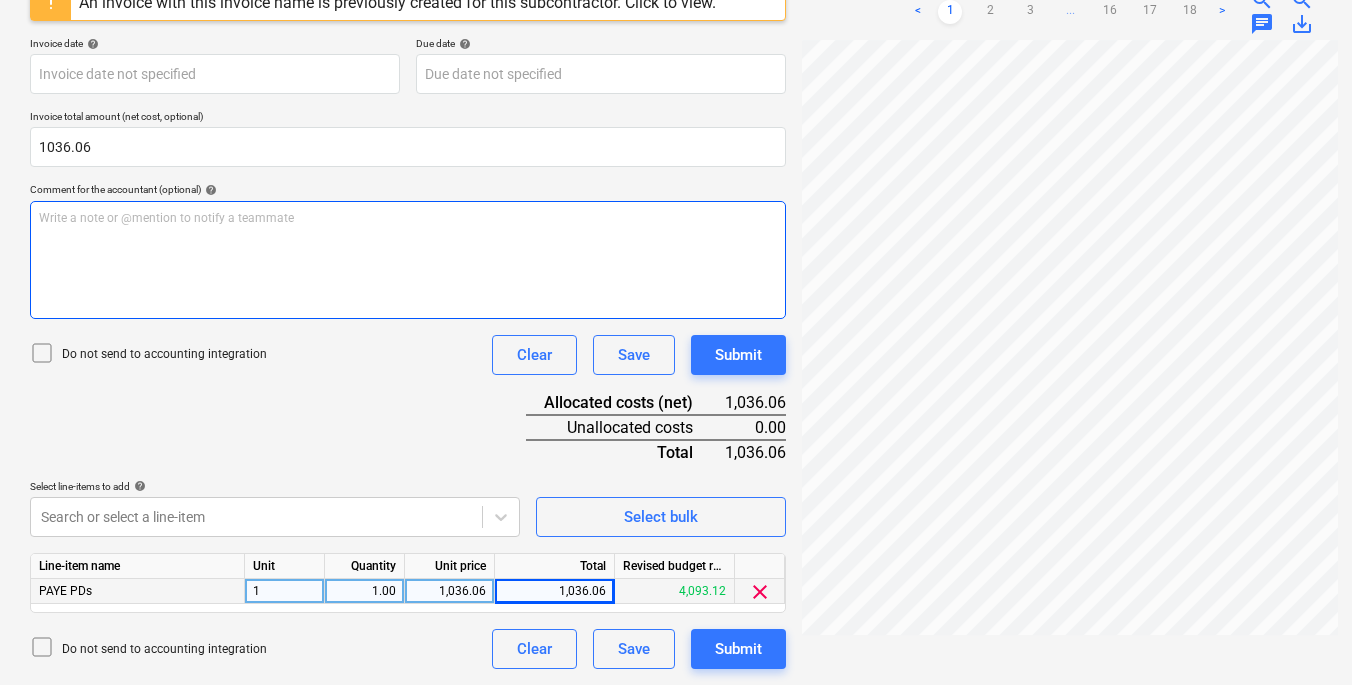 click on "Write a note or @mention to notify a teammate [PERSON_NAME]" at bounding box center [408, 260] 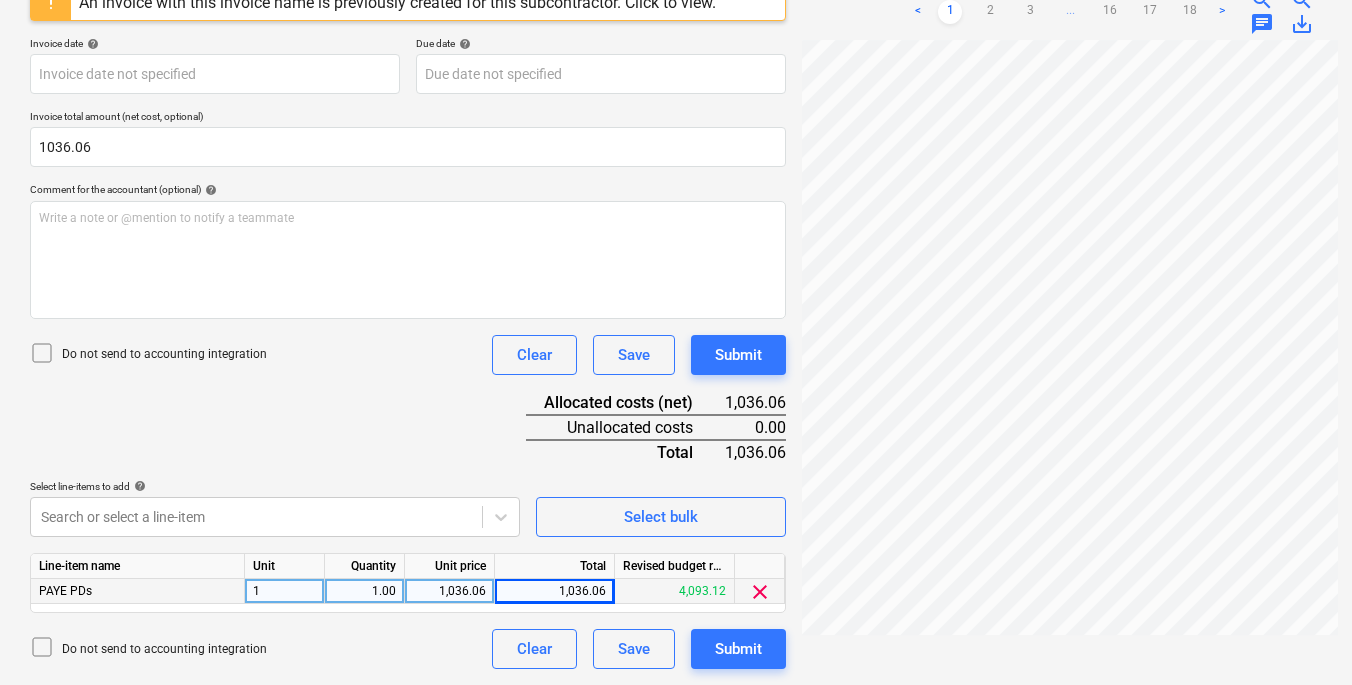 click 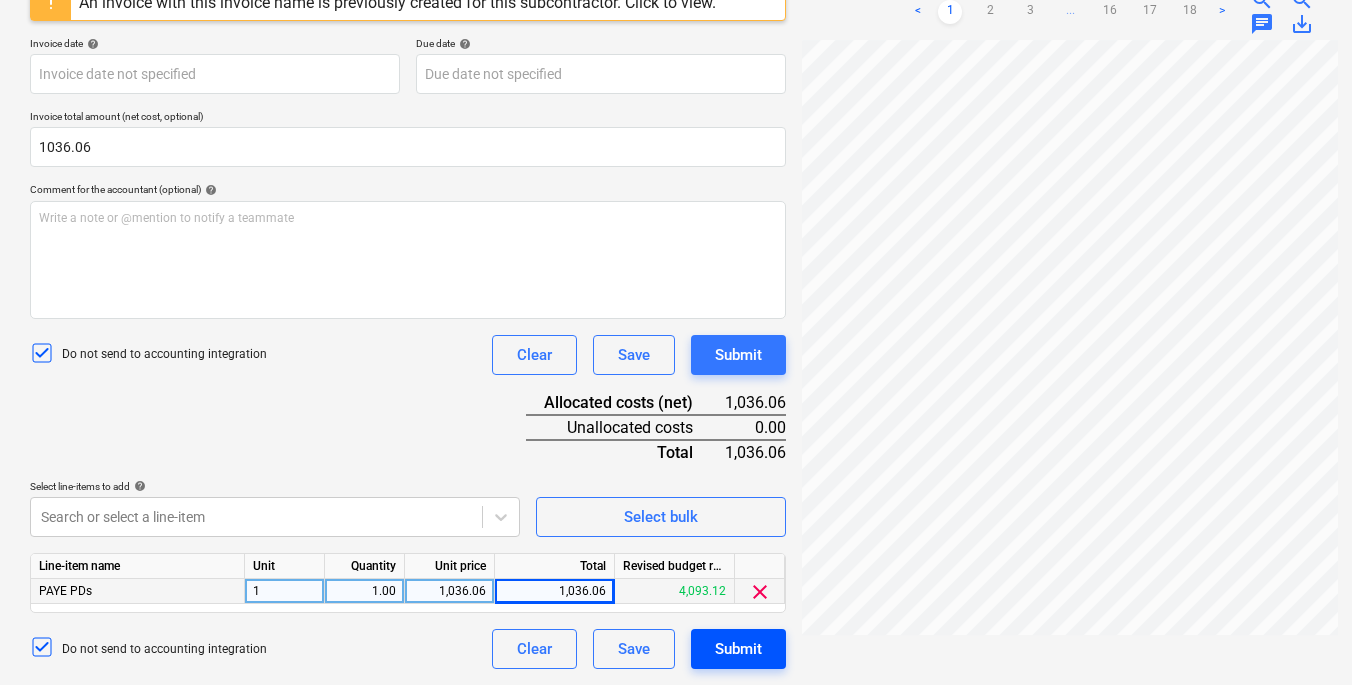 click on "Submit" at bounding box center (738, 649) 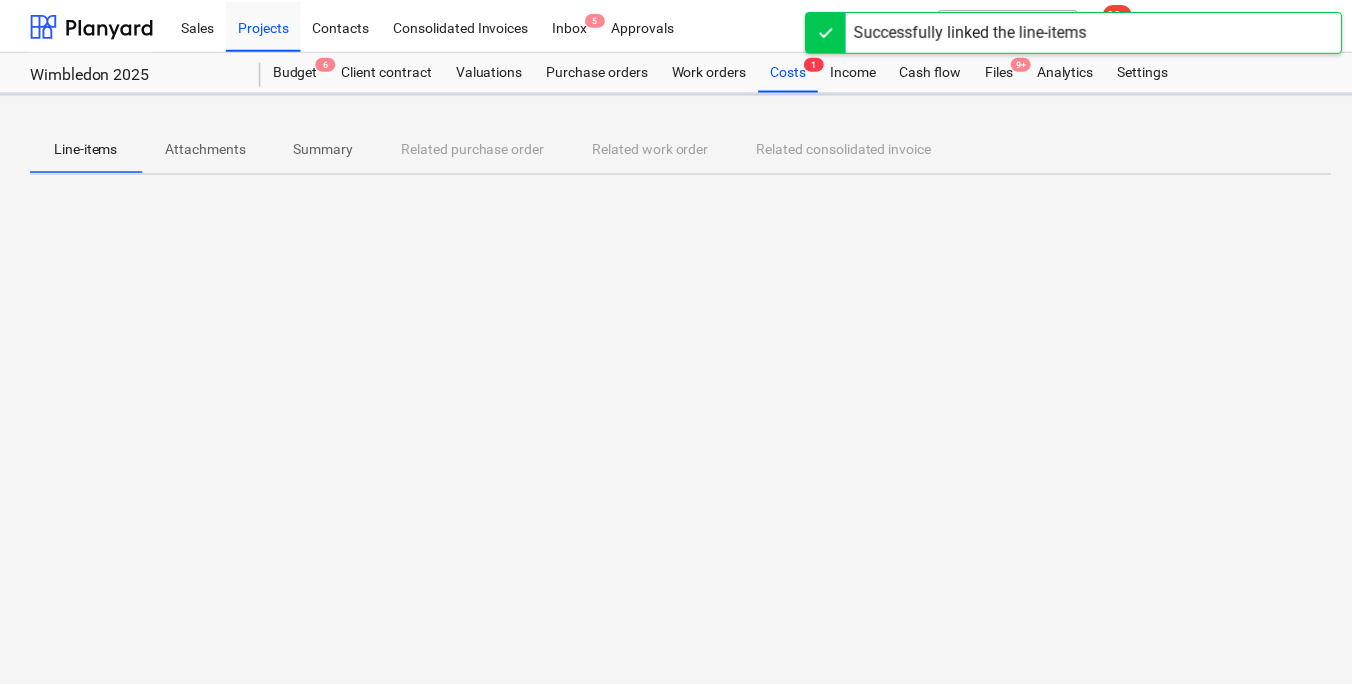 scroll, scrollTop: 0, scrollLeft: 0, axis: both 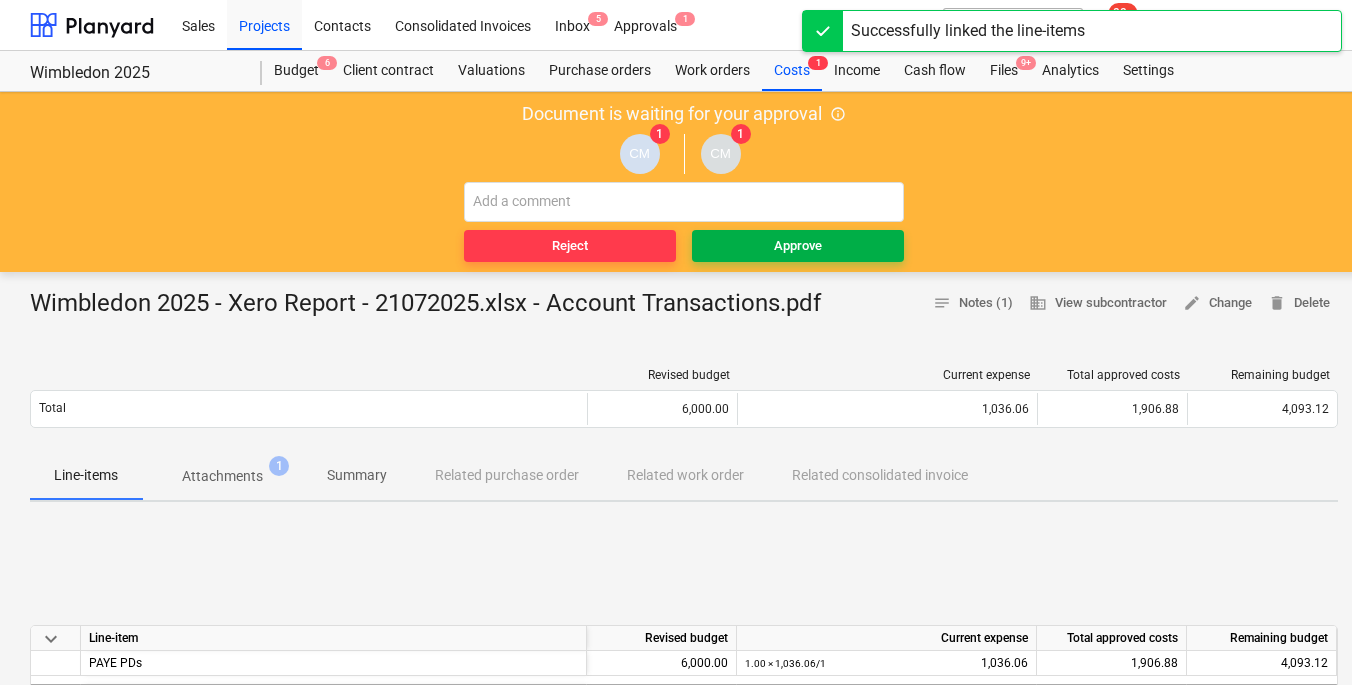 click on "Approve" at bounding box center [798, 246] 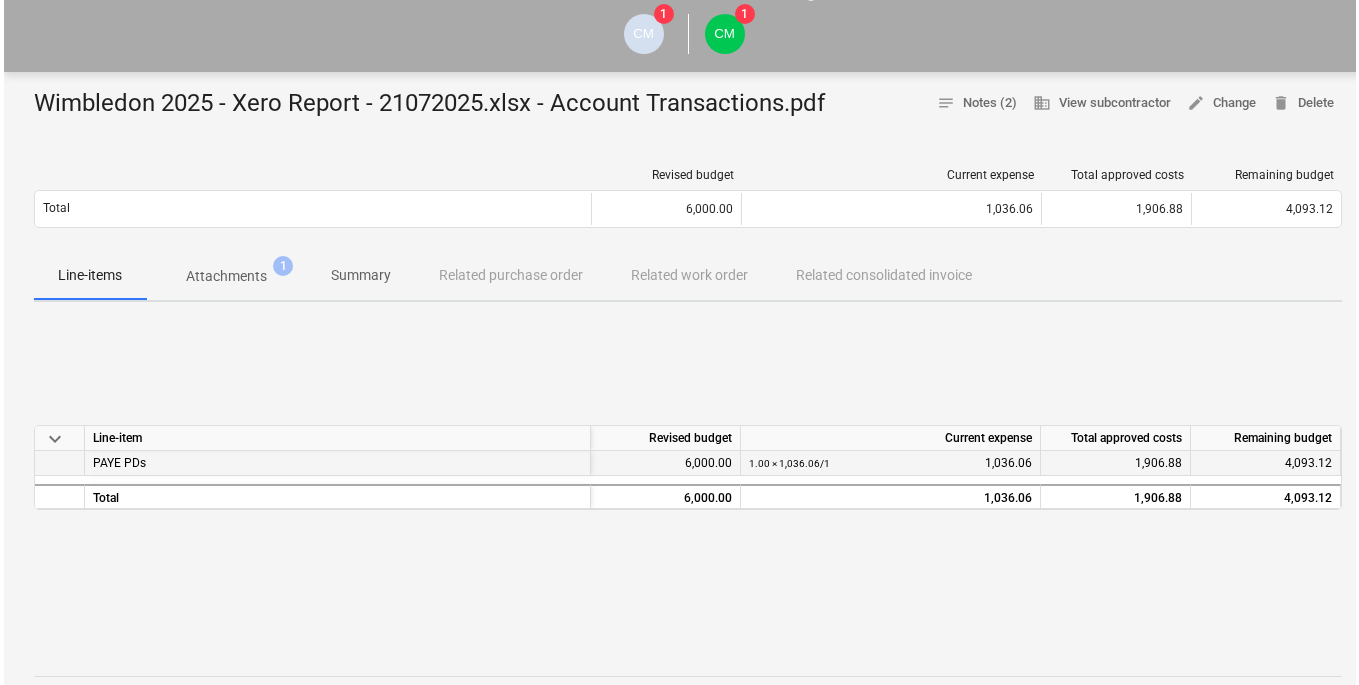 scroll, scrollTop: 0, scrollLeft: 0, axis: both 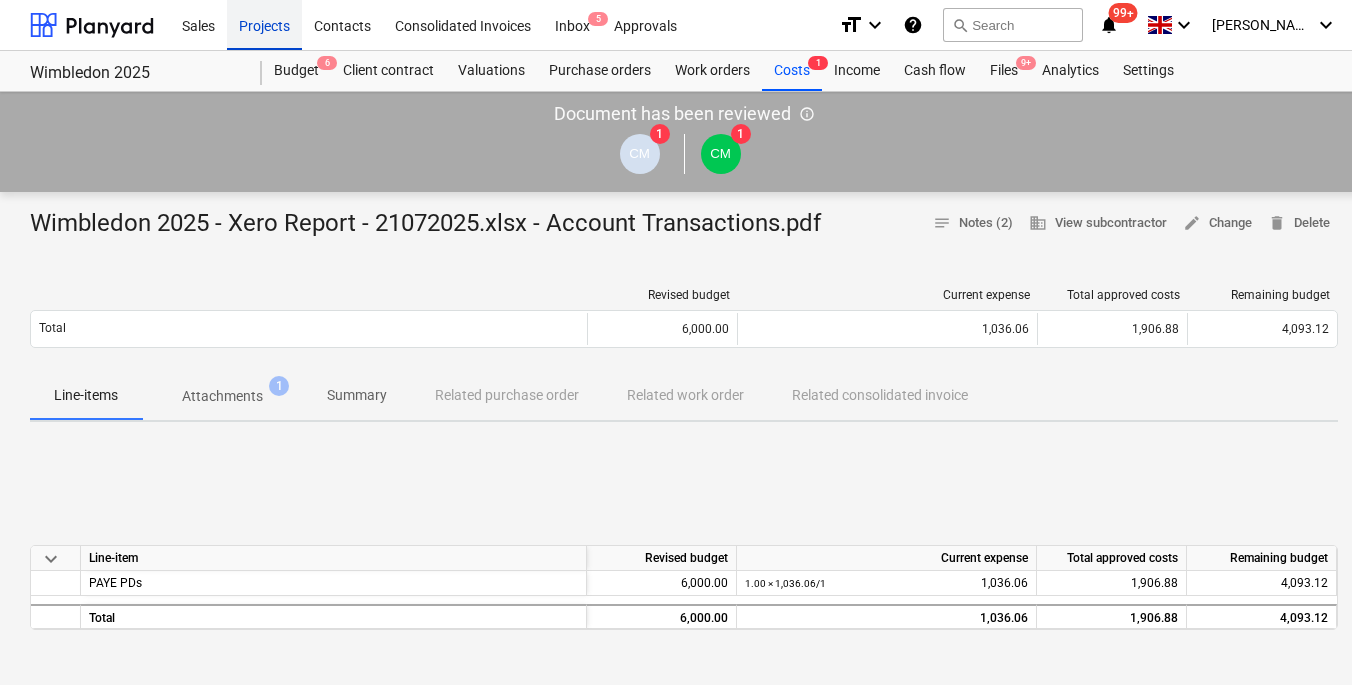 click on "Projects" at bounding box center [264, 24] 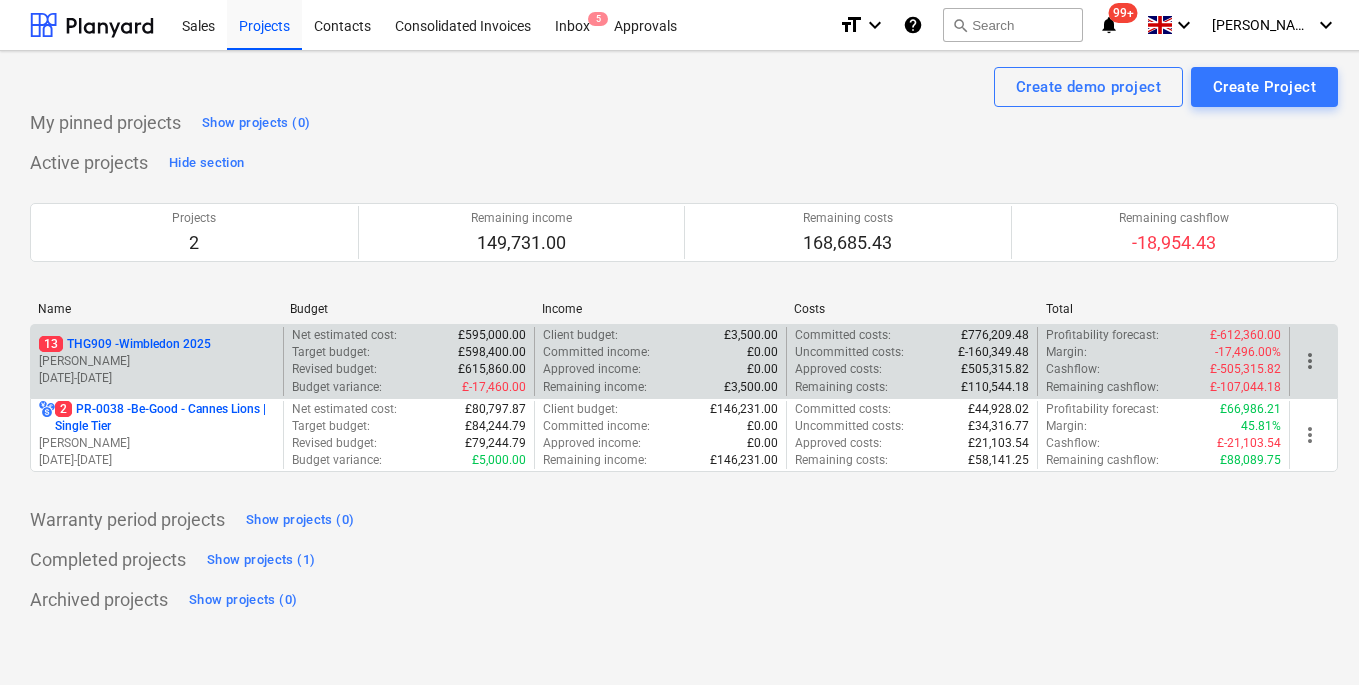 click on "[PERSON_NAME]" at bounding box center [157, 361] 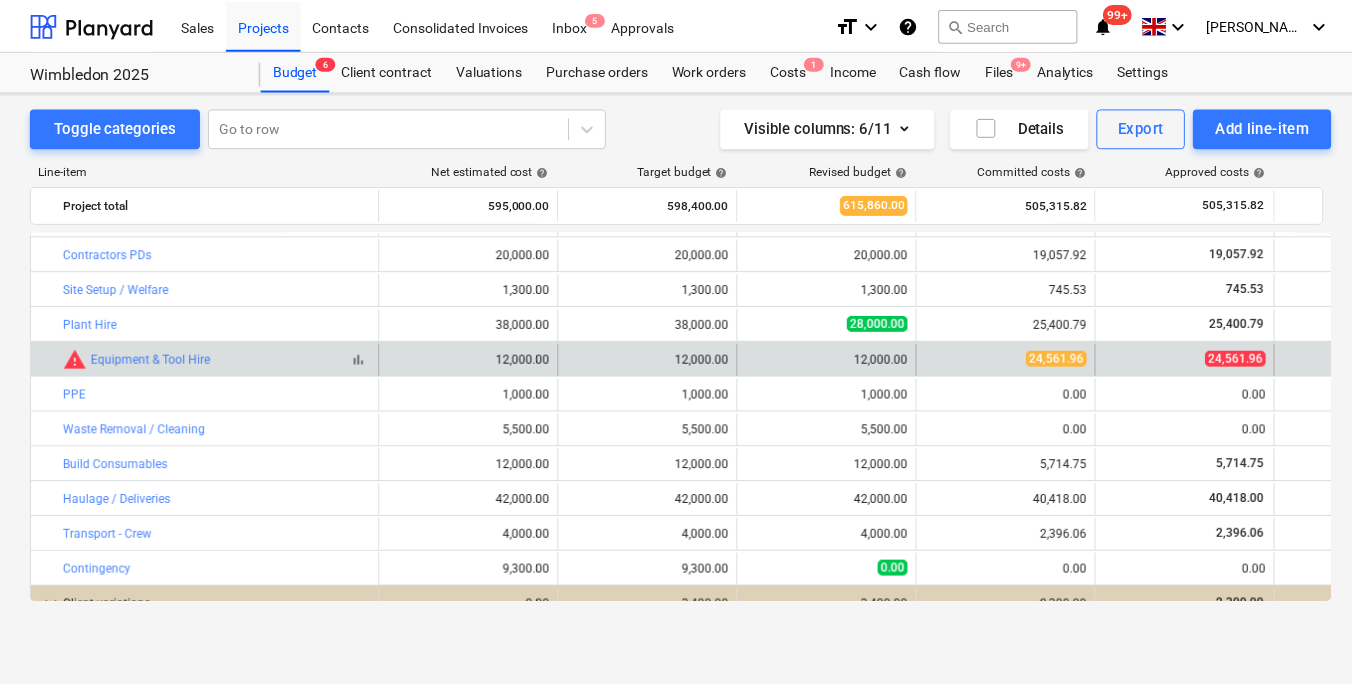 scroll, scrollTop: 501, scrollLeft: 0, axis: vertical 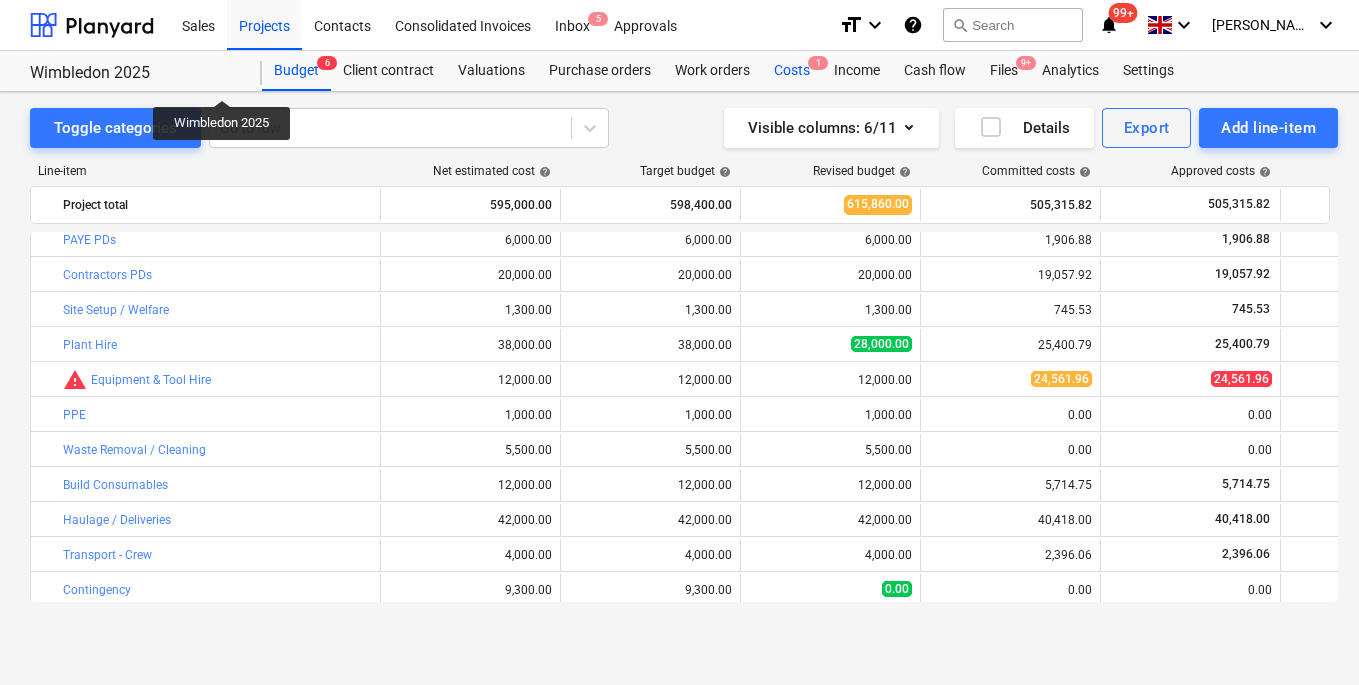 click on "Costs 1" at bounding box center [792, 71] 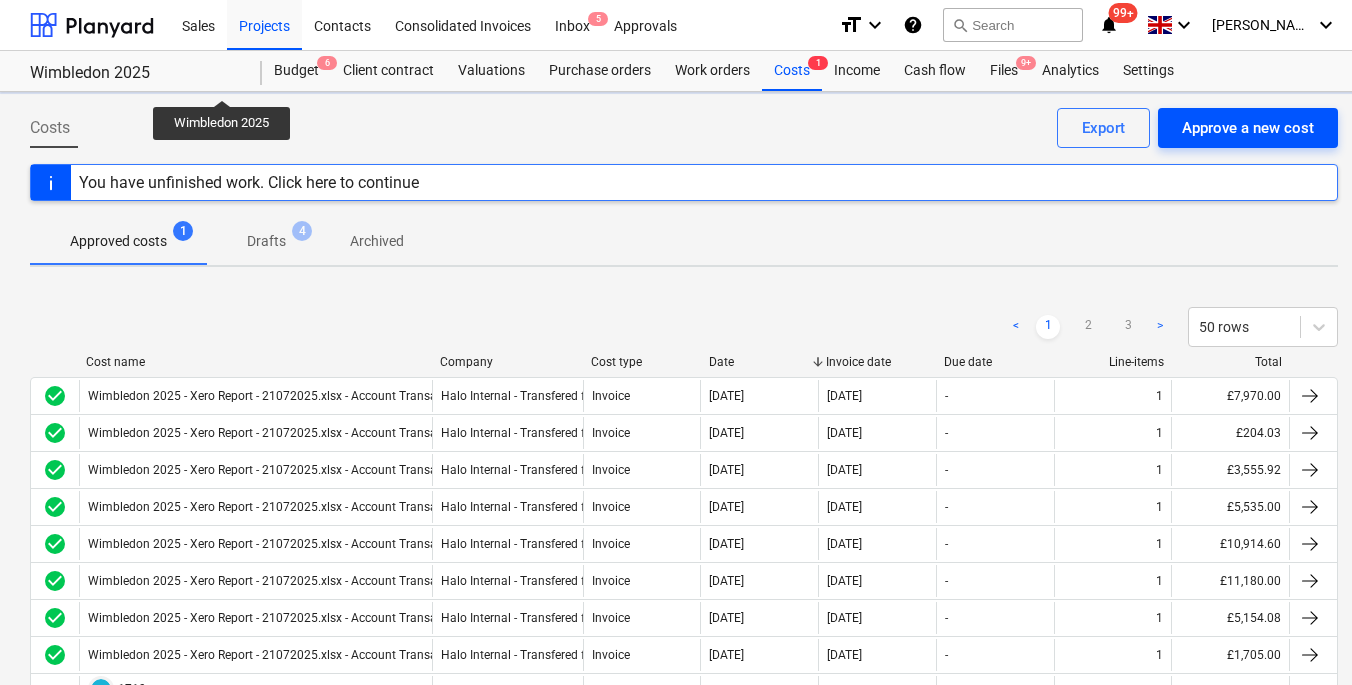 click on "Approve a new cost" at bounding box center [1248, 128] 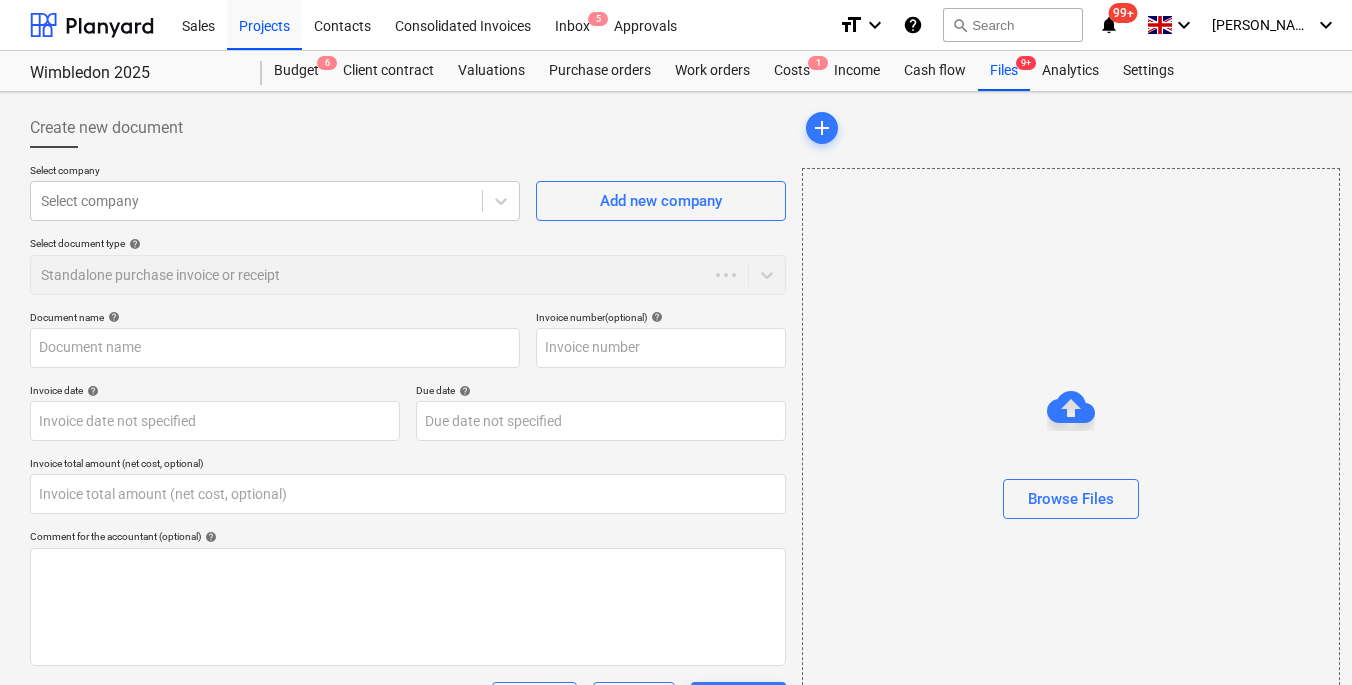 type on "0.00" 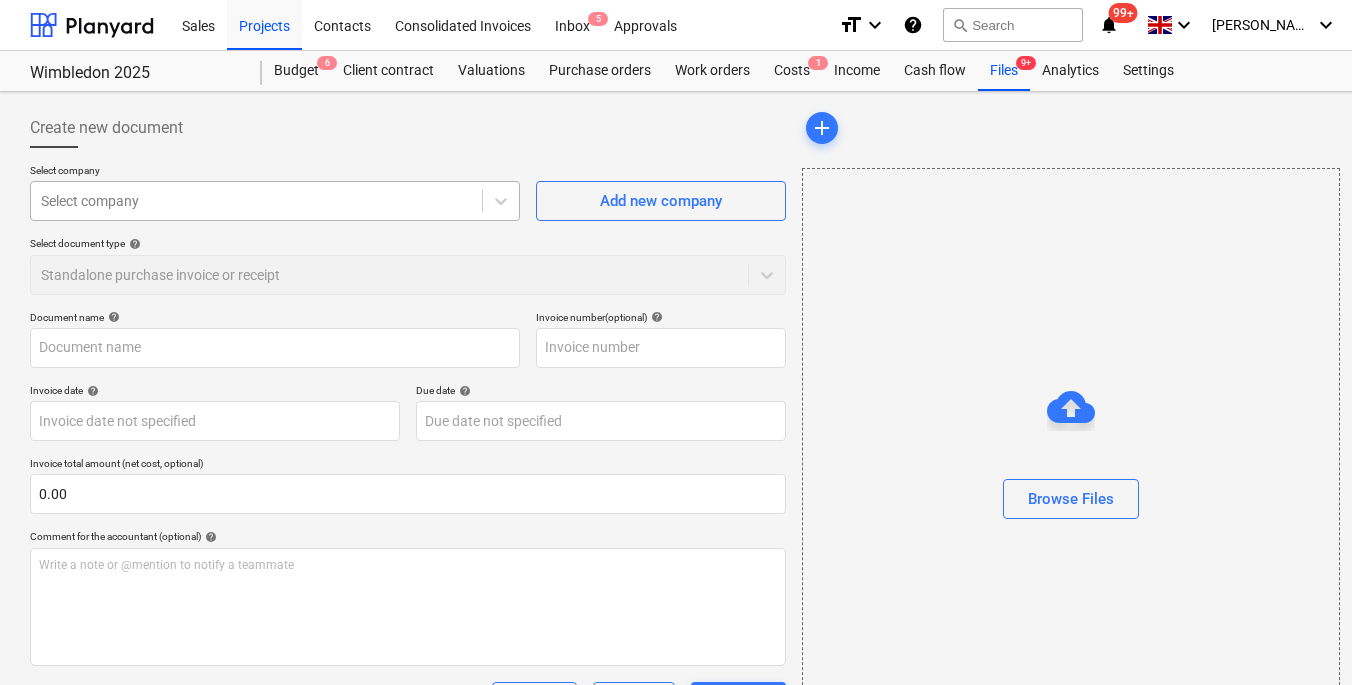 click at bounding box center [256, 201] 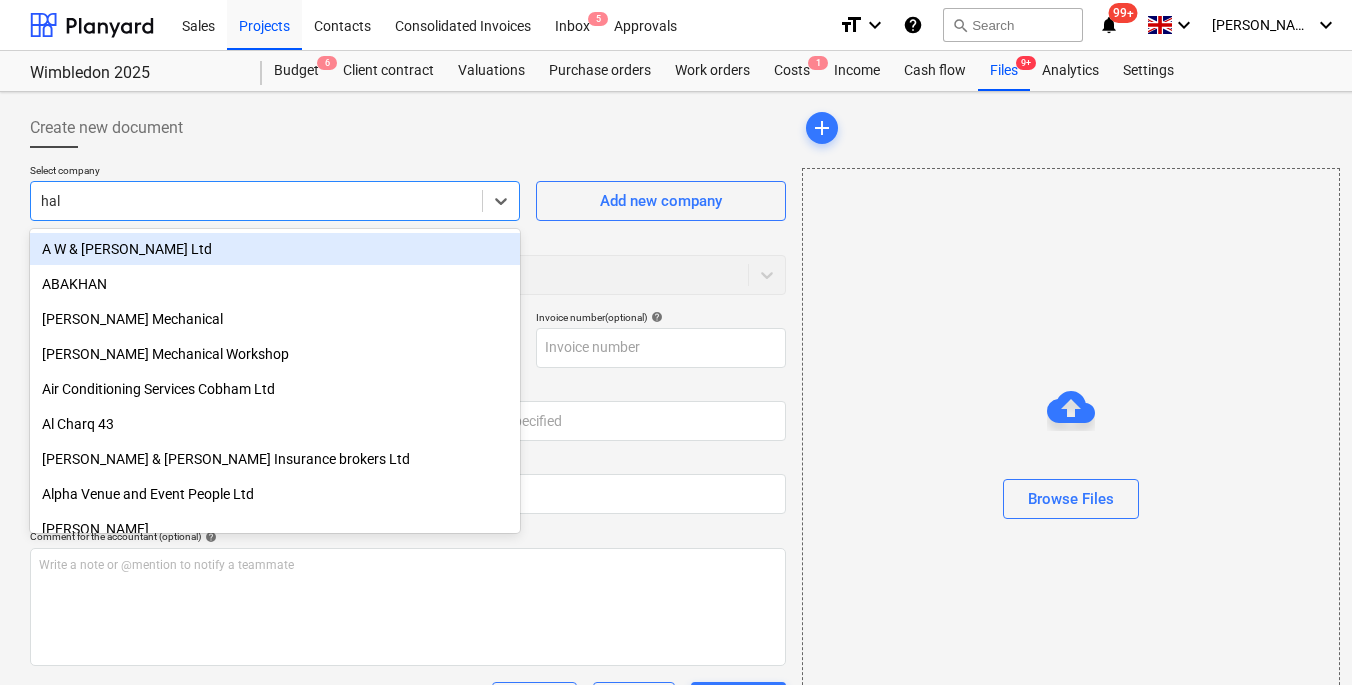 type on "halo" 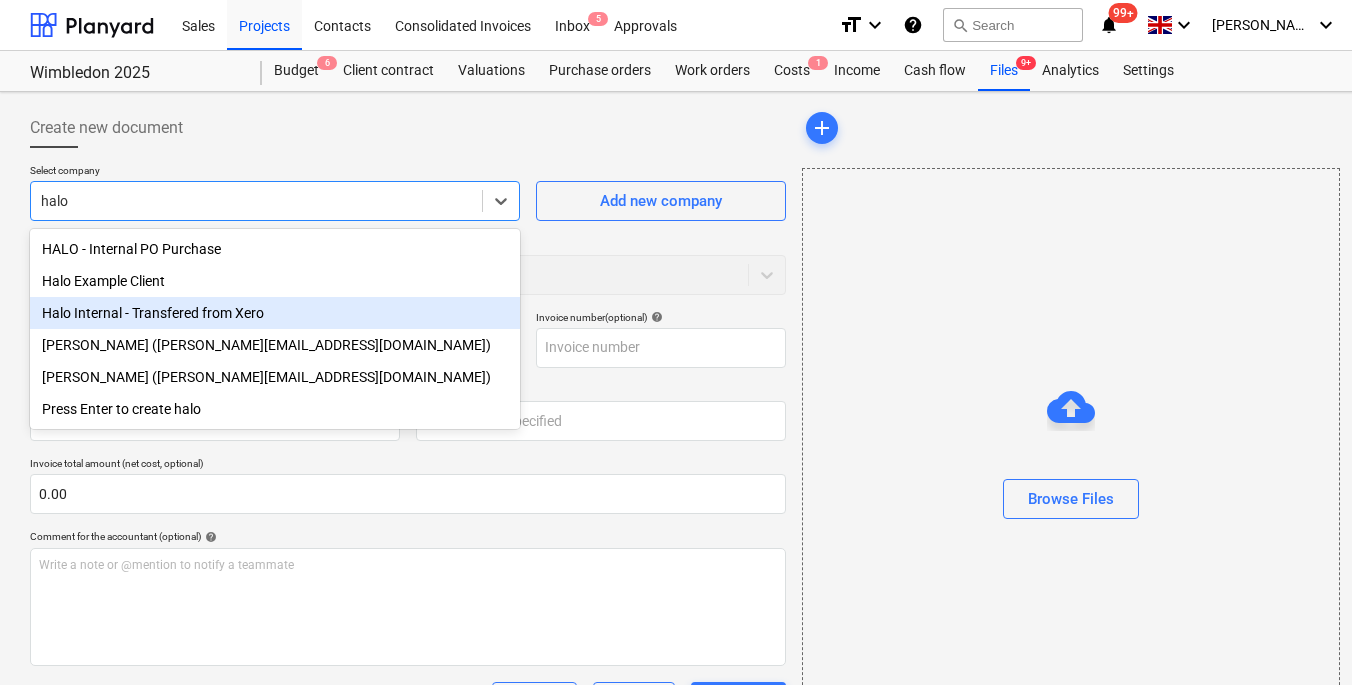 click on "Halo Internal - Transfered from Xero" at bounding box center [275, 313] 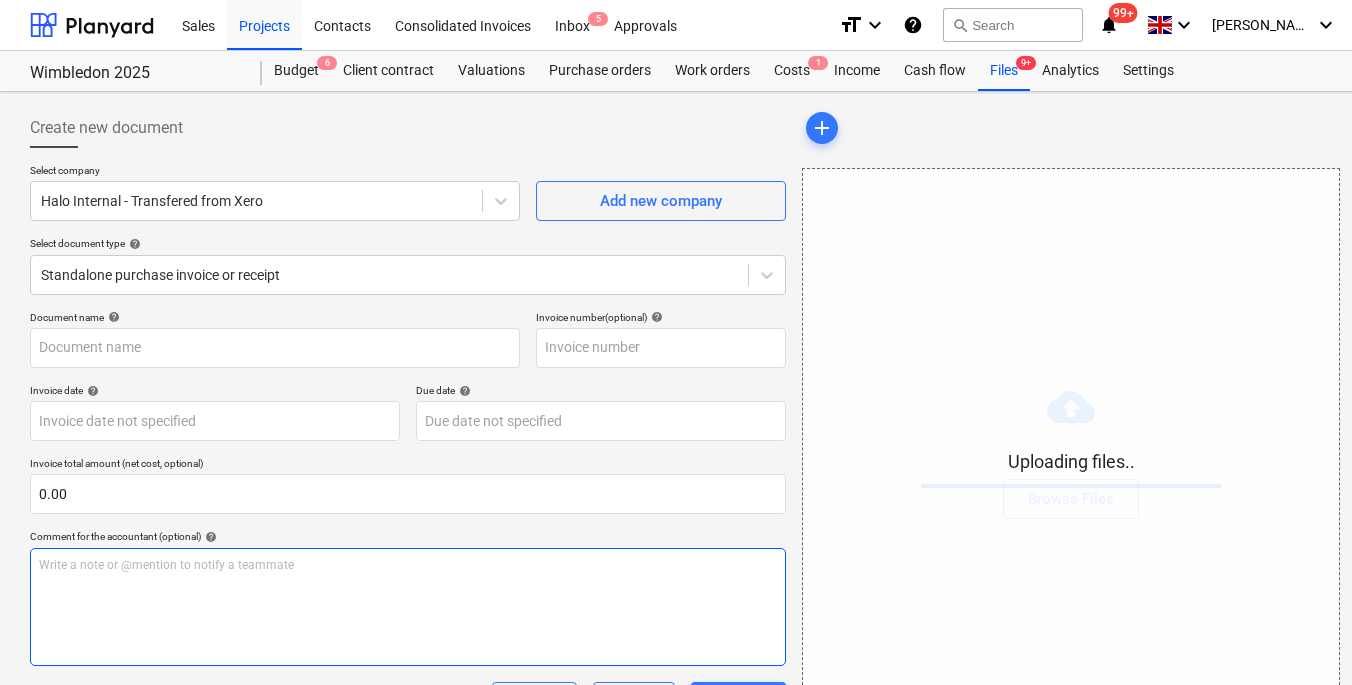 click on "Write a note or @mention to notify a teammate [PERSON_NAME]" at bounding box center [408, 607] 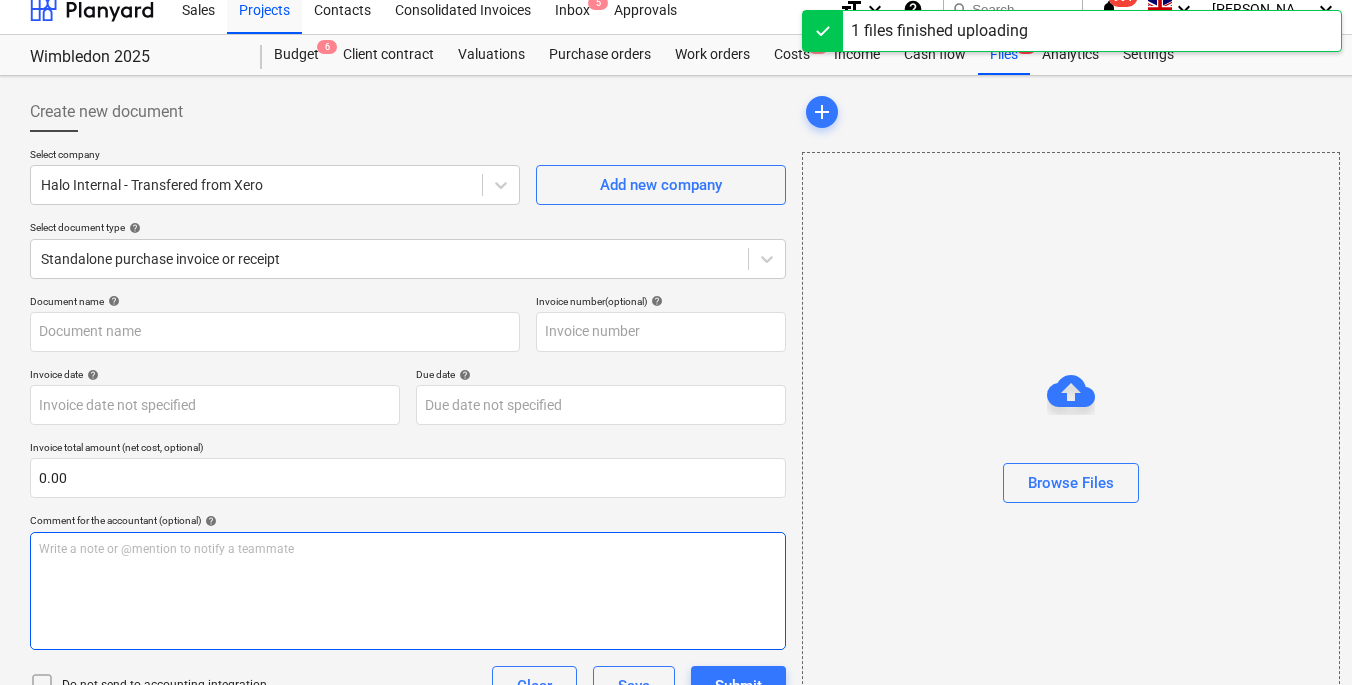type on "Wimbledon 2025 - Xero Report - 21072025.xlsx - Account Transactions.pdf" 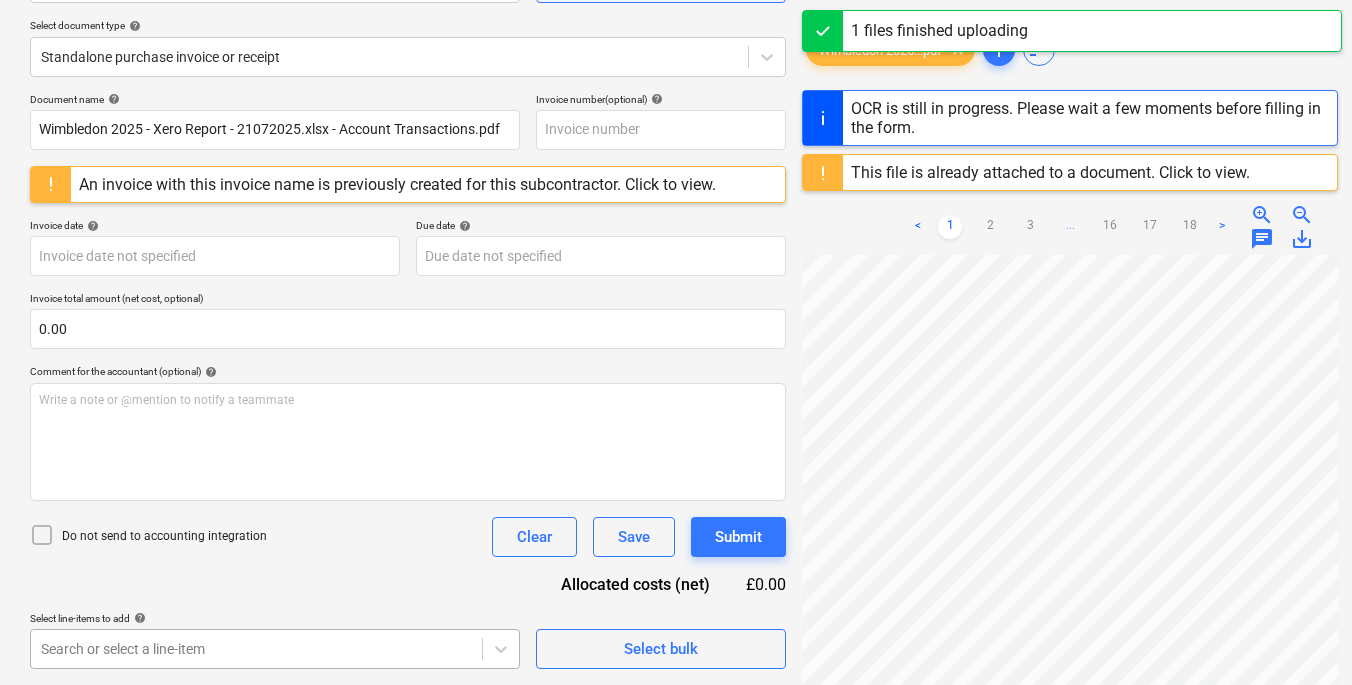 click on "Sales Projects Contacts Consolidated Invoices Inbox 5 Approvals format_size keyboard_arrow_down help search Search notifications 99+ keyboard_arrow_down [PERSON_NAME] keyboard_arrow_down [GEOGRAPHIC_DATA] 2025 Wimbledon 2025 Budget 6 Client contract Valuations Purchase orders Work orders Costs 1 Income Cash flow Files 9+ Analytics Settings Create new document Select company Halo Internal - Transfered from Xero   Add new company Select document type help Standalone purchase invoice or receipt Document name help Wimbledon 2025 - Xero Report - 21072025.xlsx - Account Transactions.pdf Invoice number  (optional) help An invoice with this invoice name is previously created for this subcontractor. Click to view. Invoice date help Press the down arrow key to interact with the calendar and
select a date. Press the question mark key to get the keyboard shortcuts for changing dates. Due date help Invoice total amount (net cost, optional) 0.00 Comment for the accountant (optional) help ﻿ Clear Save Submit £0.00 help clear" at bounding box center [676, 124] 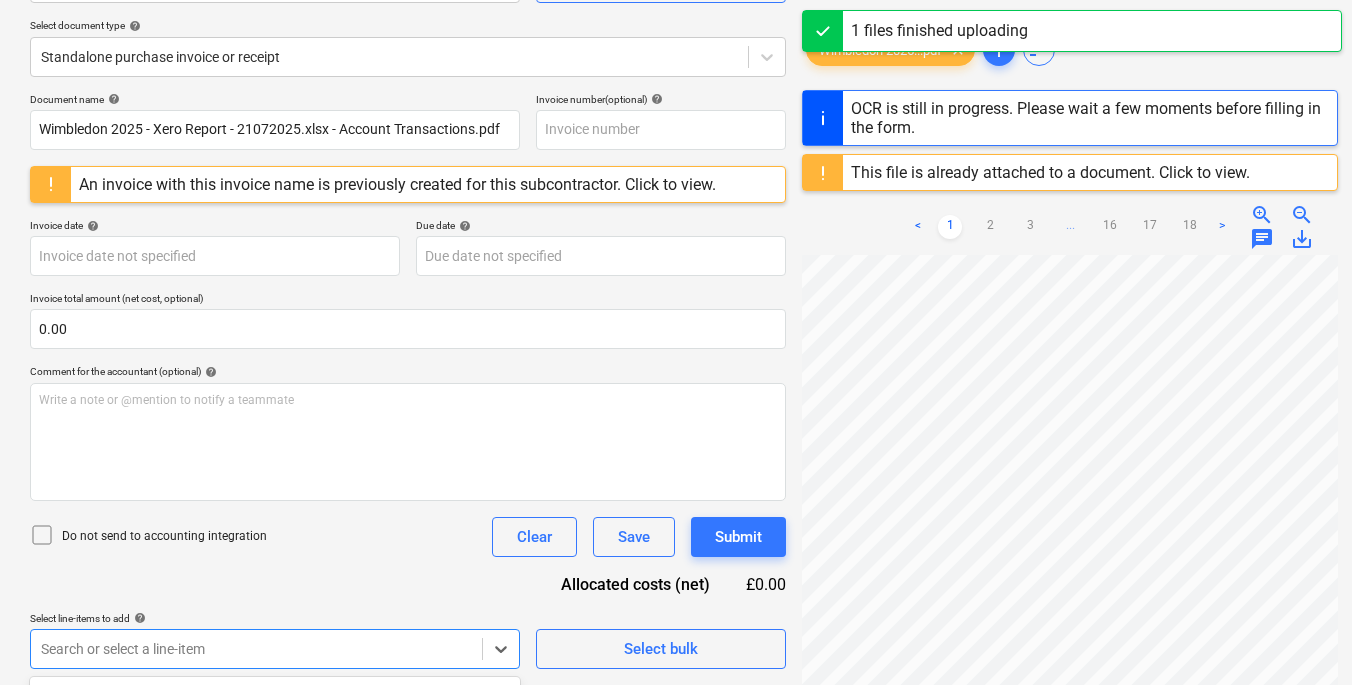 scroll, scrollTop: 514, scrollLeft: 0, axis: vertical 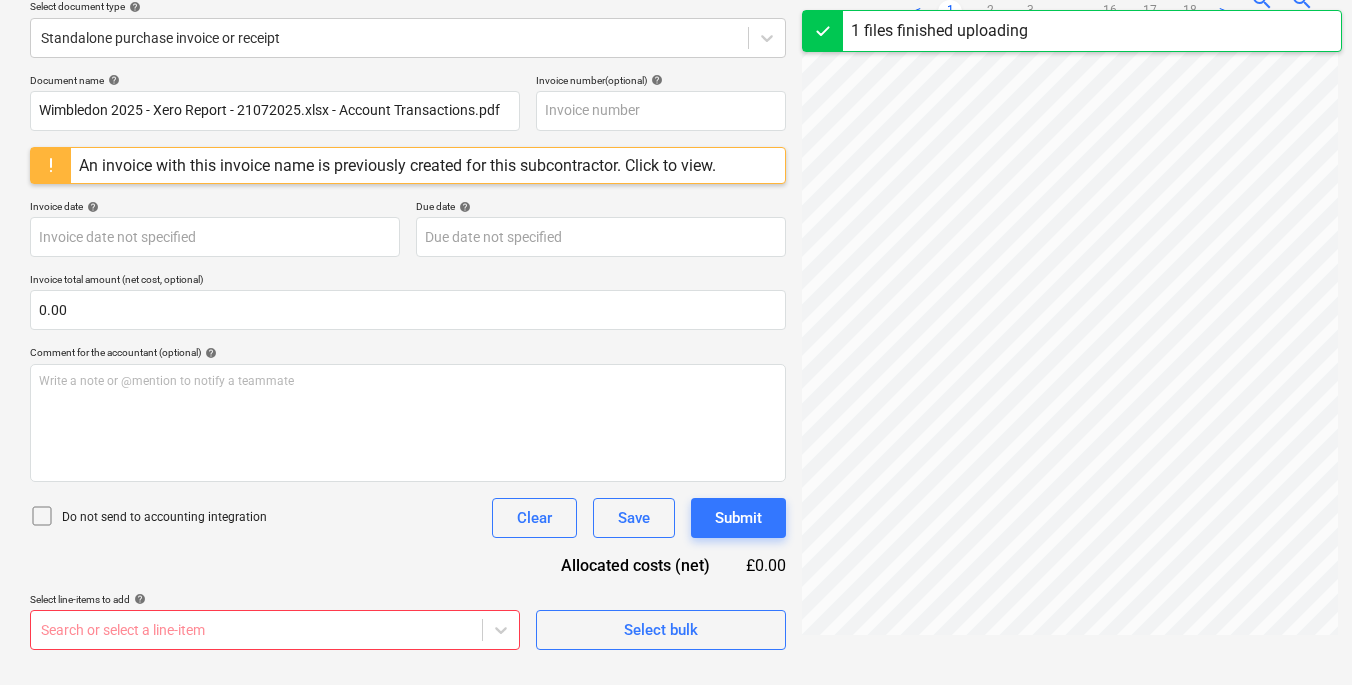 click on "Document name help Wimbledon 2025 - Xero Report - 21072025.xlsx - Account Transactions.pdf Invoice number  (optional) help An invoice with this invoice name is previously created for this subcontractor. Click to view. Invoice date help Press the down arrow key to interact with the calendar and
select a date. Press the question mark key to get the keyboard shortcuts for changing dates. Due date help Press the down arrow key to interact with the calendar and
select a date. Press the question mark key to get the keyboard shortcuts for changing dates. Invoice total amount (net cost, optional) 0.00 Comment for the accountant (optional) help Write a note or @mention to notify a teammate ﻿ Do not send to accounting integration Clear Save Submit Allocated costs (net) £0.00 Select line-items to add help Search or select a line-item Select bulk" at bounding box center [408, 362] 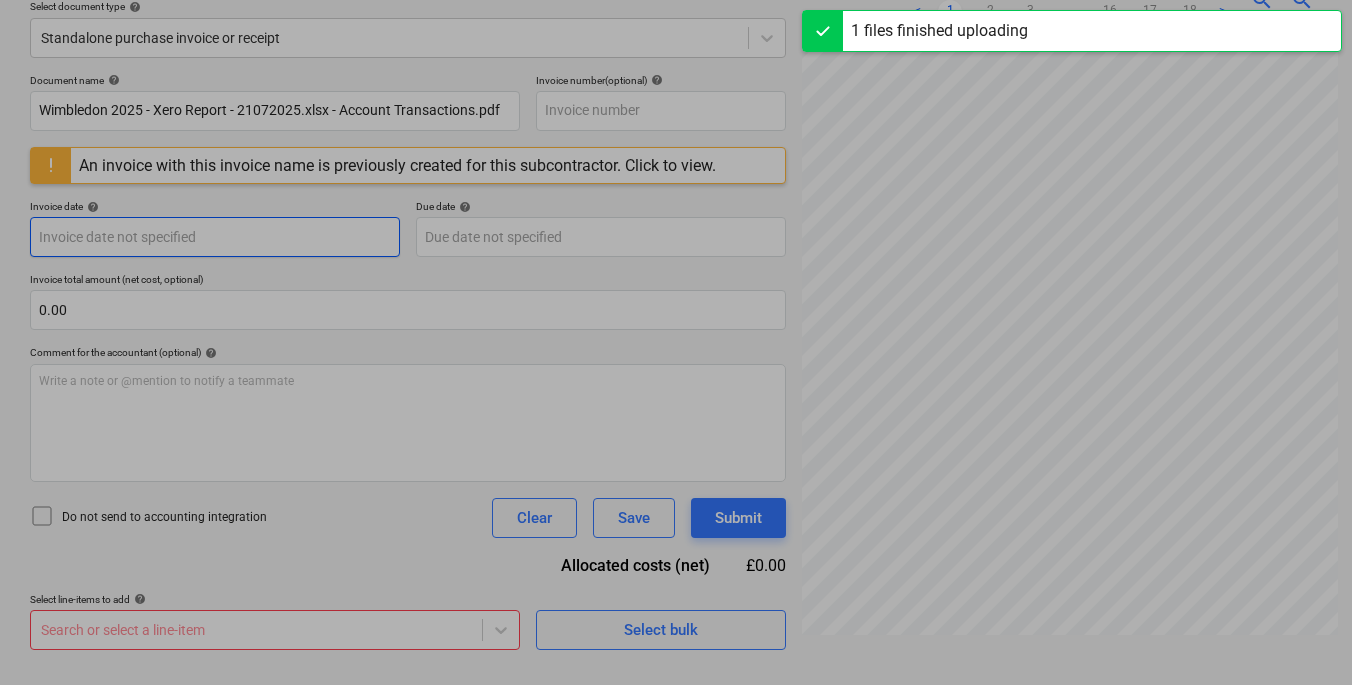 click on "Sales Projects Contacts Consolidated Invoices Inbox 5 Approvals format_size keyboard_arrow_down help search Search notifications 99+ keyboard_arrow_down [PERSON_NAME] keyboard_arrow_down [GEOGRAPHIC_DATA] 2025 Wimbledon 2025 Budget 6 Client contract Valuations Purchase orders Work orders Costs 1 Income Cash flow Files 9+ Analytics Settings Create new document Select company Halo Internal - Transfered from Xero   Add new company Select document type help Standalone purchase invoice or receipt Document name help Wimbledon 2025 - Xero Report - 21072025.xlsx - Account Transactions.pdf Invoice number  (optional) help An invoice with this invoice name is previously created for this subcontractor. Click to view. Invoice date help Press the down arrow key to interact with the calendar and
select a date. Press the question mark key to get the keyboard shortcuts for changing dates. Due date help Invoice total amount (net cost, optional) 0.00 Comment for the accountant (optional) help ﻿ Clear Save Submit £0.00 help clear" at bounding box center [676, 105] 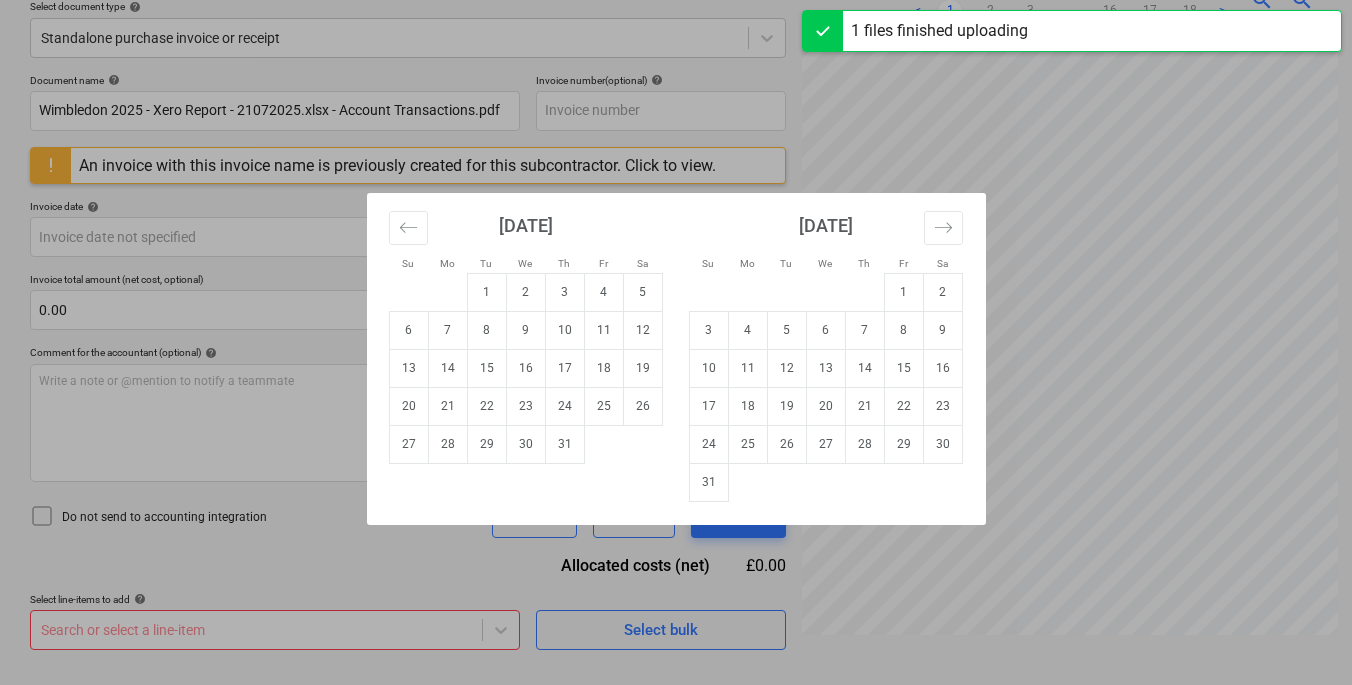 click on "Su Mo Tu We Th Fr Sa Su Mo Tu We Th Fr Sa [DATE] 1 2 3 4 5 6 7 8 9 10 11 12 13 14 15 16 17 18 19 20 21 22 23 24 25 26 27 28 29 [DATE] 1 2 3 4 5 6 7 8 9 10 11 12 13 14 15 16 17 18 19 20 21 22 23 24 25 26 27 28 29 30 [DATE] 1 2 3 4 5 6 7 8 9 10 11 12 13 14 15 16 17 18 19 20 21 22 23 24 25 26 27 28 29 30 31 [DATE] 1 2 3 4 5 6 7 8 9 10 11 12 13 14 15 16 17 18 19 20 21 22 23 24 25 26 27 28 29 30" at bounding box center (676, 342) 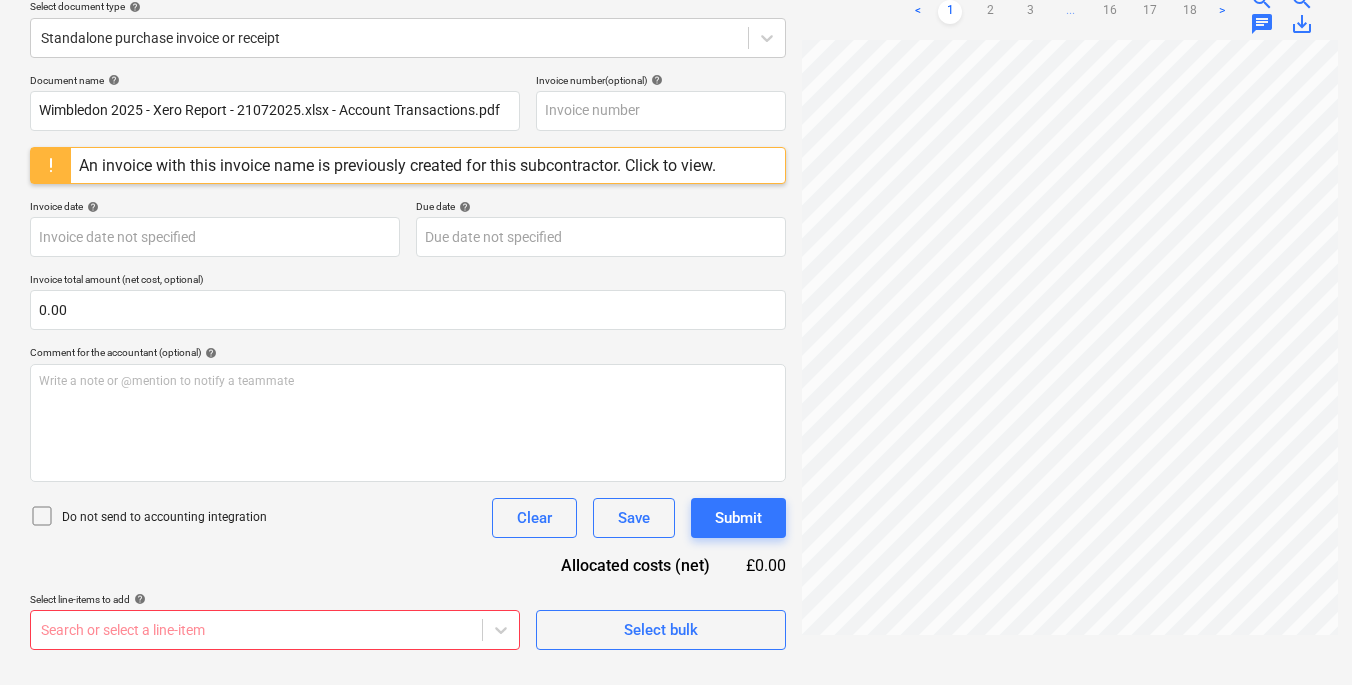click 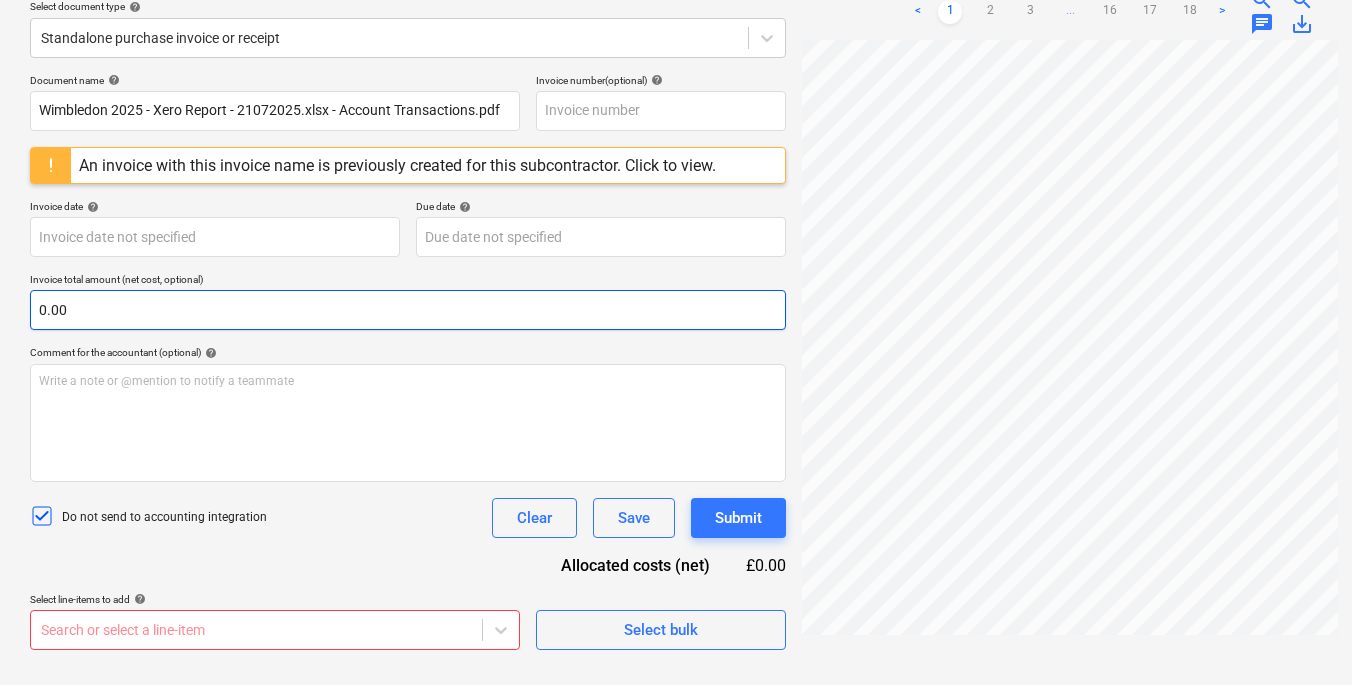 type 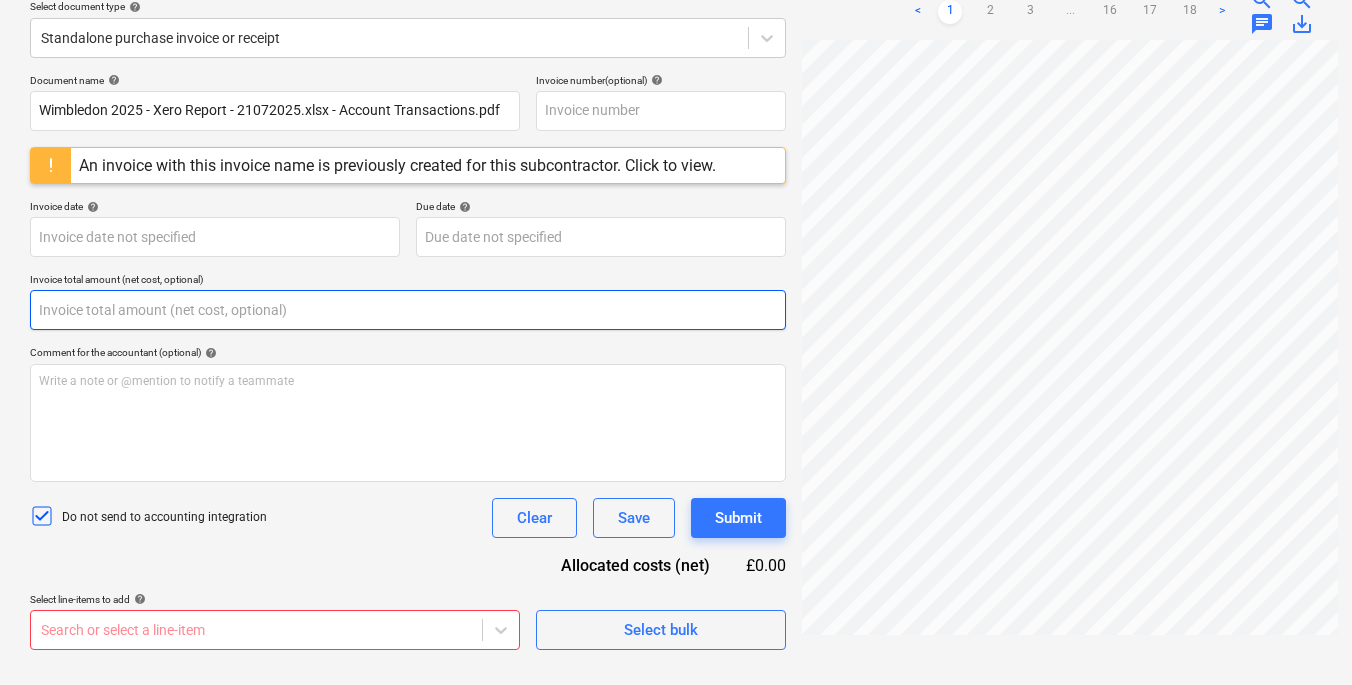 click at bounding box center [408, 310] 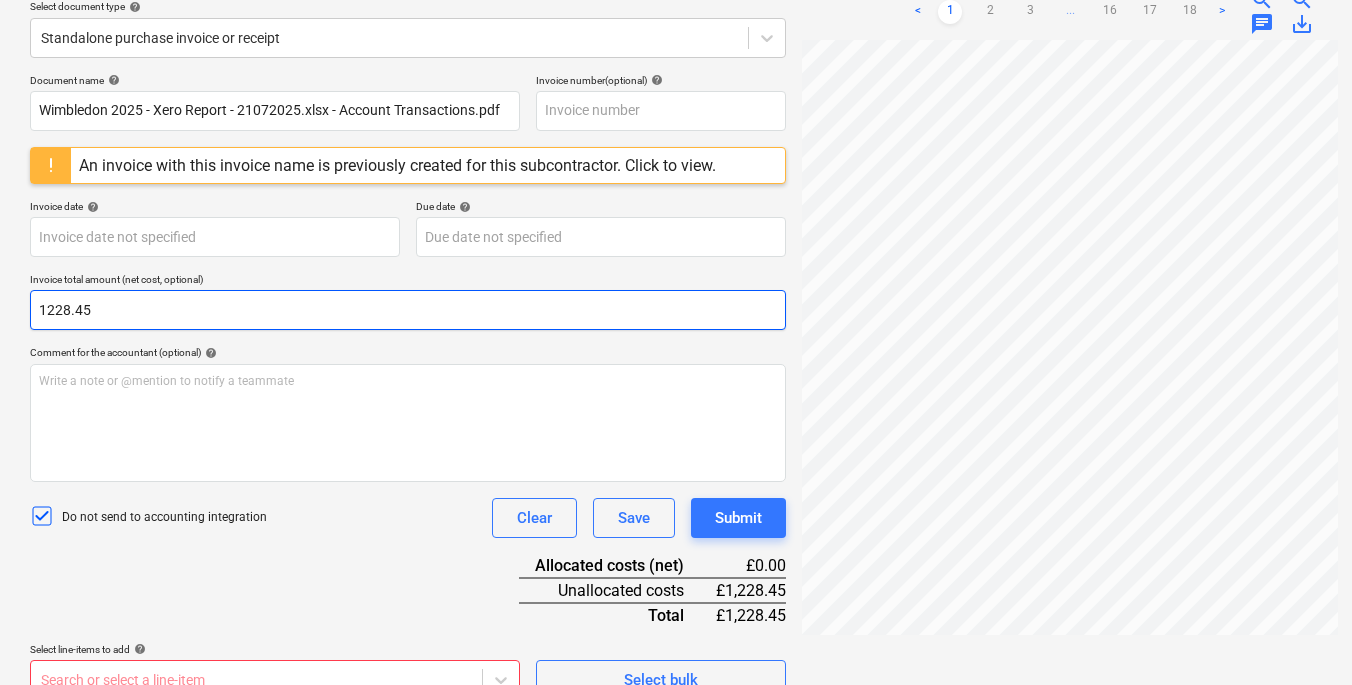 drag, startPoint x: 122, startPoint y: 316, endPoint x: -3, endPoint y: 315, distance: 125.004 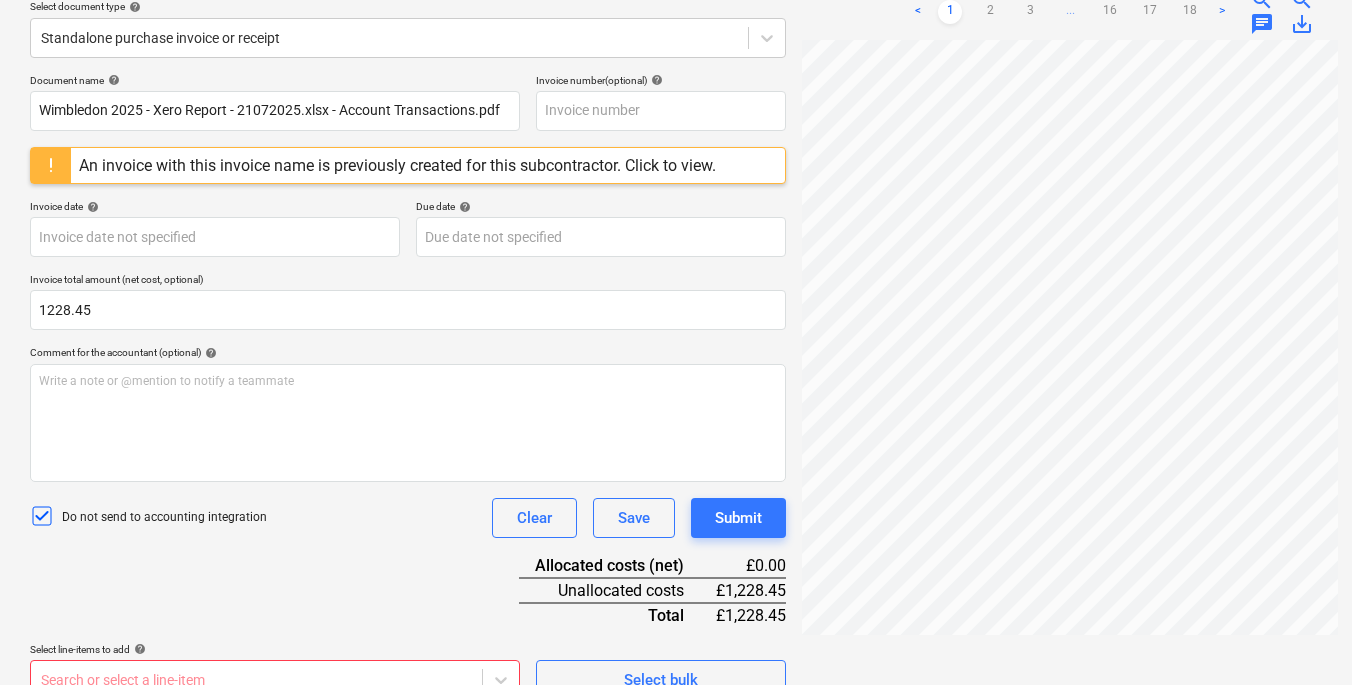 click on "Document name help Wimbledon 2025 - Xero Report - 21072025.xlsx - Account Transactions.pdf Invoice number  (optional) help An invoice with this invoice name is previously created for this subcontractor. Click to view. Invoice date help Press the down arrow key to interact with the calendar and
select a date. Press the question mark key to get the keyboard shortcuts for changing dates. Due date help Press the down arrow key to interact with the calendar and
select a date. Press the question mark key to get the keyboard shortcuts for changing dates. Invoice total amount (net cost, optional) 1228.45 Comment for the accountant (optional) help Write a note or @mention to notify a teammate ﻿ Do not send to accounting integration Clear Save Submit Allocated costs (net) £0.00 Unallocated costs £1,228.45 Total £1,228.45 Select line-items to add help Search or select a line-item Select bulk" at bounding box center (408, 387) 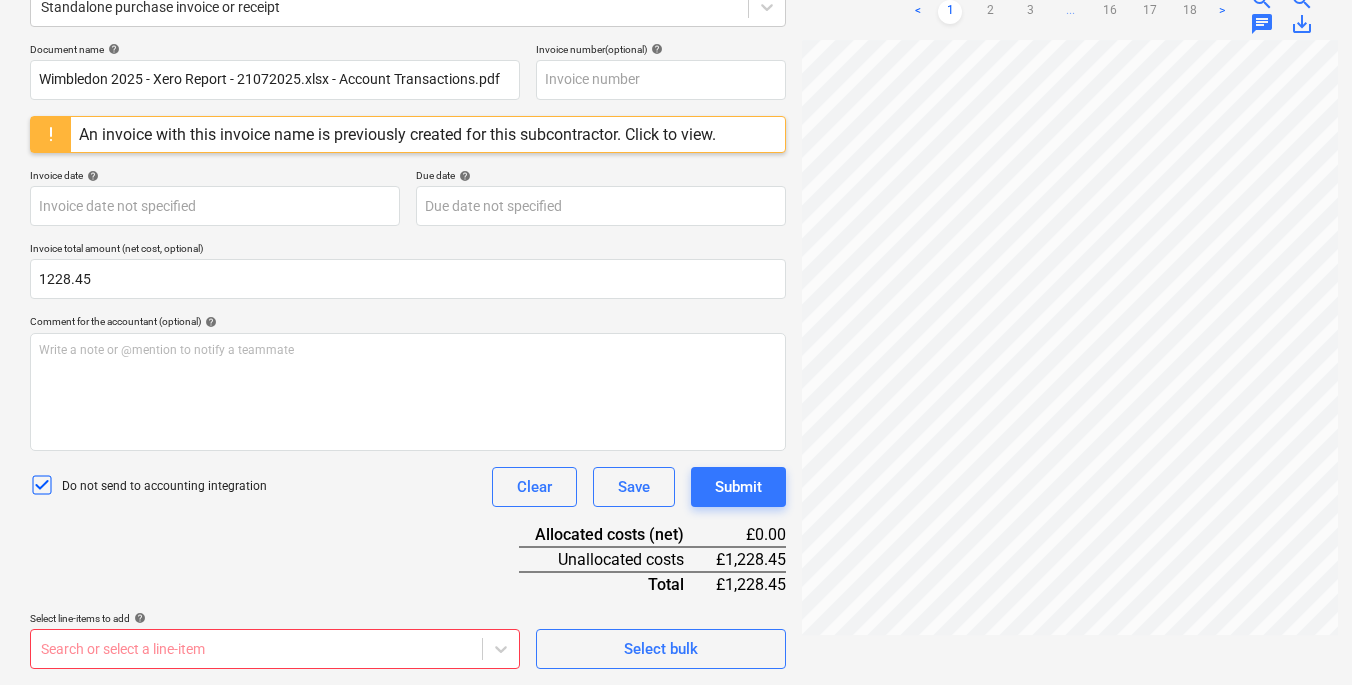 click on "Sales Projects Contacts Consolidated Invoices Inbox 5 Approvals format_size keyboard_arrow_down help search Search notifications 99+ keyboard_arrow_down C. Mkparu keyboard_arrow_down Wimbledon 2025 Wimbledon 2025 Budget 6 Client contract Valuations Purchase orders Work orders Costs 1 Income Cash flow Files 9+ Analytics Settings Create new document Select company Halo Internal - Transfered from Xero   Add new company Select document type help Standalone purchase invoice or receipt Document name help Wimbledon 2025 - Xero Report - 21072025.xlsx - Account Transactions.pdf Invoice number  (optional) help An invoice with this invoice name is previously created for this subcontractor. Click to view. Invoice date help Press the down arrow key to interact with the calendar and
select a date. Press the question mark key to get the keyboard shortcuts for changing dates. Due date help Invoice total amount (net cost, optional) 1228.45 Comment for the accountant (optional) help ﻿ Clear Save Submit £0.00 Total <" at bounding box center (676, 74) 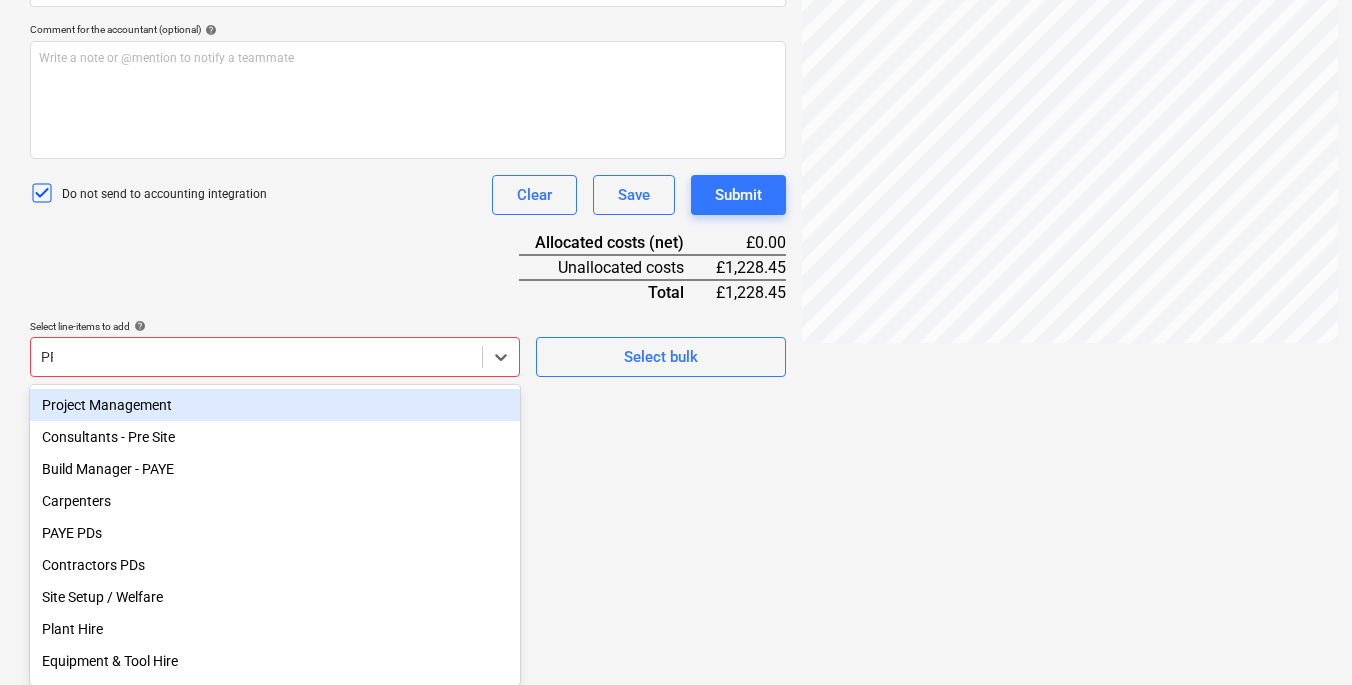 type on "PPE" 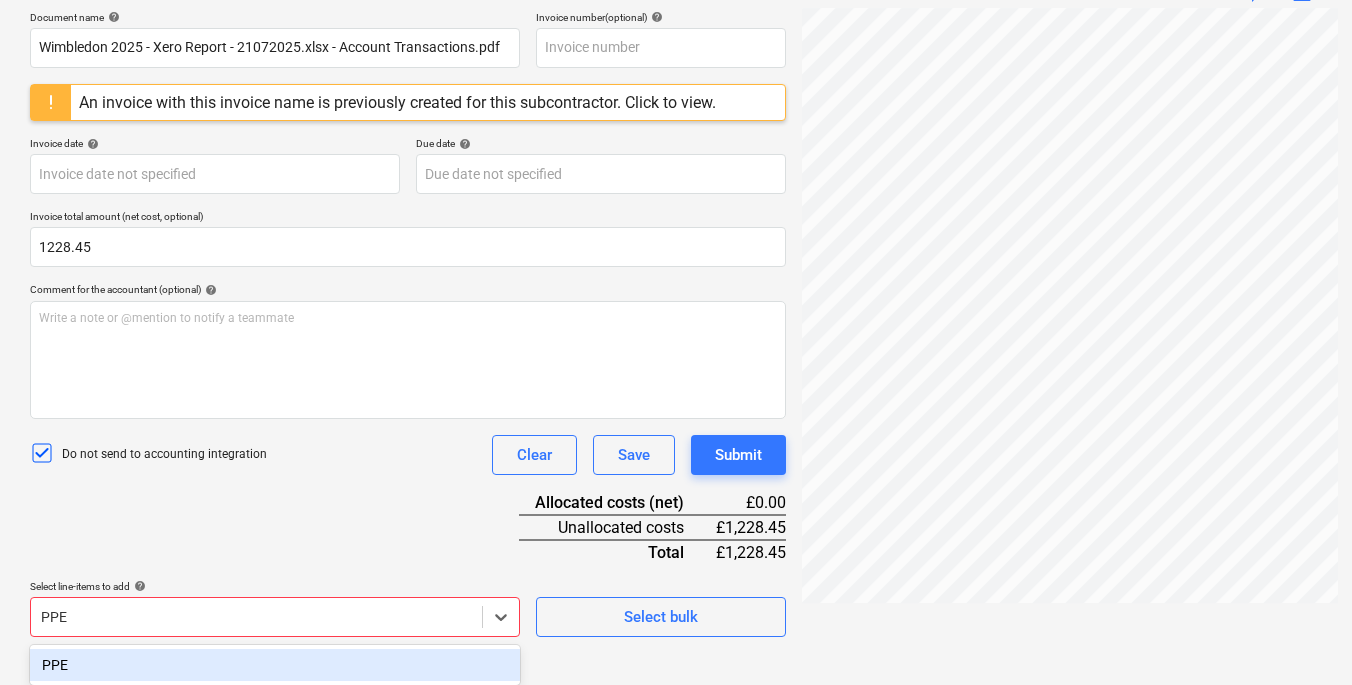 click on "PPE" at bounding box center (275, 665) 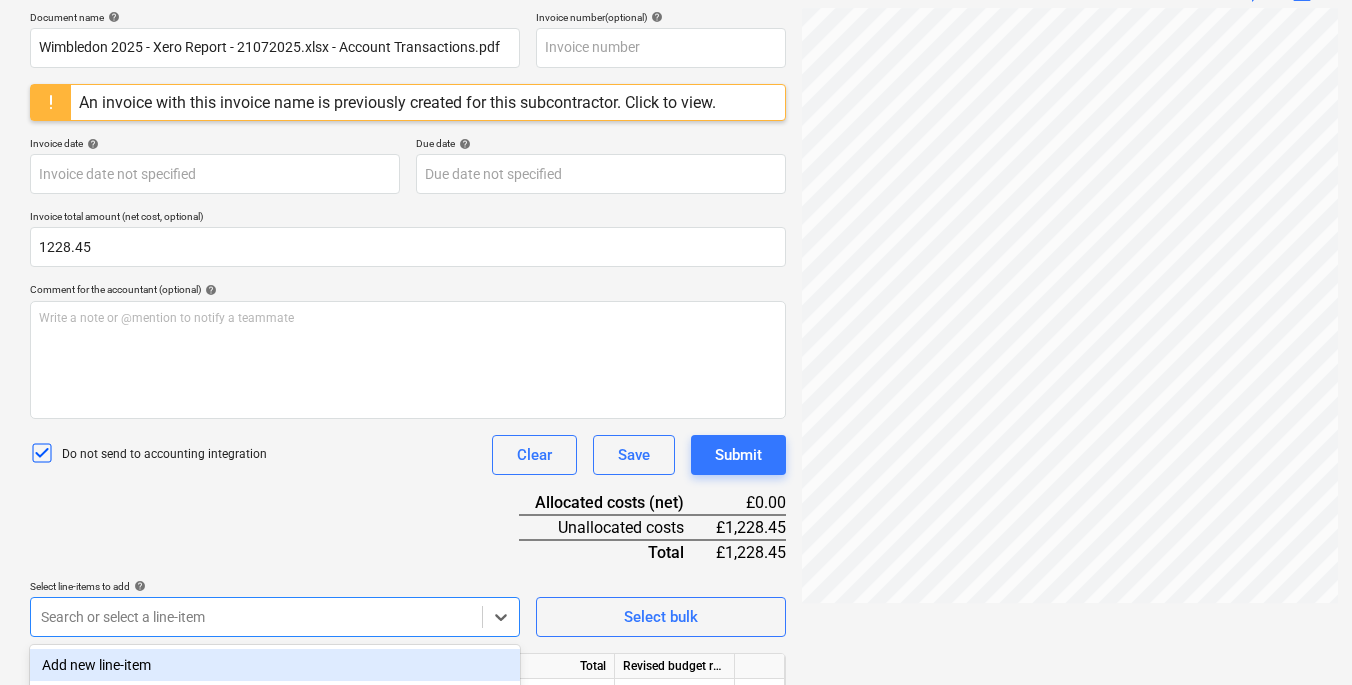 click on "Document name help Wimbledon 2025 - Xero Report - 21072025.xlsx - Account Transactions.pdf Invoice number  (optional) help An invoice with this invoice name is previously created for this subcontractor. Click to view. Invoice date help Press the down arrow key to interact with the calendar and
select a date. Press the question mark key to get the keyboard shortcuts for changing dates. Due date help Press the down arrow key to interact with the calendar and
select a date. Press the question mark key to get the keyboard shortcuts for changing dates. Invoice total amount (net cost, optional) 1228.45 Comment for the accountant (optional) help Write a note or @mention to notify a teammate ﻿ Do not send to accounting integration Clear Save Submit Allocated costs (net) £0.00 Unallocated costs £1,228.45 Total £1,228.45 Select line-items to add help option   PPE, selected. Search or select a line-item Select bulk Line-item name Unit Quantity Unit price Total Revised budget remaining  PPE 0.00 0.00 £0.00 Save" at bounding box center [408, 390] 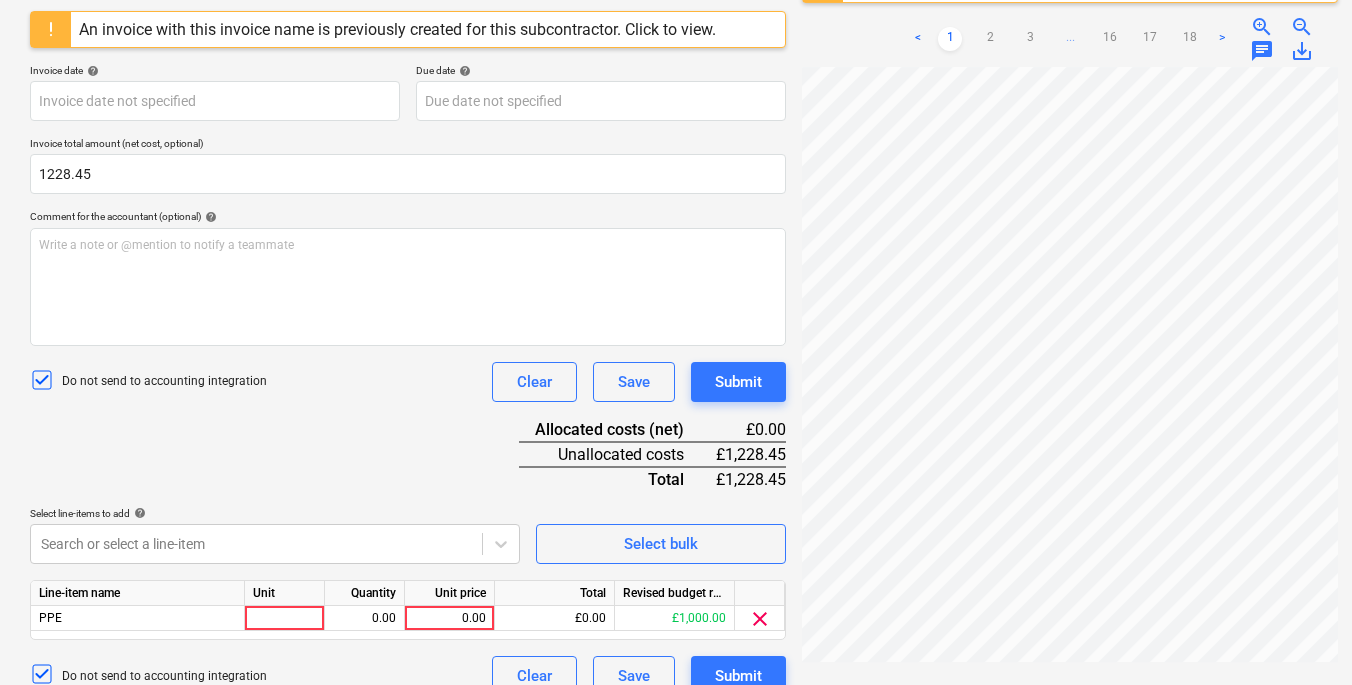 scroll, scrollTop: 400, scrollLeft: 0, axis: vertical 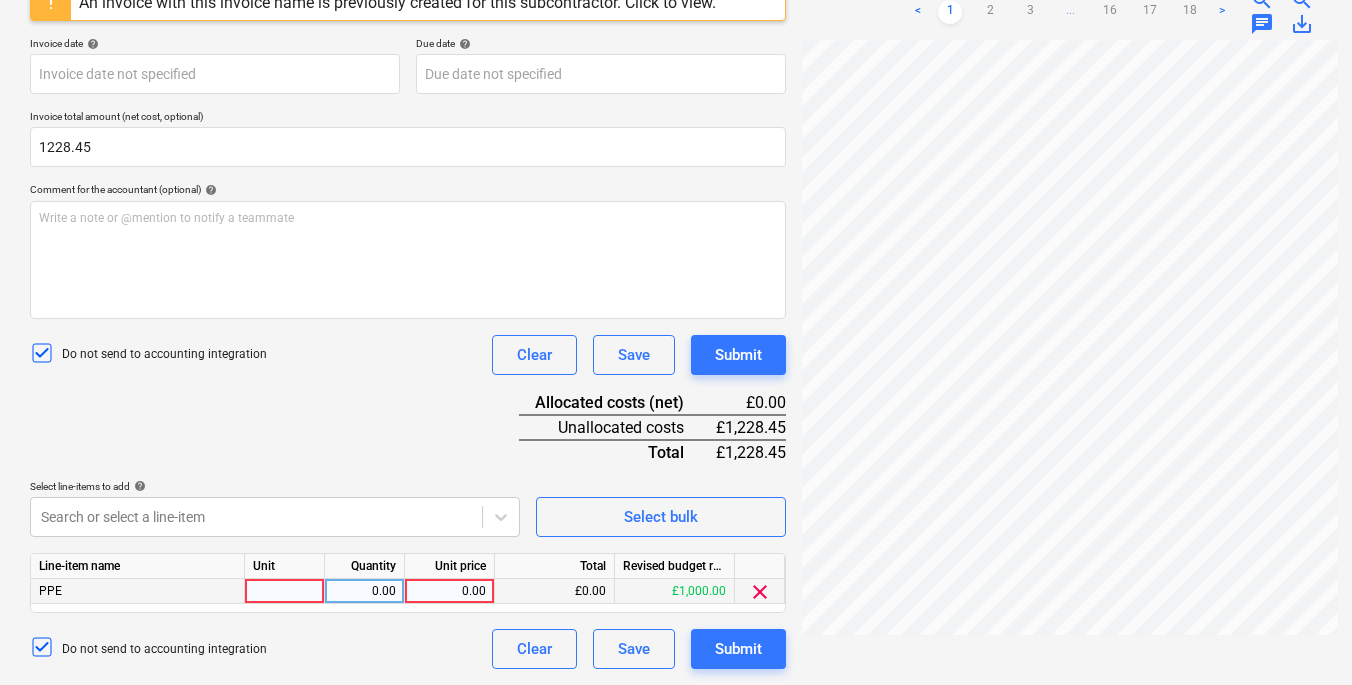click at bounding box center [285, 591] 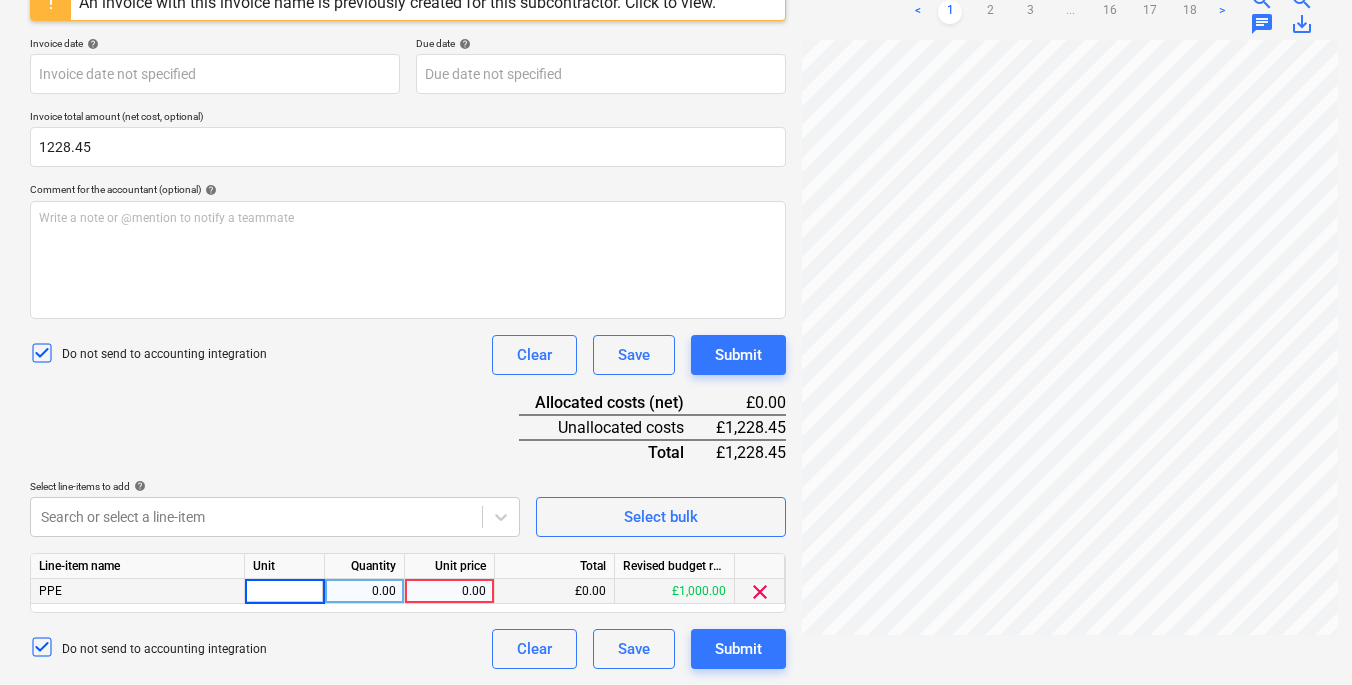 type on "1" 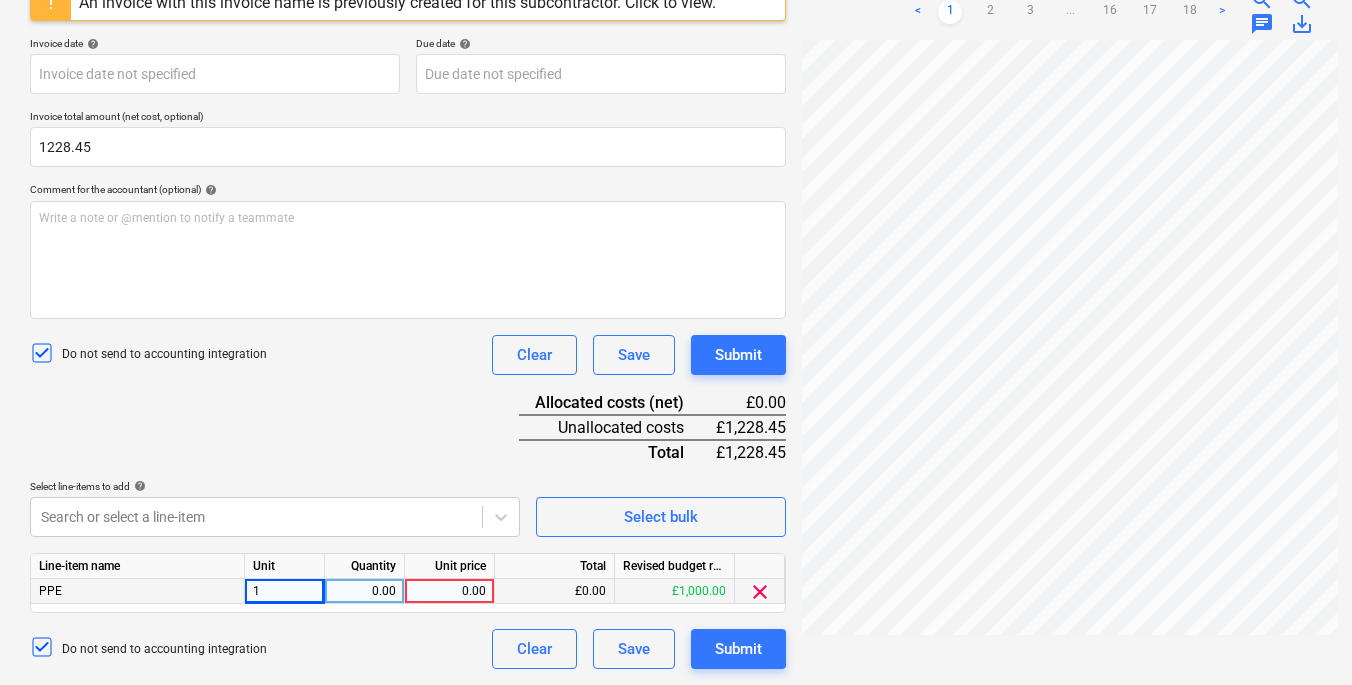 click on "0.00" at bounding box center (364, 591) 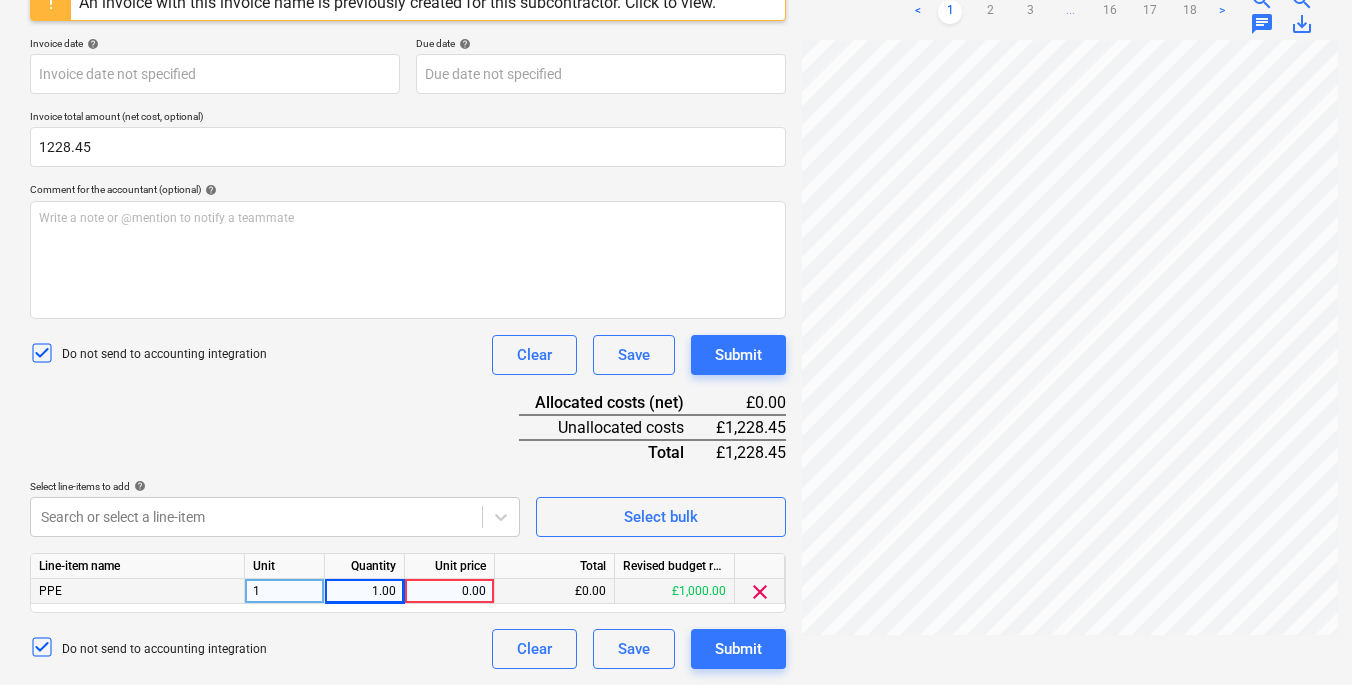 click on "0.00" at bounding box center [449, 591] 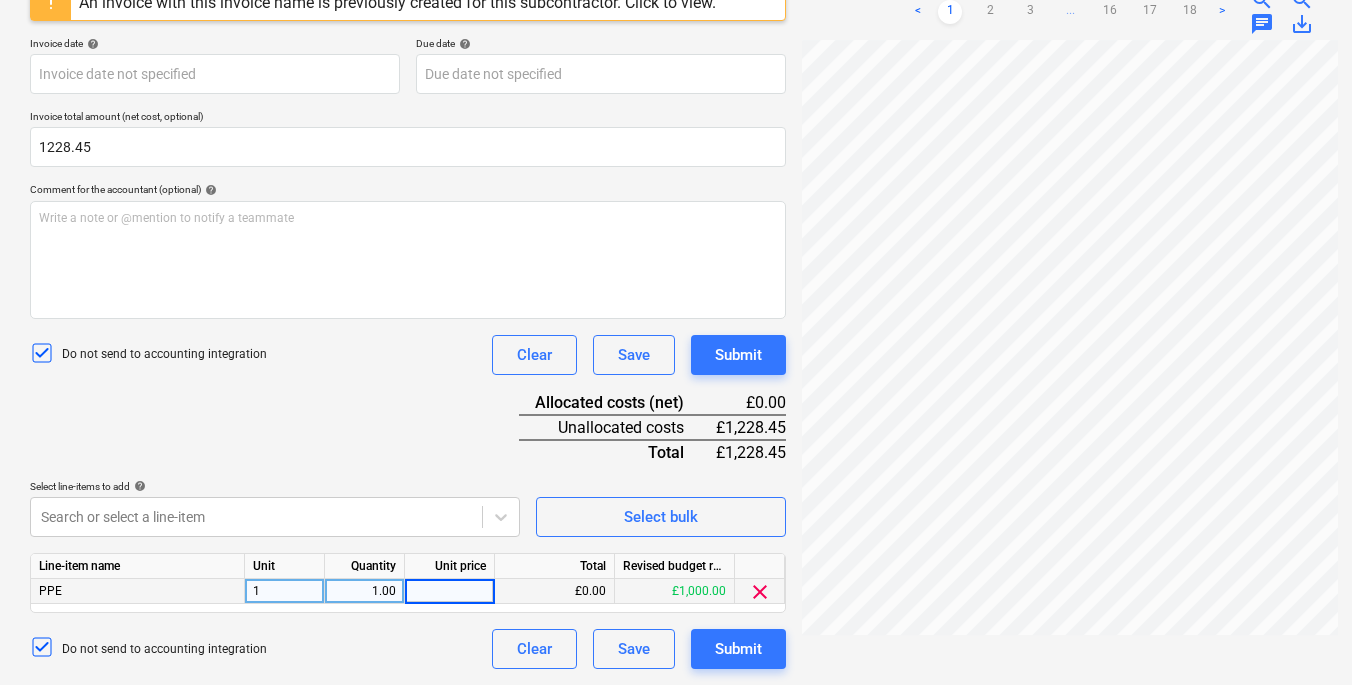 type on "1228.45" 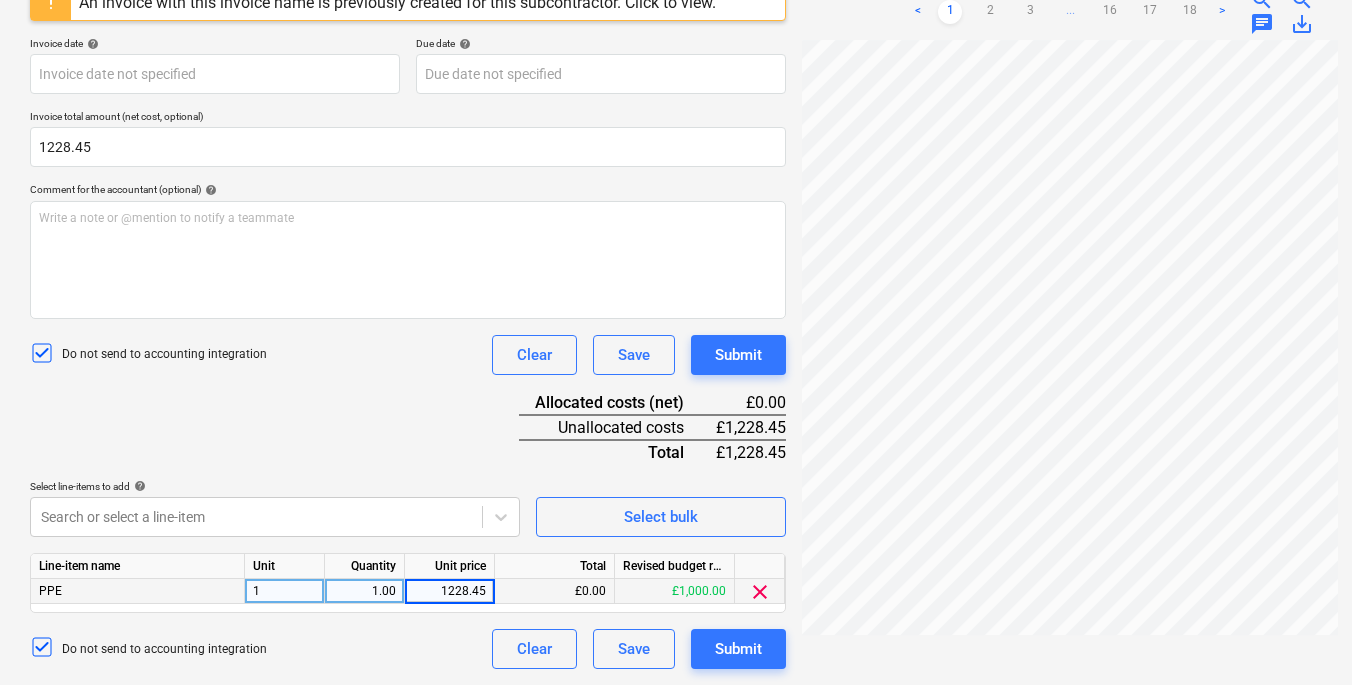 click on "Do not send to accounting integration Clear Save Submit" at bounding box center (408, 649) 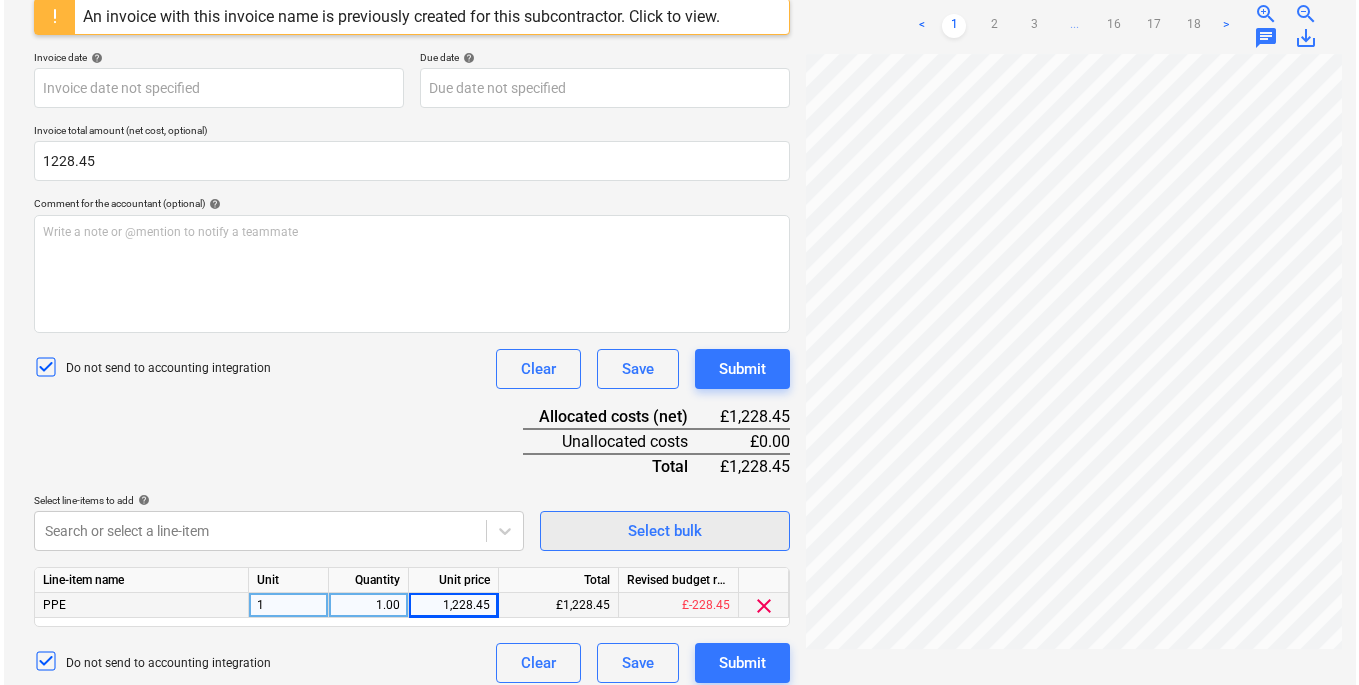 scroll, scrollTop: 400, scrollLeft: 0, axis: vertical 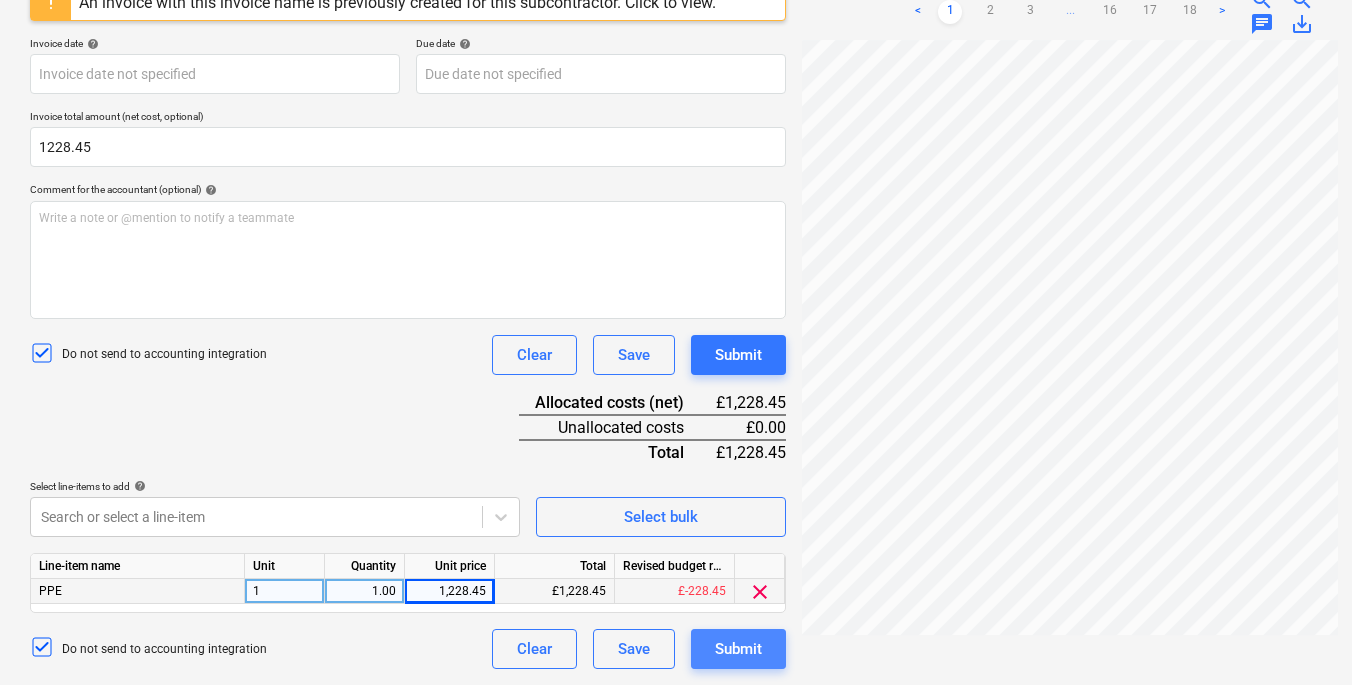 click on "Submit" at bounding box center (738, 649) 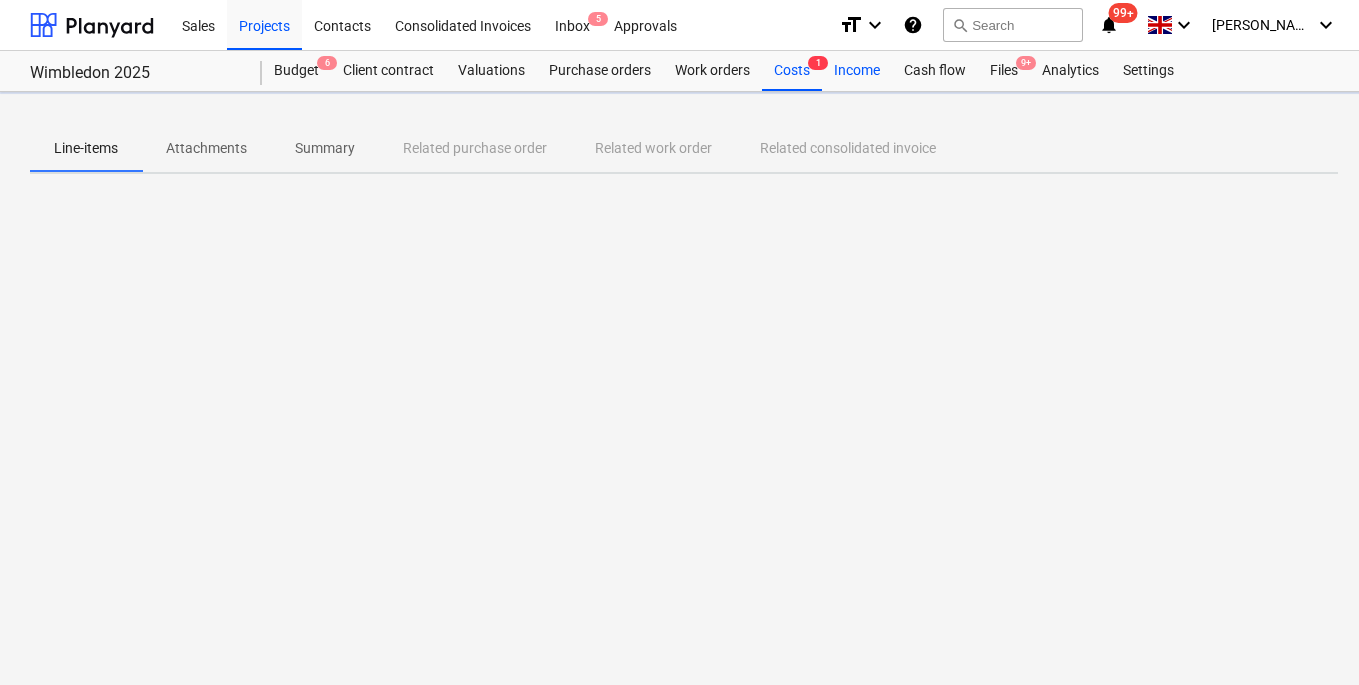 scroll, scrollTop: 0, scrollLeft: 0, axis: both 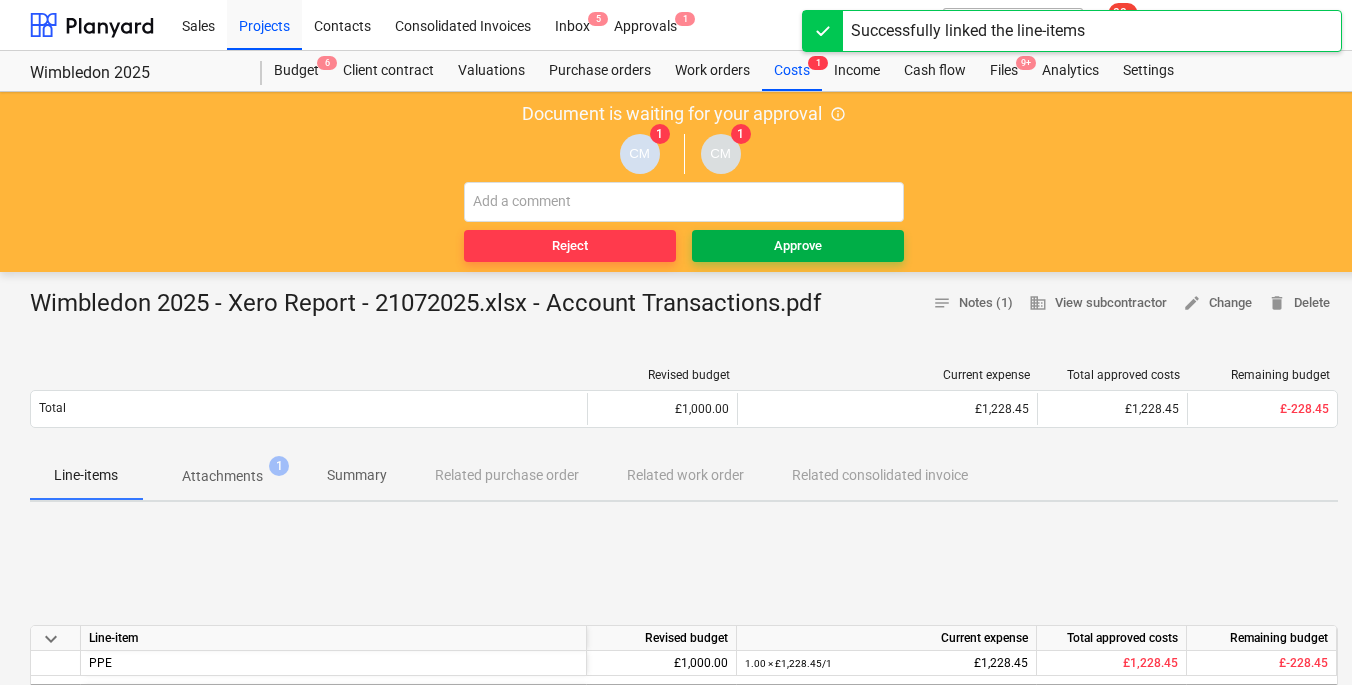 click on "Approve" at bounding box center (798, 246) 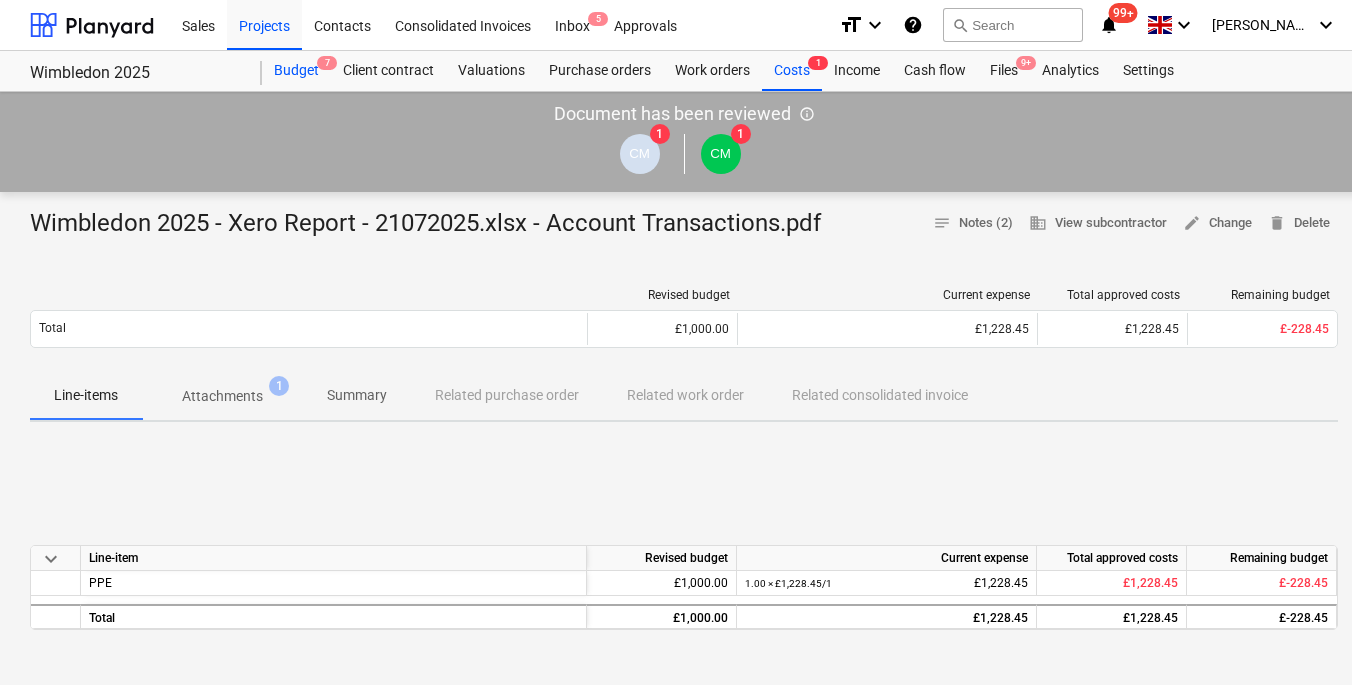 click on "Budget 7" at bounding box center (296, 71) 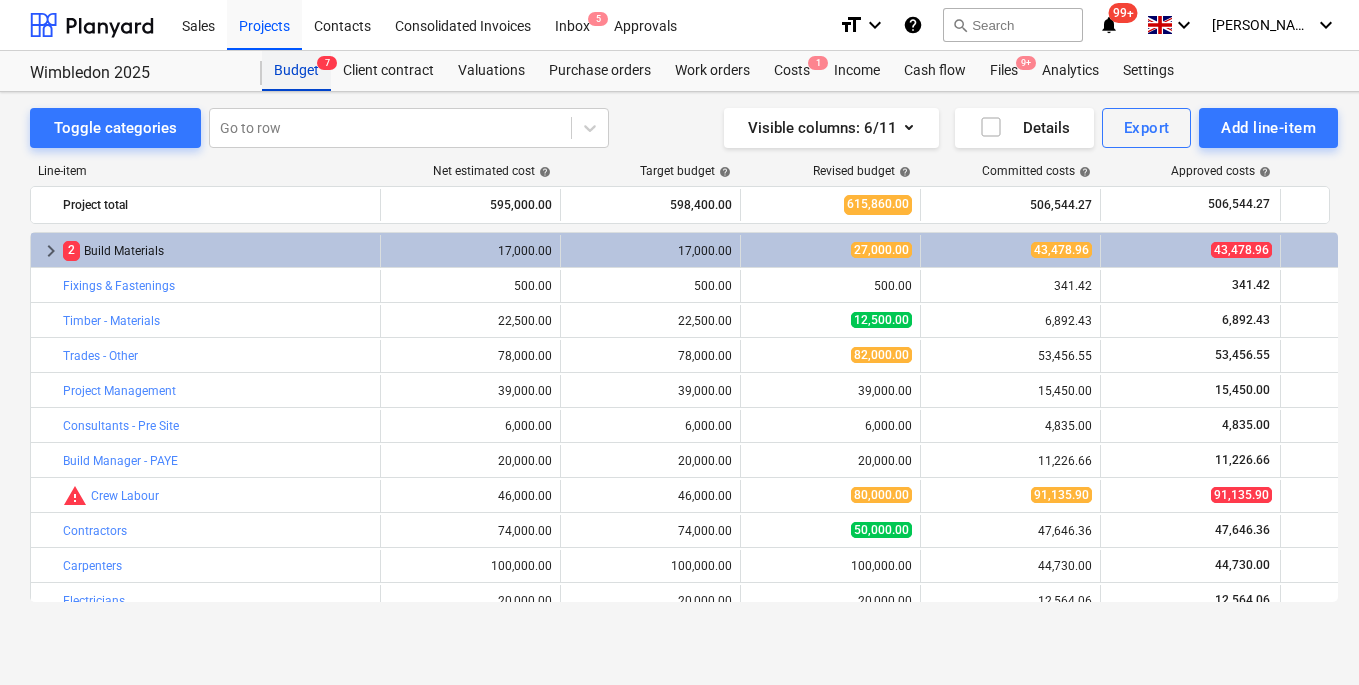 scroll, scrollTop: 645, scrollLeft: 0, axis: vertical 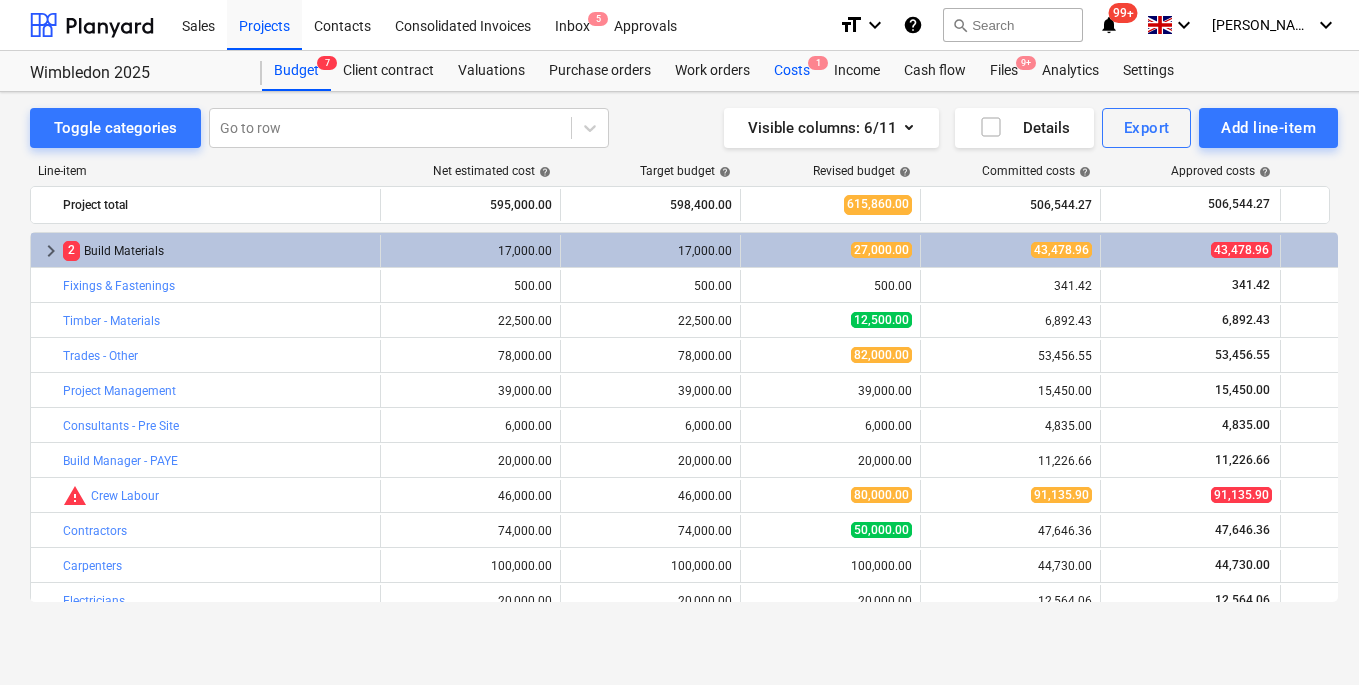 click on "Costs 1" at bounding box center [792, 71] 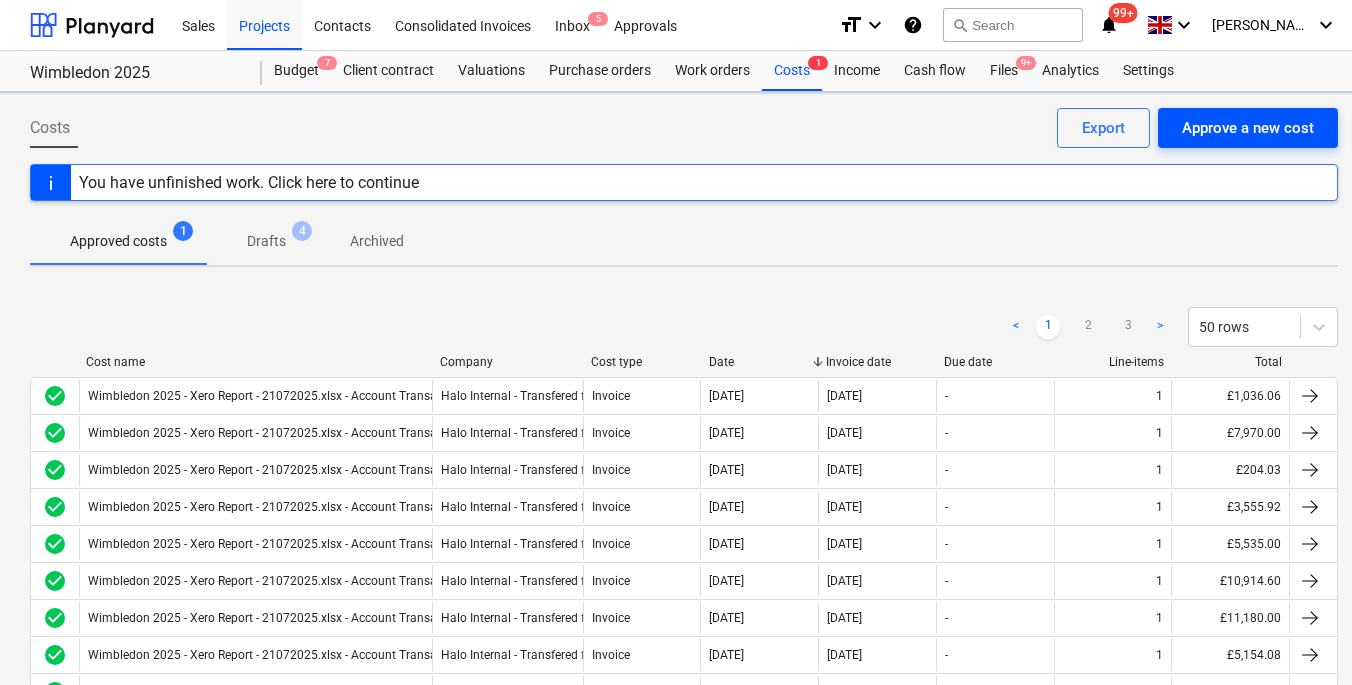 click on "Approve a new cost" at bounding box center (1248, 128) 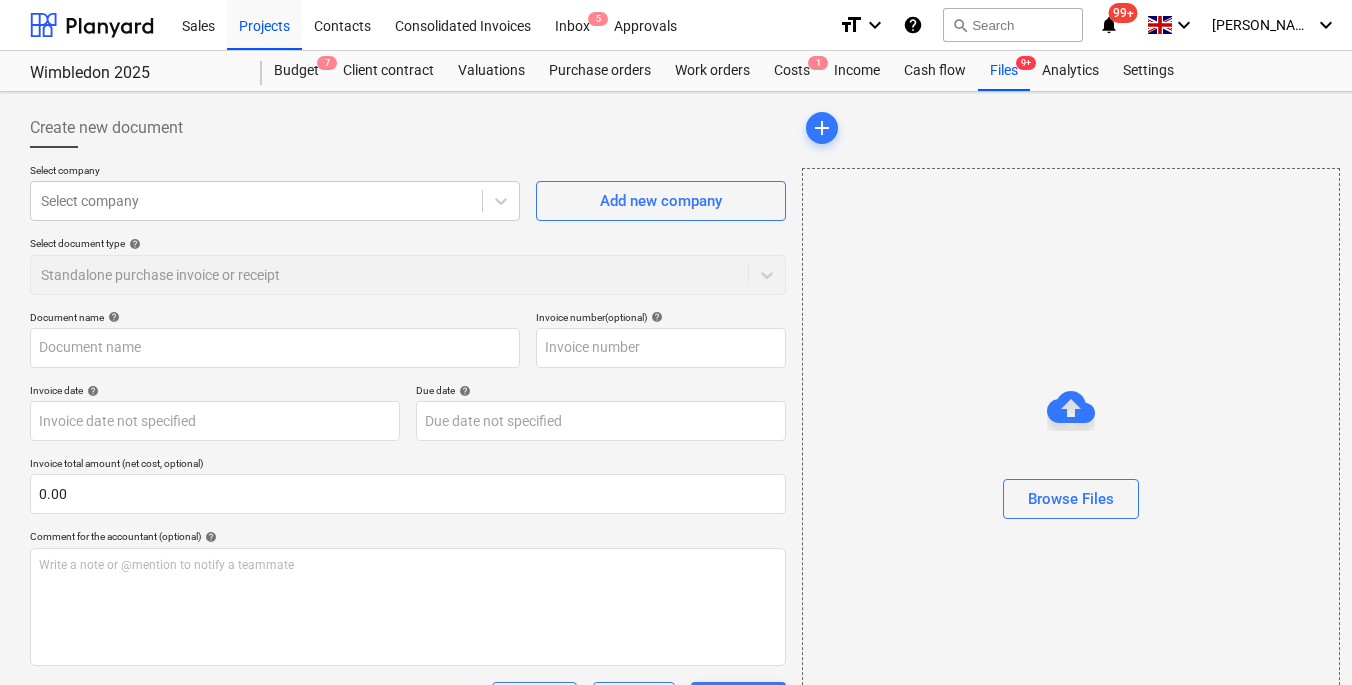 scroll, scrollTop: 165, scrollLeft: 0, axis: vertical 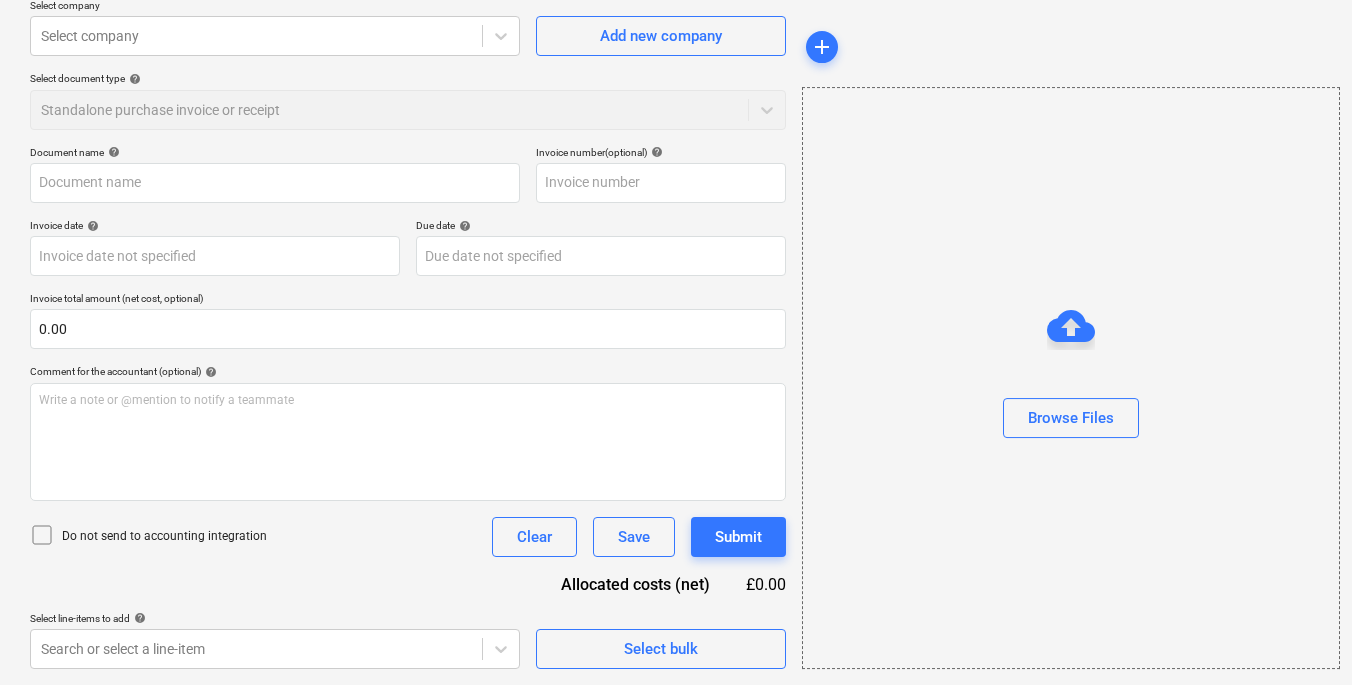 click 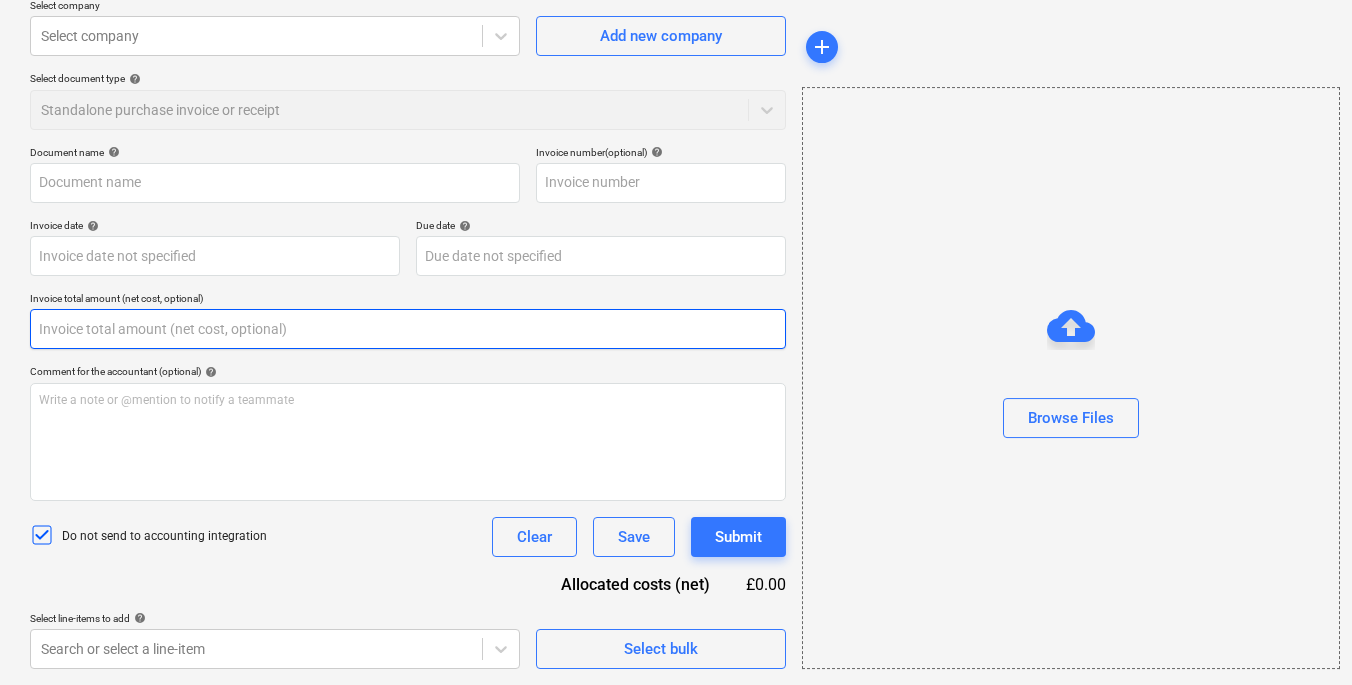 click at bounding box center (408, 329) 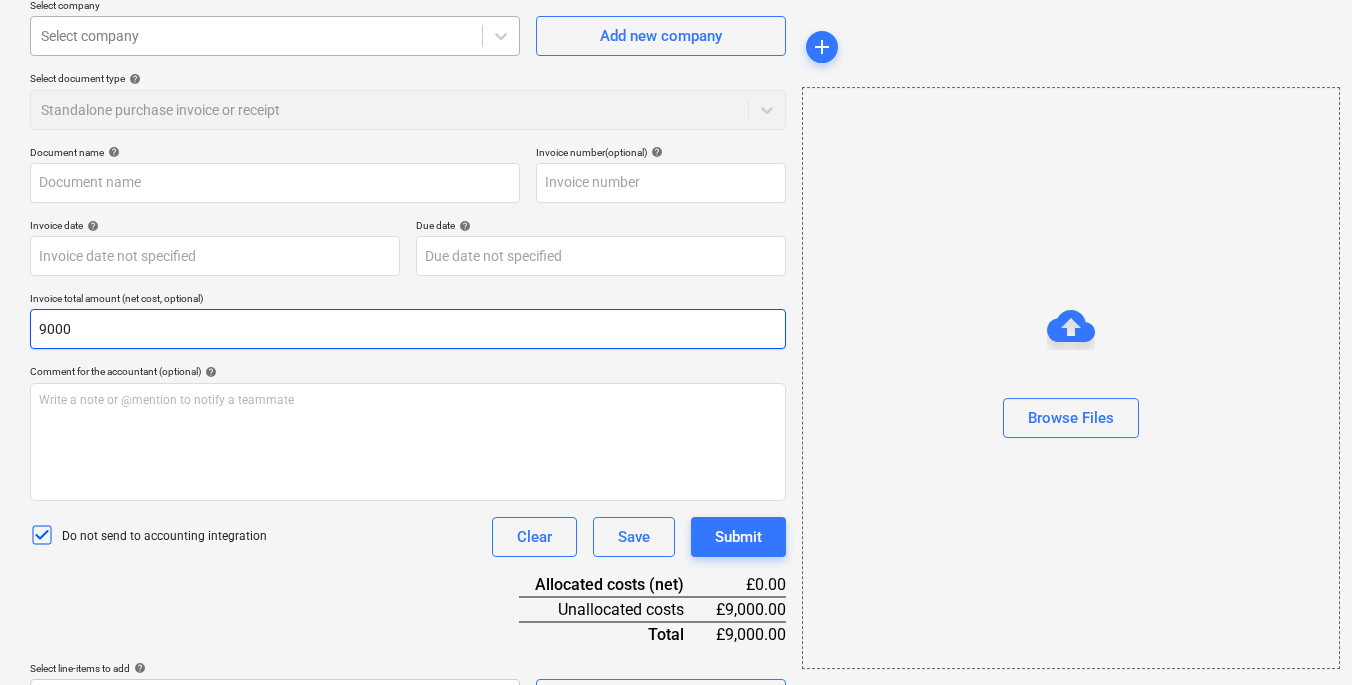 type on "9000" 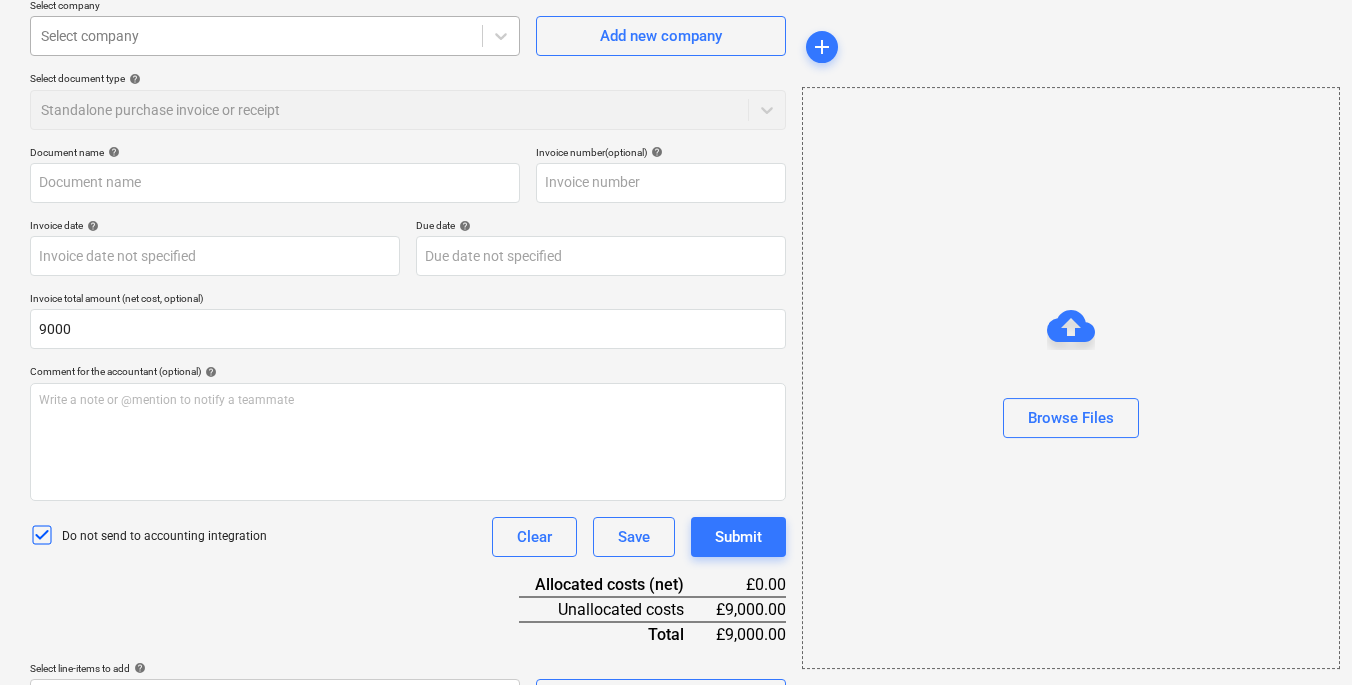 click at bounding box center (256, 36) 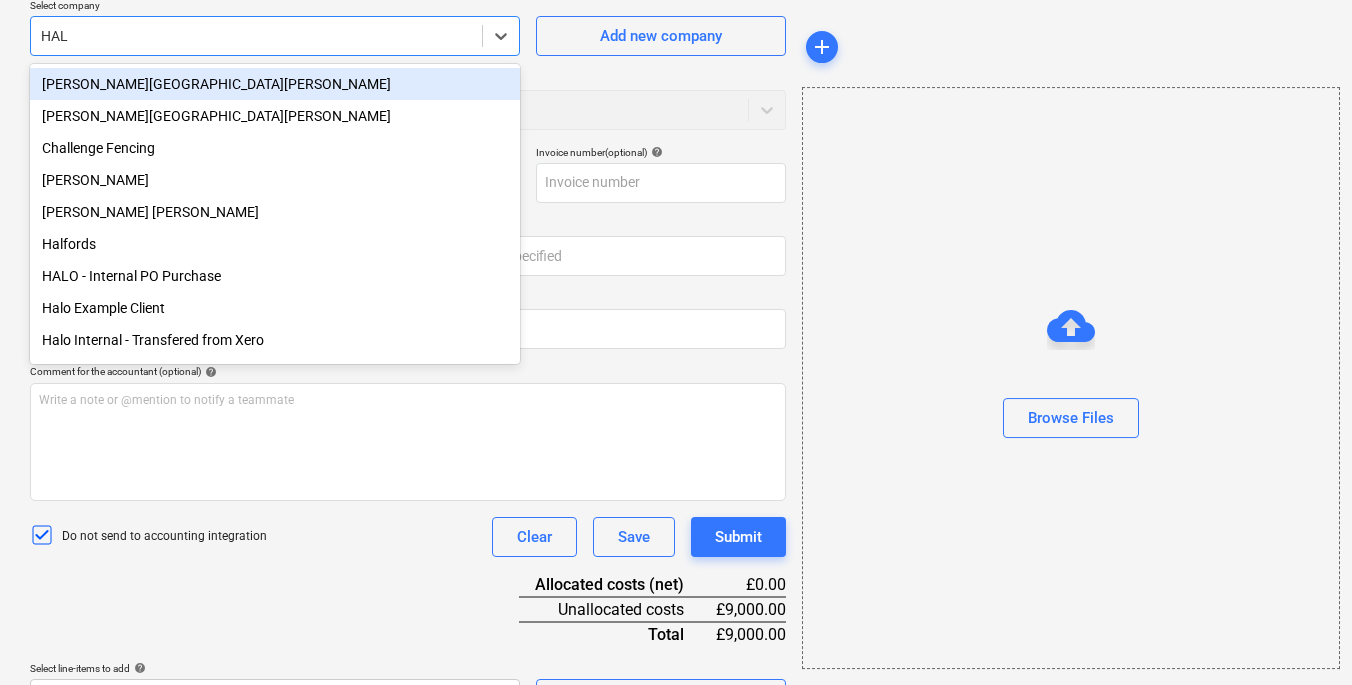 type on "HALO" 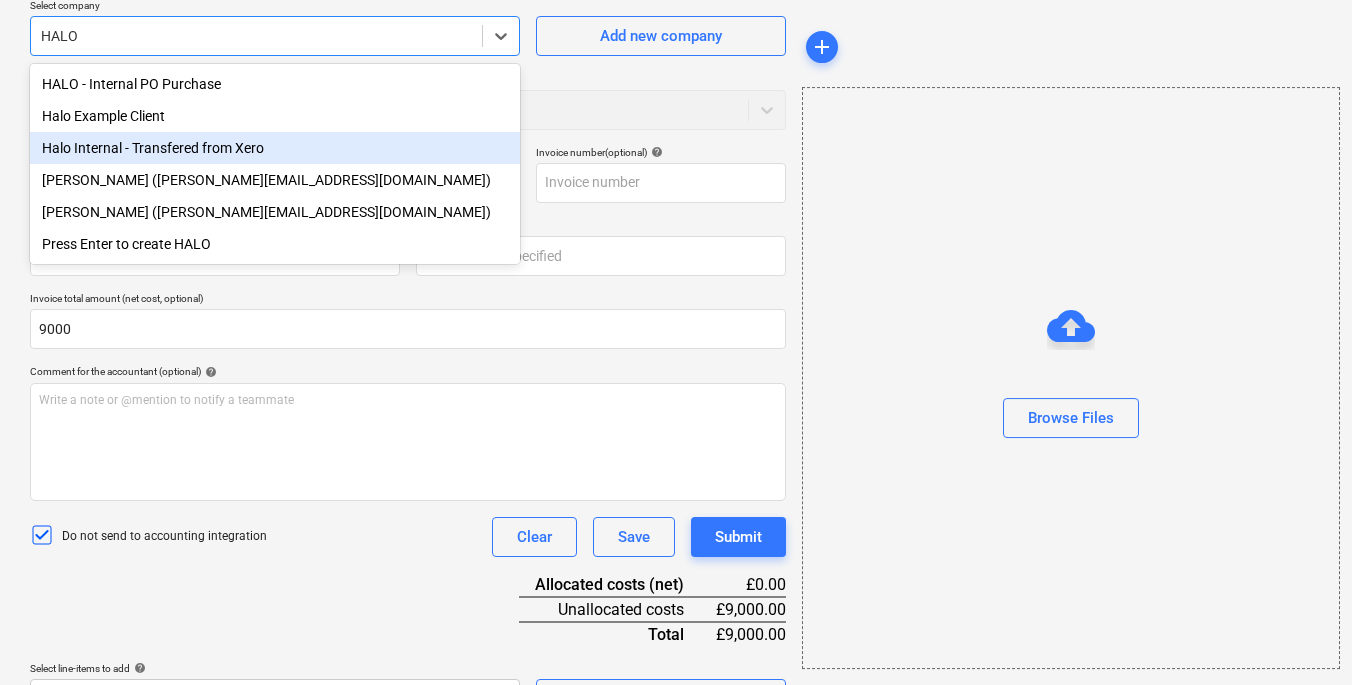 click on "Halo Internal - Transfered from Xero" at bounding box center (275, 148) 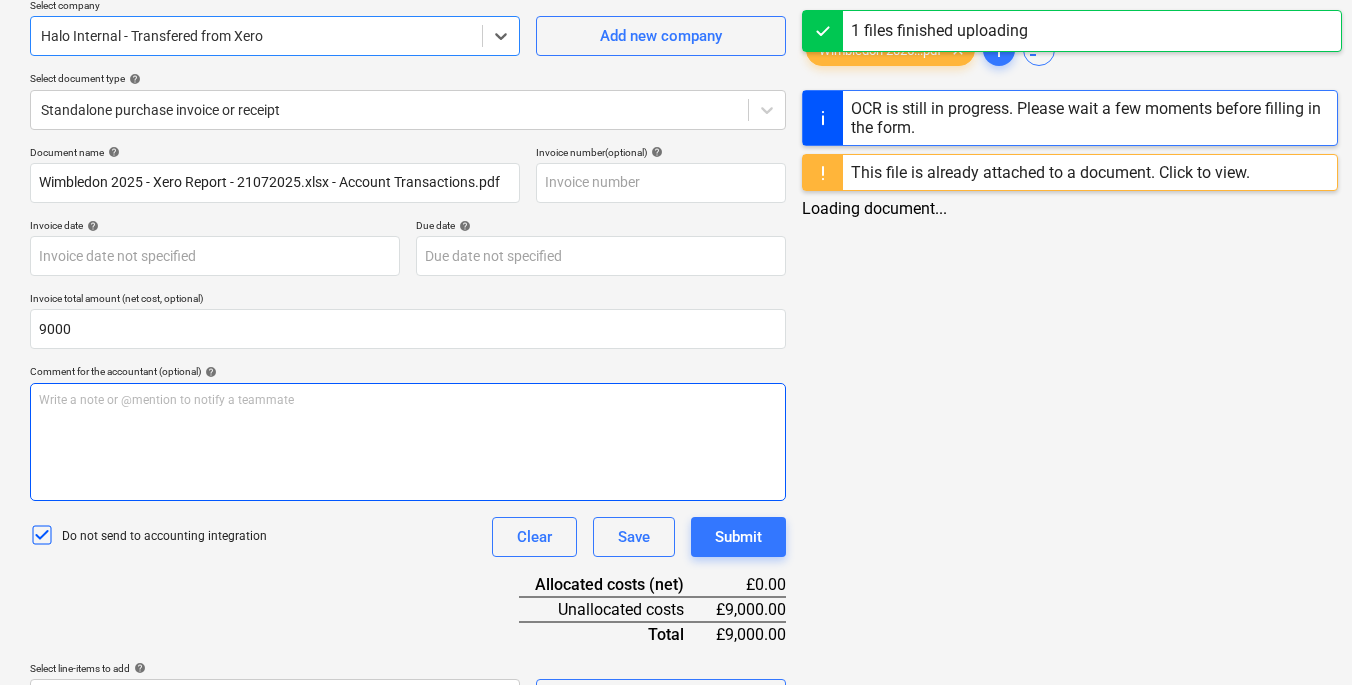 type on "Wimbledon 2025 - Xero Report - 21072025.xlsx - Account Transactions.pdf" 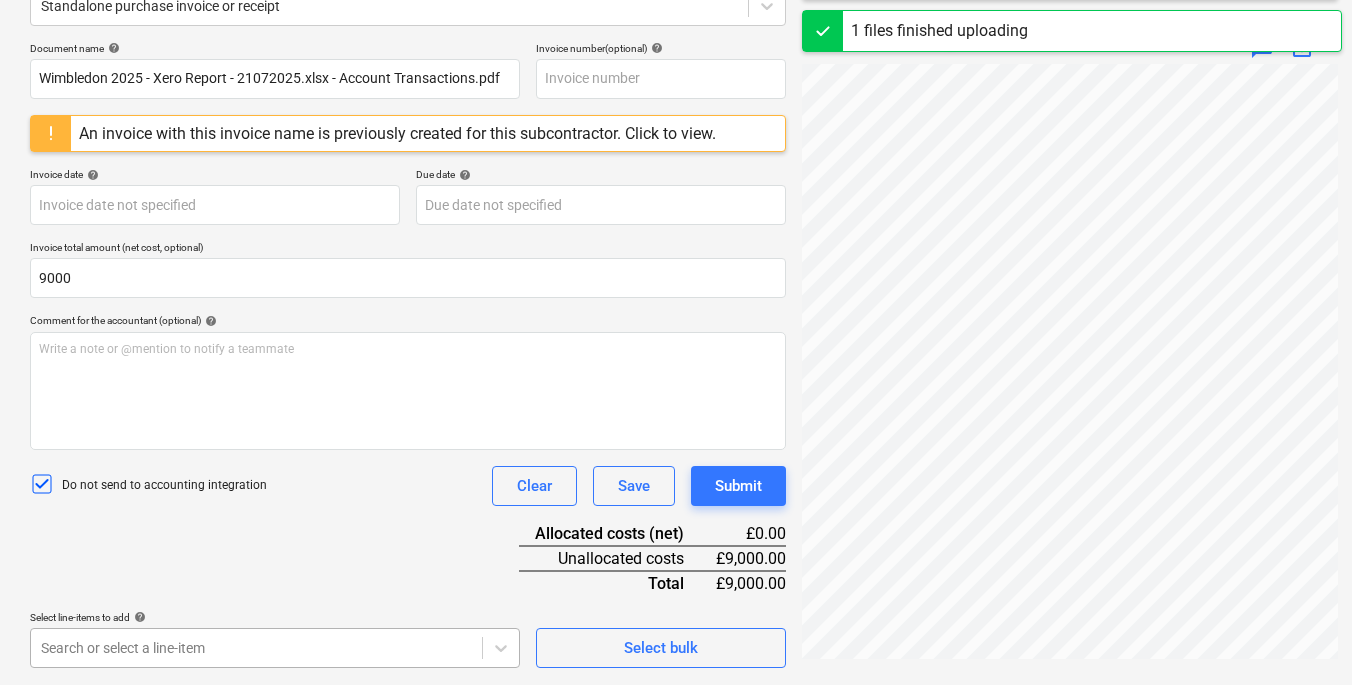 scroll, scrollTop: 564, scrollLeft: 0, axis: vertical 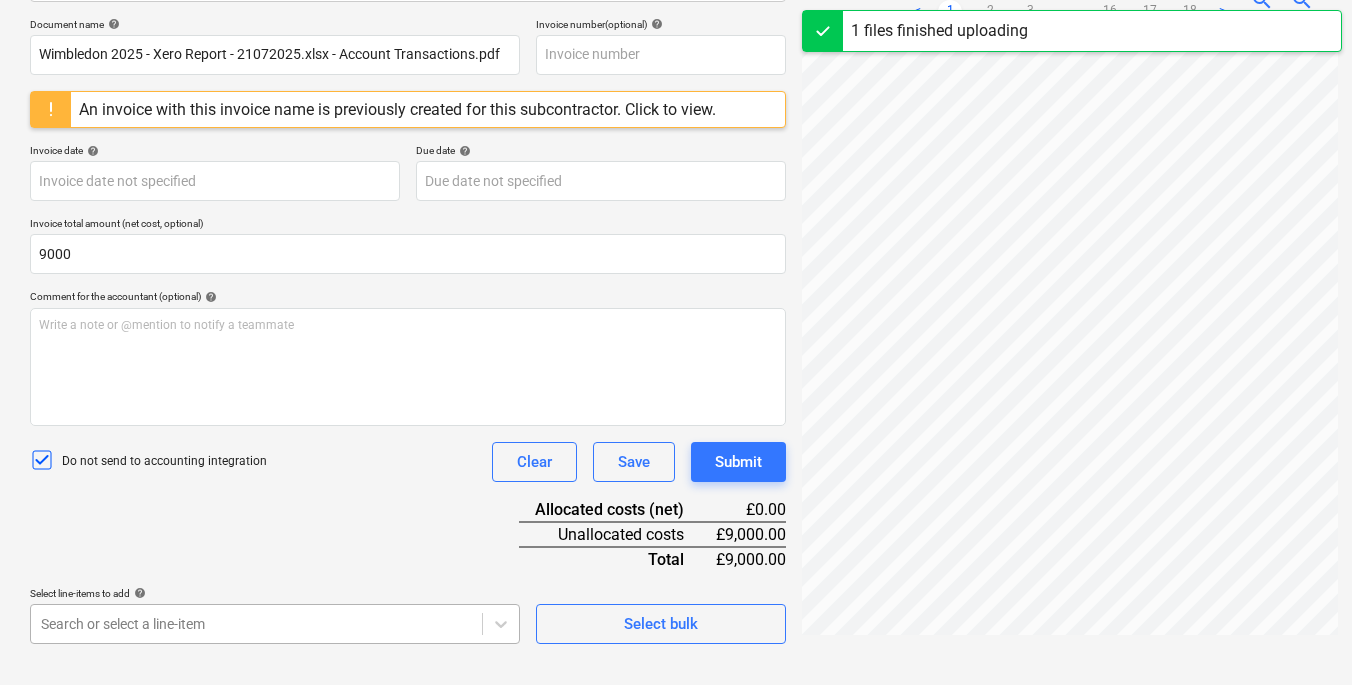 click on "Sales Projects Contacts Consolidated Invoices Inbox 5 Approvals format_size keyboard_arrow_down help search Search notifications 99+ keyboard_arrow_down C. Mkparu keyboard_arrow_down Wimbledon 2025 Wimbledon 2025 Budget 7 Client contract Valuations Purchase orders Work orders Costs 1 Income Cash flow Files 9+ Analytics Settings Create new document Select company   Select is focused ,type to refine list, press Down to open the menu,  Halo Internal - Transfered from Xero   Add new company Select document type help Standalone purchase invoice or receipt Document name help Wimbledon 2025 - Xero Report - 21072025.xlsx - Account Transactions.pdf Invoice number  (optional) help An invoice with this invoice name is previously created for this subcontractor. Click to view. Invoice date help Press the down arrow key to interact with the calendar and
select a date. Press the question mark key to get the keyboard shortcuts for changing dates. Due date help Invoice total amount (net cost, optional) 9000 help ﻿ <" at bounding box center (676, 49) 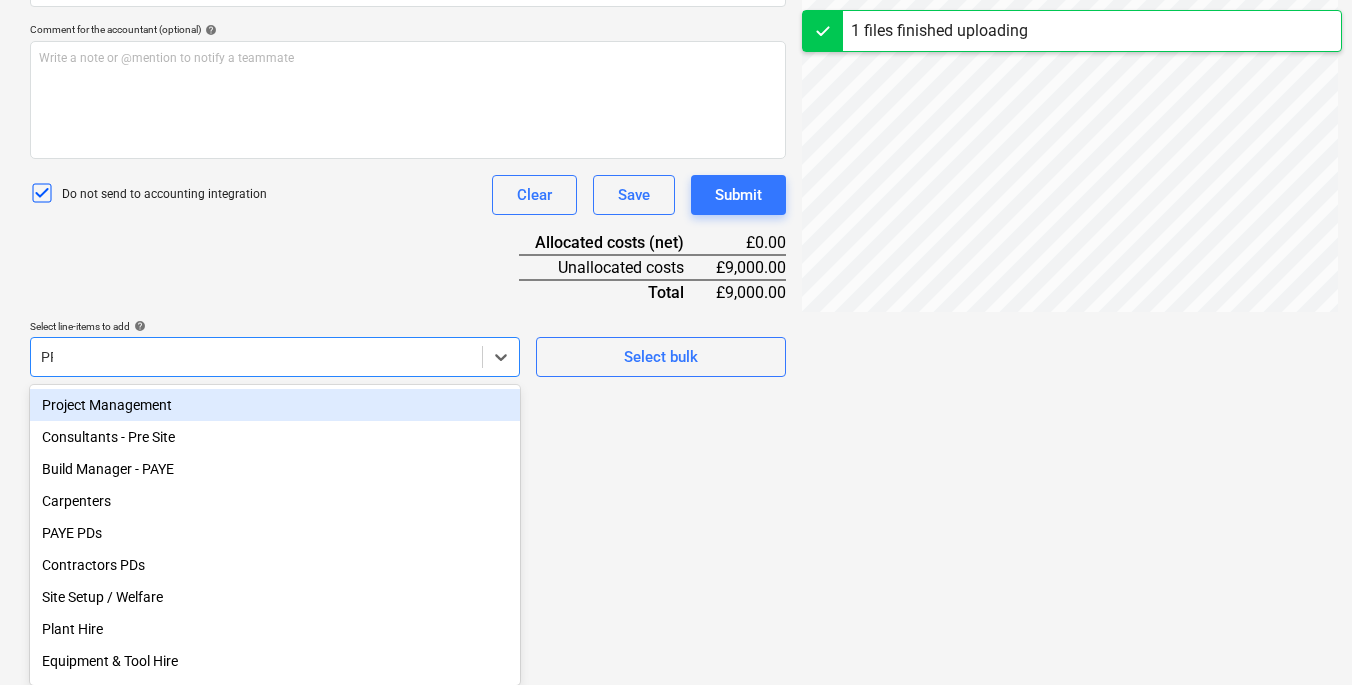 type on "PPE" 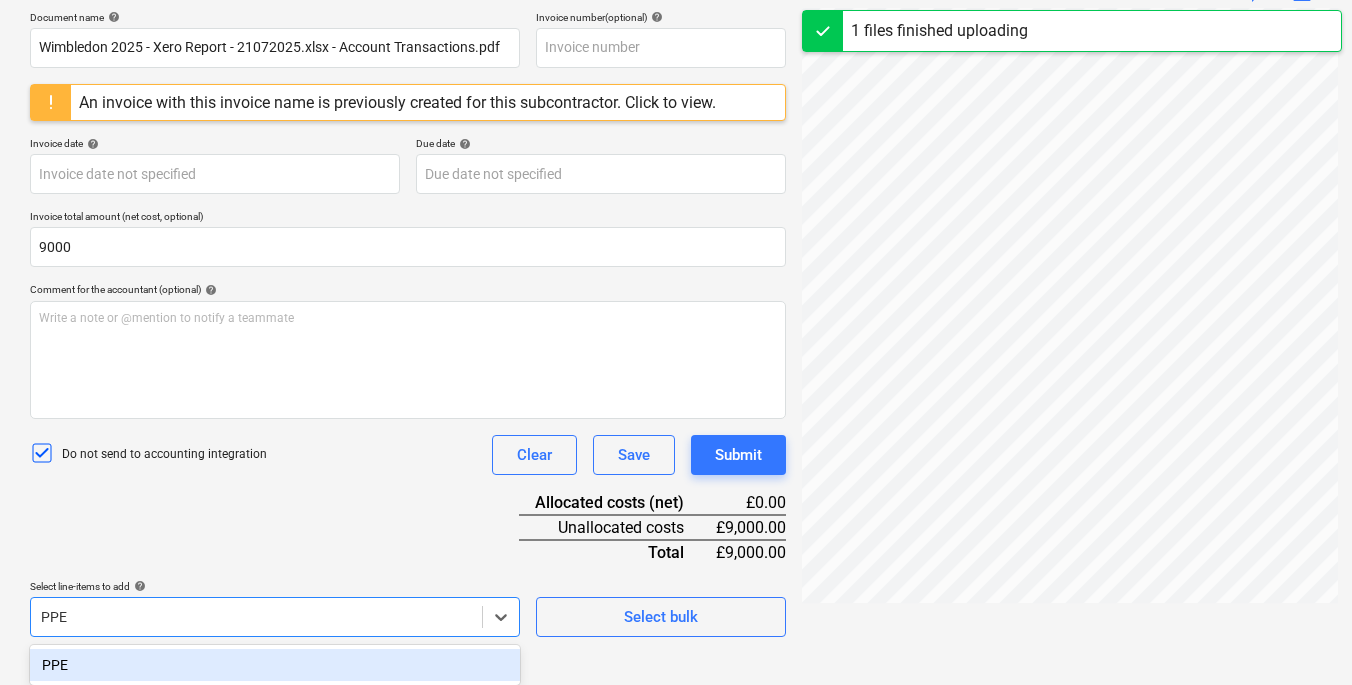 click on "PPE" at bounding box center [275, 665] 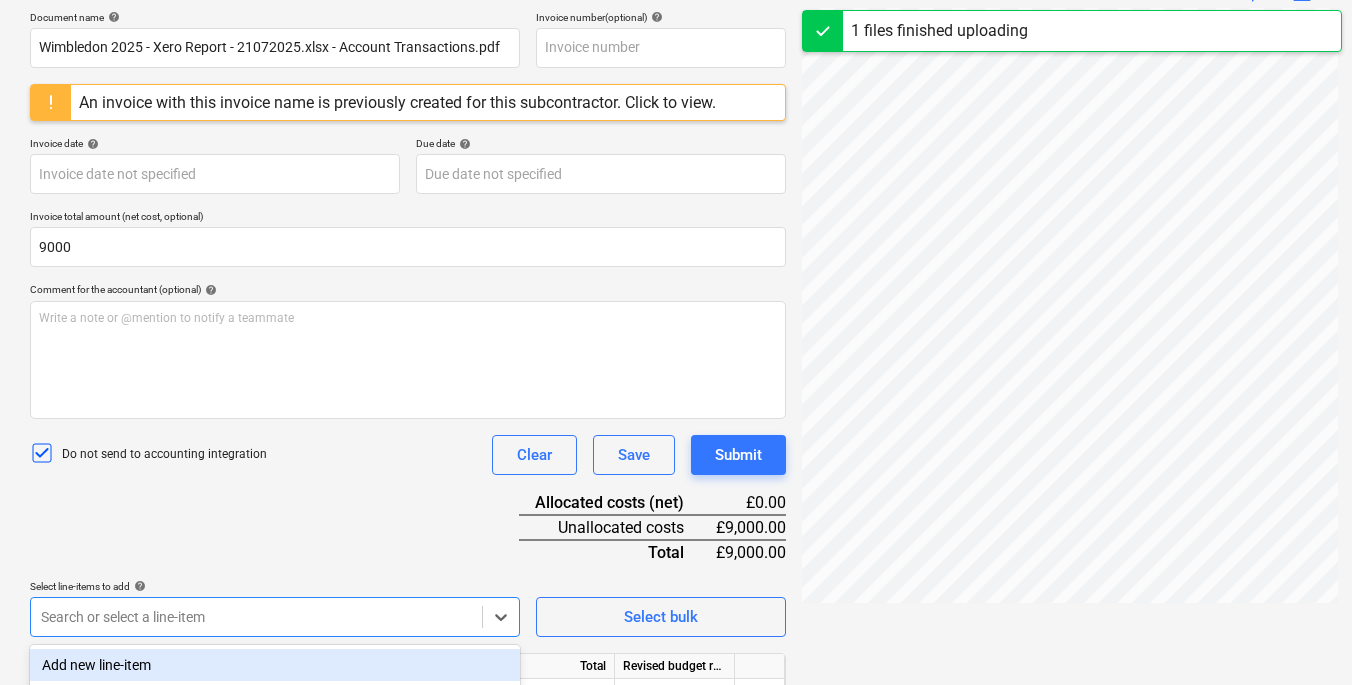 click on "Document name help Wimbledon 2025 - Xero Report - 21072025.xlsx - Account Transactions.pdf Invoice number  (optional) help An invoice with this invoice name is previously created for this subcontractor. Click to view. Invoice date help Press the down arrow key to interact with the calendar and
select a date. Press the question mark key to get the keyboard shortcuts for changing dates. Due date help Press the down arrow key to interact with the calendar and
select a date. Press the question mark key to get the keyboard shortcuts for changing dates. Invoice total amount (net cost, optional) 9000 Comment for the accountant (optional) help Write a note or @mention to notify a teammate ﻿ Do not send to accounting integration Clear Save Submit Allocated costs (net) £0.00 Unallocated costs £9,000.00 Total £9,000.00 Select line-items to add help option   PPE, selected. Search or select a line-item Select bulk Line-item name Unit Quantity Unit price Total Revised budget remaining  PPE 0.00 0.00 £0.00 clear" at bounding box center [408, 390] 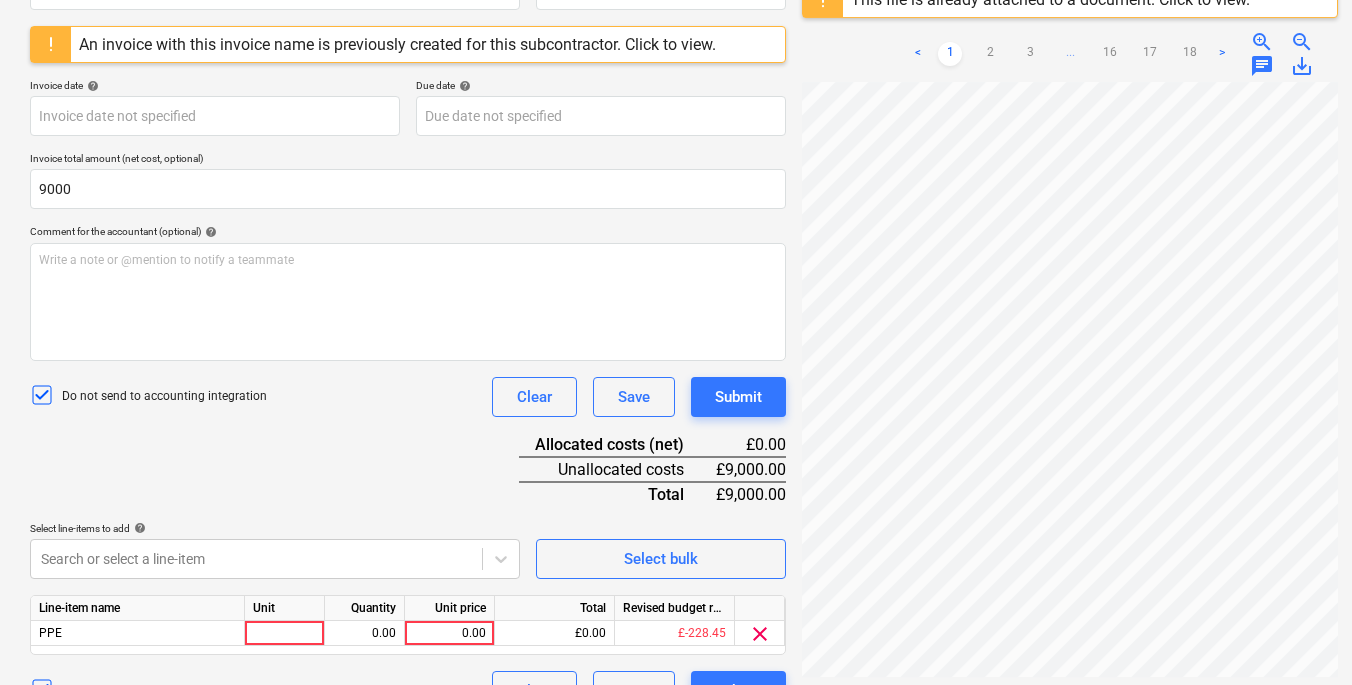 scroll, scrollTop: 400, scrollLeft: 0, axis: vertical 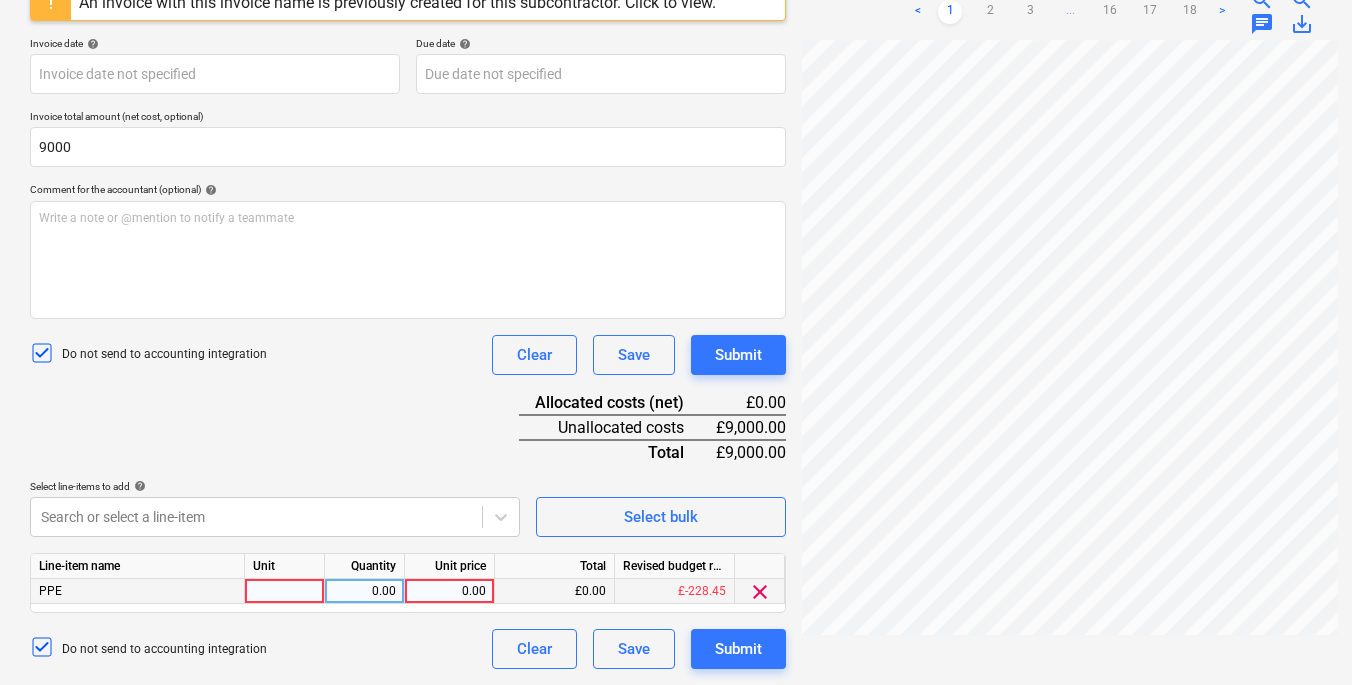 click at bounding box center [285, 591] 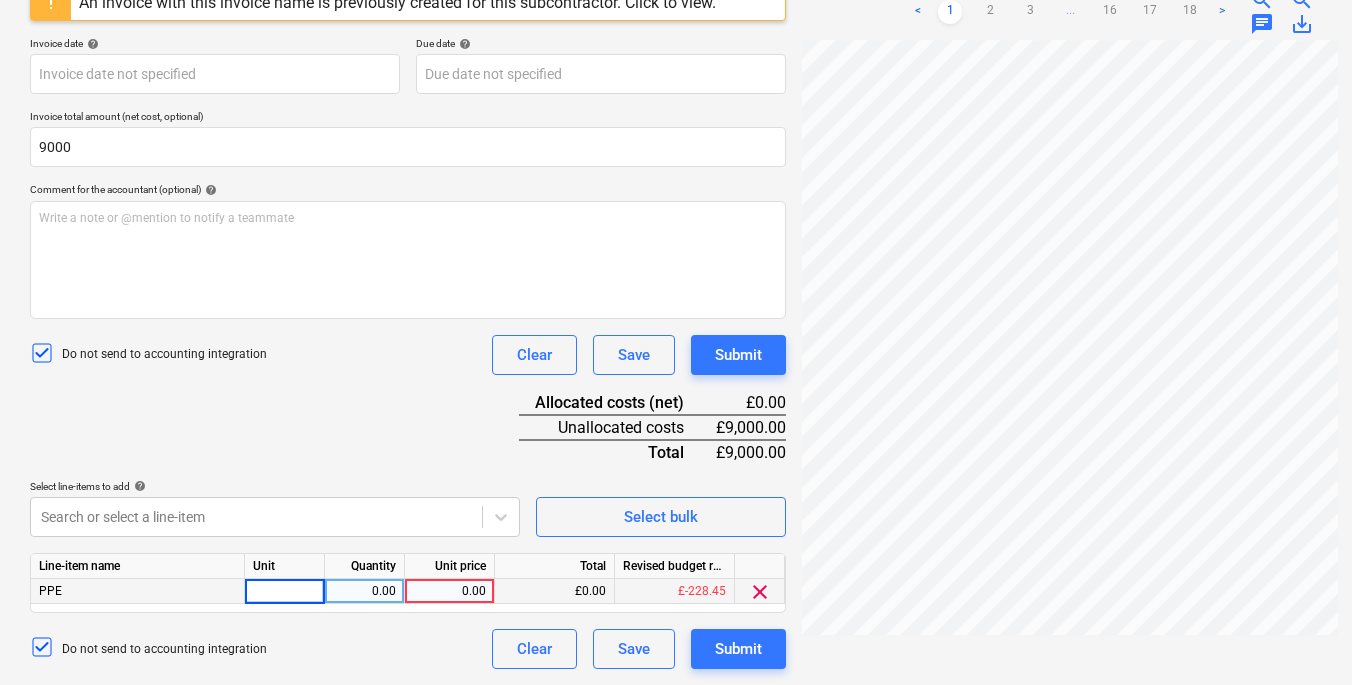 type on "1" 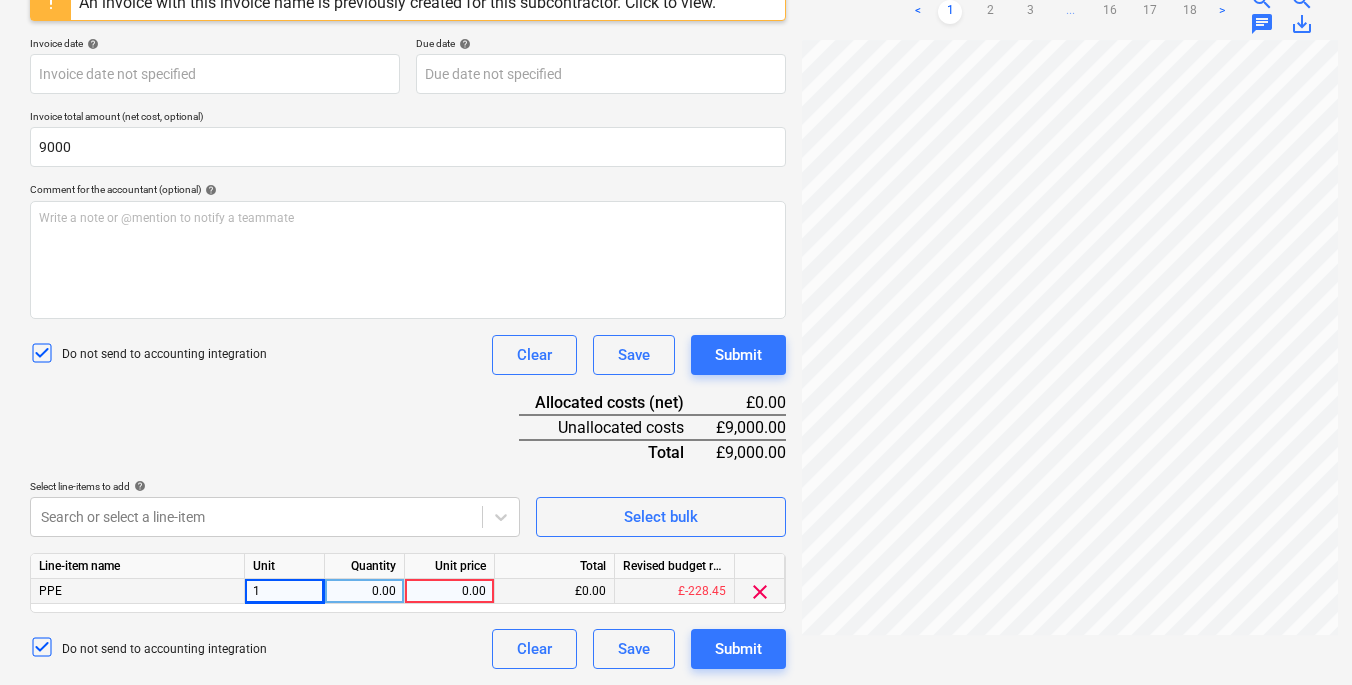 click on "0.00" at bounding box center [364, 591] 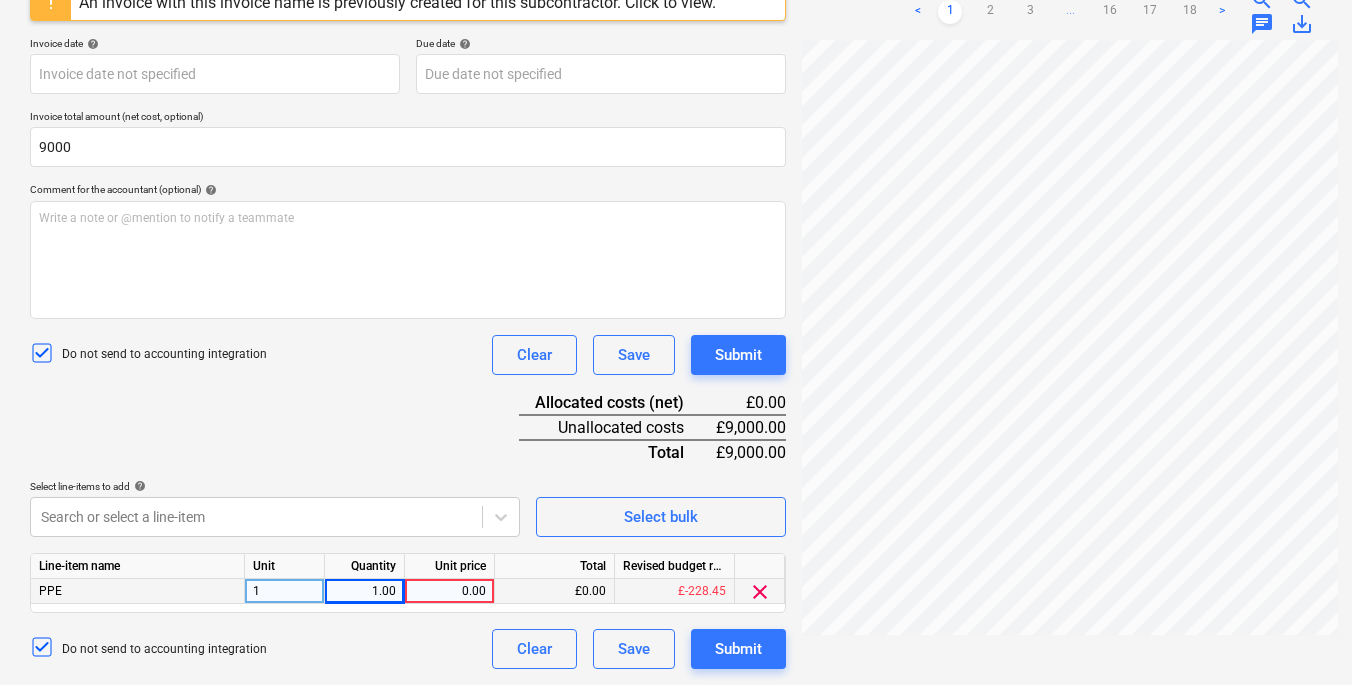 click on "0.00" at bounding box center (449, 591) 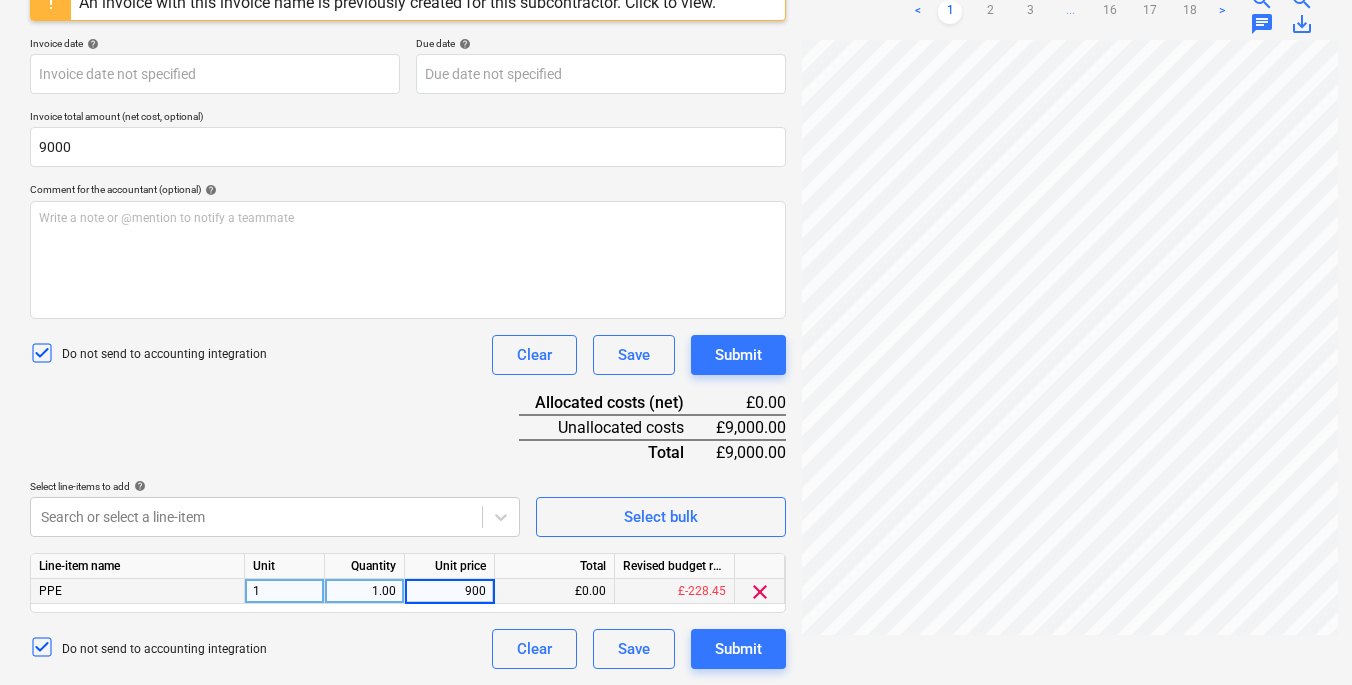 type on "9000" 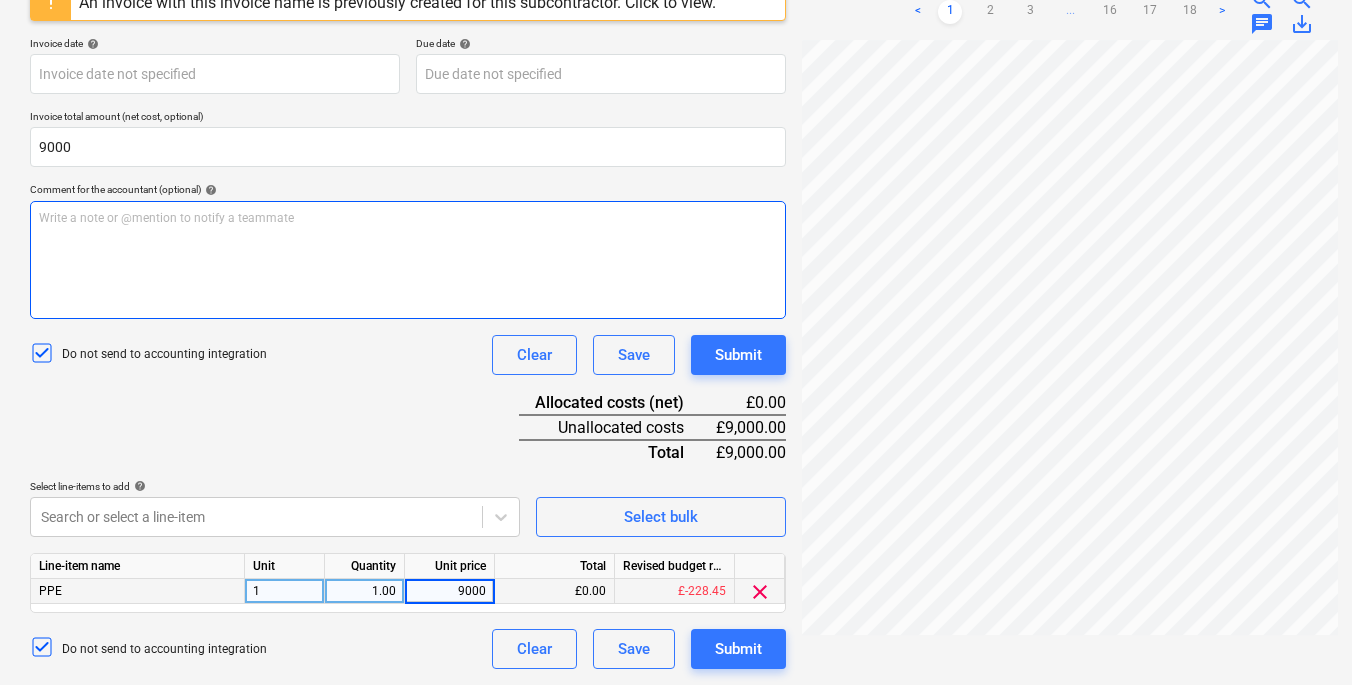 click on "Write a note or @mention to notify a teammate [PERSON_NAME]" at bounding box center (408, 260) 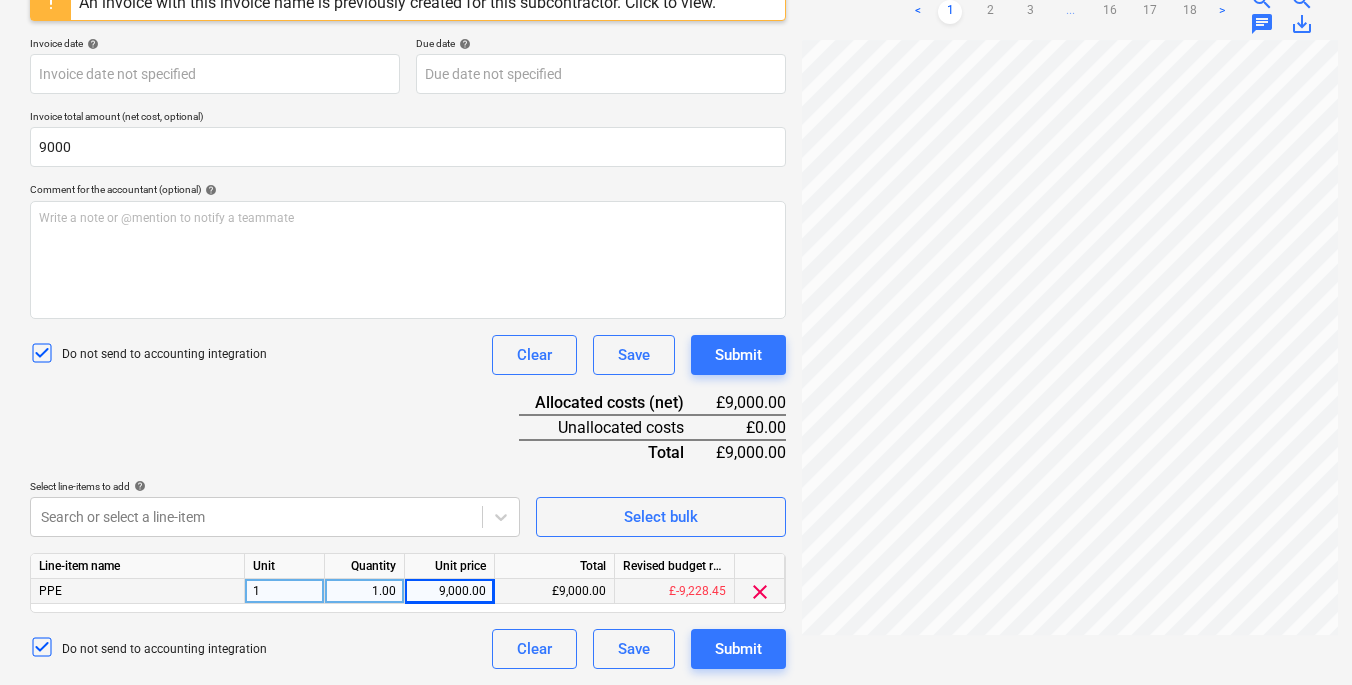 drag, startPoint x: 735, startPoint y: 643, endPoint x: 151, endPoint y: 588, distance: 586.58417 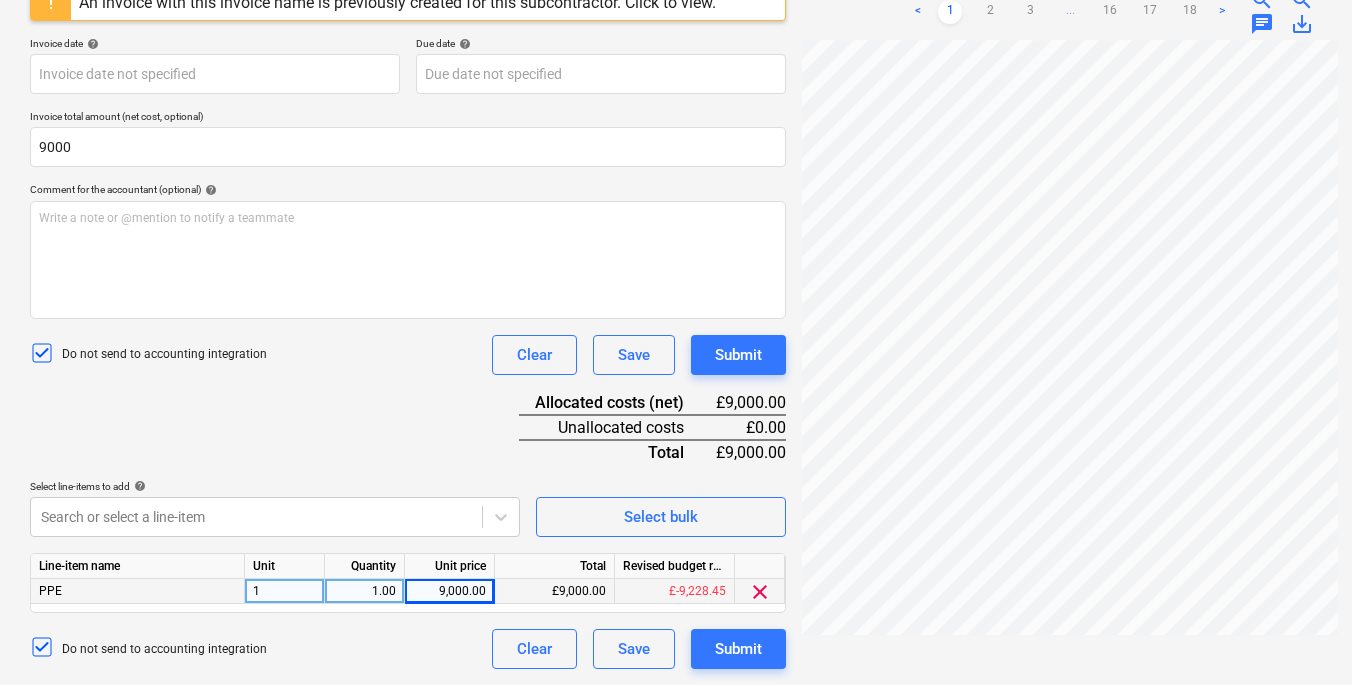 click on "Document name help Wimbledon 2025 - Xero Report - 21072025.xlsx - Account Transactions.pdf Invoice number  (optional) help An invoice with this invoice name is previously created for this subcontractor. Click to view. Invoice date help Press the down arrow key to interact with the calendar and
select a date. Press the question mark key to get the keyboard shortcuts for changing dates. Due date help Press the down arrow key to interact with the calendar and
select a date. Press the question mark key to get the keyboard shortcuts for changing dates. Invoice total amount (net cost, optional) 9000 Comment for the accountant (optional) help Write a note or @mention to notify a teammate ﻿ Do not send to accounting integration Clear Save Submit Allocated costs (net) £9,000.00 Unallocated costs £0.00 Total £9,000.00 Select line-items to add help Search or select a line-item Select bulk Line-item name Unit Quantity Unit price Total Revised budget remaining  PPE 1 1.00 9,000.00 £9,000.00 £-9,228.45 clear" at bounding box center (408, 290) 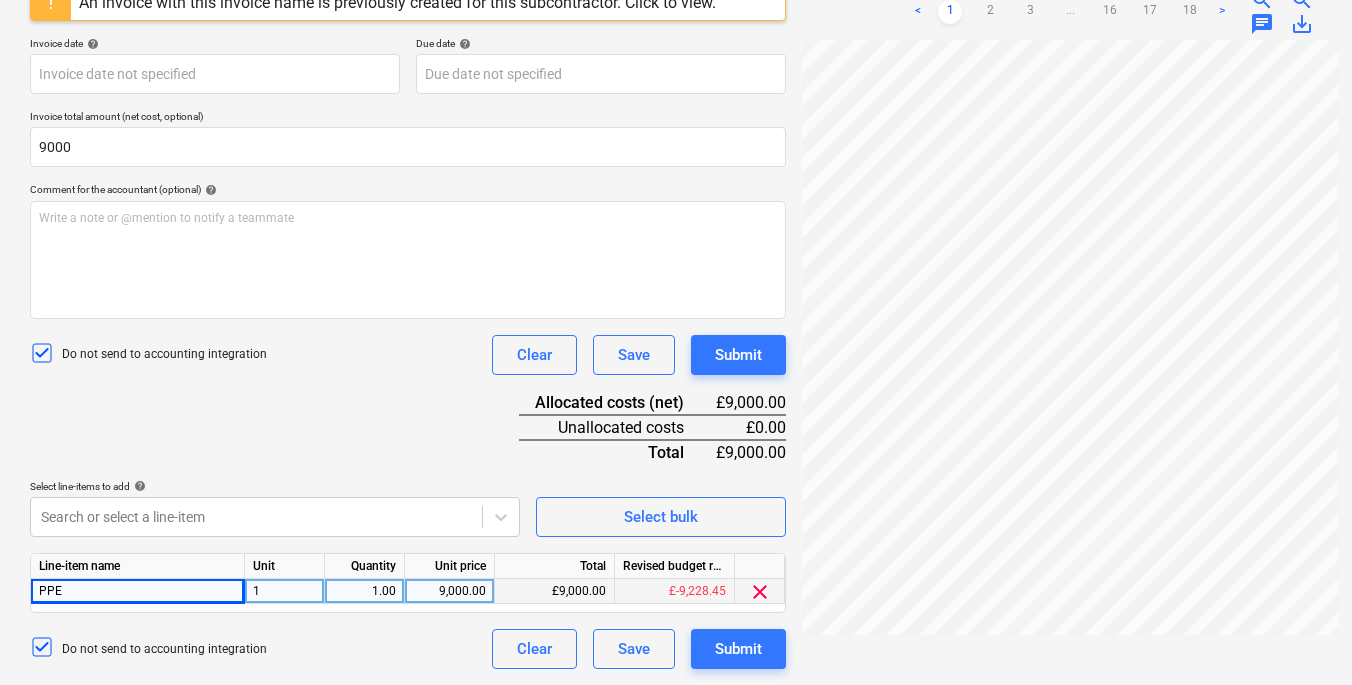 click on "clear" at bounding box center [760, 592] 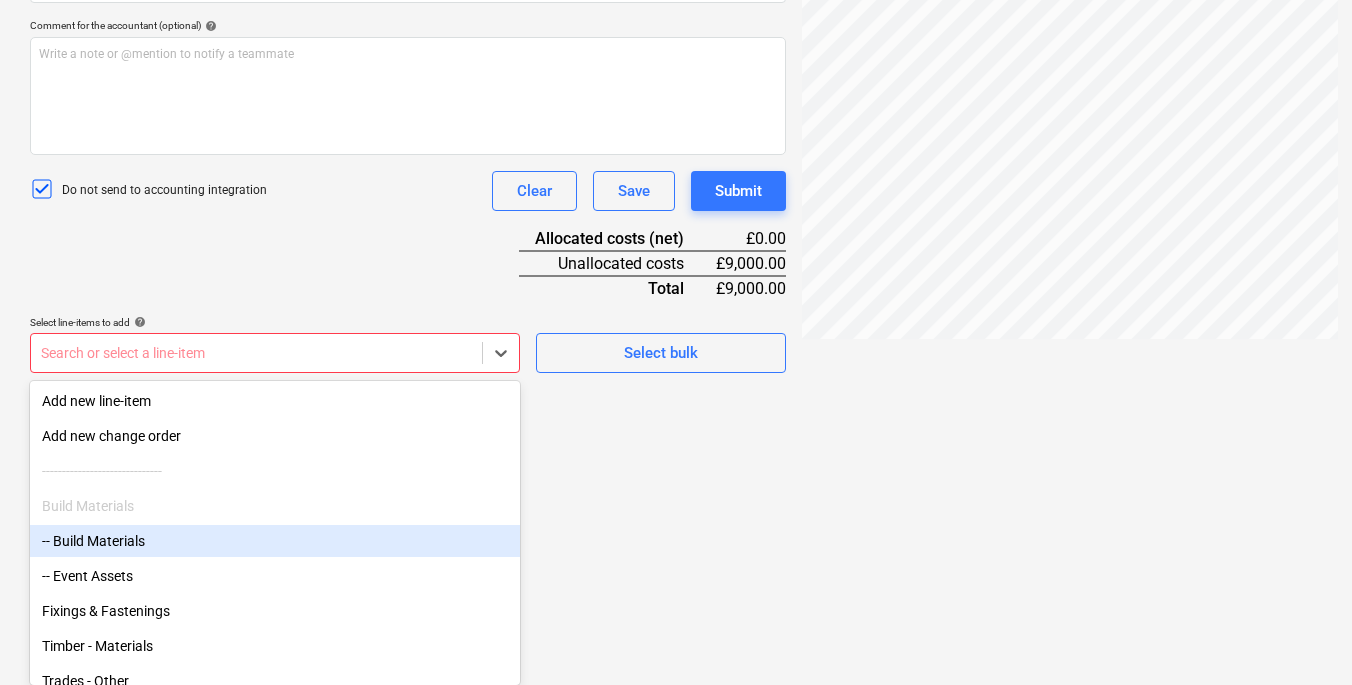 click on "Sales Projects Contacts Consolidated Invoices Inbox 5 Approvals format_size keyboard_arrow_down help search Search notifications 99+ keyboard_arrow_down C. Mkparu keyboard_arrow_down Wimbledon 2025 Wimbledon 2025 Budget 7 Client contract Valuations Purchase orders Work orders Costs 1 Income Cash flow Files 9+ Analytics Settings Create new document Select company Halo Internal - Transfered from Xero   Add new company Select document type help Standalone purchase invoice or receipt Document name help Wimbledon 2025 - Xero Report - 21072025.xlsx - Account Transactions.pdf Invoice number  (optional) help An invoice with this invoice name is previously created for this subcontractor. Click to view. Invoice date help Press the down arrow key to interact with the calendar and
select a date. Press the question mark key to get the keyboard shortcuts for changing dates. Due date help Invoice total amount (net cost, optional) 9000 Comment for the accountant (optional) help ﻿ Clear Save Submit £0.00 £9,000.00" at bounding box center (676, -222) 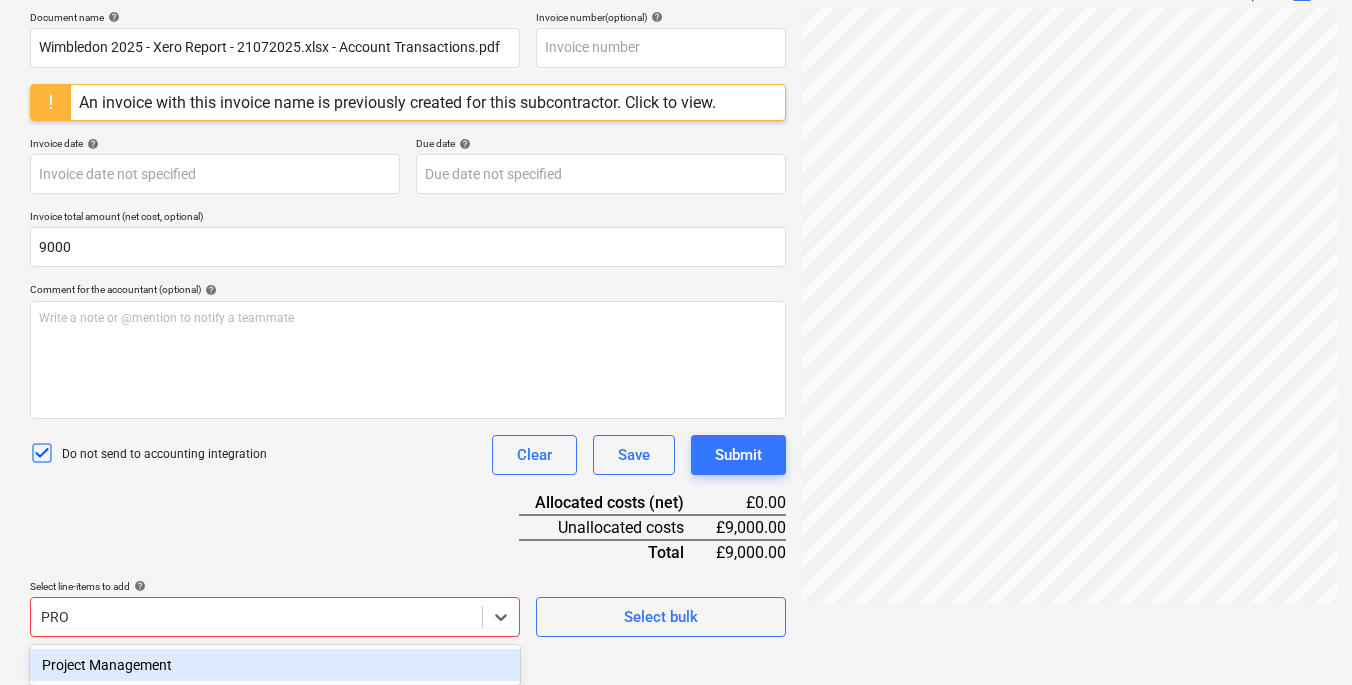 scroll, scrollTop: 300, scrollLeft: 0, axis: vertical 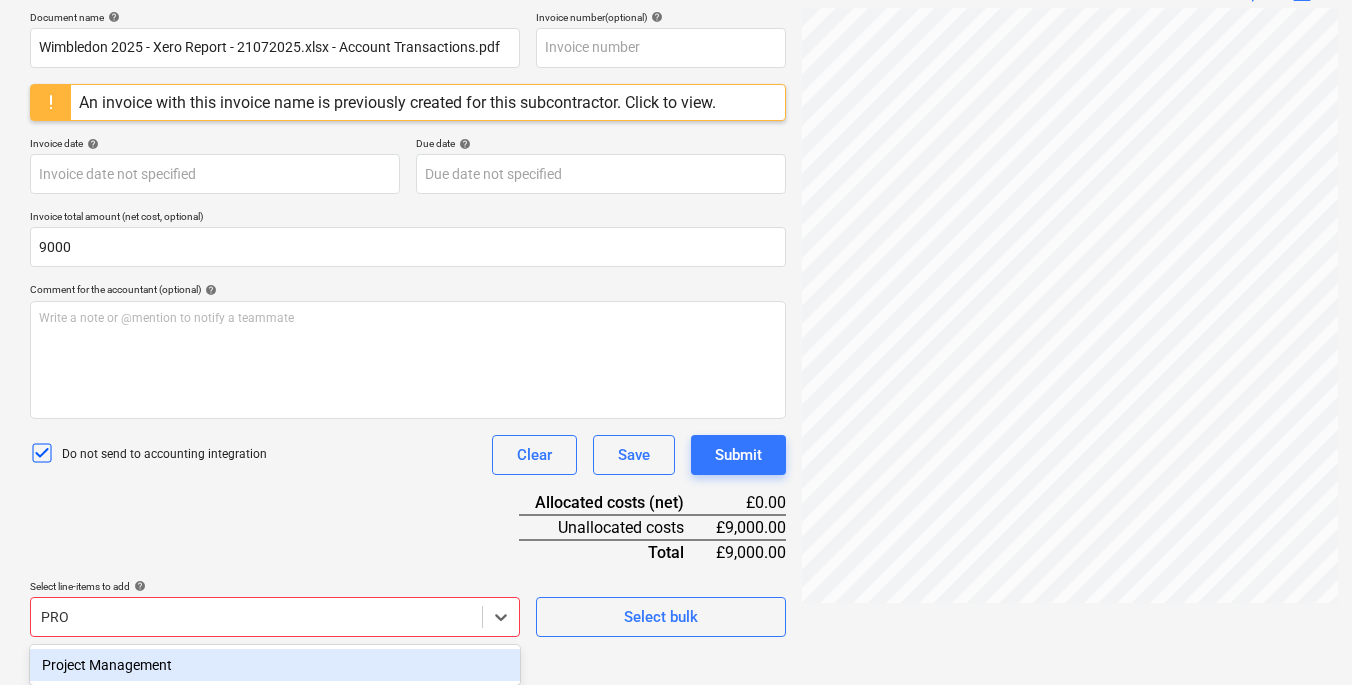 type on "PROJ" 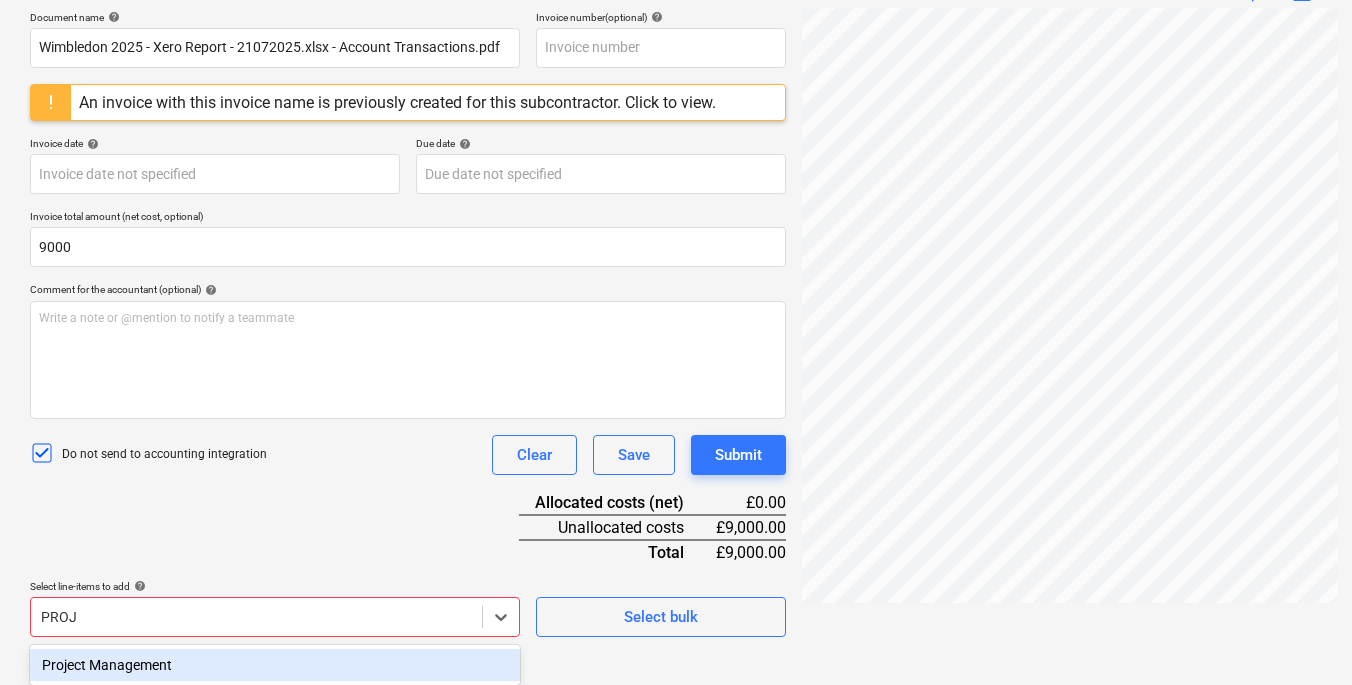 click on "Project Management" at bounding box center (275, 665) 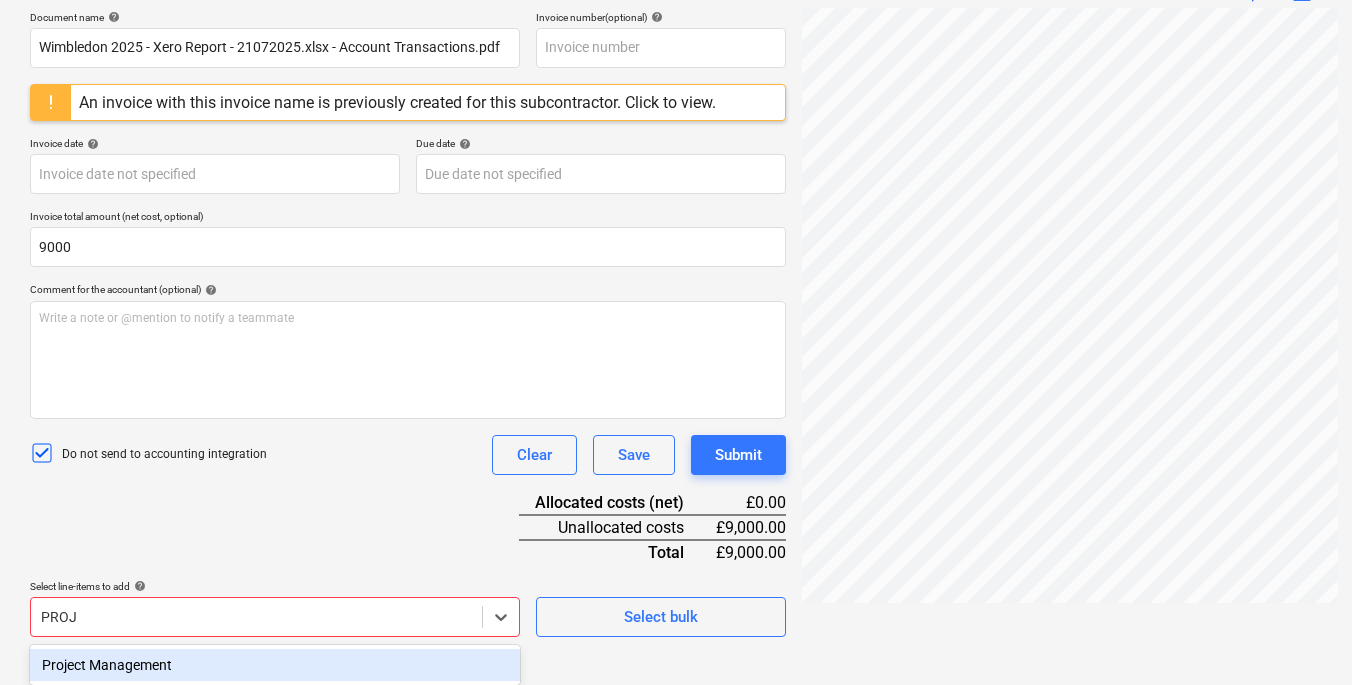 type 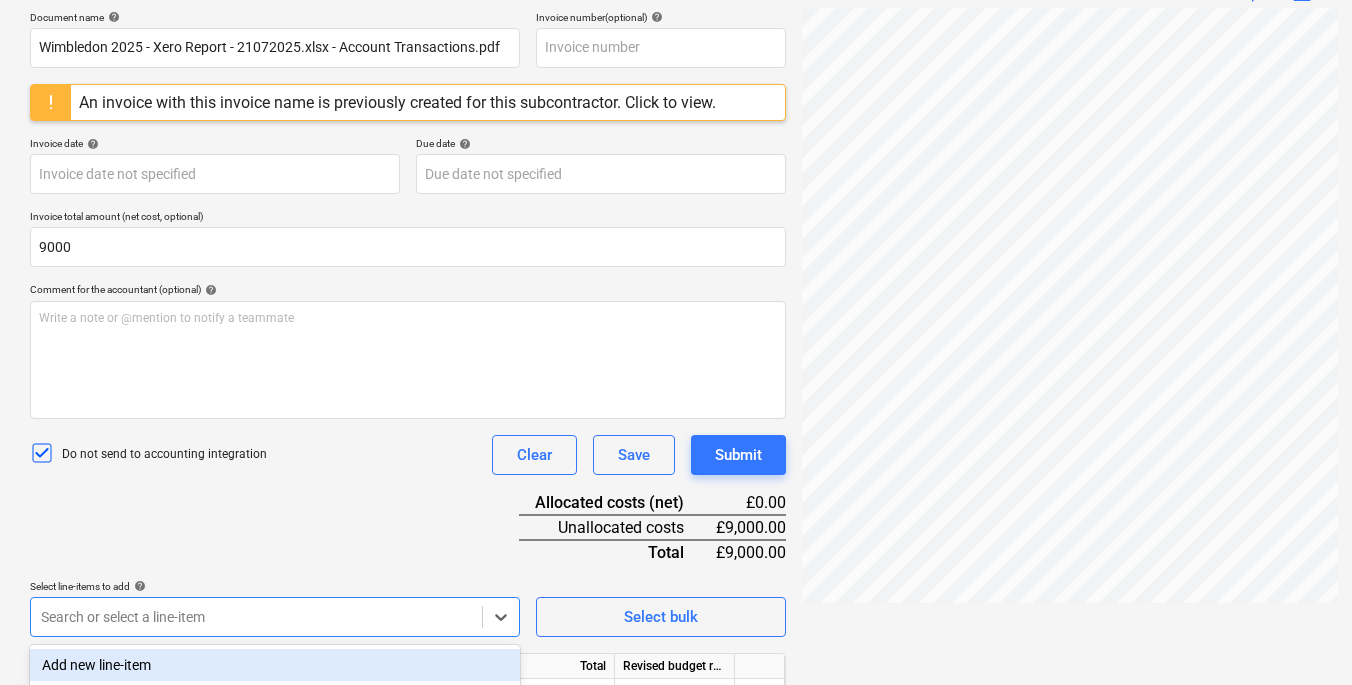 click on "Document name help Wimbledon 2025 - Xero Report - 21072025.xlsx - Account Transactions.pdf Invoice number  (optional) help An invoice with this invoice name is previously created for this subcontractor. Click to view. Invoice date help Press the down arrow key to interact with the calendar and
select a date. Press the question mark key to get the keyboard shortcuts for changing dates. Due date help Press the down arrow key to interact with the calendar and
select a date. Press the question mark key to get the keyboard shortcuts for changing dates. Invoice total amount (net cost, optional) 9000 Comment for the accountant (optional) help Write a note or @mention to notify a teammate ﻿ Do not send to accounting integration Clear Save Submit Allocated costs (net) £0.00 Unallocated costs £9,000.00 Total £9,000.00 Select line-items to add help option   Project Management, selected. Search or select a line-item Select bulk Line-item name Unit Quantity Unit price Total Revised budget remaining 0.00 0.00 Save" at bounding box center [408, 390] 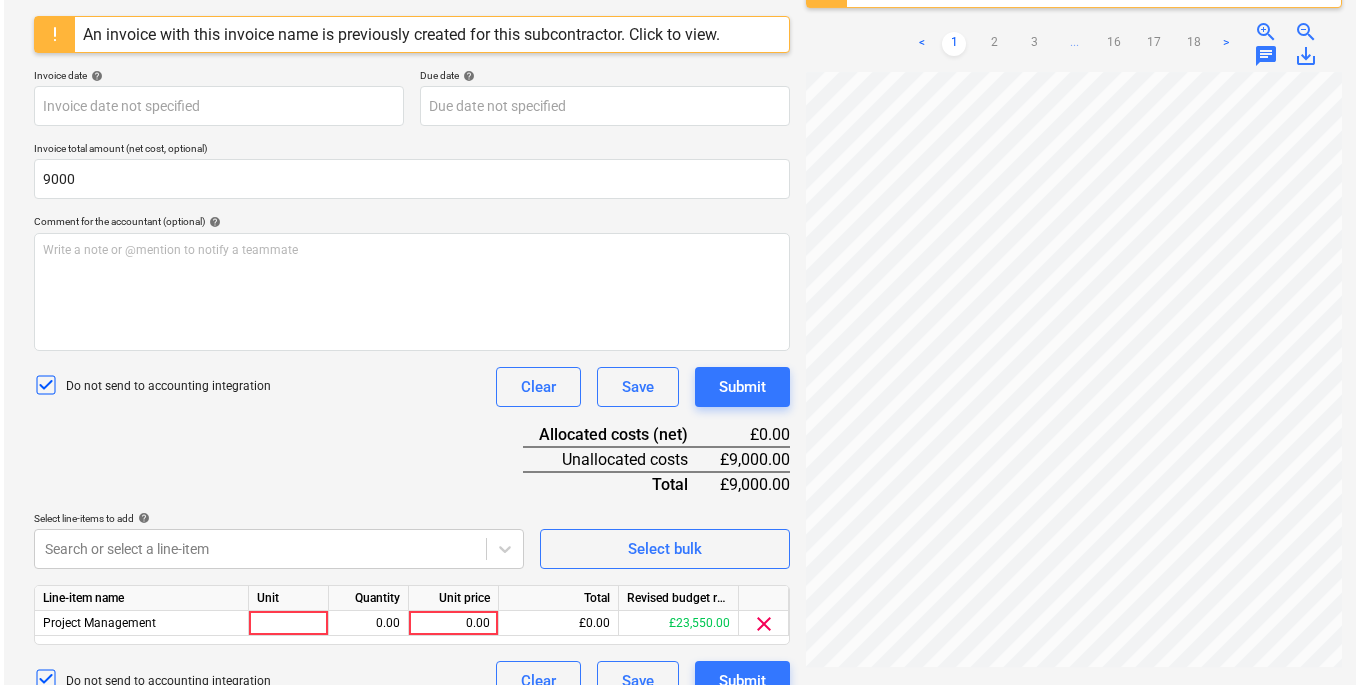 scroll, scrollTop: 400, scrollLeft: 0, axis: vertical 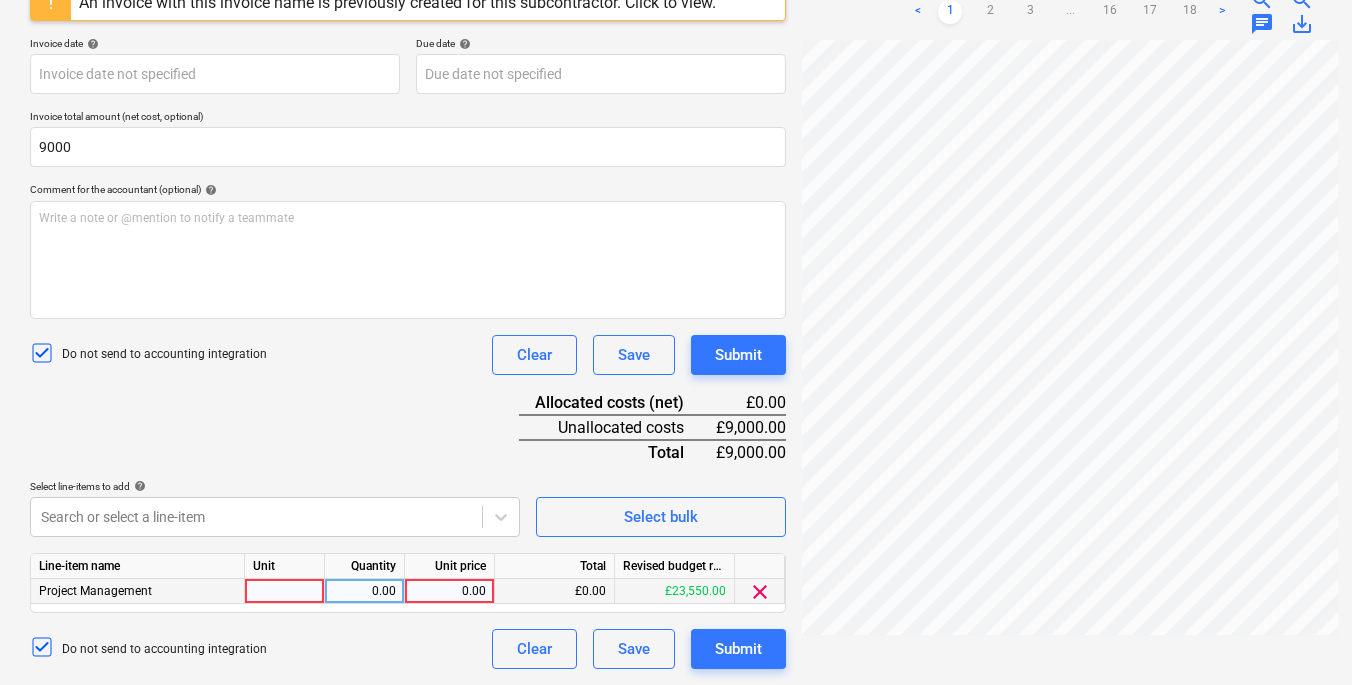 click at bounding box center [285, 591] 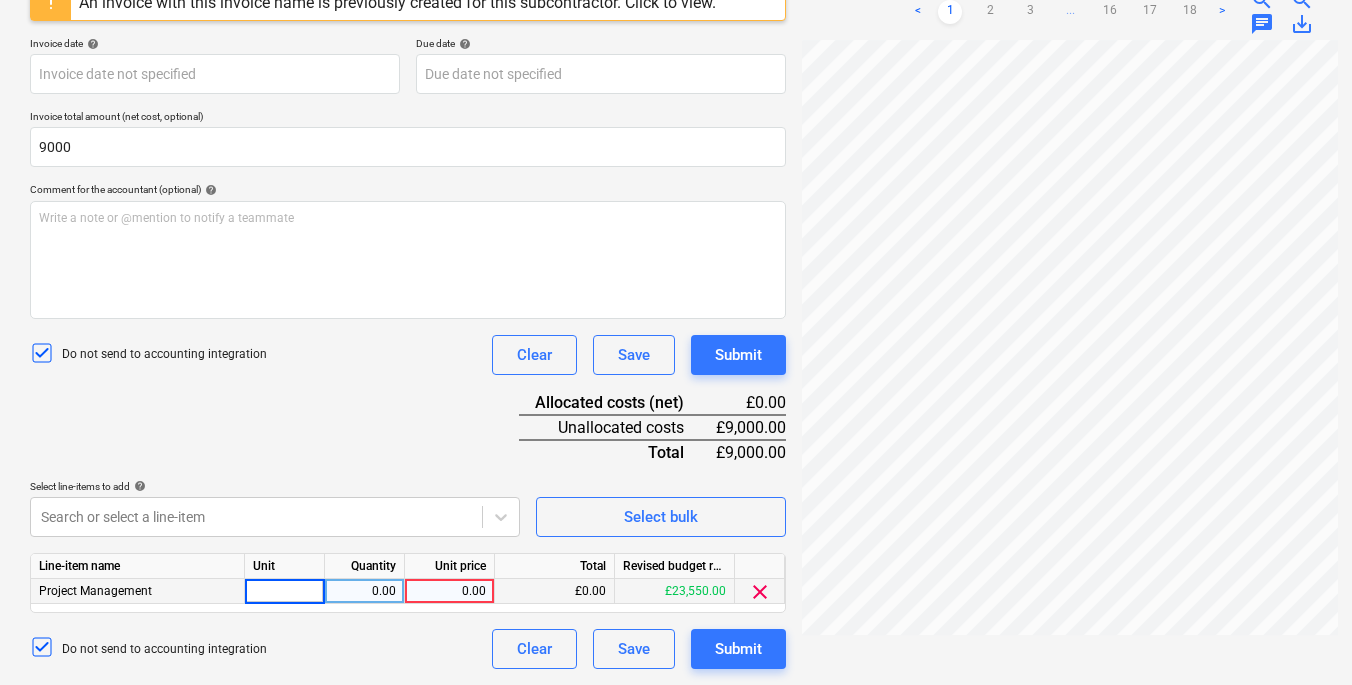 type on "1" 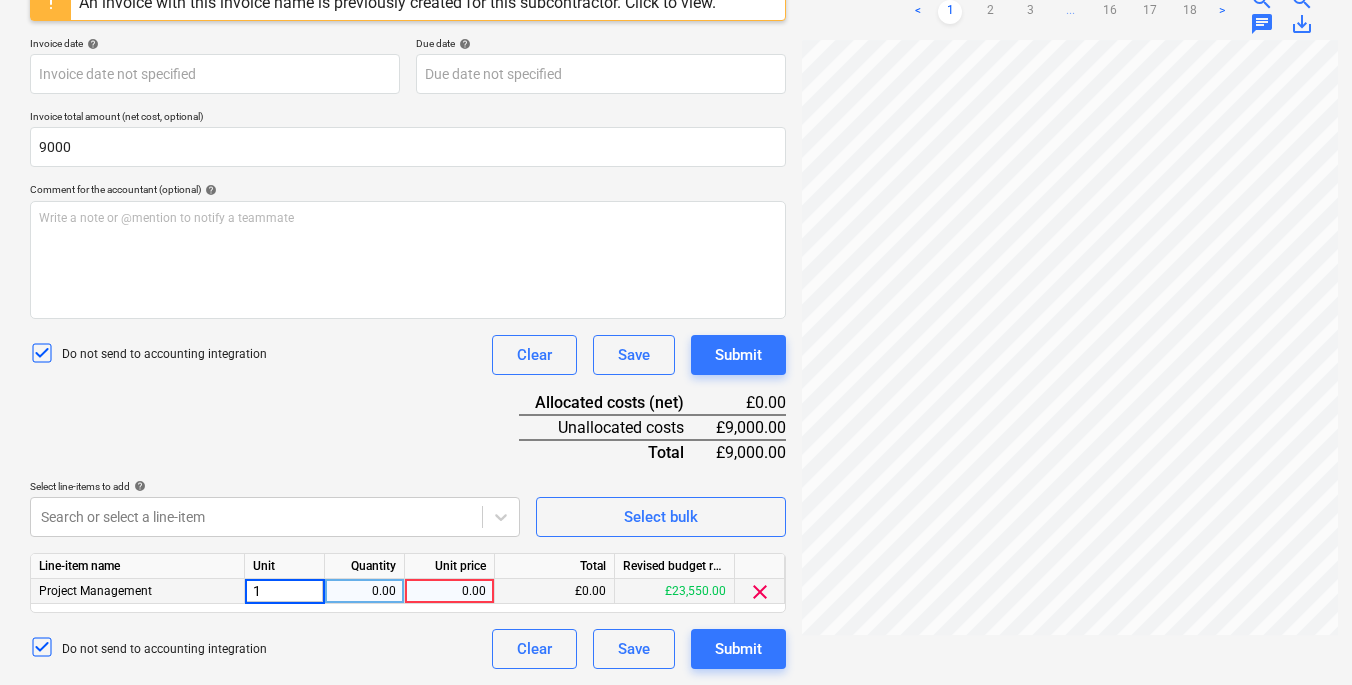 click on "0.00" at bounding box center (364, 591) 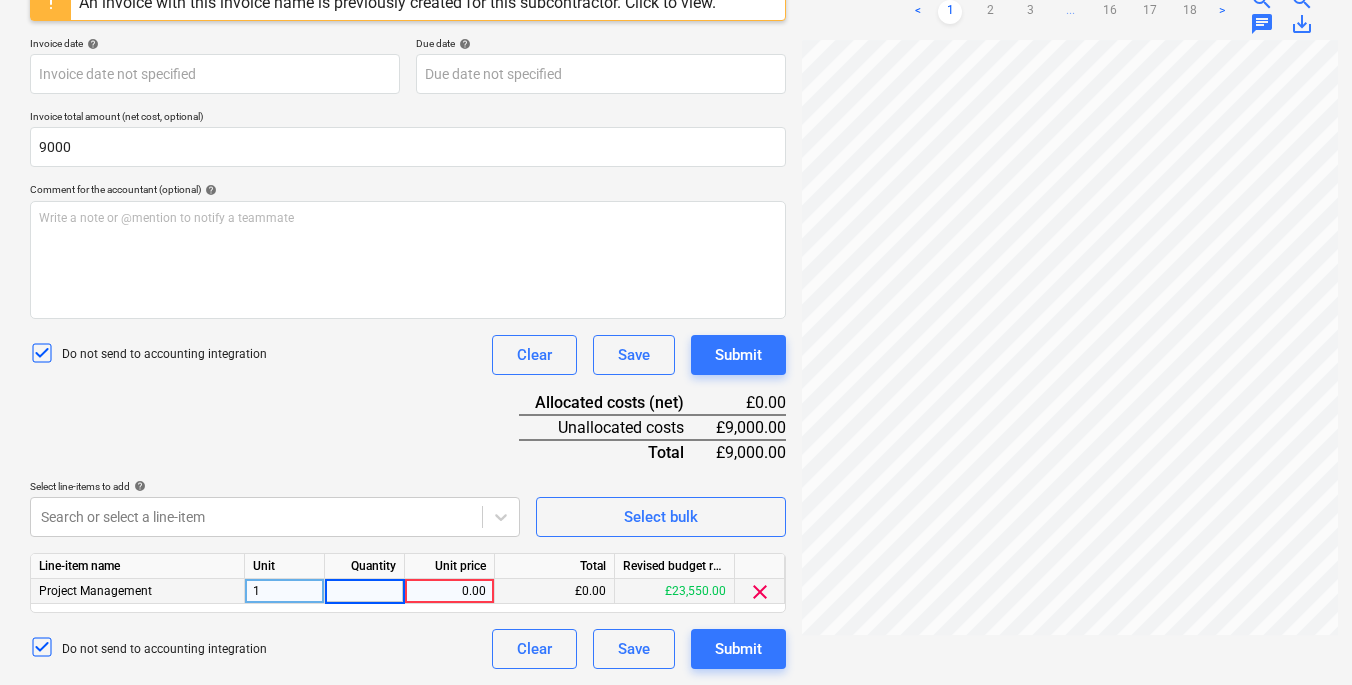 type on "1" 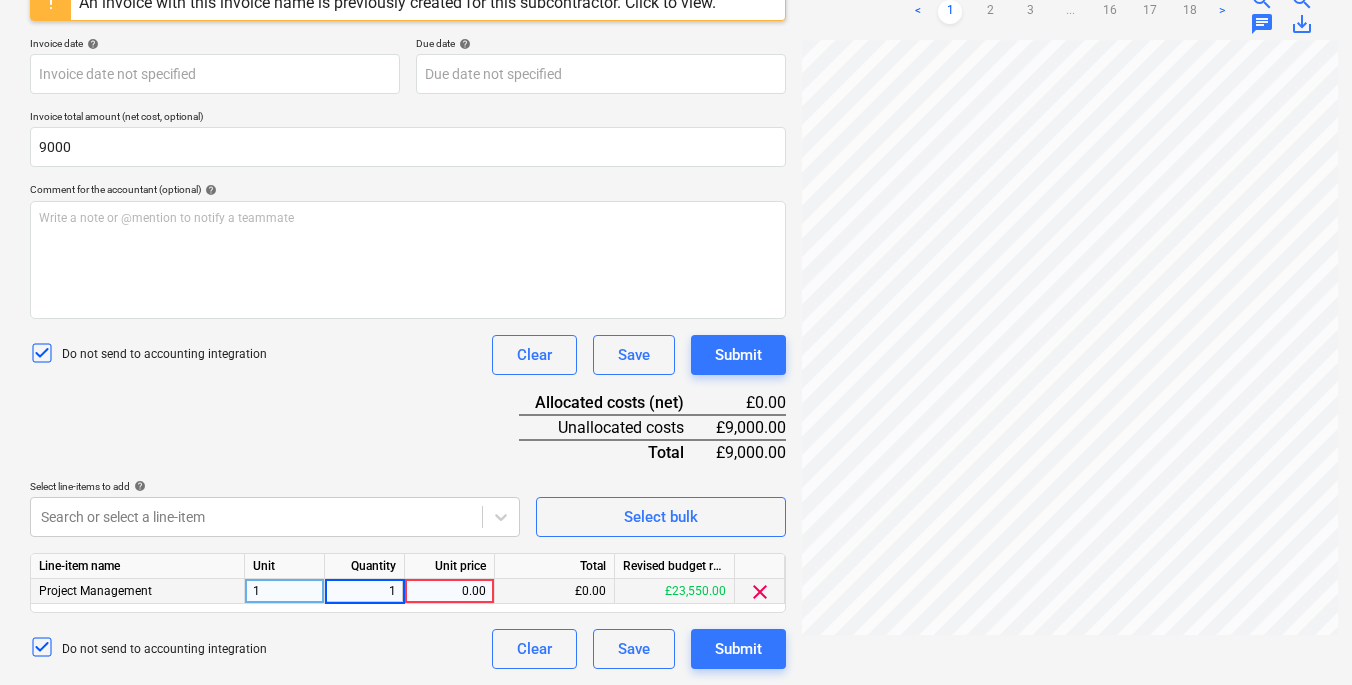 click on "0.00" at bounding box center (449, 591) 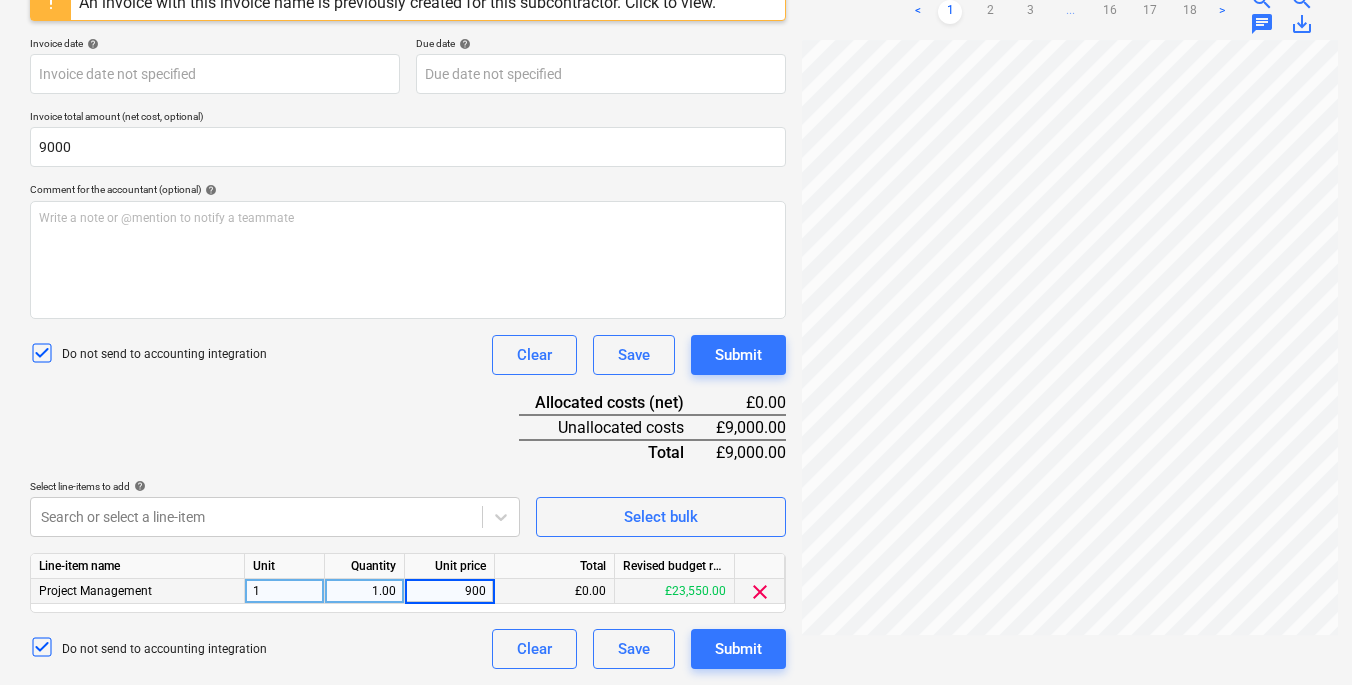 type on "9000" 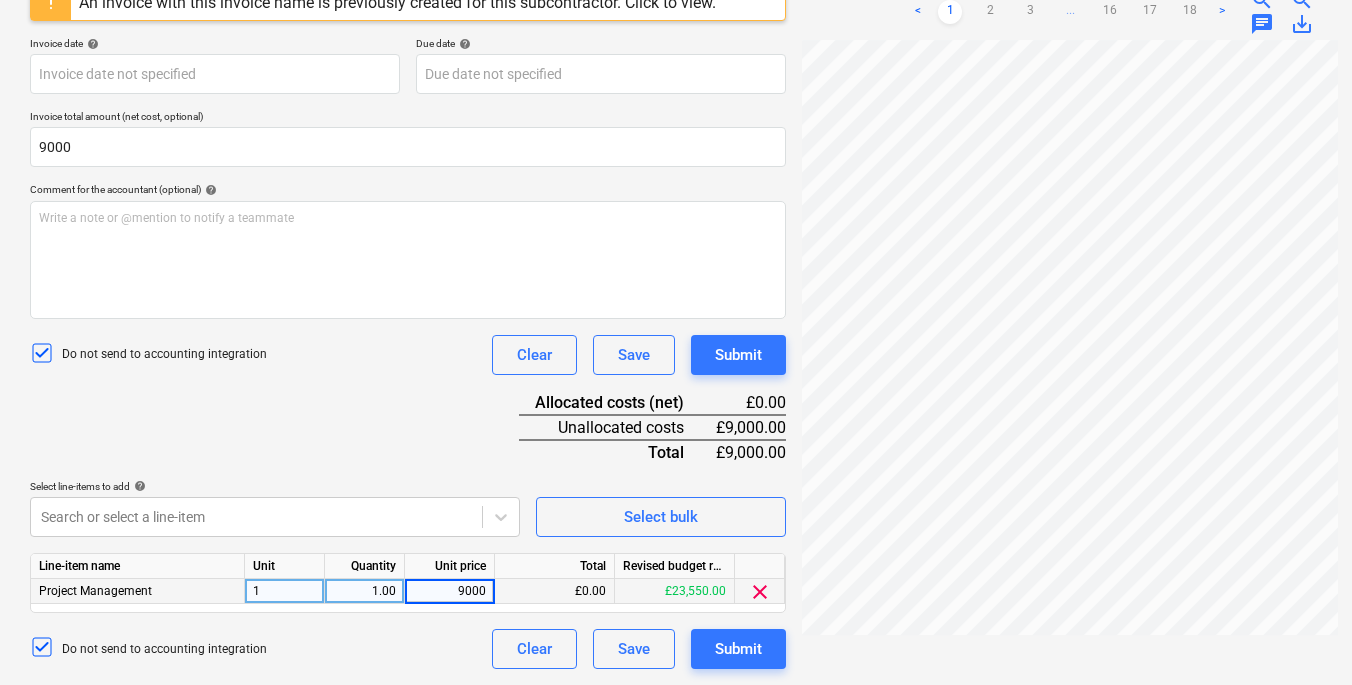 click on "£0.00" at bounding box center [555, 591] 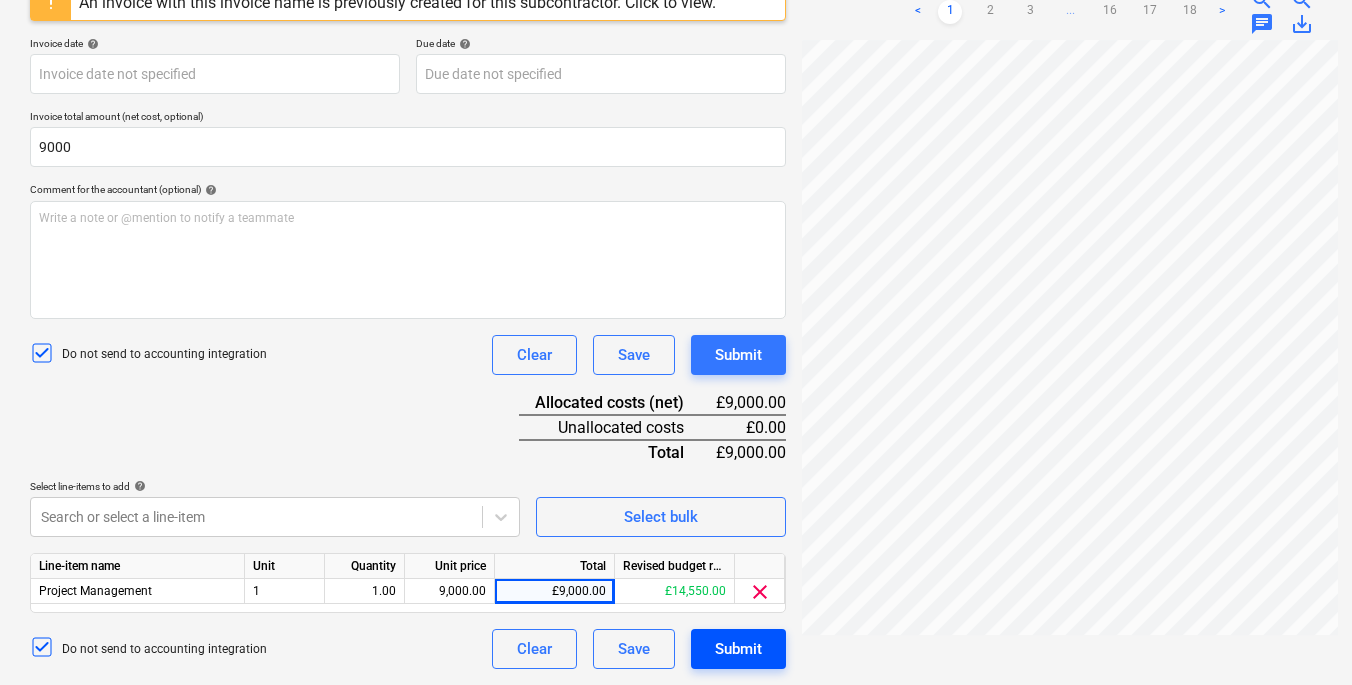 click on "Submit" at bounding box center (738, 649) 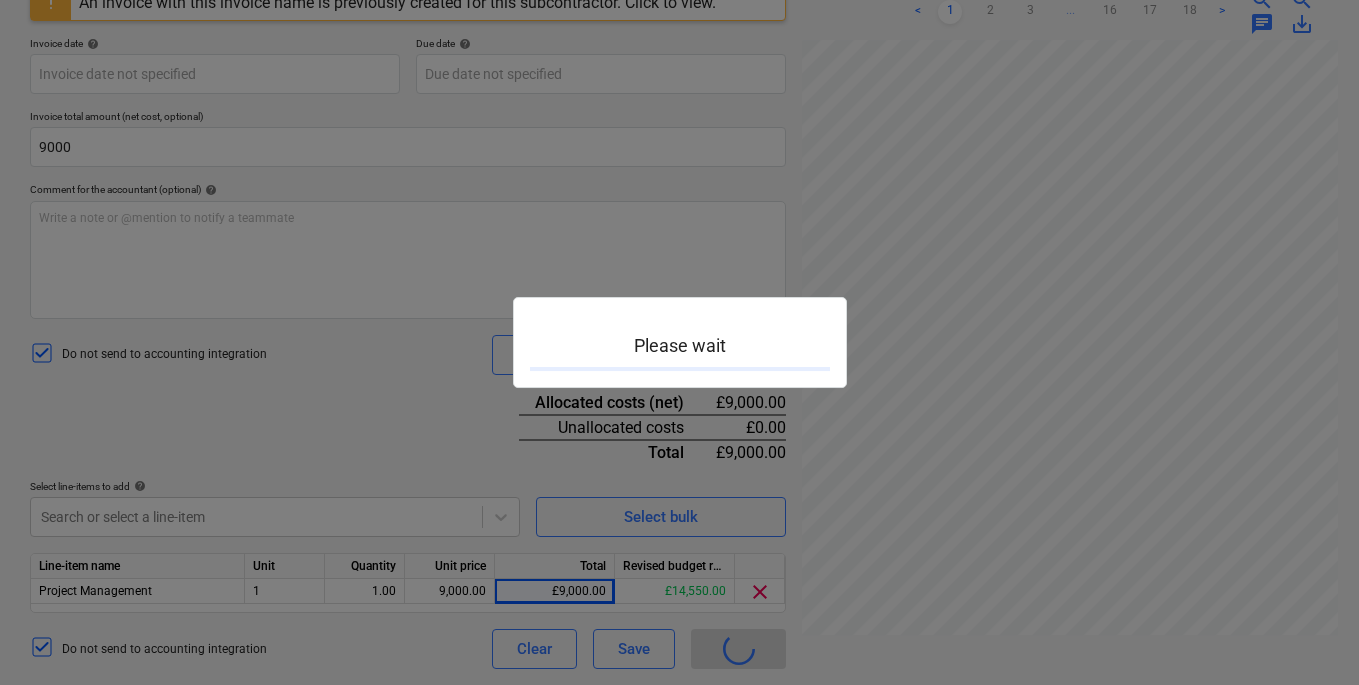 scroll, scrollTop: 0, scrollLeft: 0, axis: both 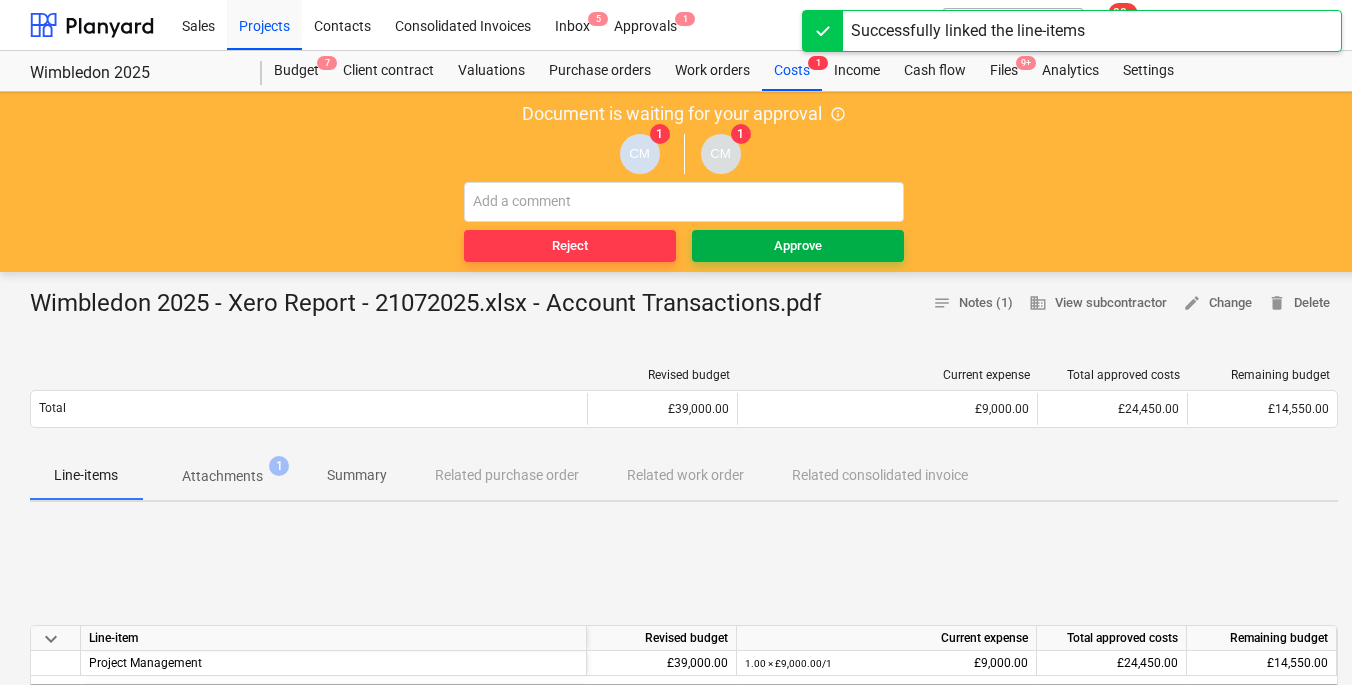 click on "Approve" at bounding box center [798, 246] 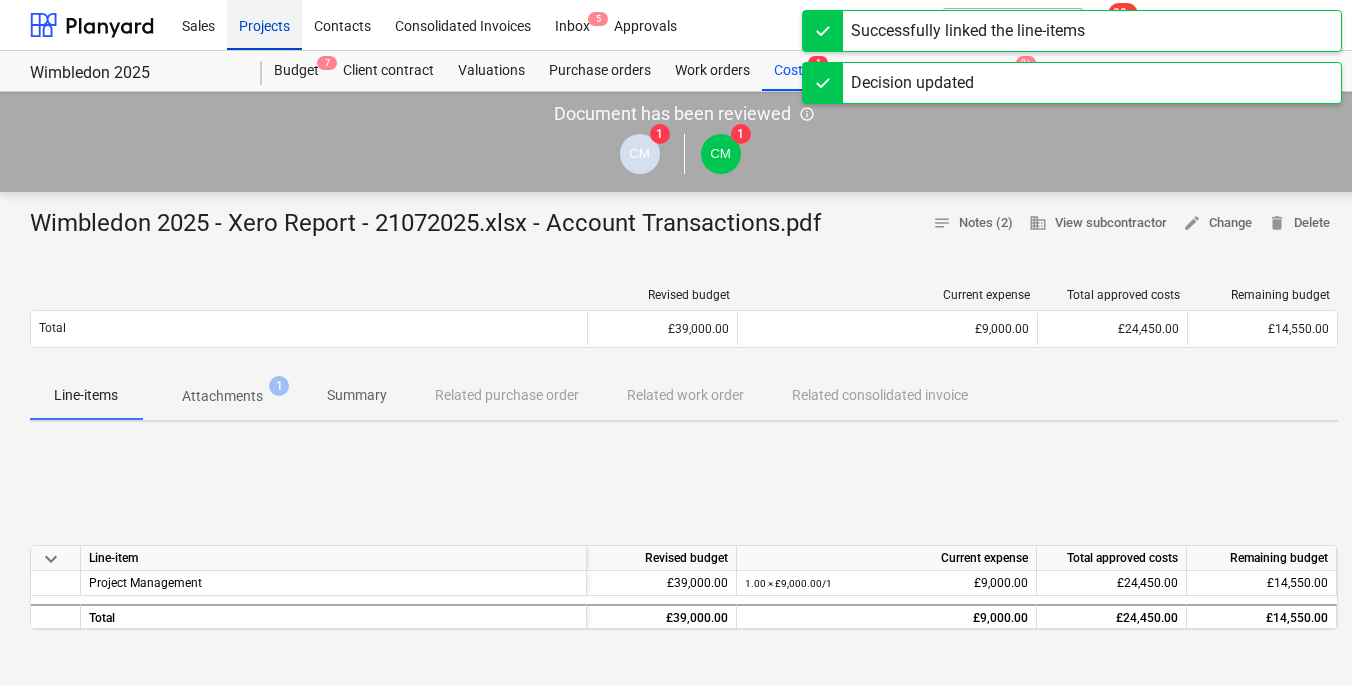 click on "Projects" at bounding box center [264, 24] 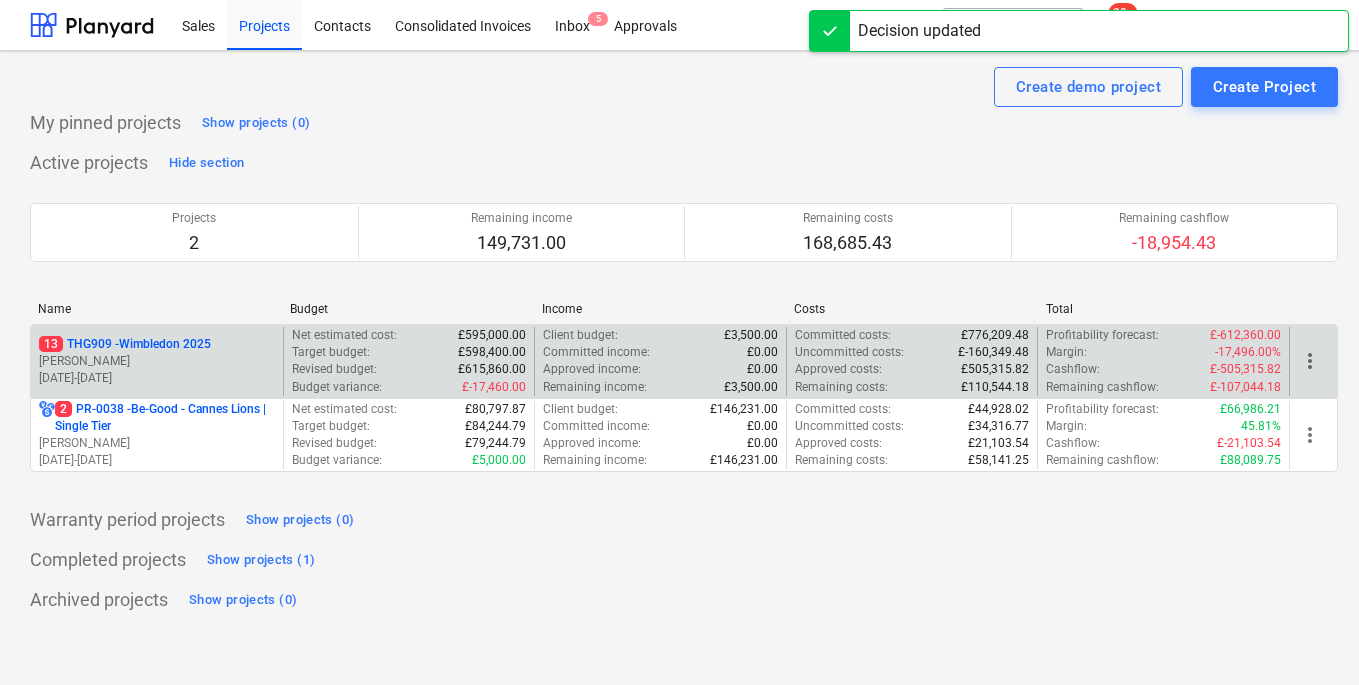 click on "[PERSON_NAME]" at bounding box center (157, 361) 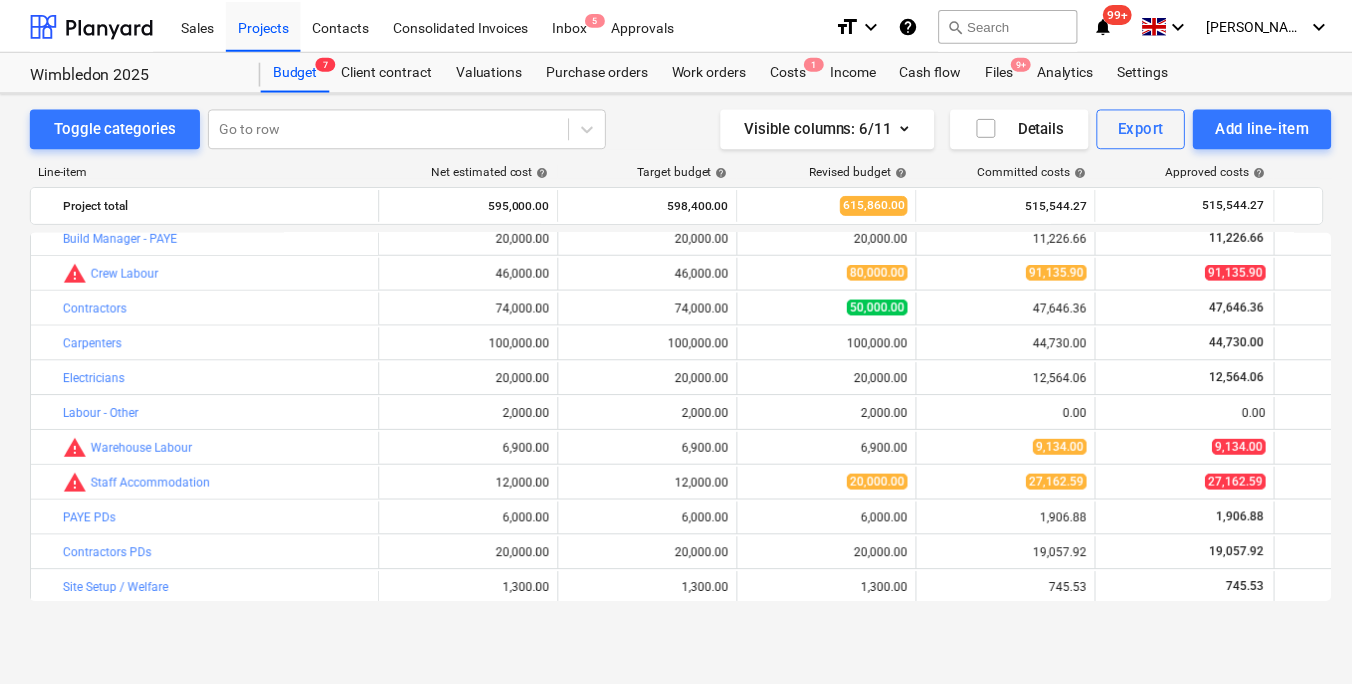 scroll, scrollTop: 311, scrollLeft: 0, axis: vertical 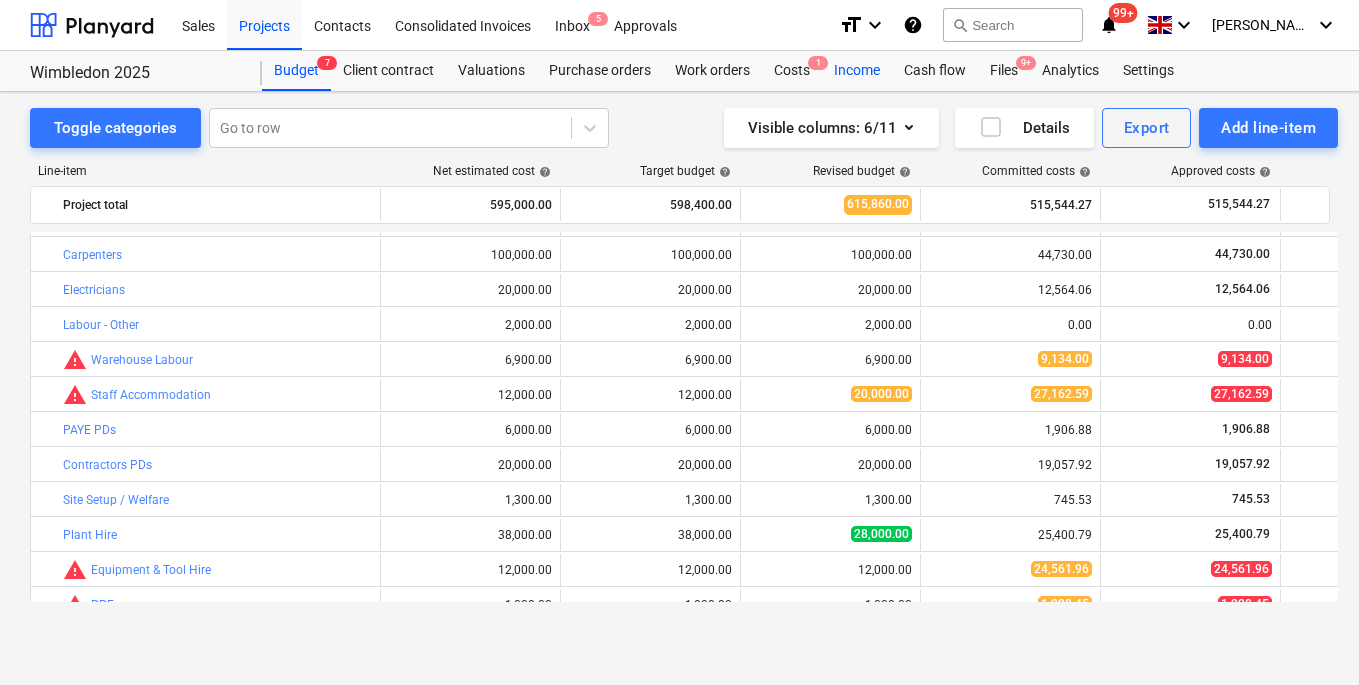 click on "Costs 1" at bounding box center (792, 71) 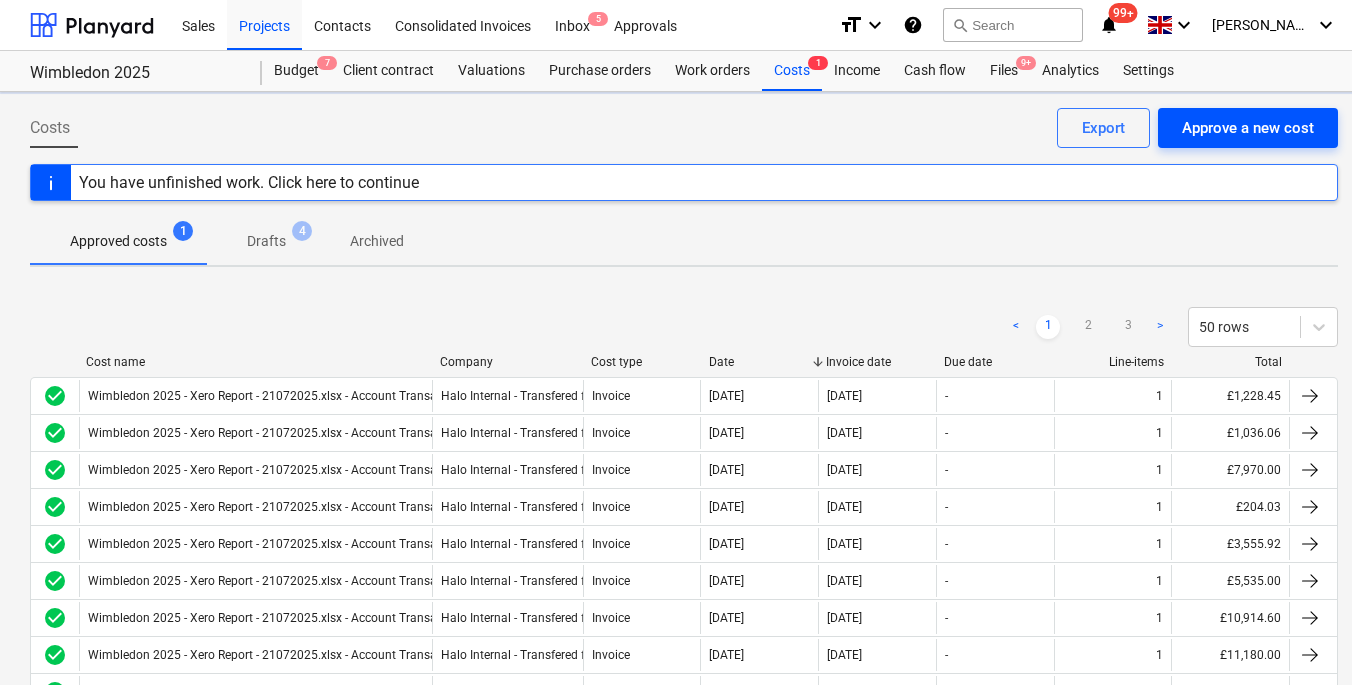 click on "Approve a new cost" at bounding box center (1248, 128) 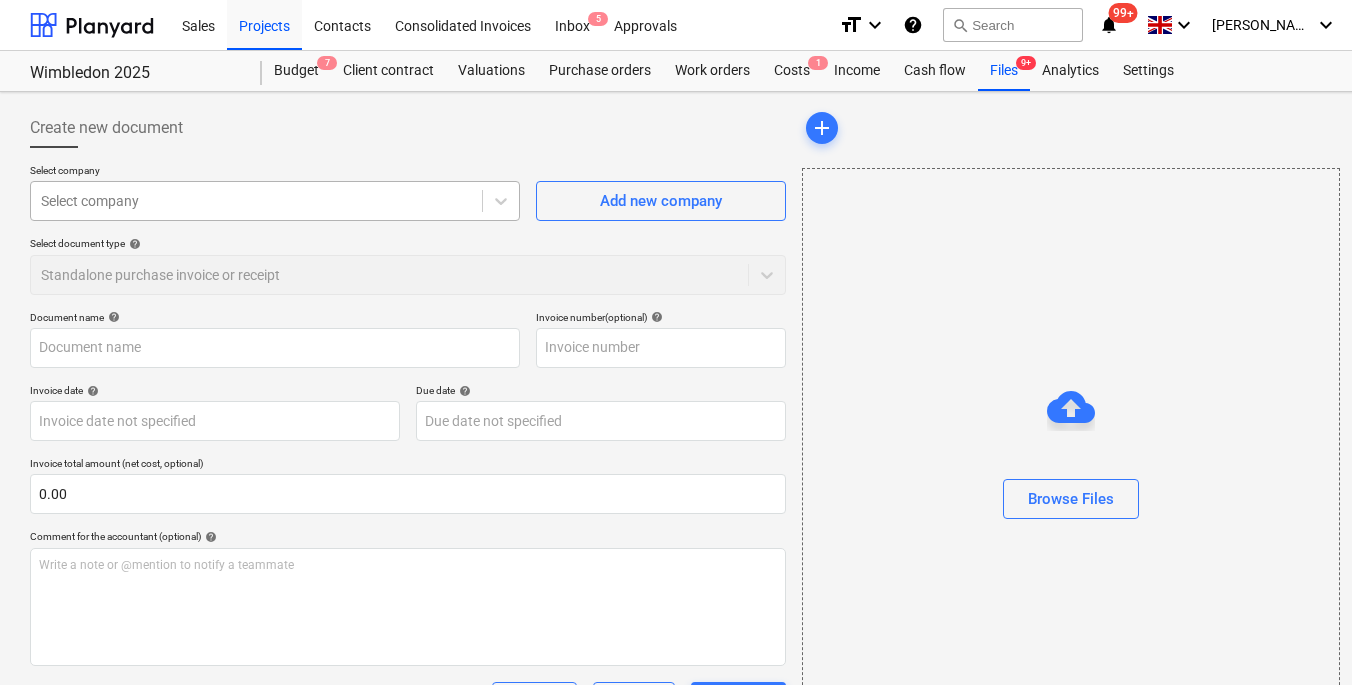 click at bounding box center [256, 201] 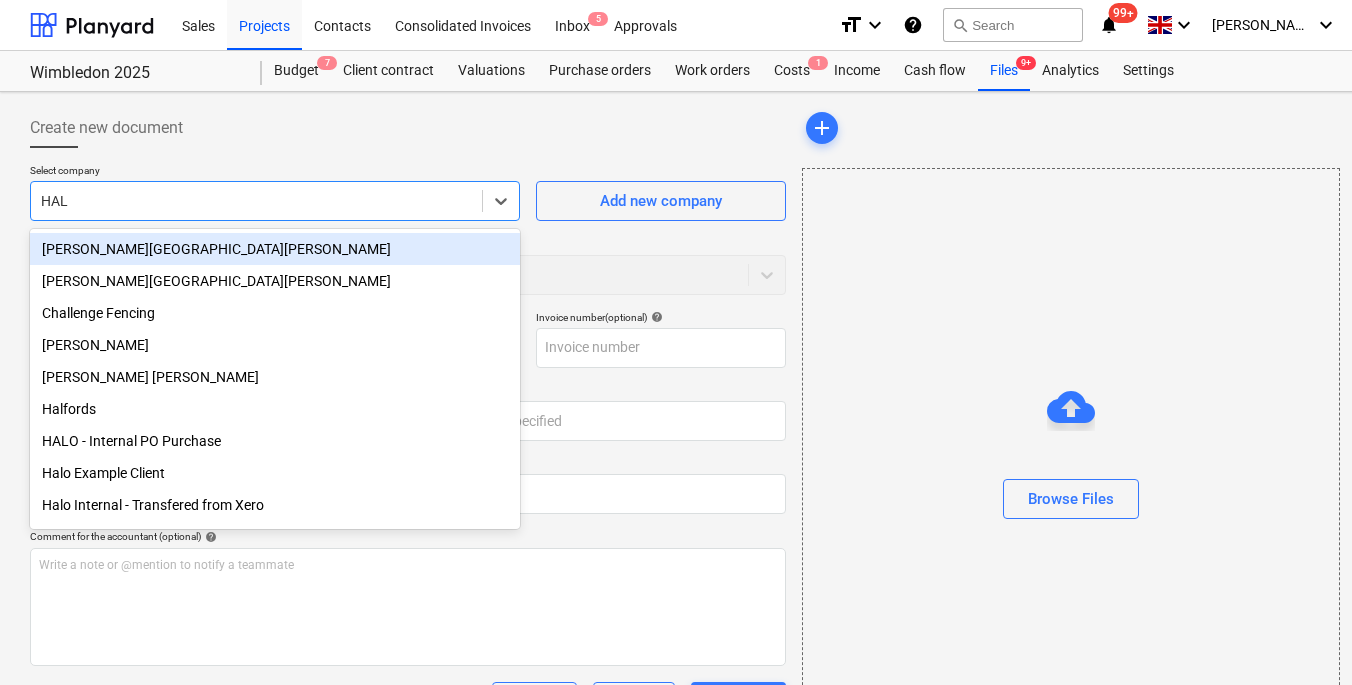 type on "HALO" 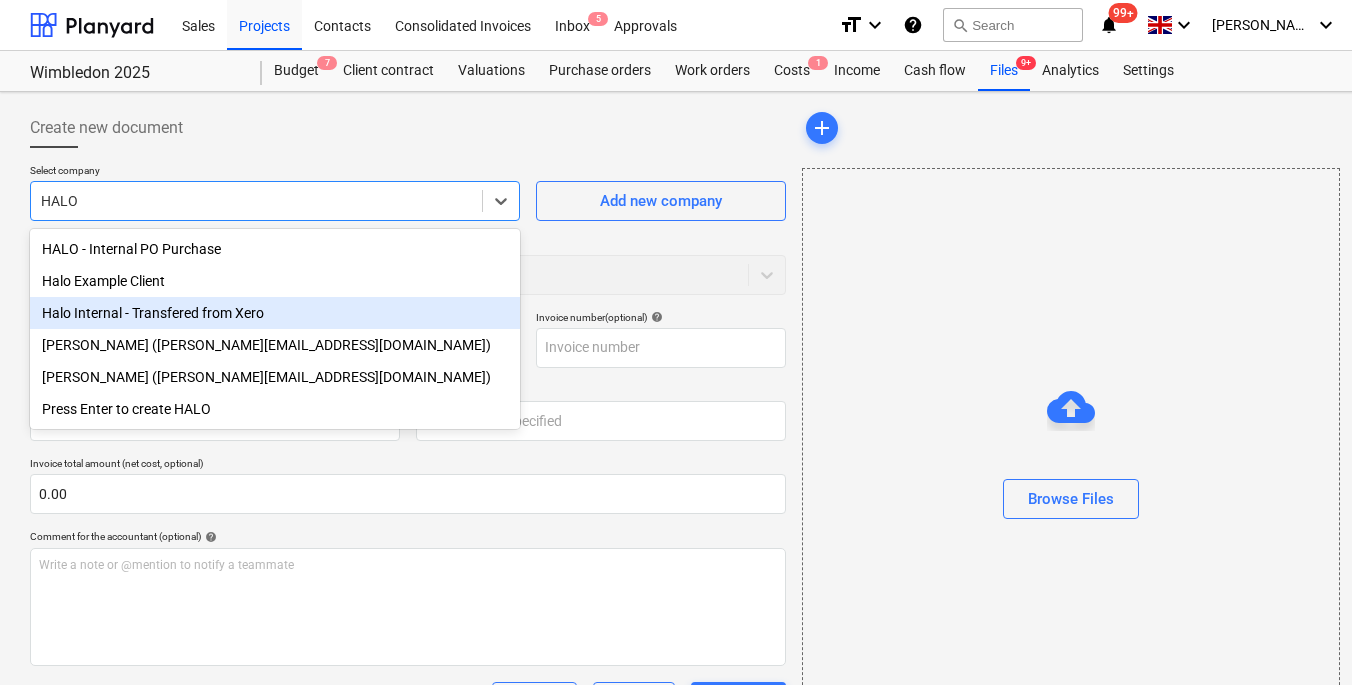 click on "Halo Internal - Transfered from Xero" at bounding box center [275, 313] 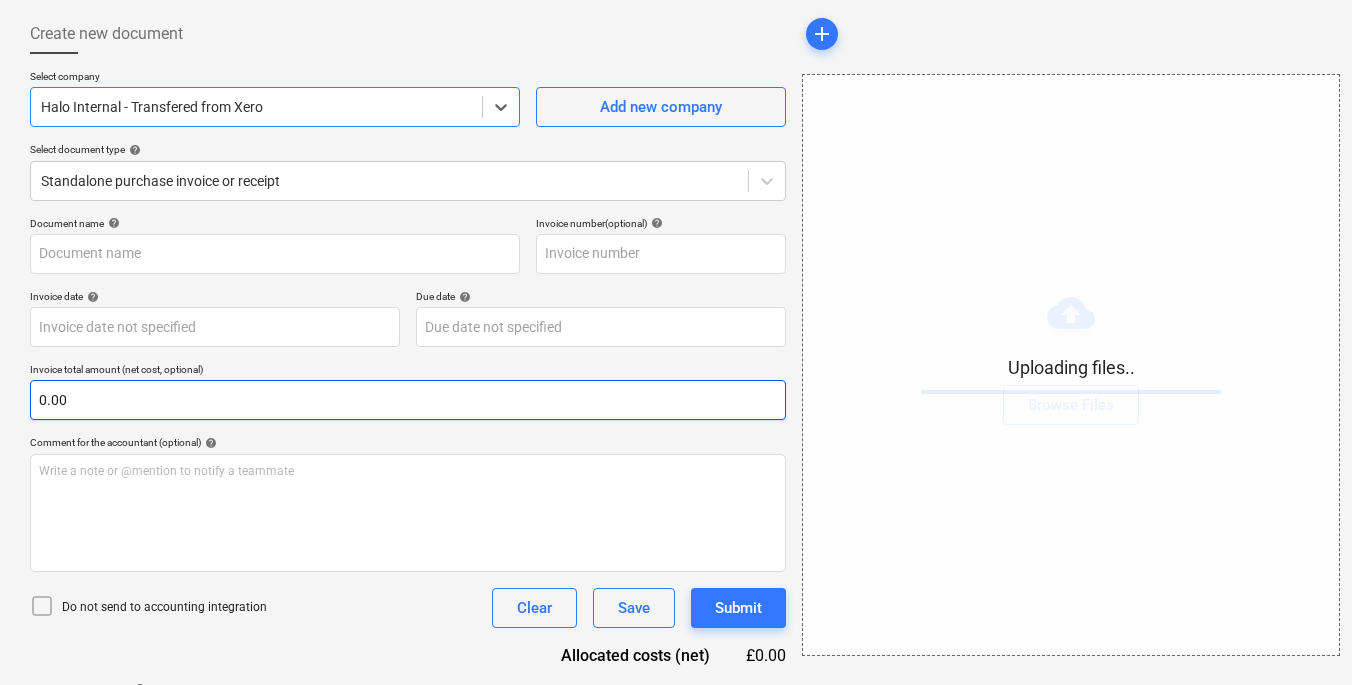 scroll, scrollTop: 165, scrollLeft: 0, axis: vertical 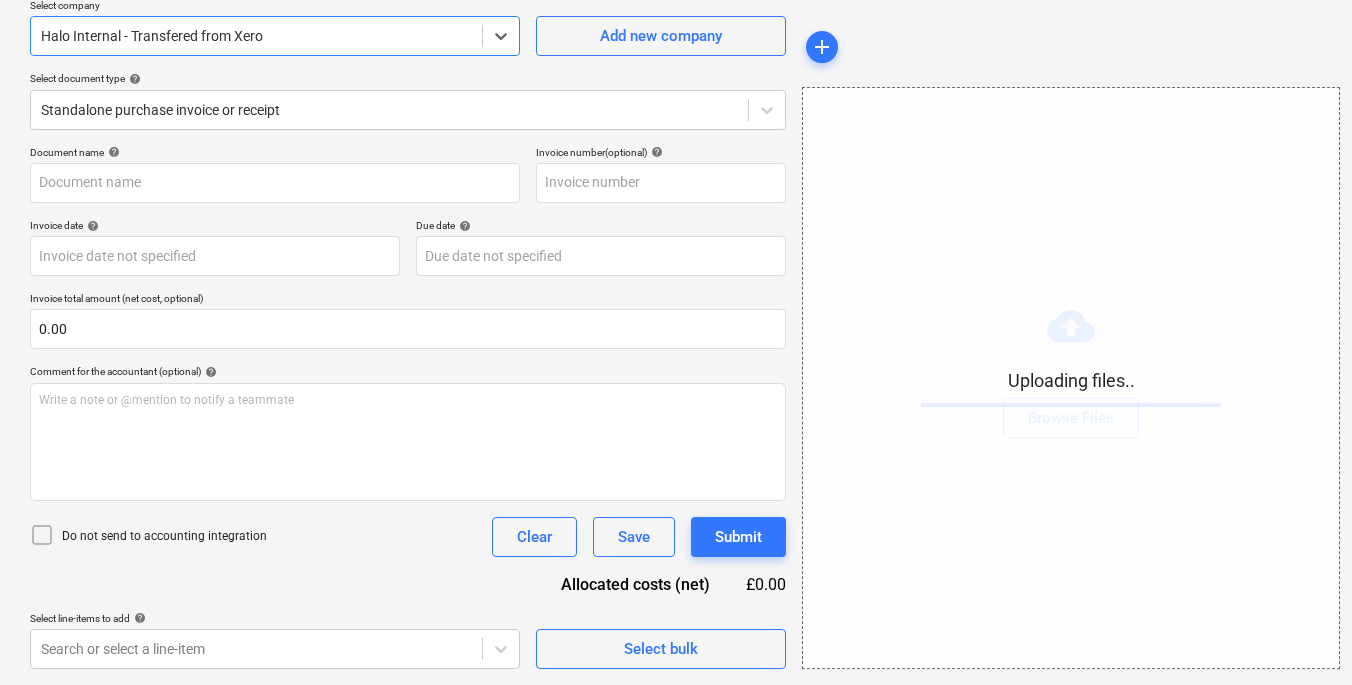 click 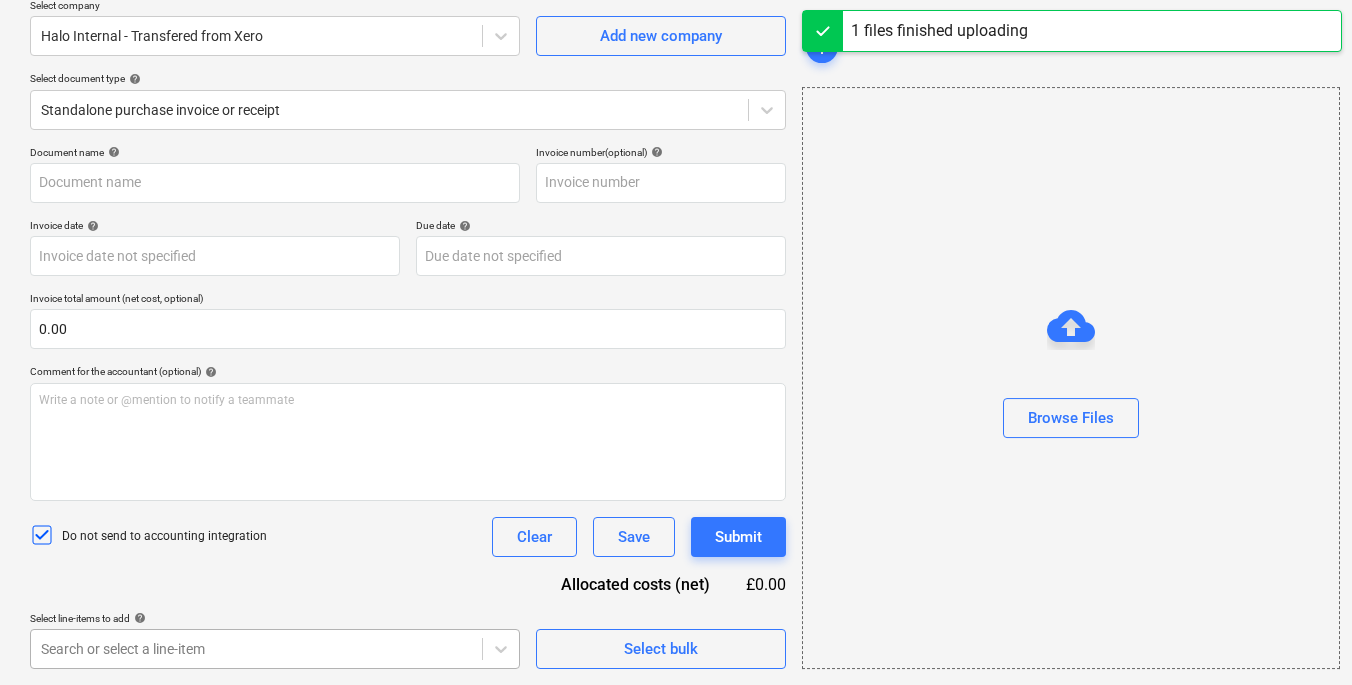 type on "Wimbledon 2025 - Xero Report - 21072025.xlsx - Account Transactions.pdf" 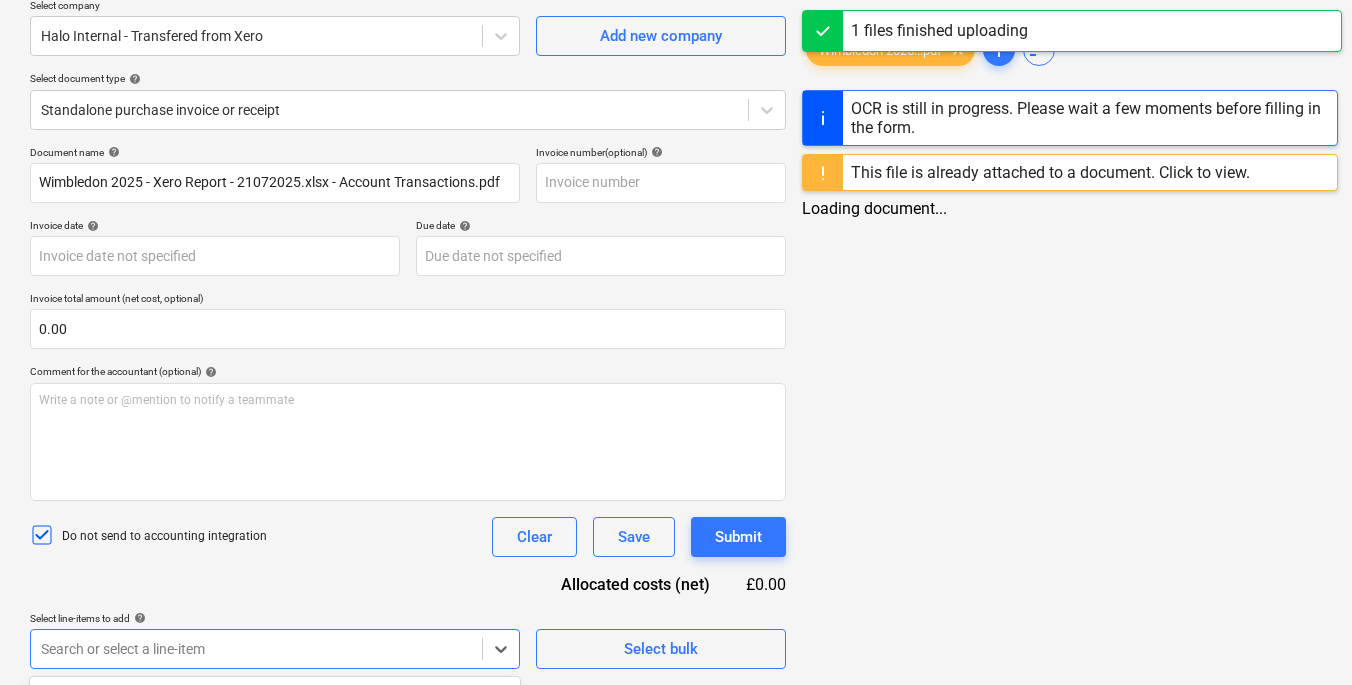 click on "Sales Projects Contacts Consolidated Invoices Inbox 5 Approvals format_size keyboard_arrow_down help search Search notifications 99+ keyboard_arrow_down C. Mkparu keyboard_arrow_down Wimbledon 2025 Budget 7 Client contract Valuations Purchase orders Work orders Costs 1 Income Cash flow Files 9+ Analytics Settings Create new document Select company Halo Internal - Transfered from Xero   Add new company Select document type help Standalone purchase invoice or receipt Document name help Wimbledon 2025 - Xero Report - 21072025.xlsx - Account Transactions.pdf Invoice number  (optional) help Invoice date help Press the down arrow key to interact with the calendar and
select a date. Press the question mark key to get the keyboard shortcuts for changing dates. Due date help Press the down arrow key to interact with the calendar and
select a date. Press the question mark key to get the keyboard shortcuts for changing dates. Invoice total amount (net cost, optional) 0.00 Comment for the accountant (optional)" at bounding box center [676, 177] 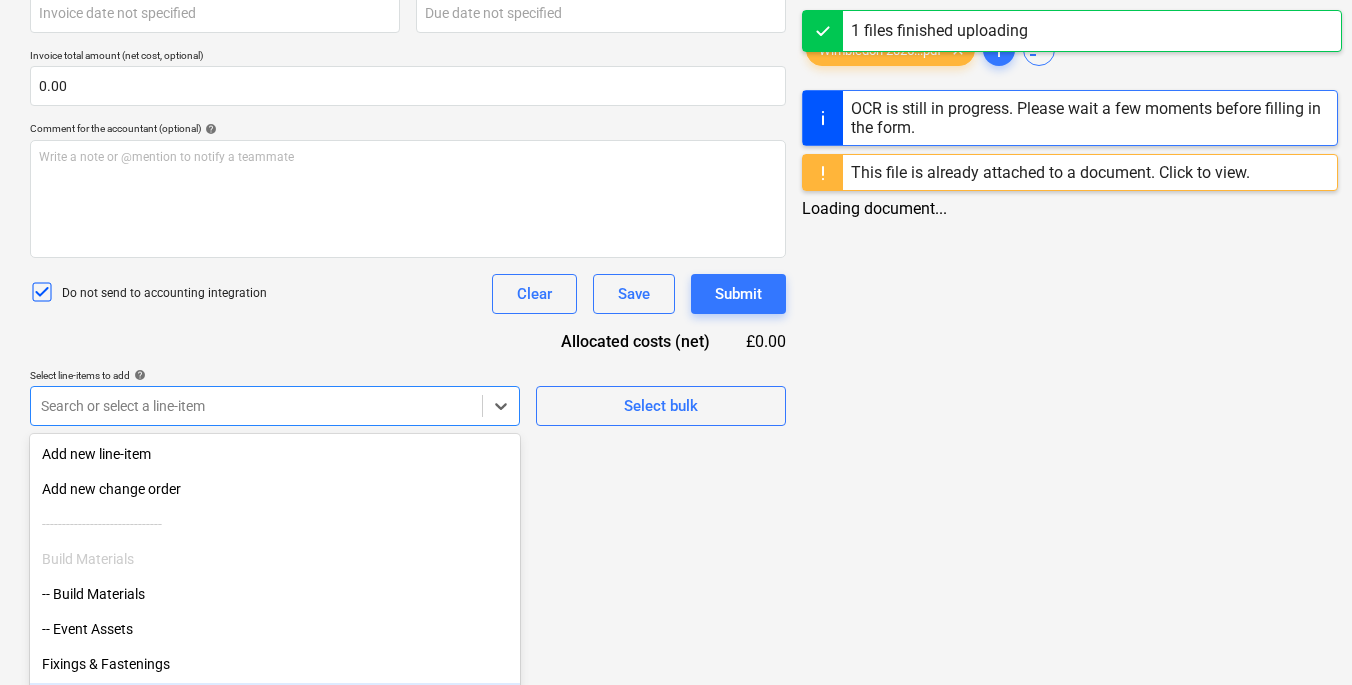 scroll, scrollTop: 514, scrollLeft: 0, axis: vertical 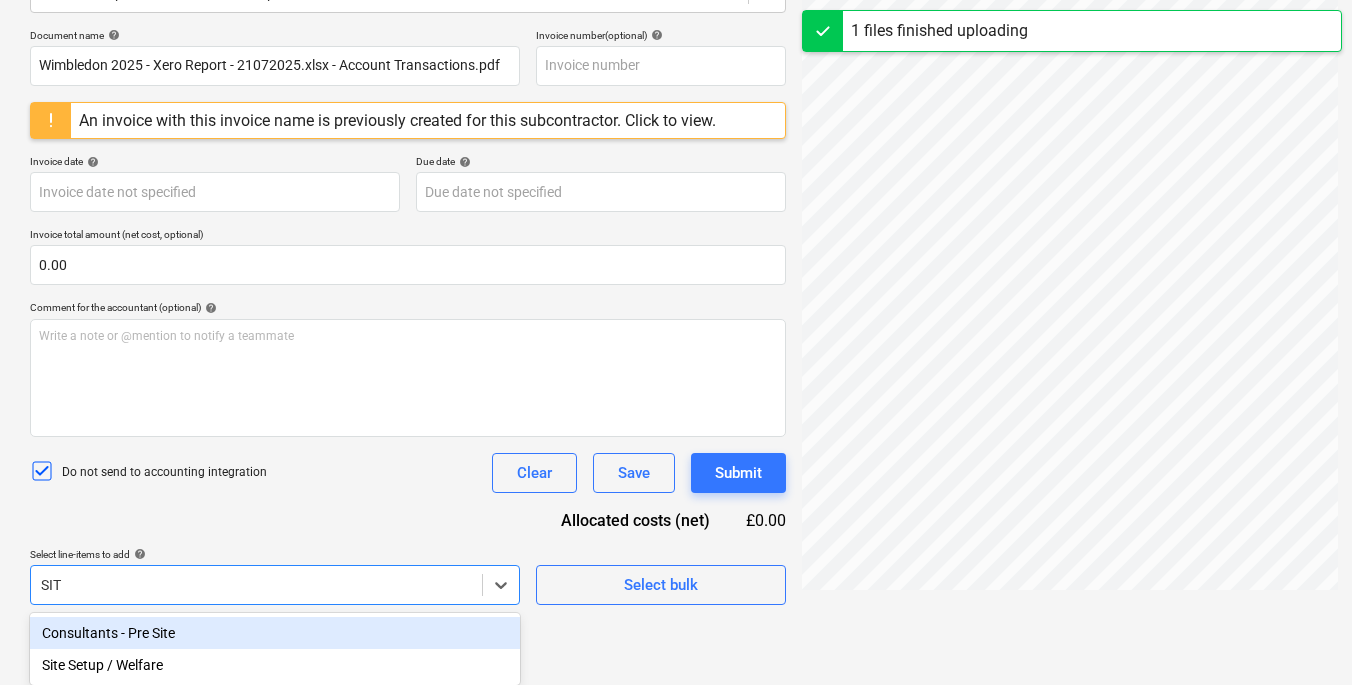 type on "SITE" 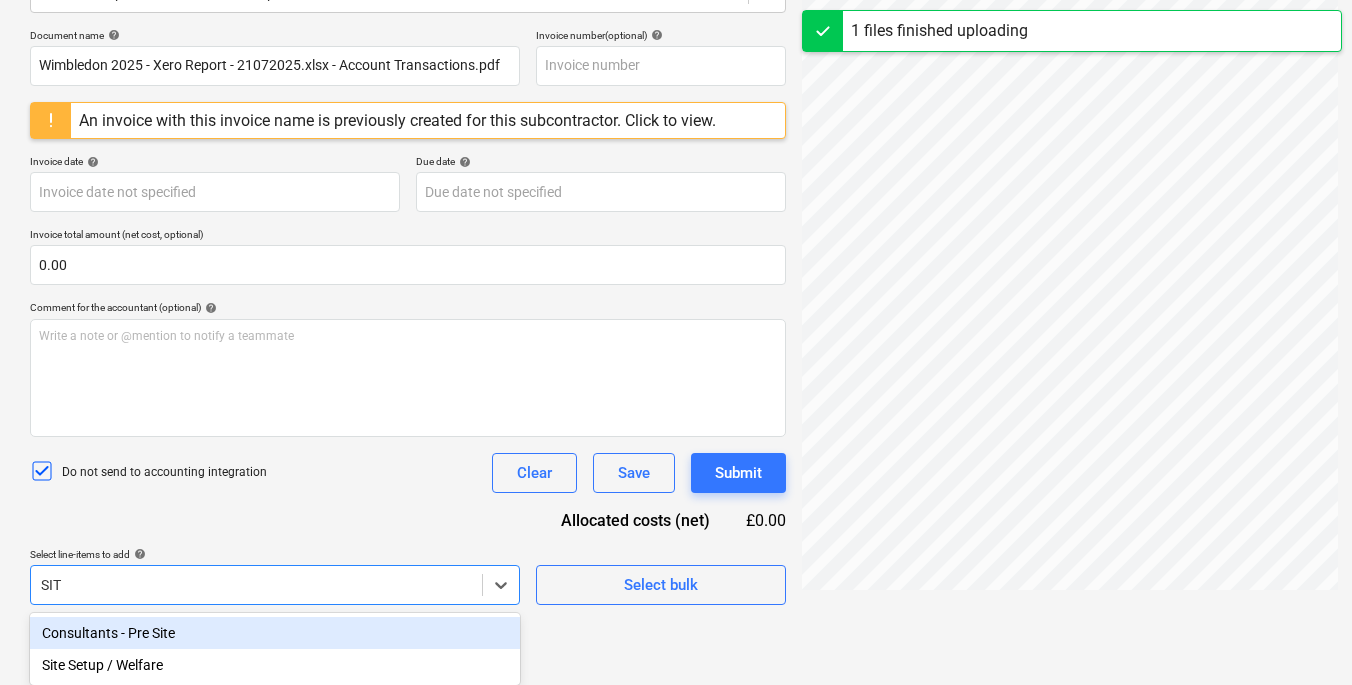 scroll, scrollTop: 283, scrollLeft: 0, axis: vertical 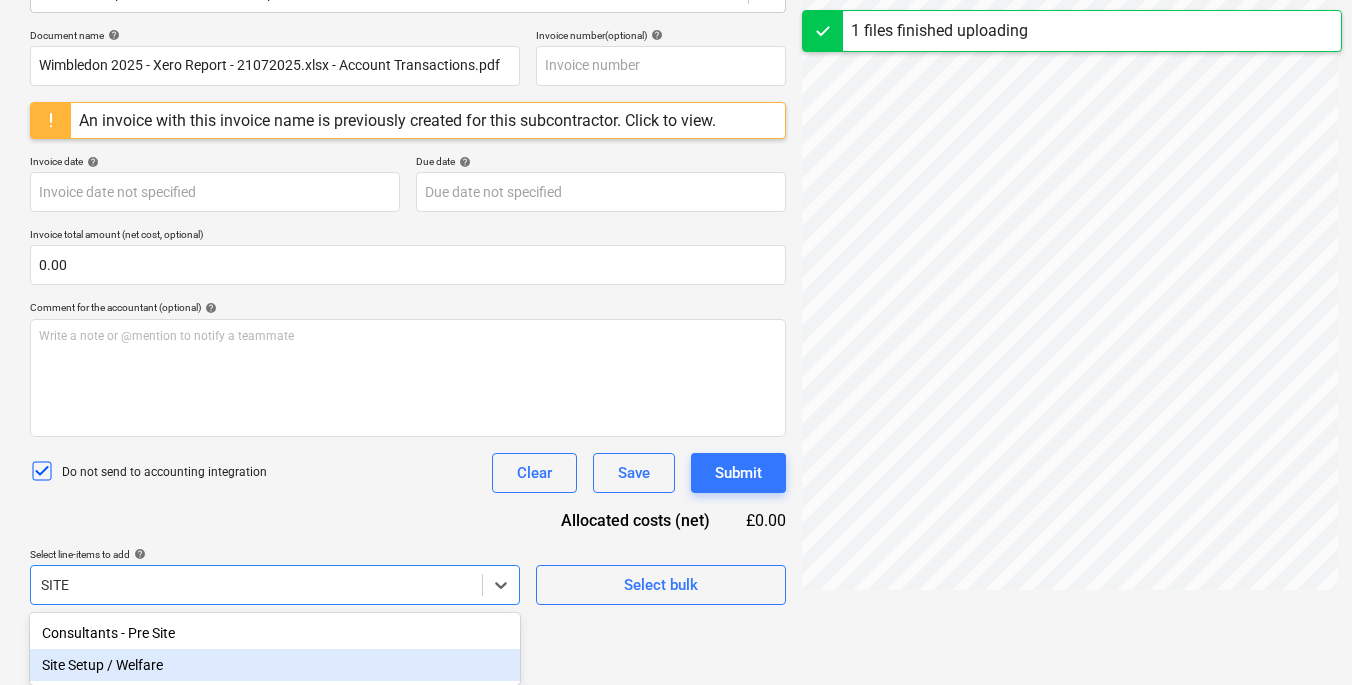 click on "Site Setup / Welfare" at bounding box center (275, 665) 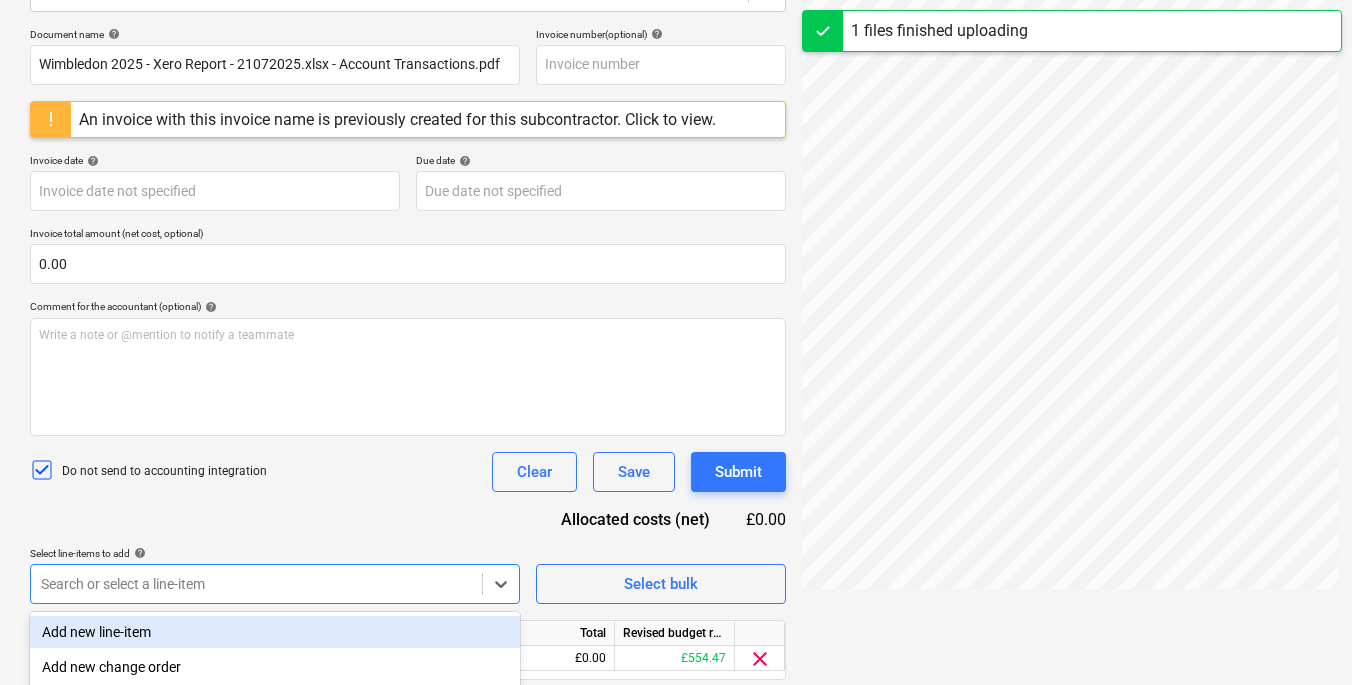 click on "Document name help Wimbledon 2025 - Xero Report - 21072025.xlsx - Account Transactions.pdf Invoice number  (optional) help An invoice with this invoice name is previously created for this subcontractor. Click to view. Invoice date help Press the down arrow key to interact with the calendar and
select a date. Press the question mark key to get the keyboard shortcuts for changing dates. Due date help Press the down arrow key to interact with the calendar and
select a date. Press the question mark key to get the keyboard shortcuts for changing dates. Invoice total amount (net cost, optional) 0.00 Comment for the accountant (optional) help Write a note or @mention to notify a teammate ﻿ Do not send to accounting integration Clear Save Submit Allocated costs (net) £0.00 Select line-items to add help option   Site Setup / Welfare, selected. Search or select a line-item Select bulk Line-item name Unit Quantity Unit price Total Revised budget remaining  Site Setup / Welfare 0.00 0.00 £0.00 £554.47 clear Save" at bounding box center (408, 382) 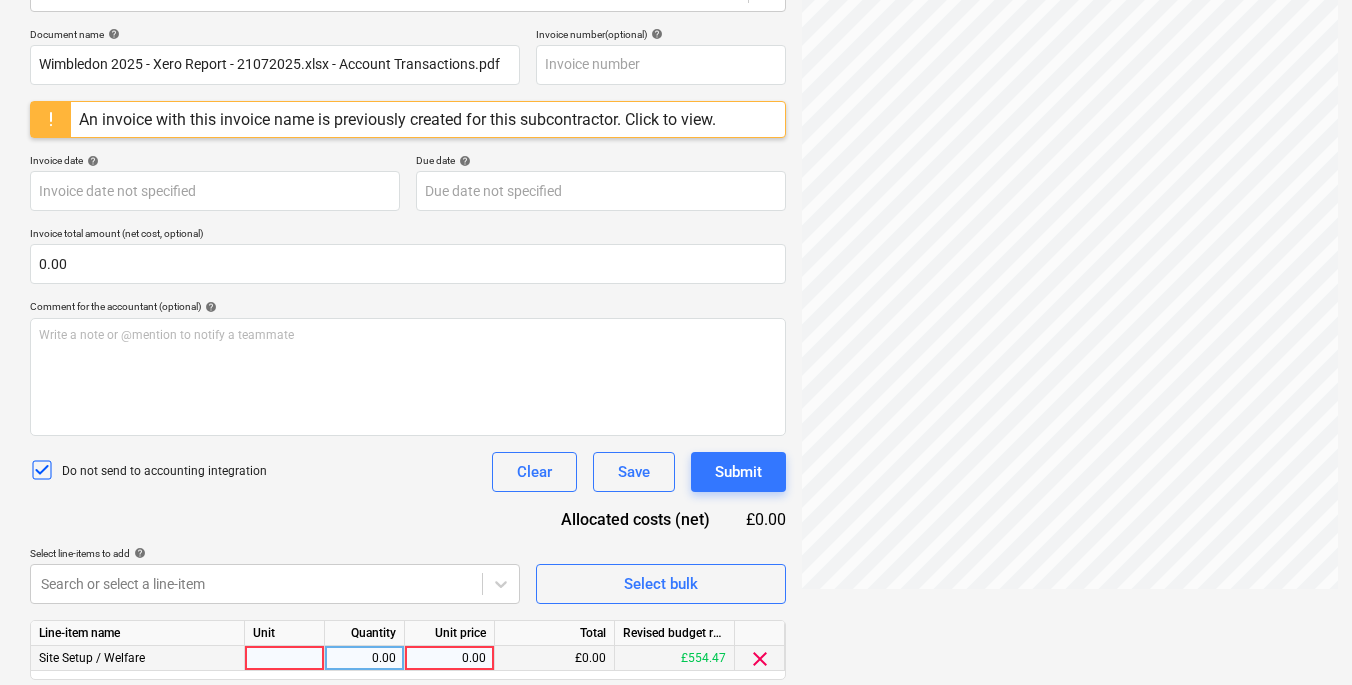 click at bounding box center (285, 658) 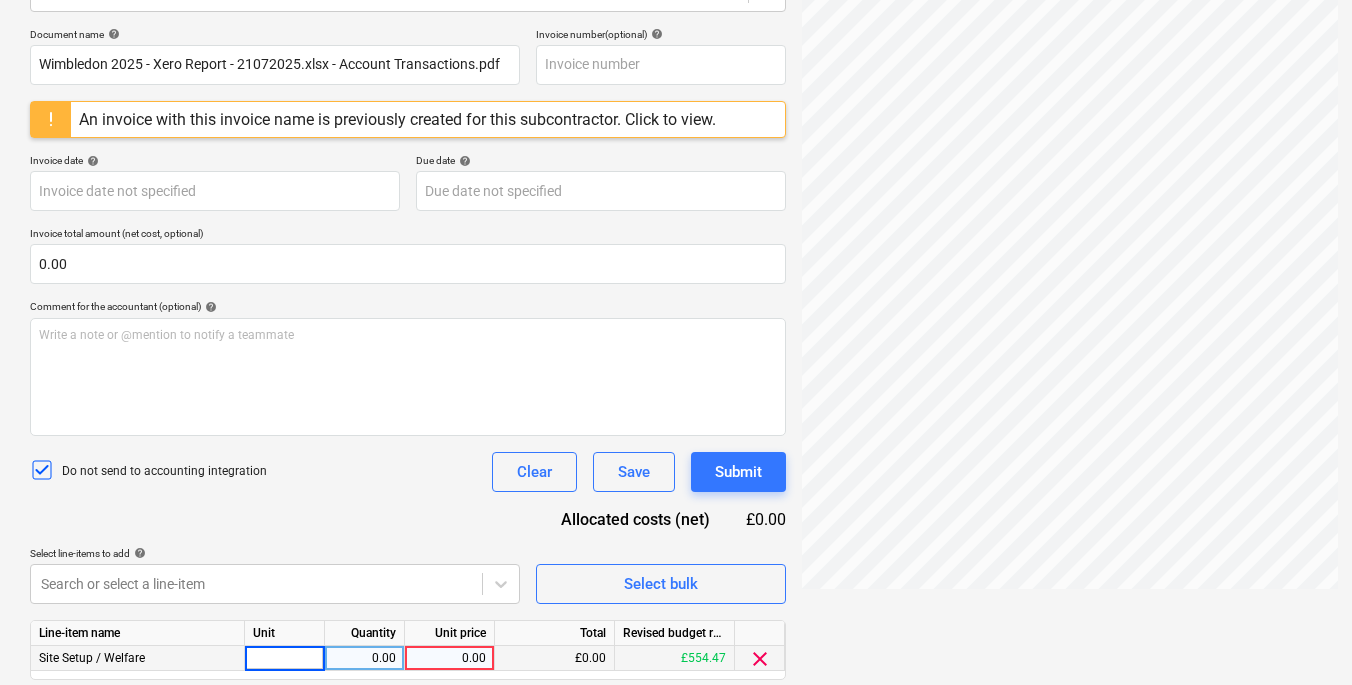 type on "1" 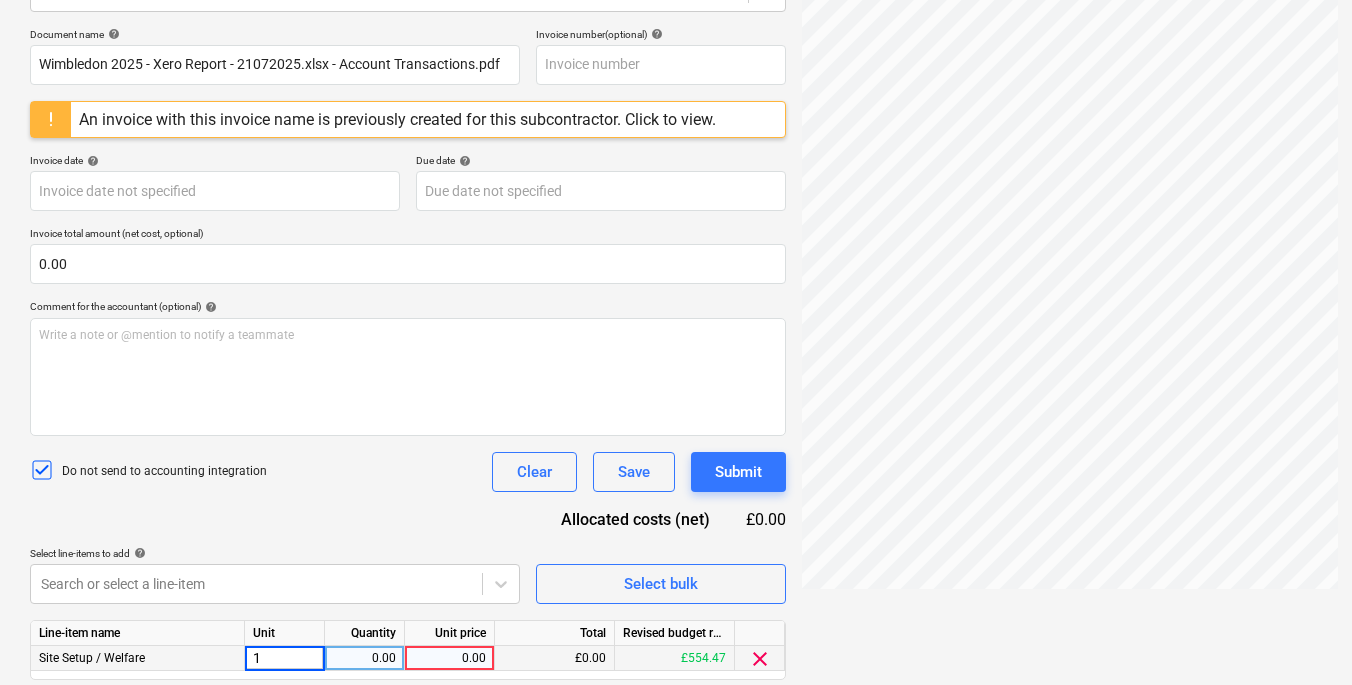click on "0.00" at bounding box center [365, 658] 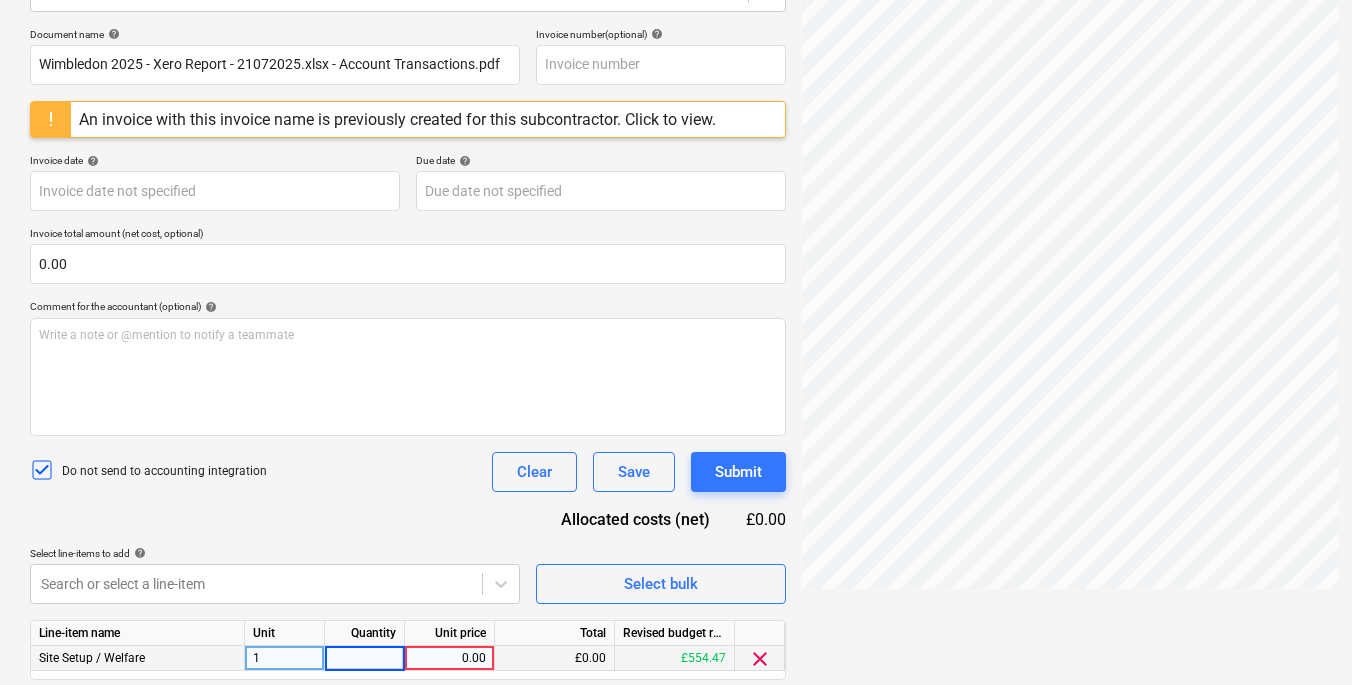type on "1" 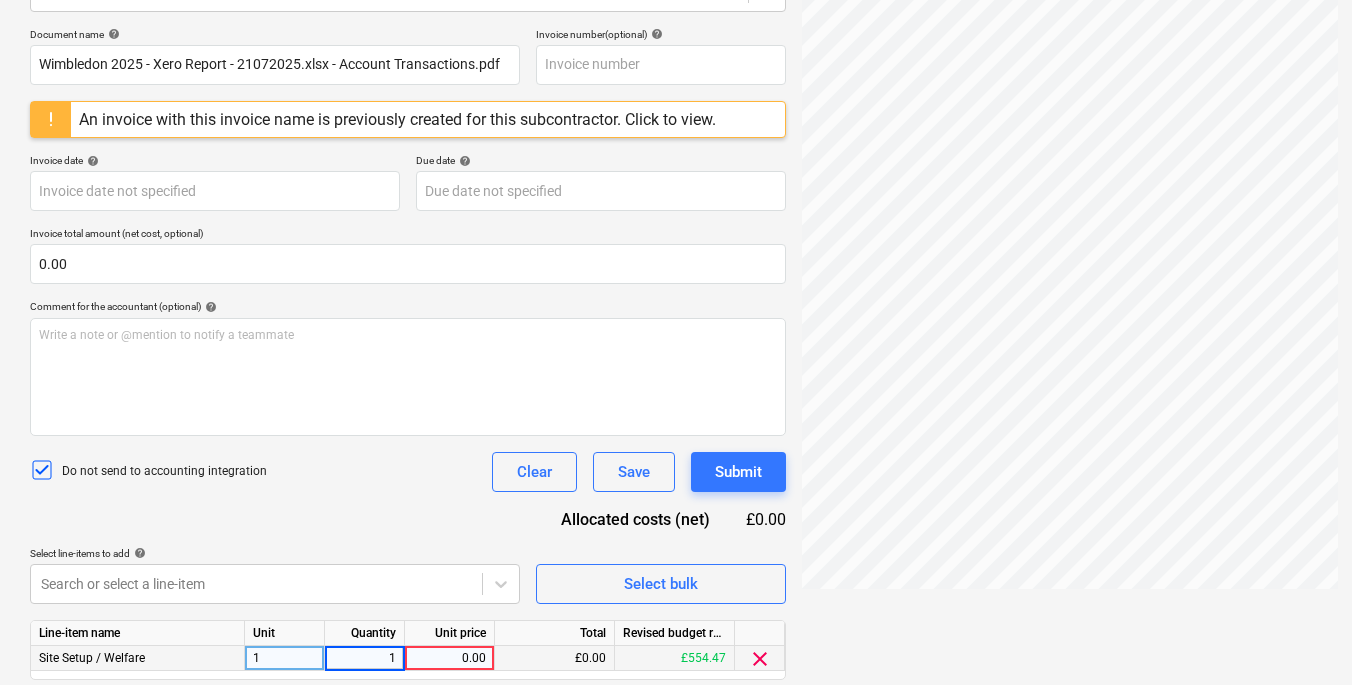click on "0.00" at bounding box center (449, 658) 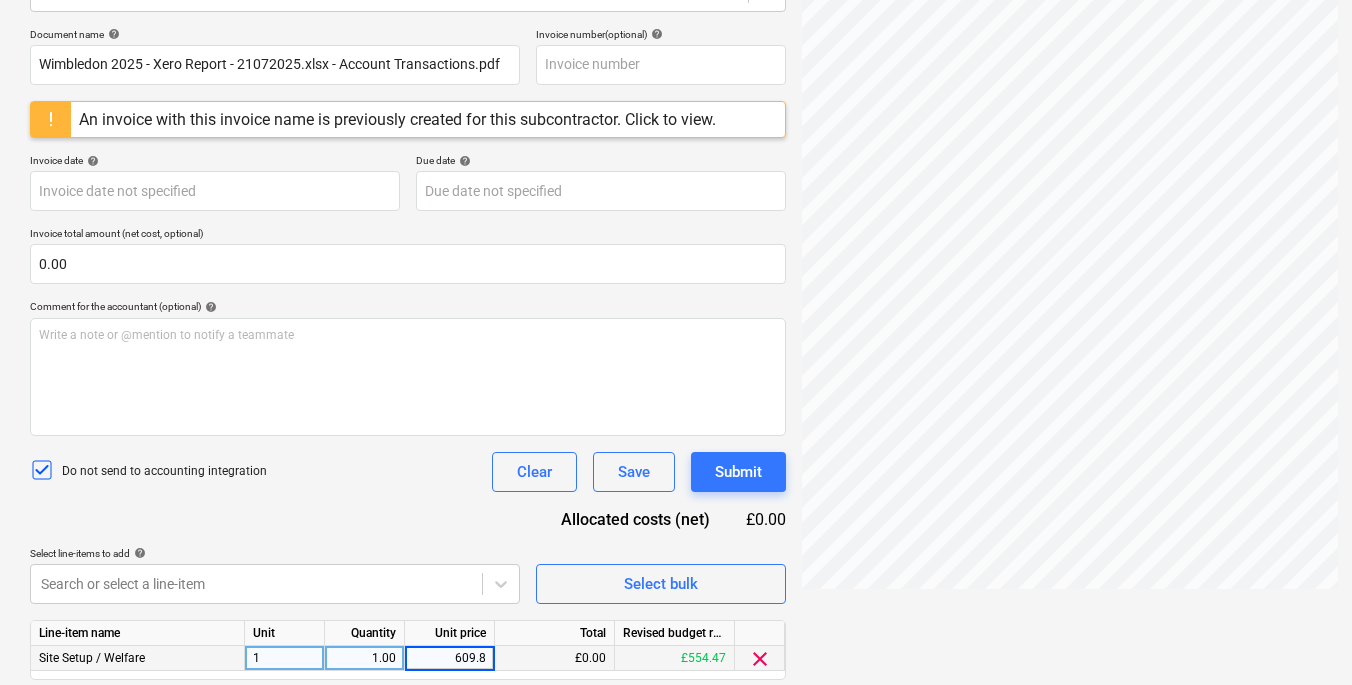 type on "609.83" 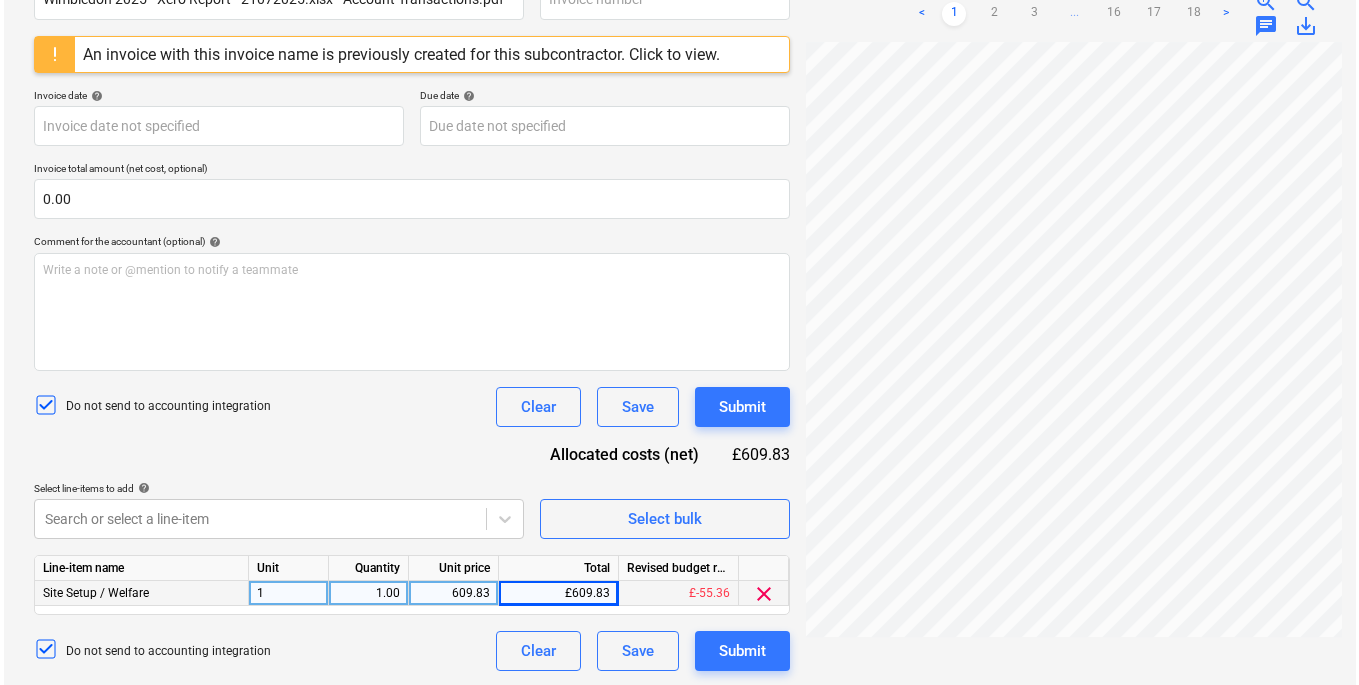 scroll, scrollTop: 350, scrollLeft: 0, axis: vertical 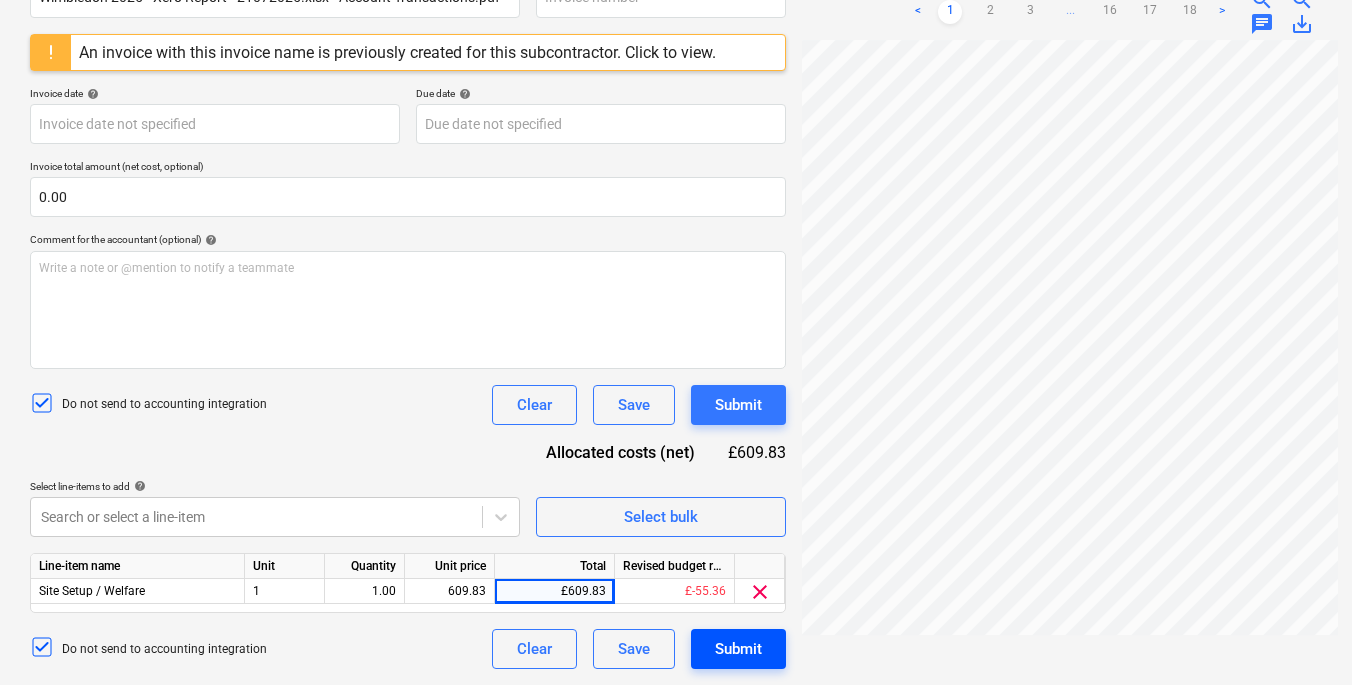 click on "Submit" at bounding box center (738, 649) 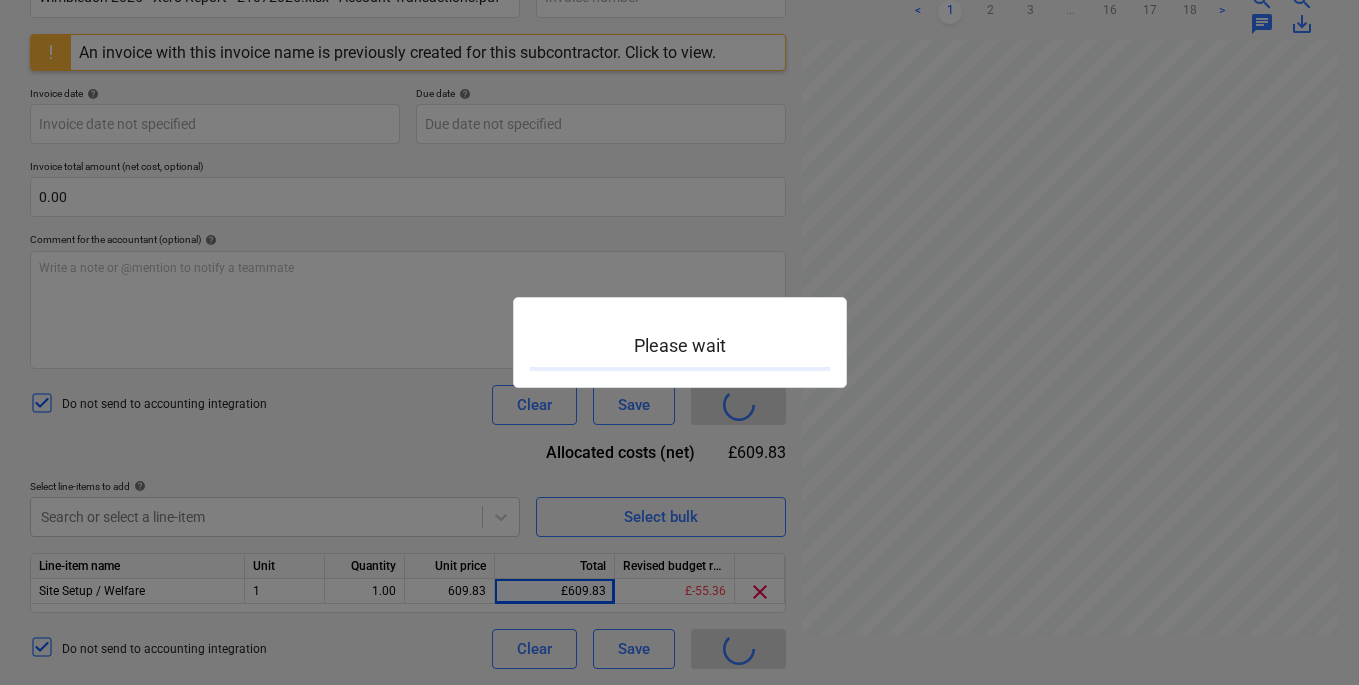 scroll, scrollTop: 0, scrollLeft: 0, axis: both 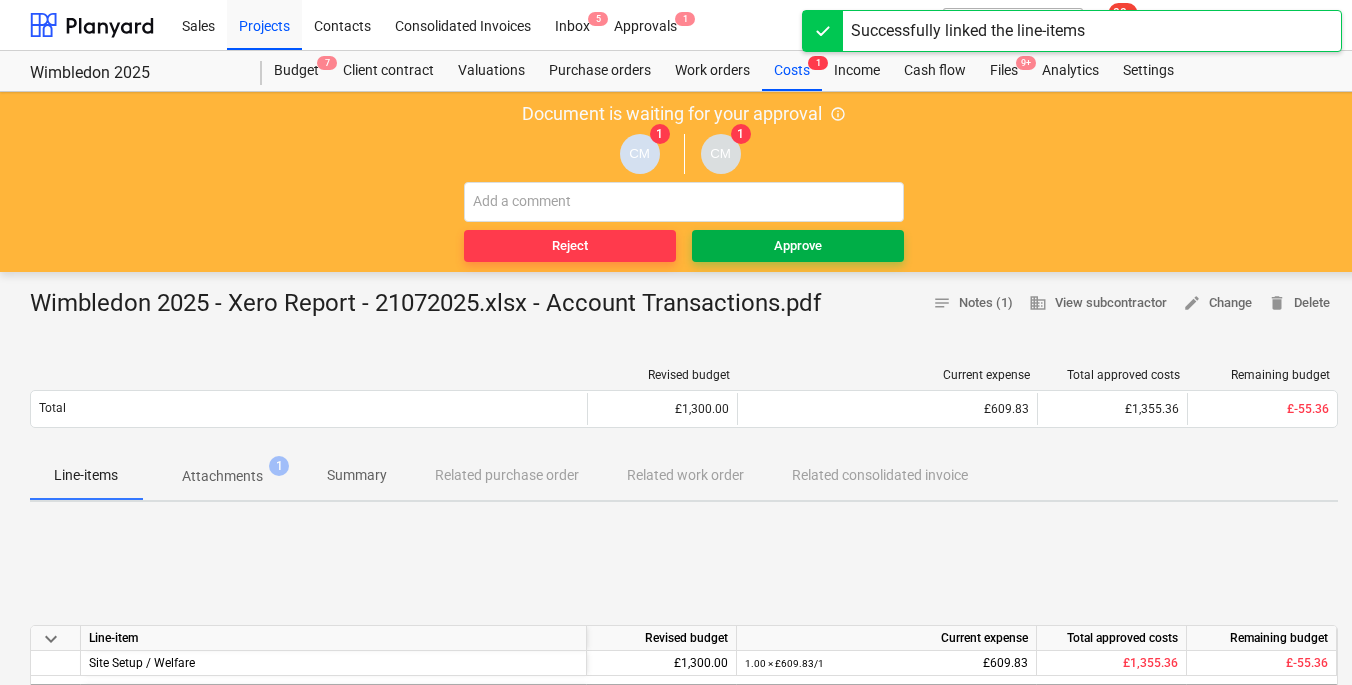 click on "Approve" at bounding box center [798, 246] 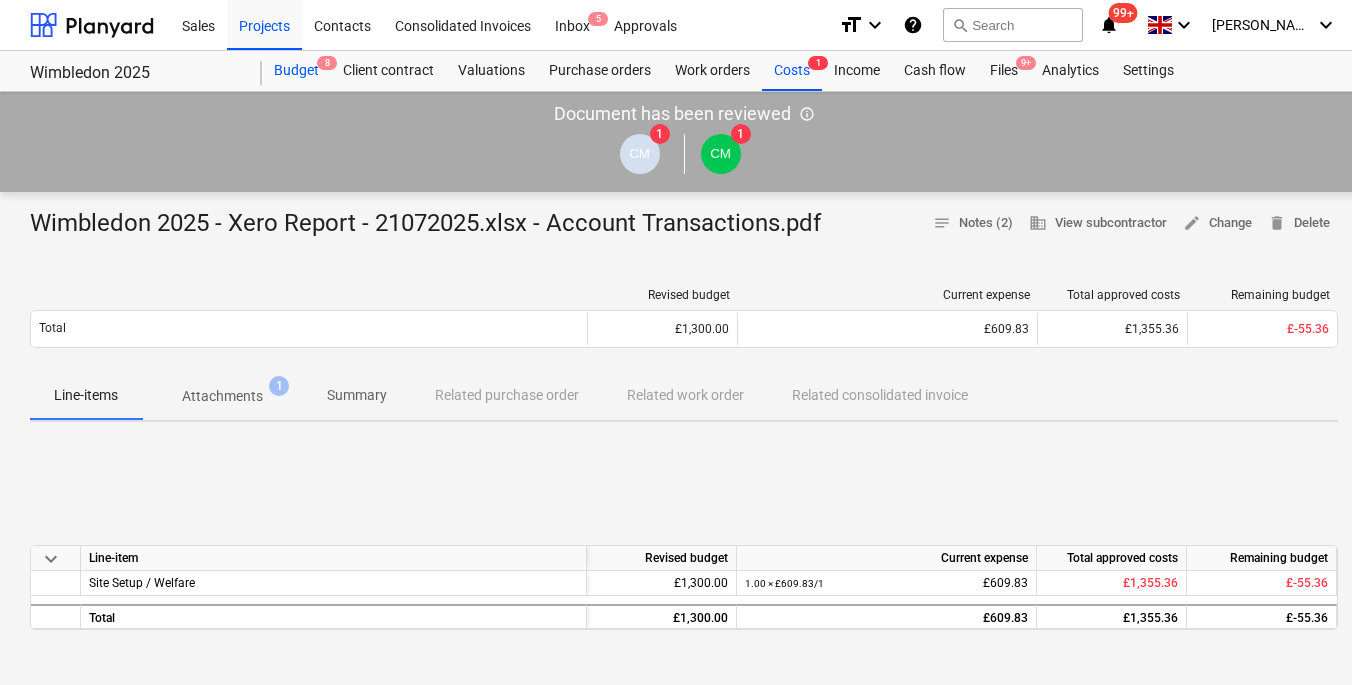 click on "Budget 8" at bounding box center [296, 71] 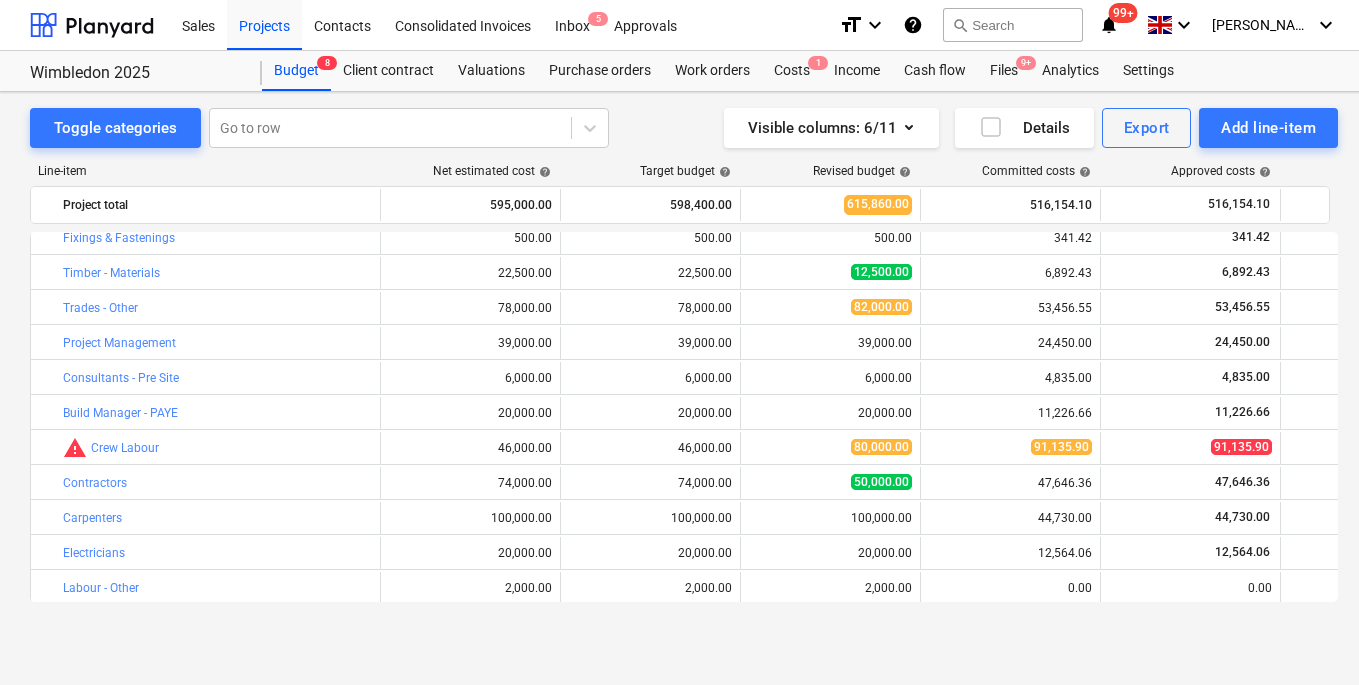 scroll, scrollTop: 0, scrollLeft: 0, axis: both 